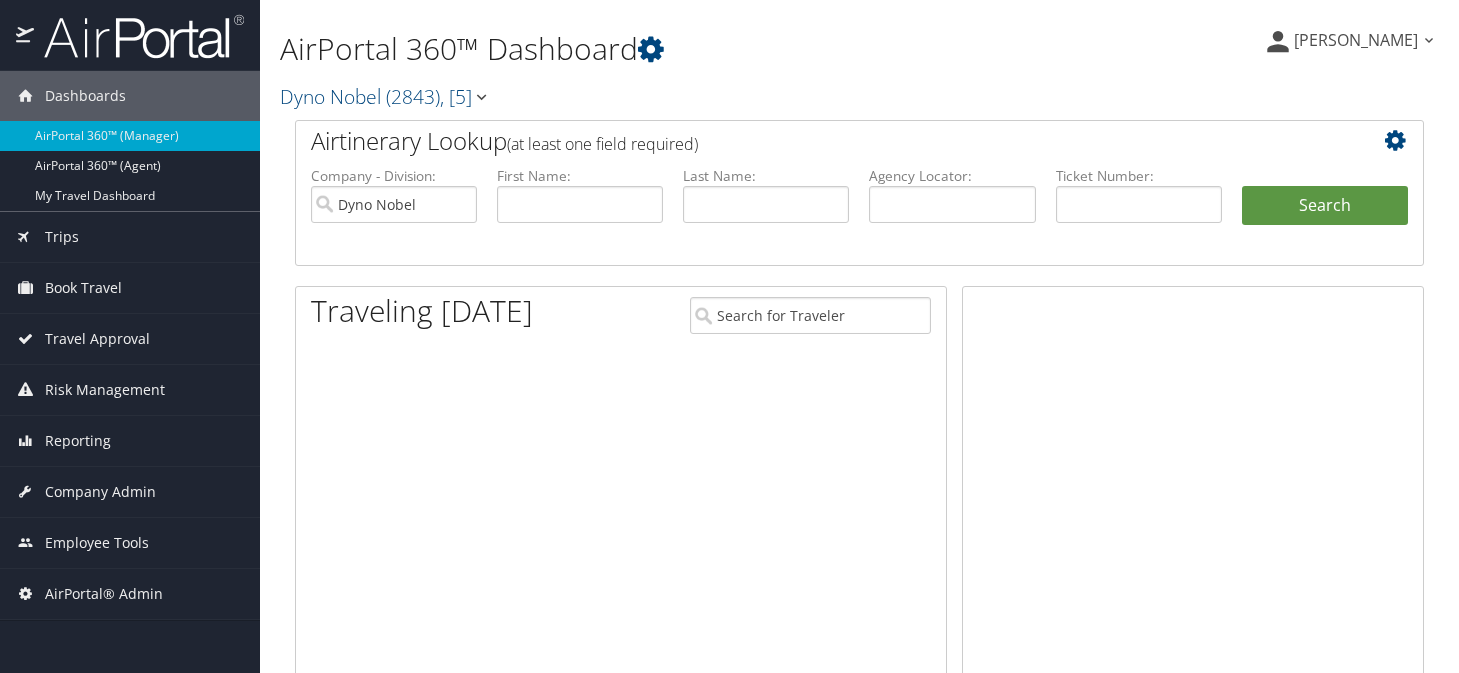 scroll, scrollTop: 0, scrollLeft: 0, axis: both 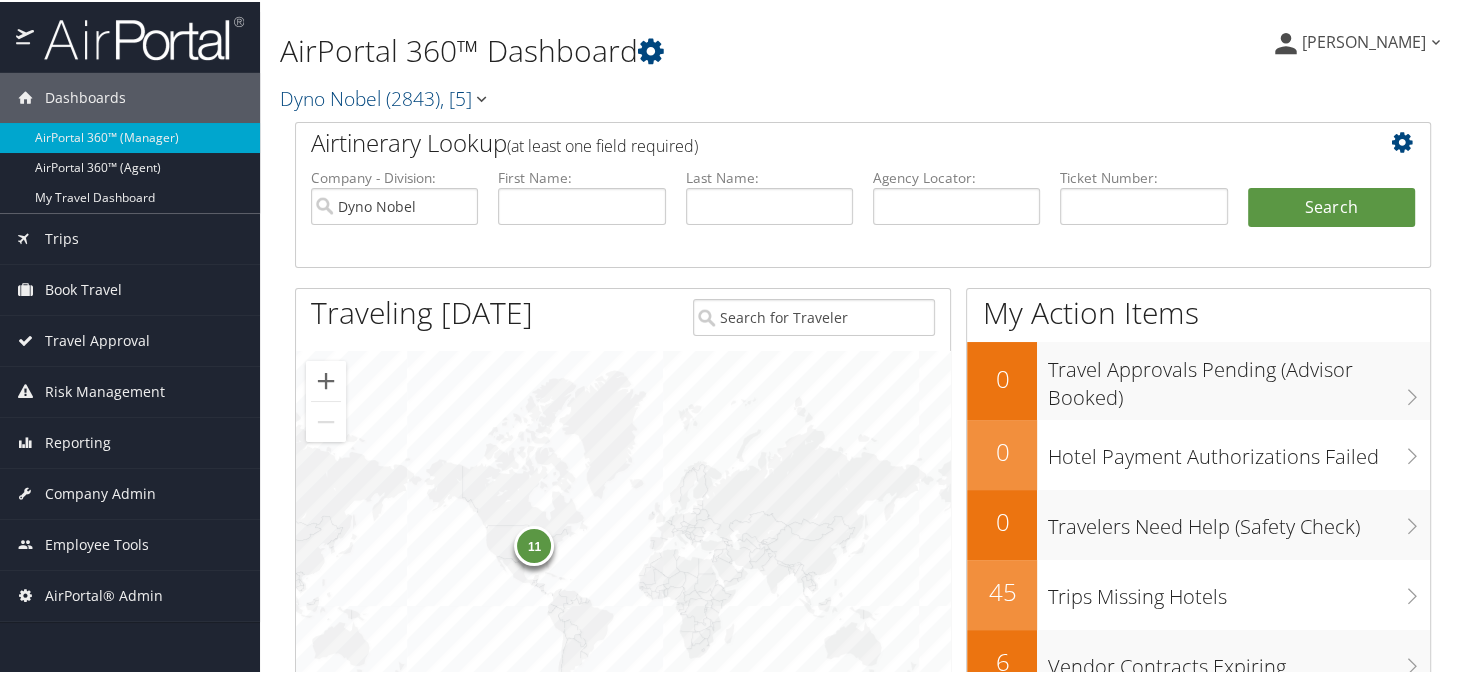 click on "AirPortal 360™ Dashboard" at bounding box center [668, 49] 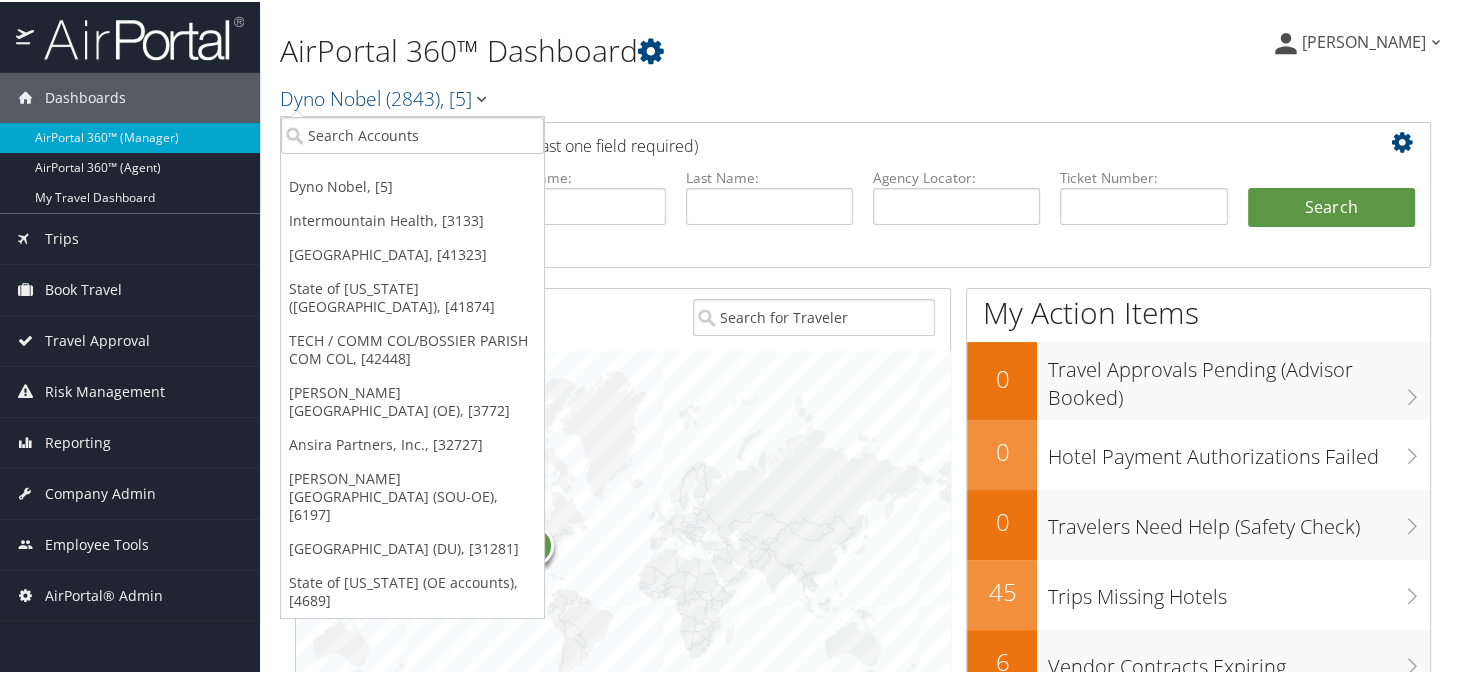 click on "AirPortal 360™ Dashboard
Dyno Nobel   ( 2843 )  , [ 5 ]    Dyno Nobel     Intermountain Health     Bridgewater State University     State of Louisiana (SOLA)     TECH / COMM COL/BOSSIER PARISH COM COL     Davis Technical College (OE)     Ansira Partners, Inc.     Weber State University (SOU-OE)     University of Denver (DU)     State of Utah (OE accounts)
Dyno Nobel, [5]
Intermountain Health, [3133]
Bridgewater State University, [41323]
State of Louisiana (SOLA), [41874]
TECH / COMM COL/BOSSIER PARISH COM COL, [42448]
Davis Technical College (OE), [3772]
Ansira Partners, Inc., [32727]
Weber State University (SOU-OE), [6197]
University of Denver (DU), [31281]" at bounding box center (668, 65) 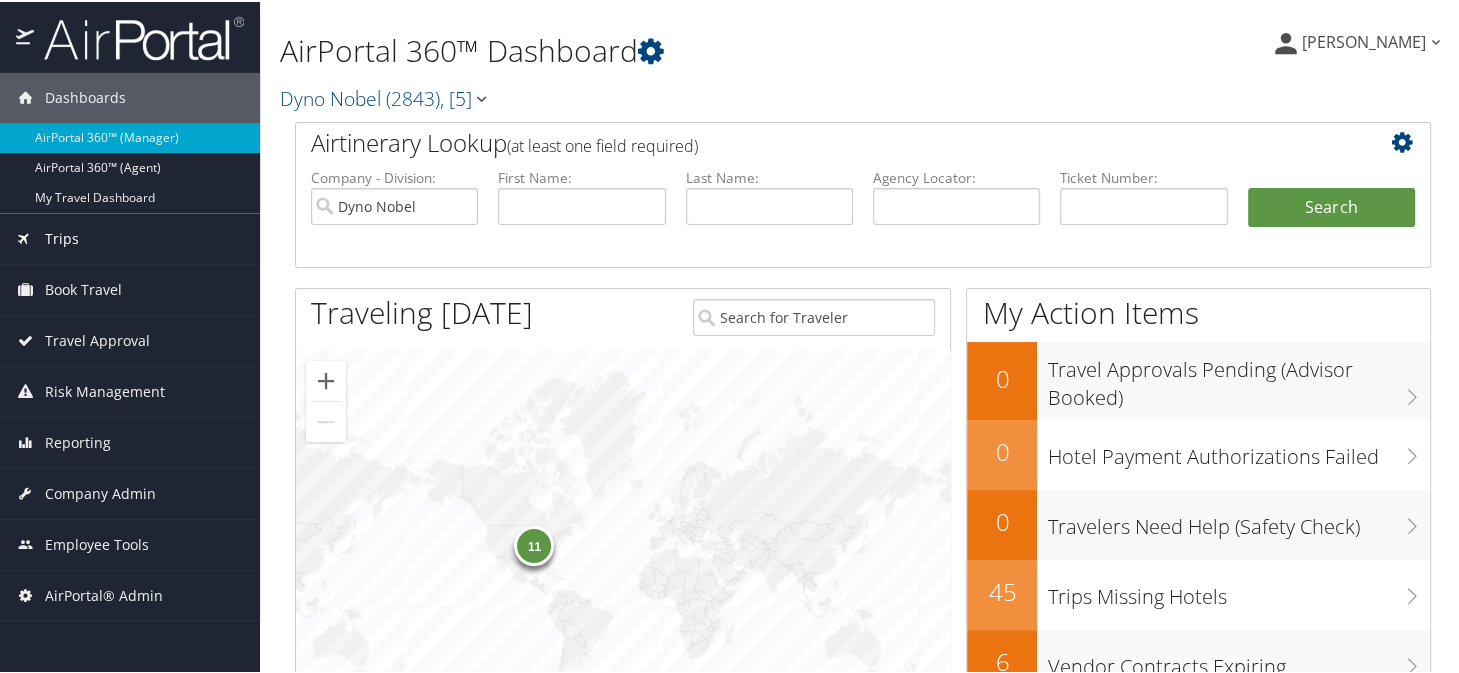click on "Trips" at bounding box center [62, 237] 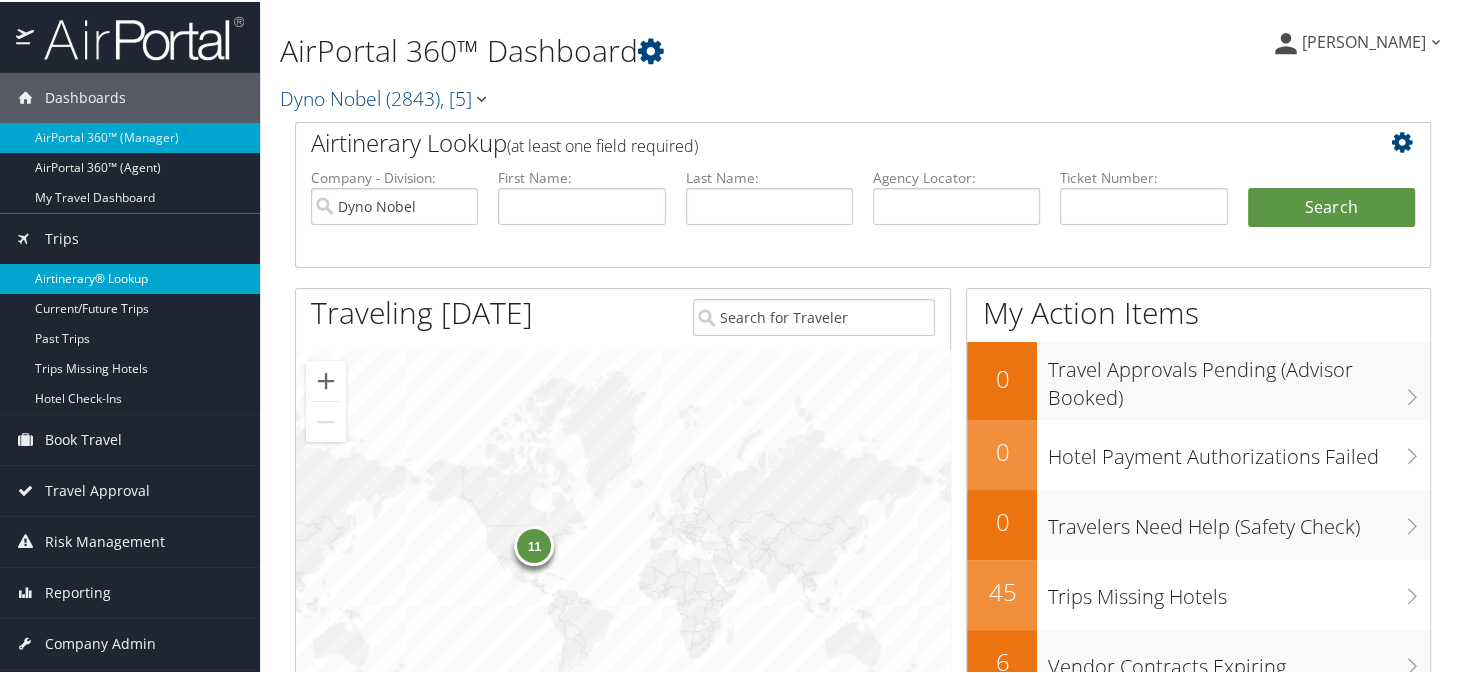 click on "Airtinerary® Lookup" at bounding box center [130, 277] 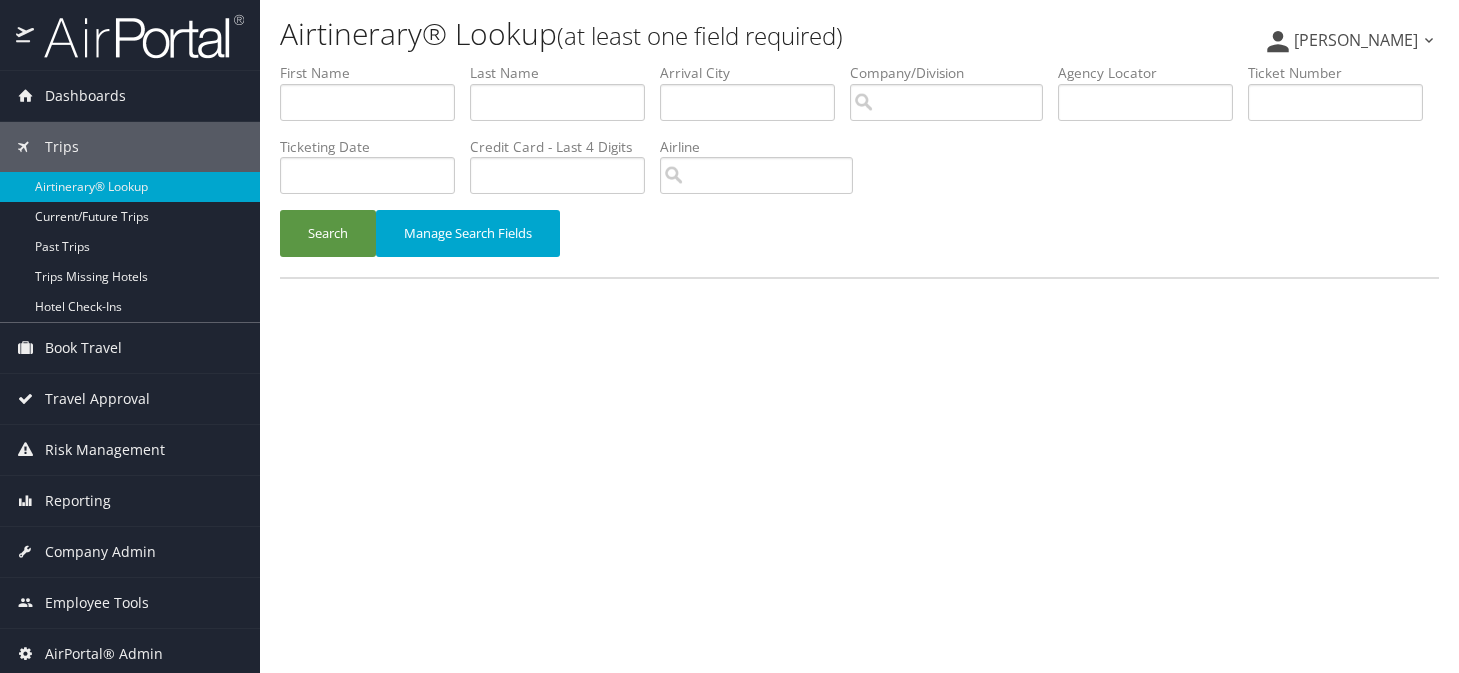 scroll, scrollTop: 0, scrollLeft: 0, axis: both 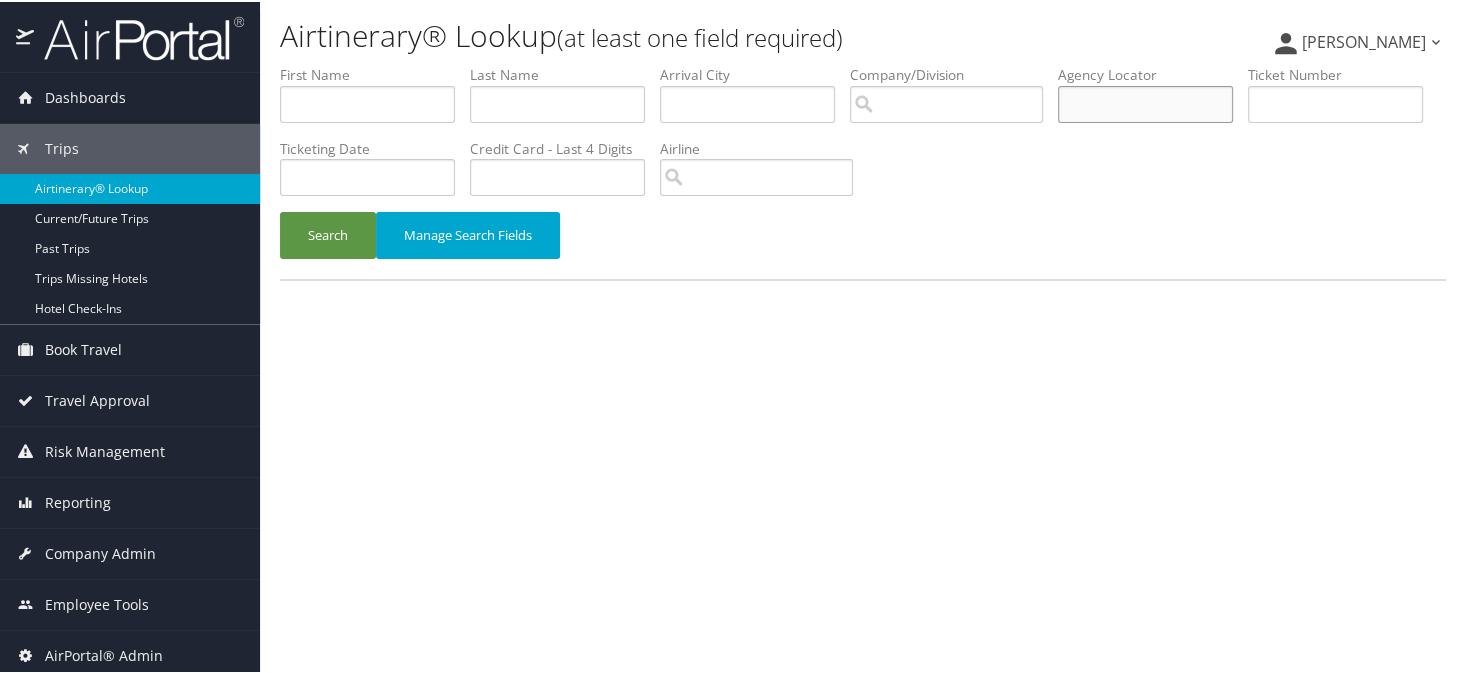 click at bounding box center [1145, 102] 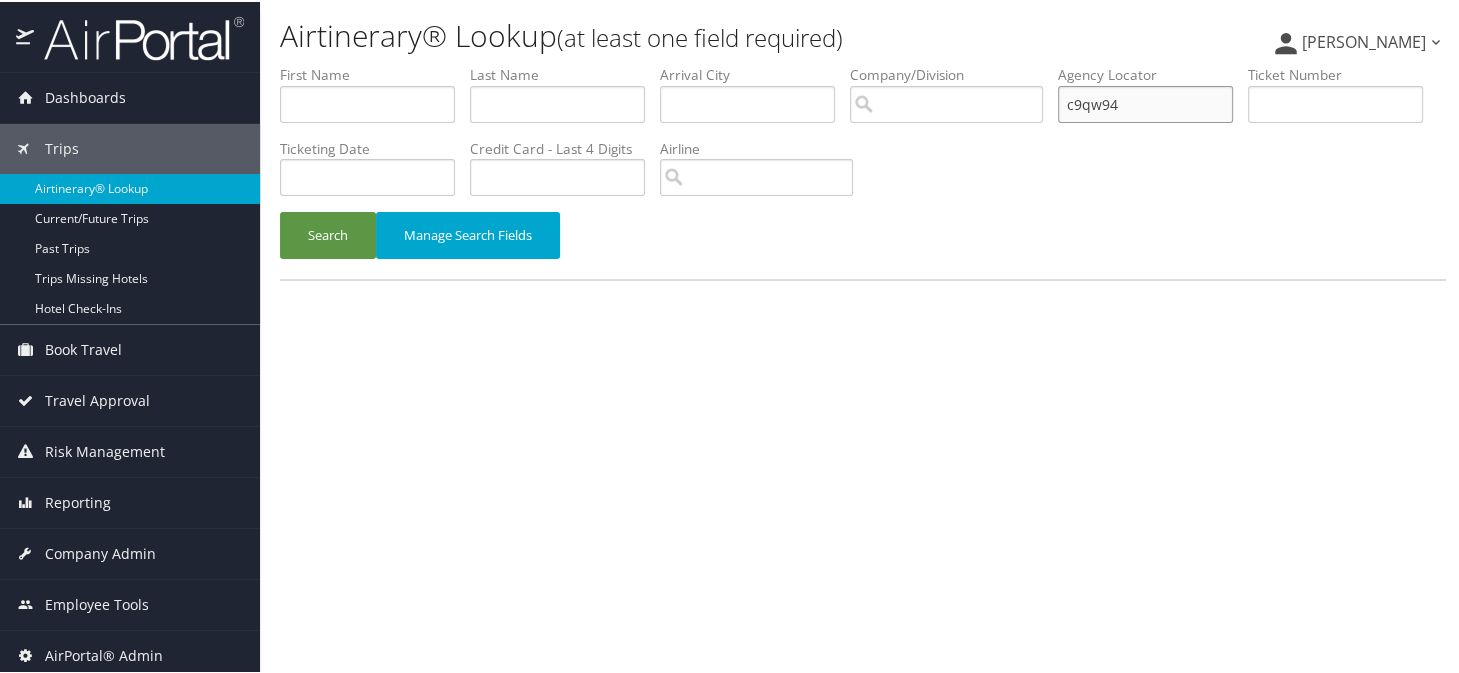 type on "c9qw94" 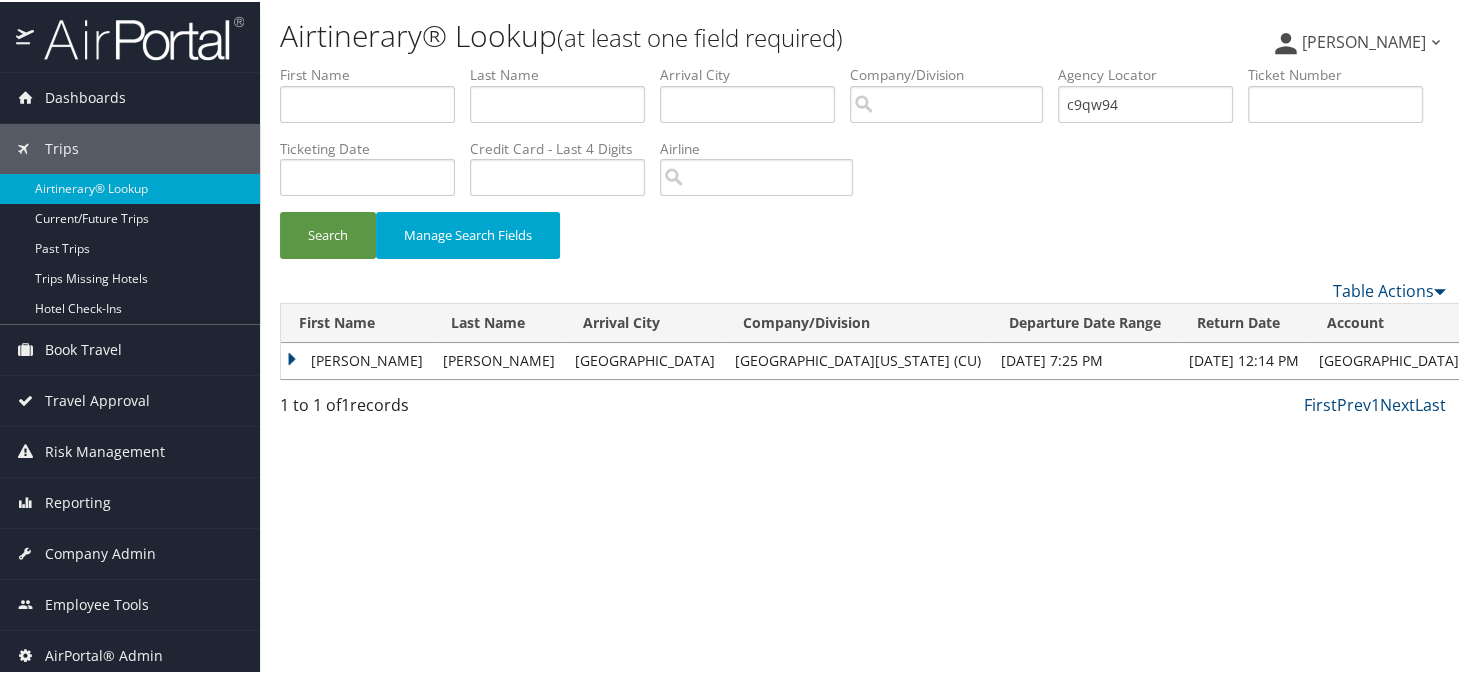 click on "CINDY LEA" at bounding box center (357, 359) 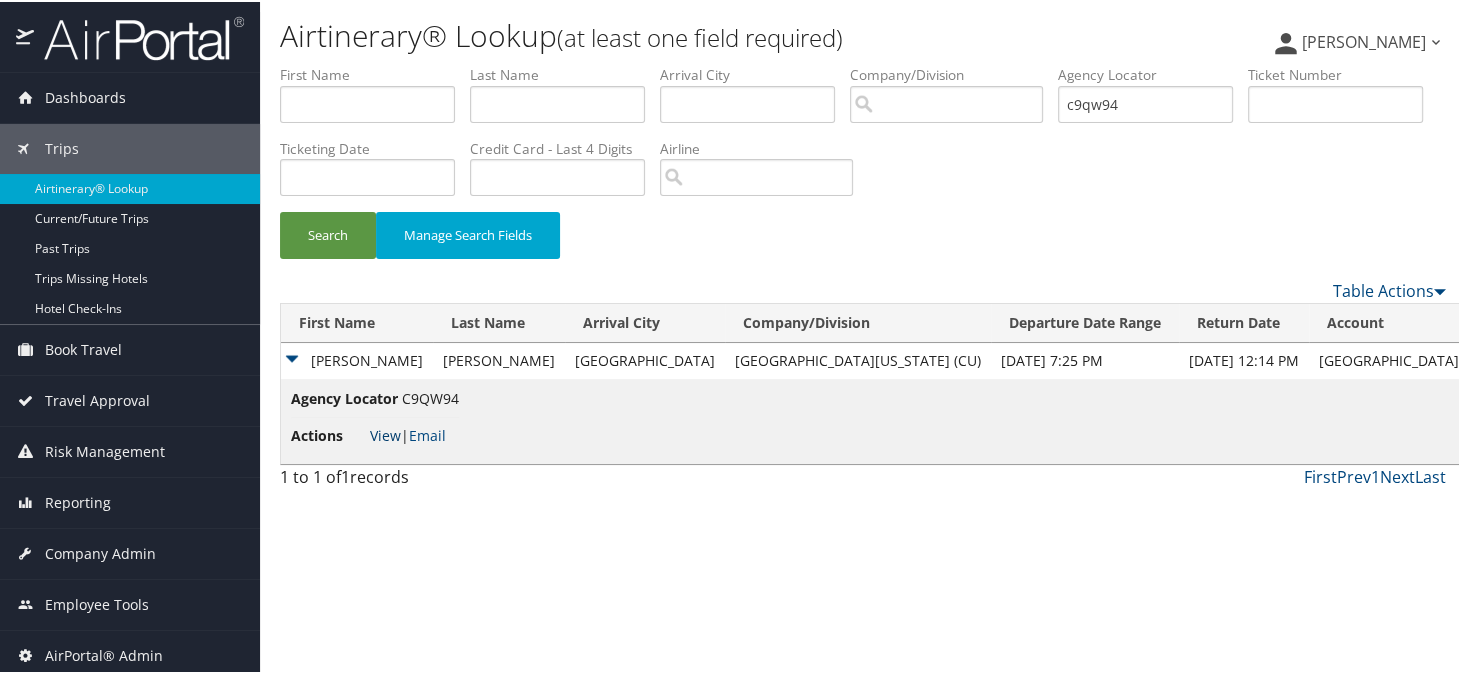 click on "View" at bounding box center (385, 433) 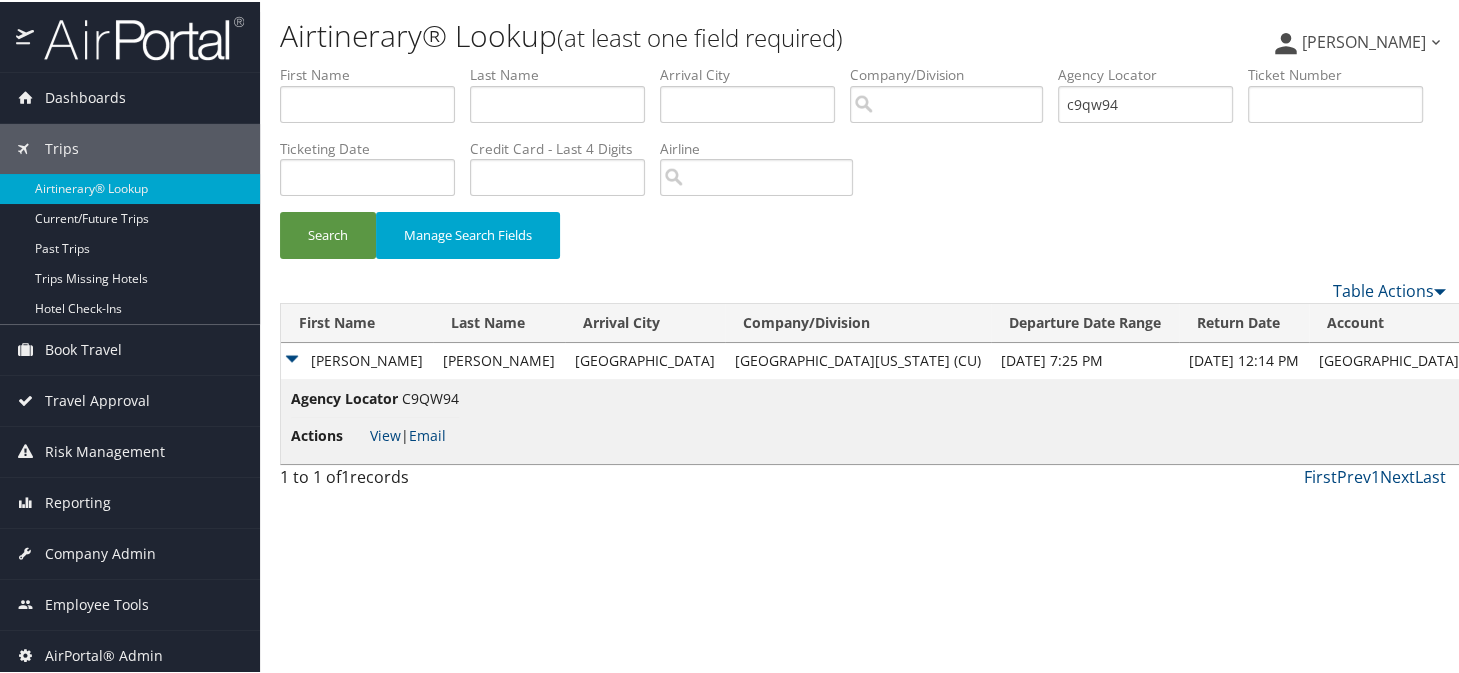 click on "Search Manage Search Fields" at bounding box center (863, 243) 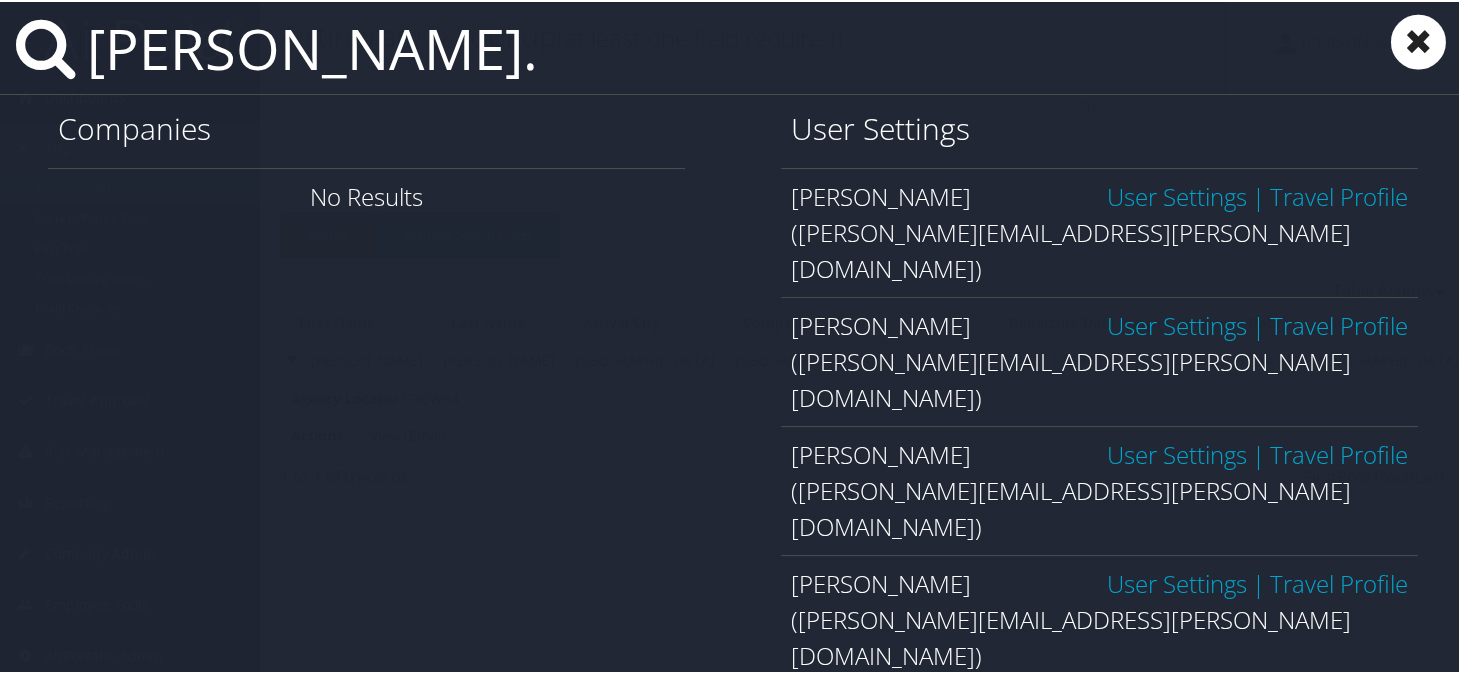 type on "jerri.stilson@imail.org" 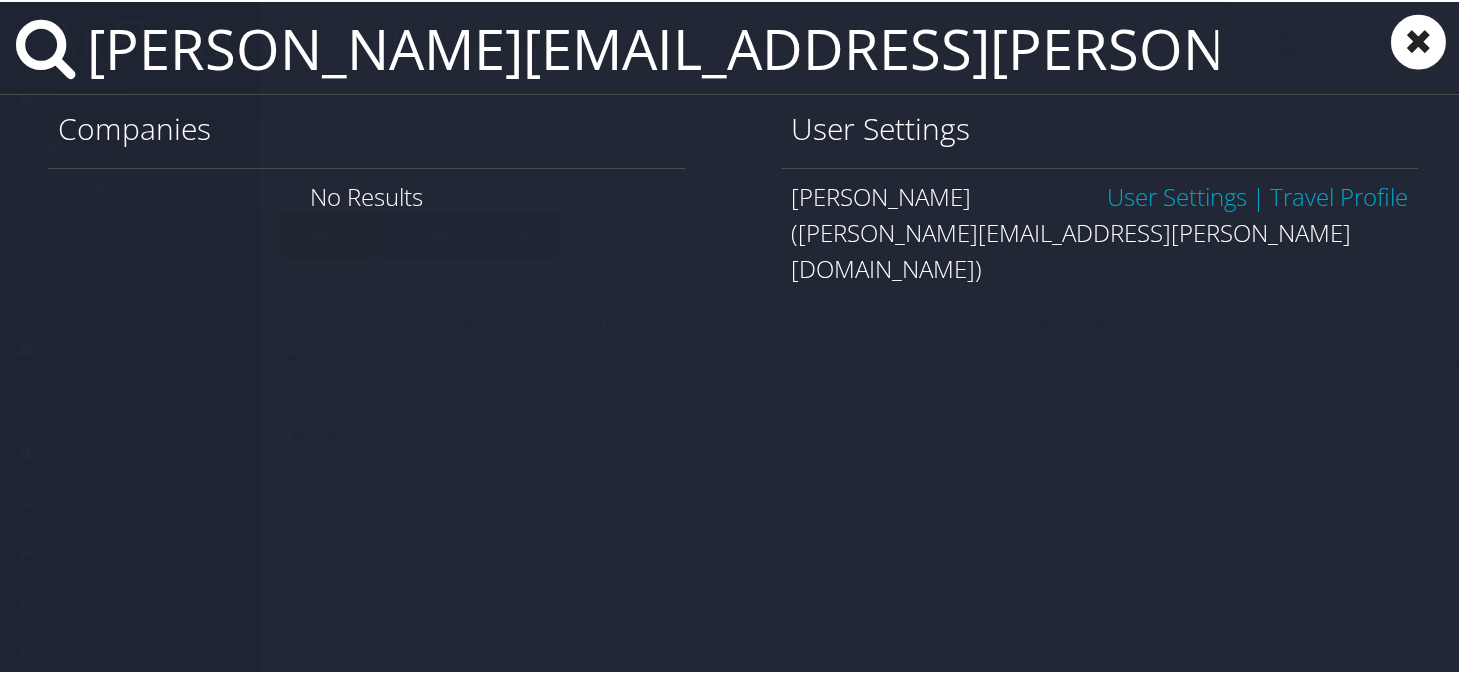 click on "User Settings" at bounding box center (1177, 194) 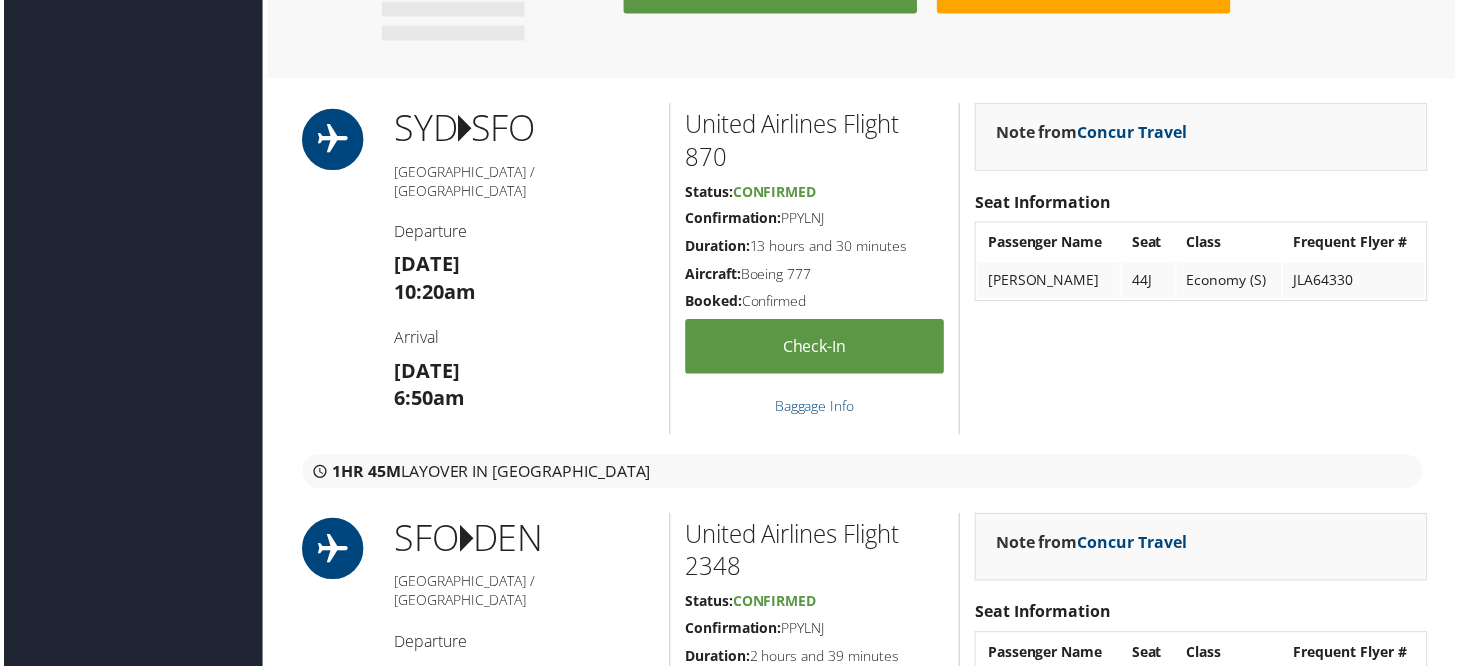 scroll, scrollTop: 1800, scrollLeft: 0, axis: vertical 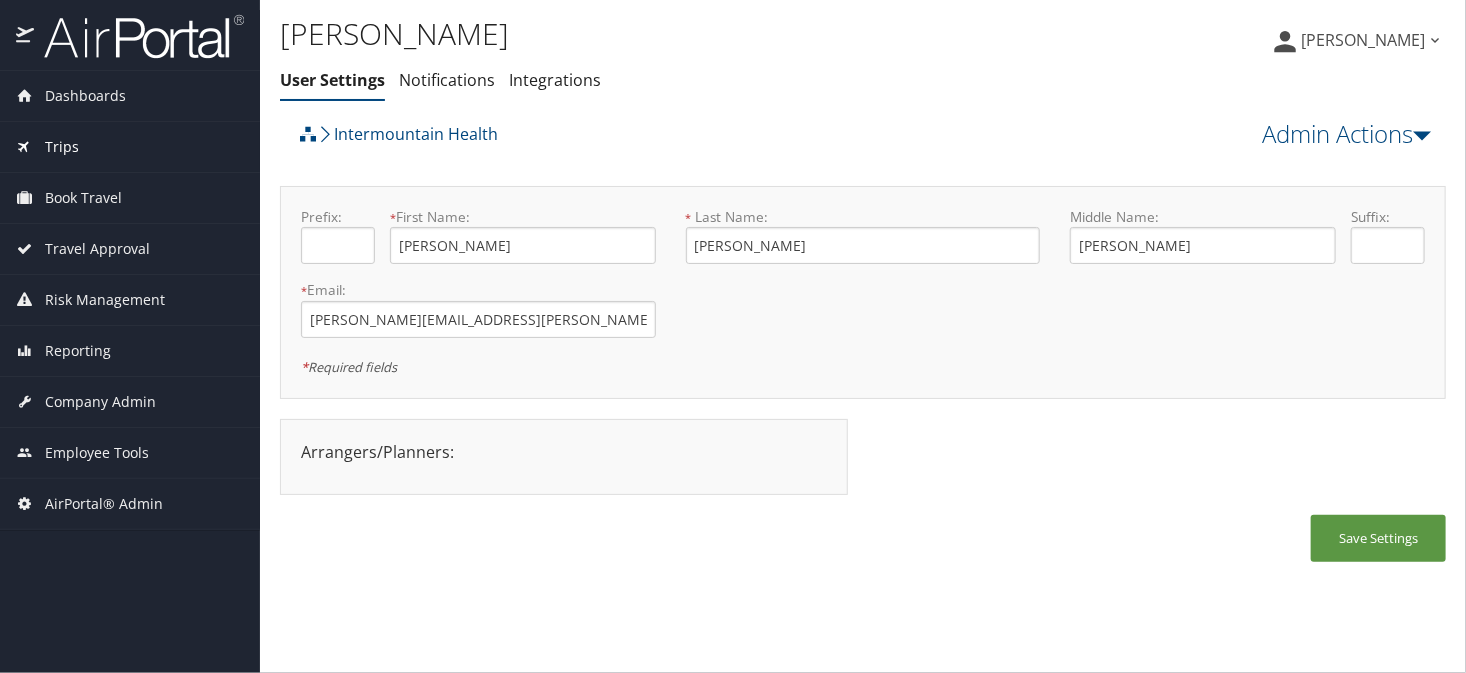 click on "Trips" at bounding box center [62, 147] 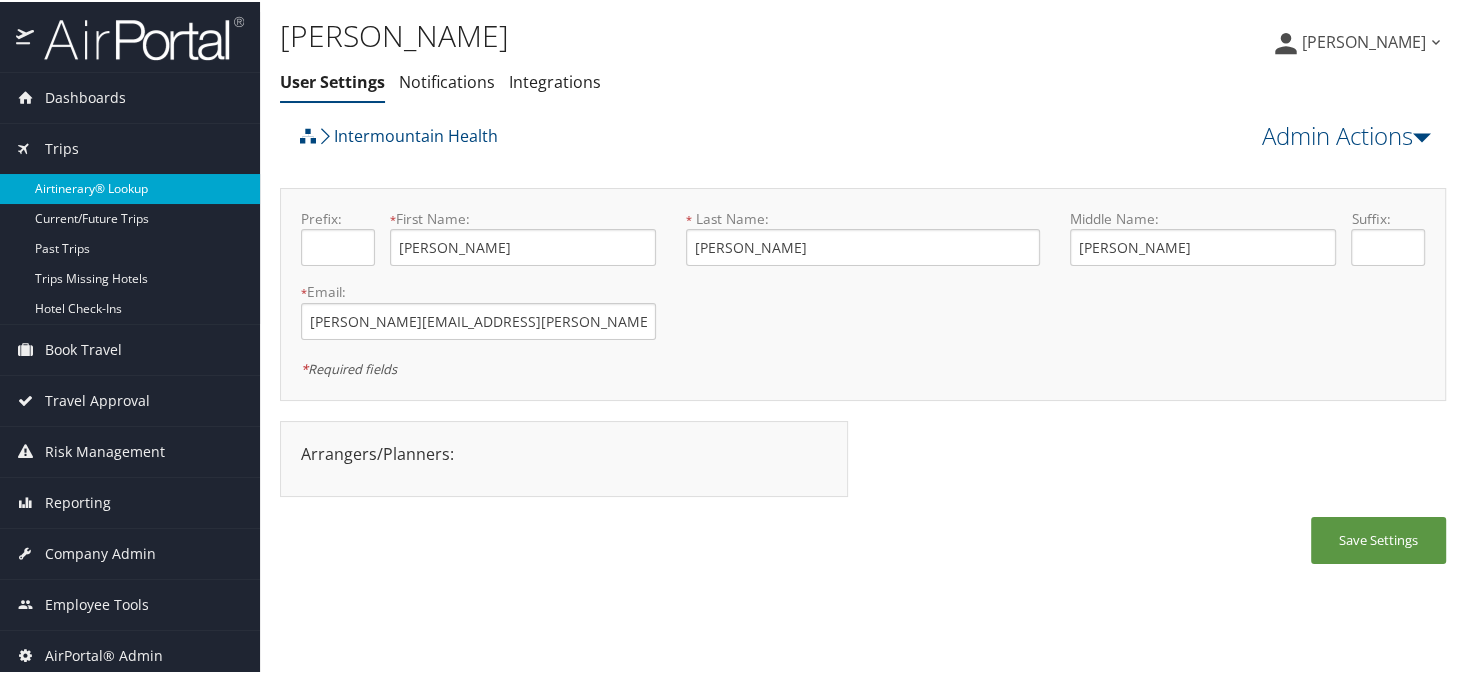 click on "Airtinerary® Lookup" at bounding box center (130, 187) 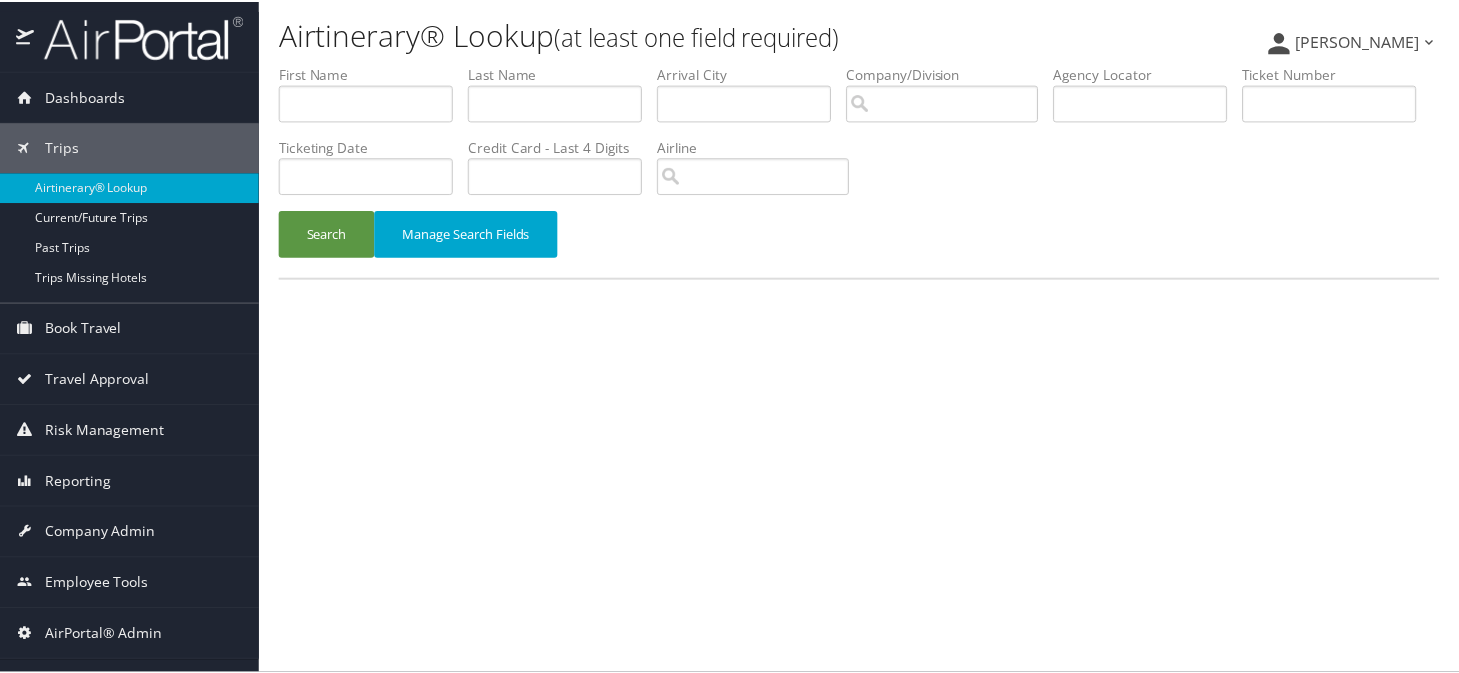 scroll, scrollTop: 0, scrollLeft: 0, axis: both 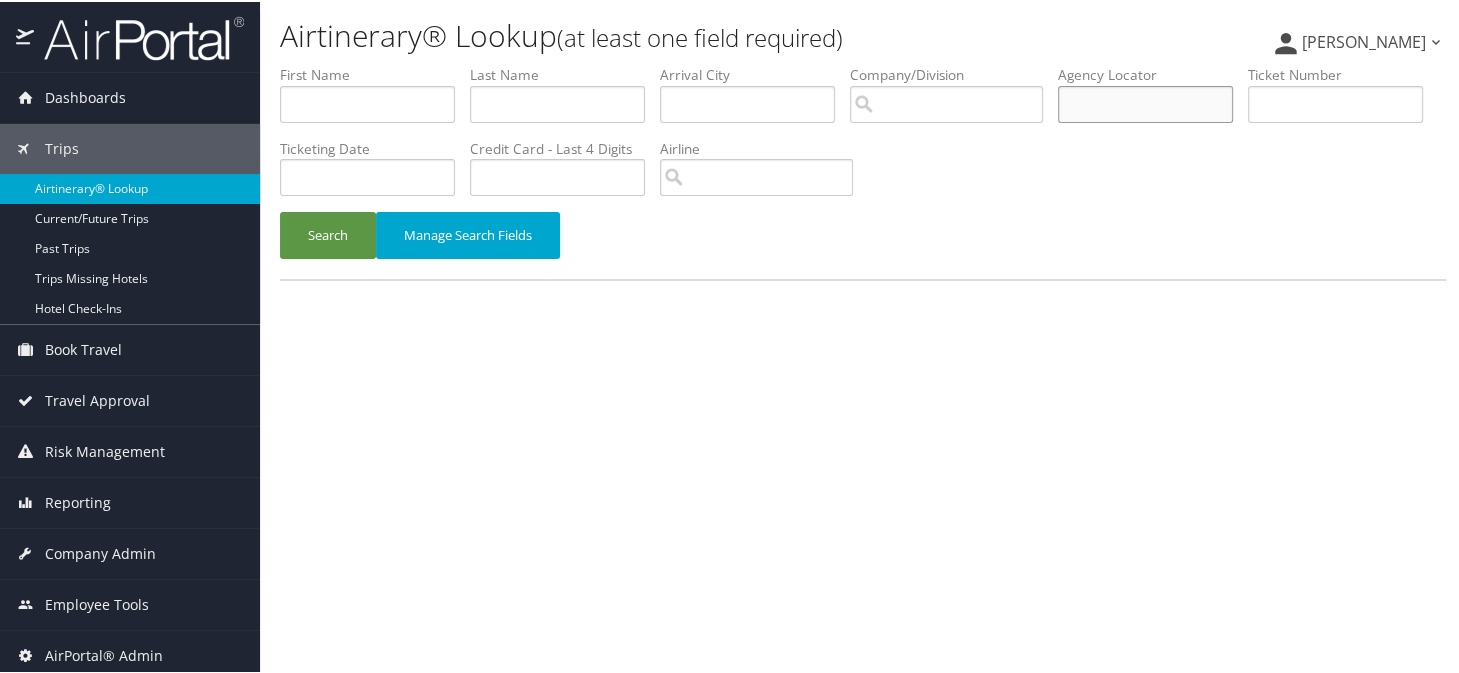 click at bounding box center (1145, 102) 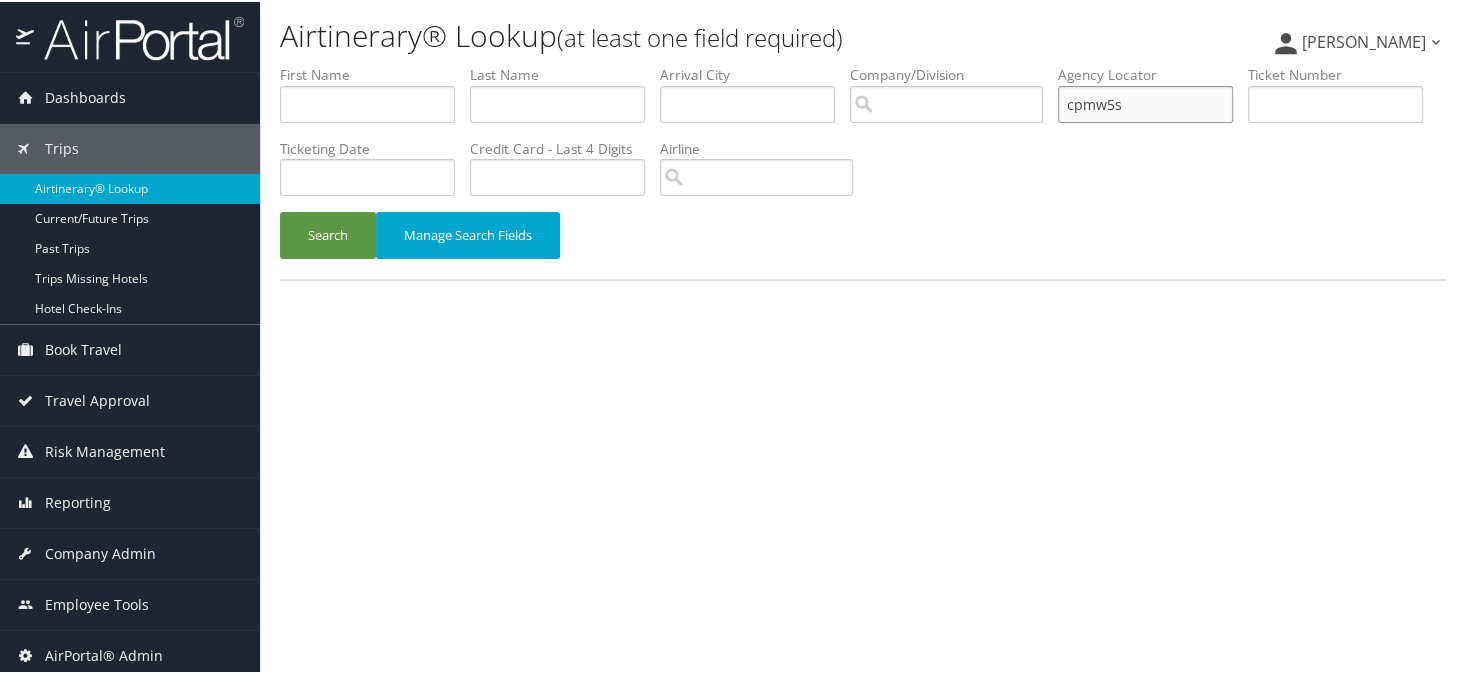 type on "cpmw5s" 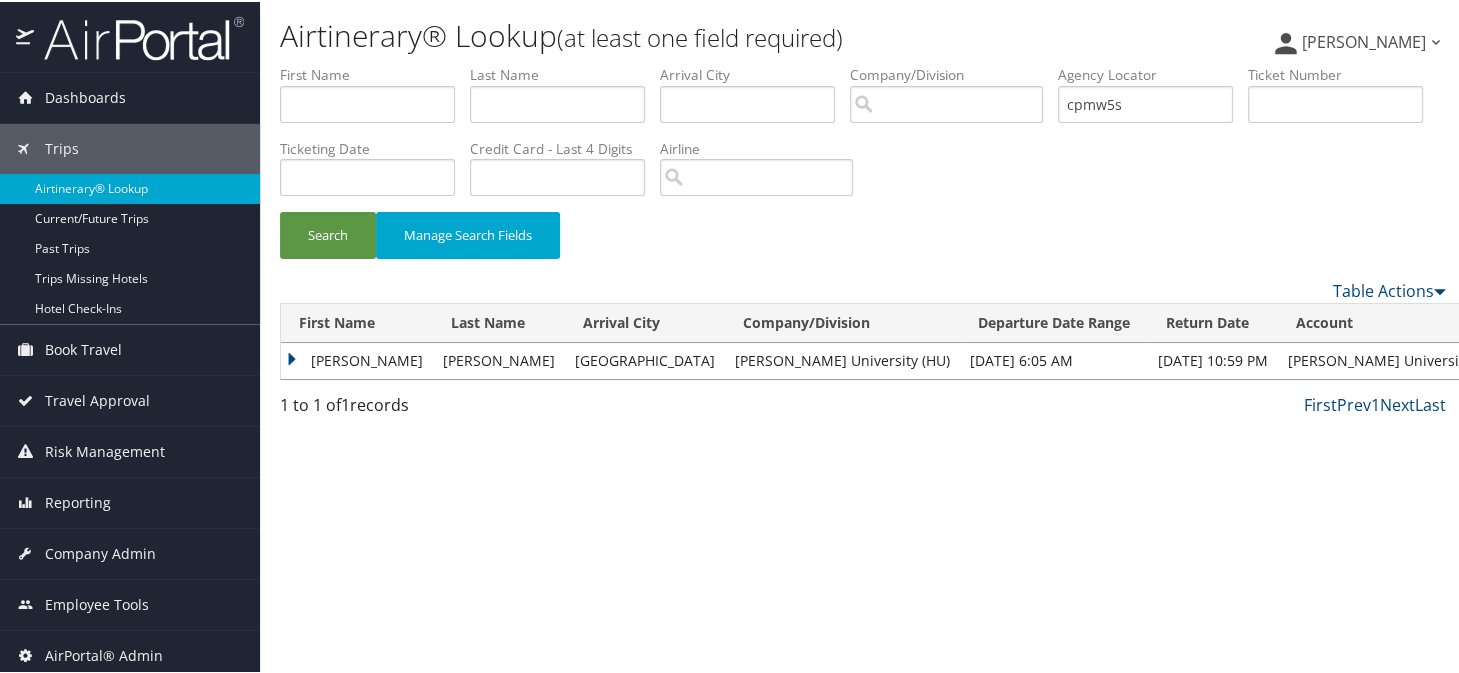 click on "KARL MANLEY" at bounding box center [357, 359] 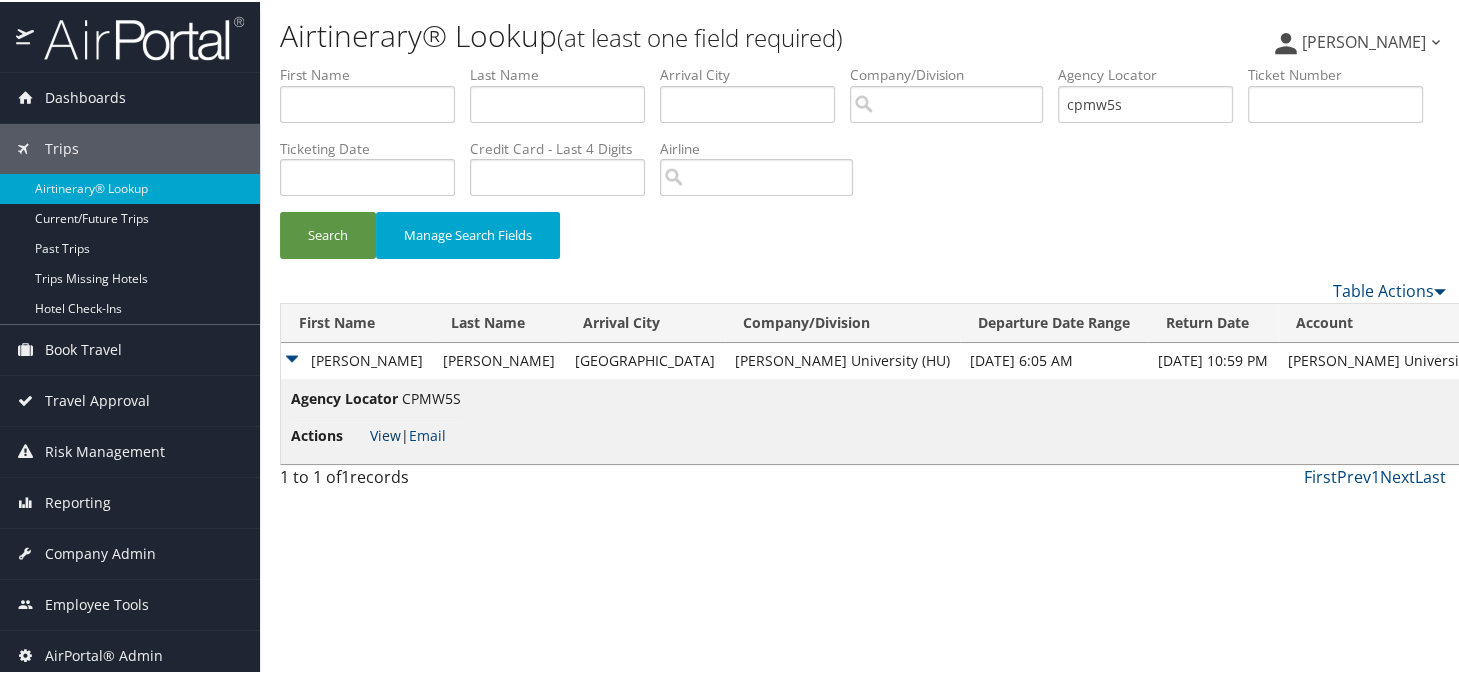 click on "View" at bounding box center [385, 433] 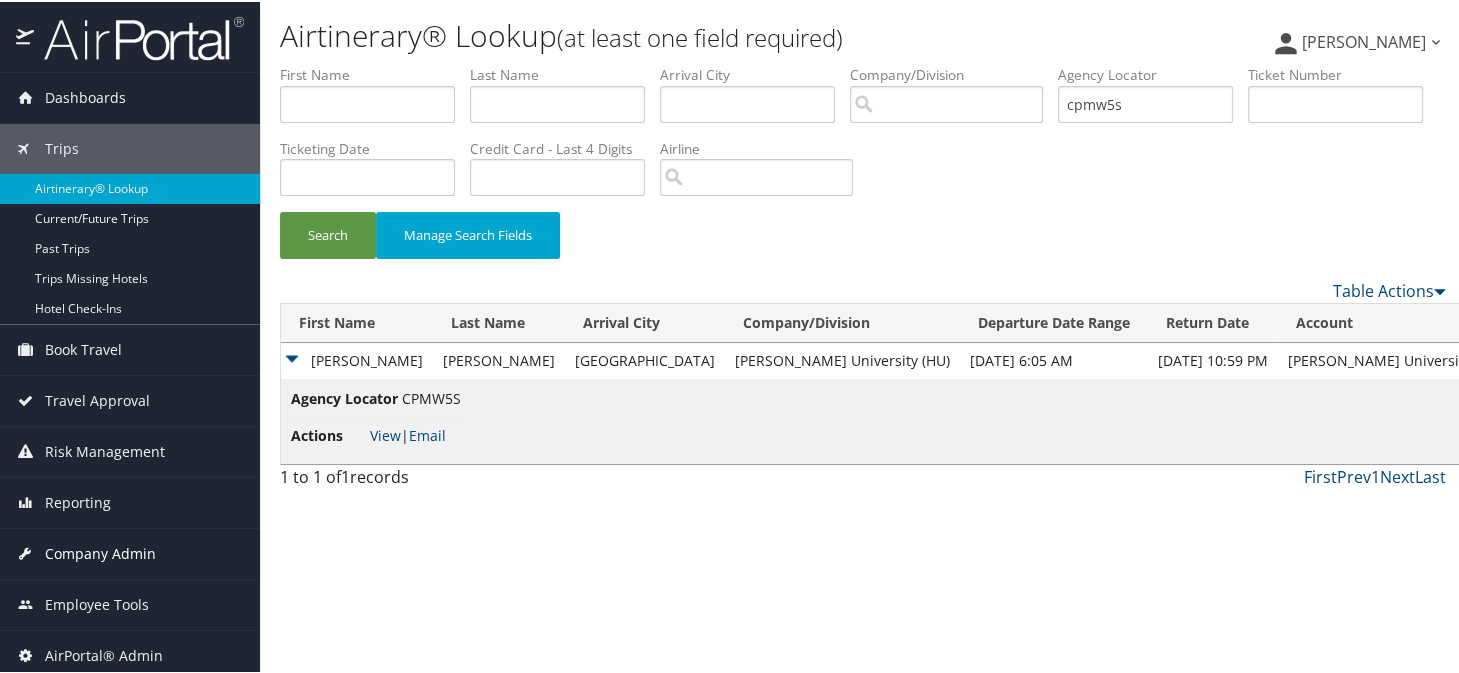 click on "Company Admin" at bounding box center (100, 552) 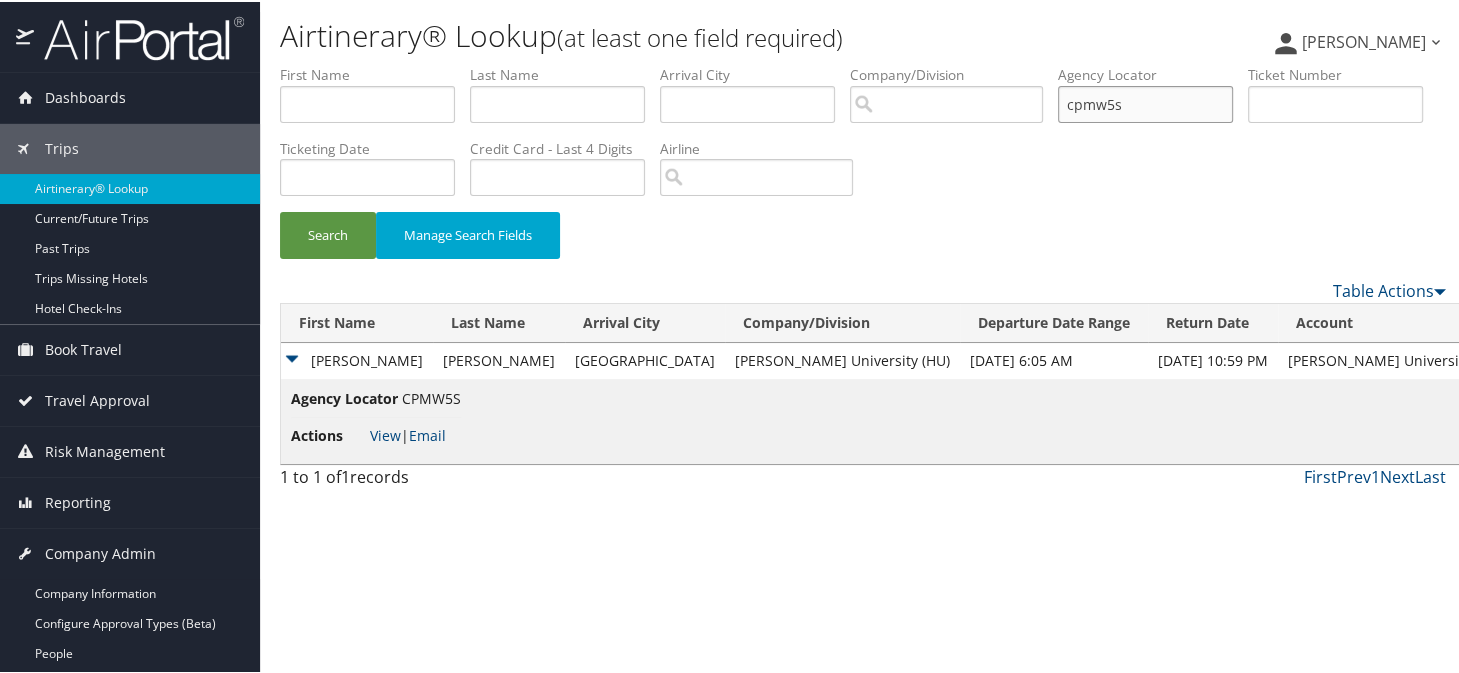drag, startPoint x: 1177, startPoint y: 104, endPoint x: 1058, endPoint y: 104, distance: 119 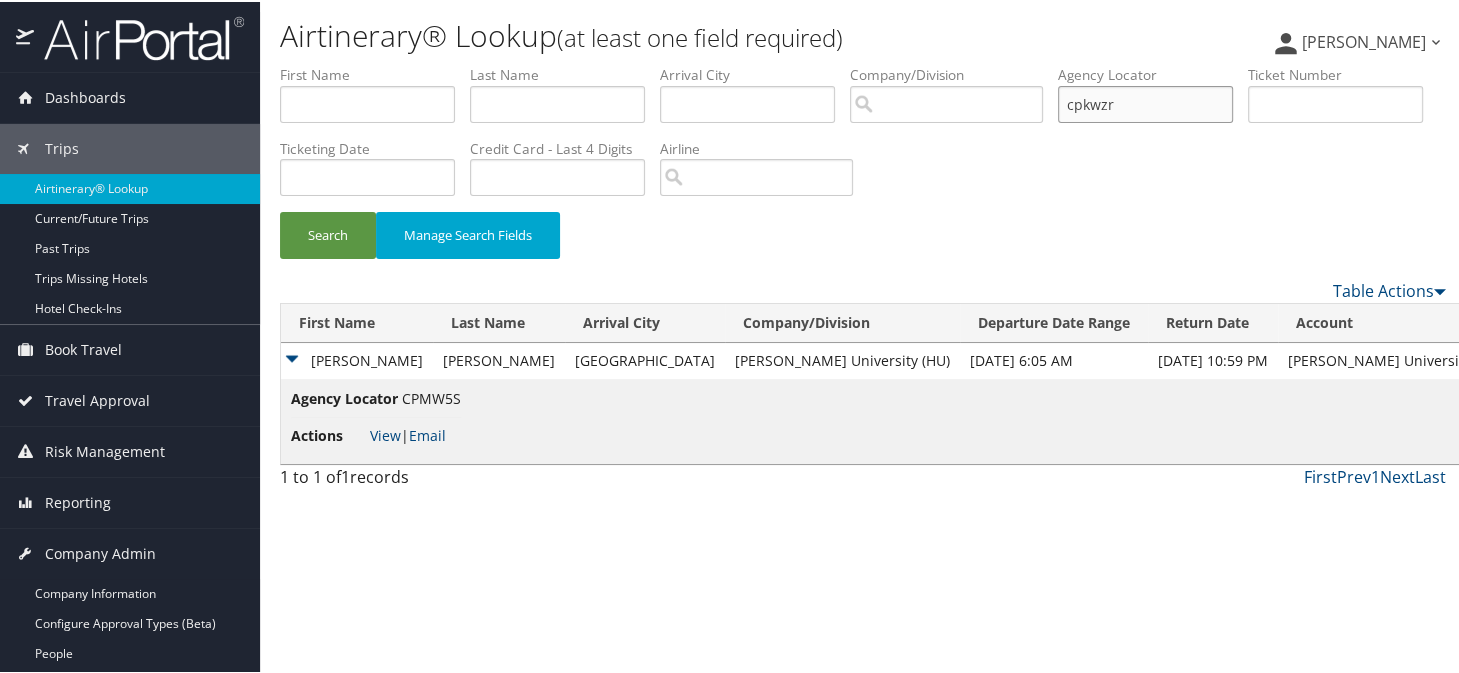 type on "cpkwzr" 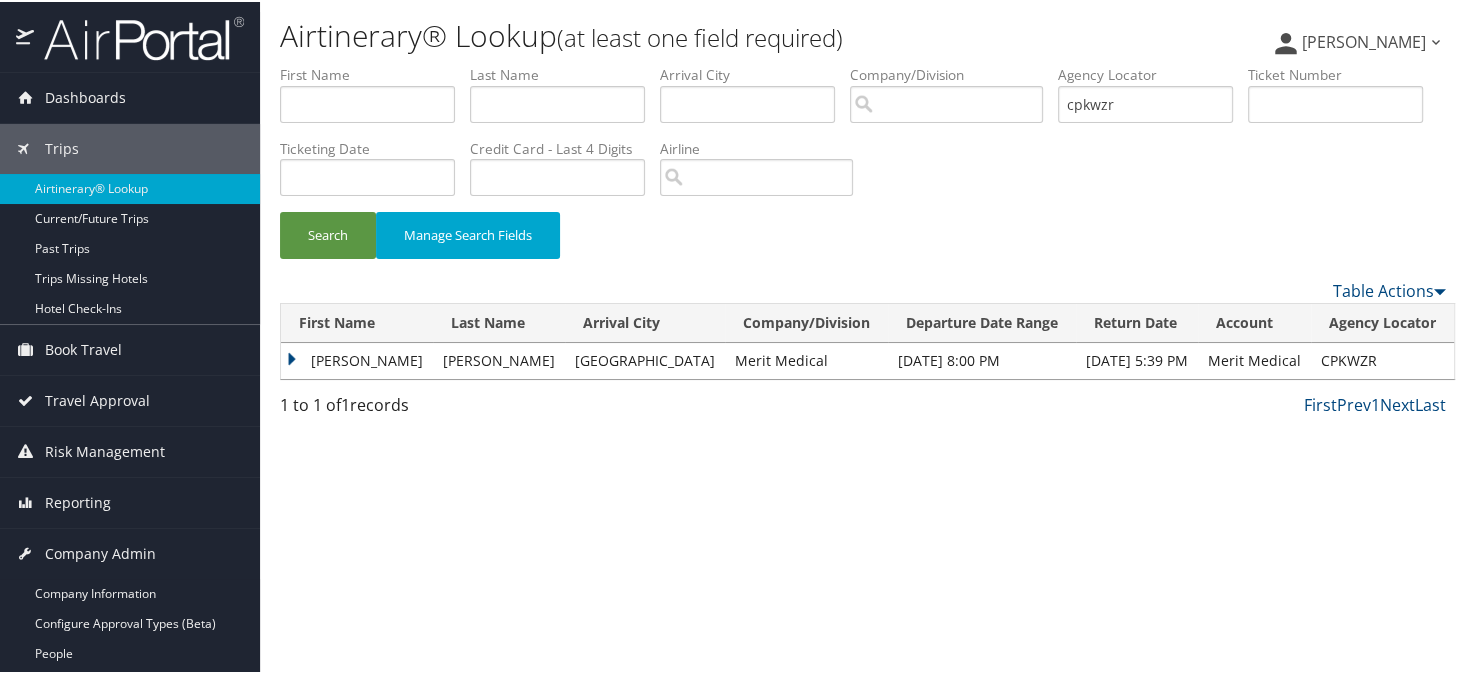 click on "CINDY" at bounding box center [357, 359] 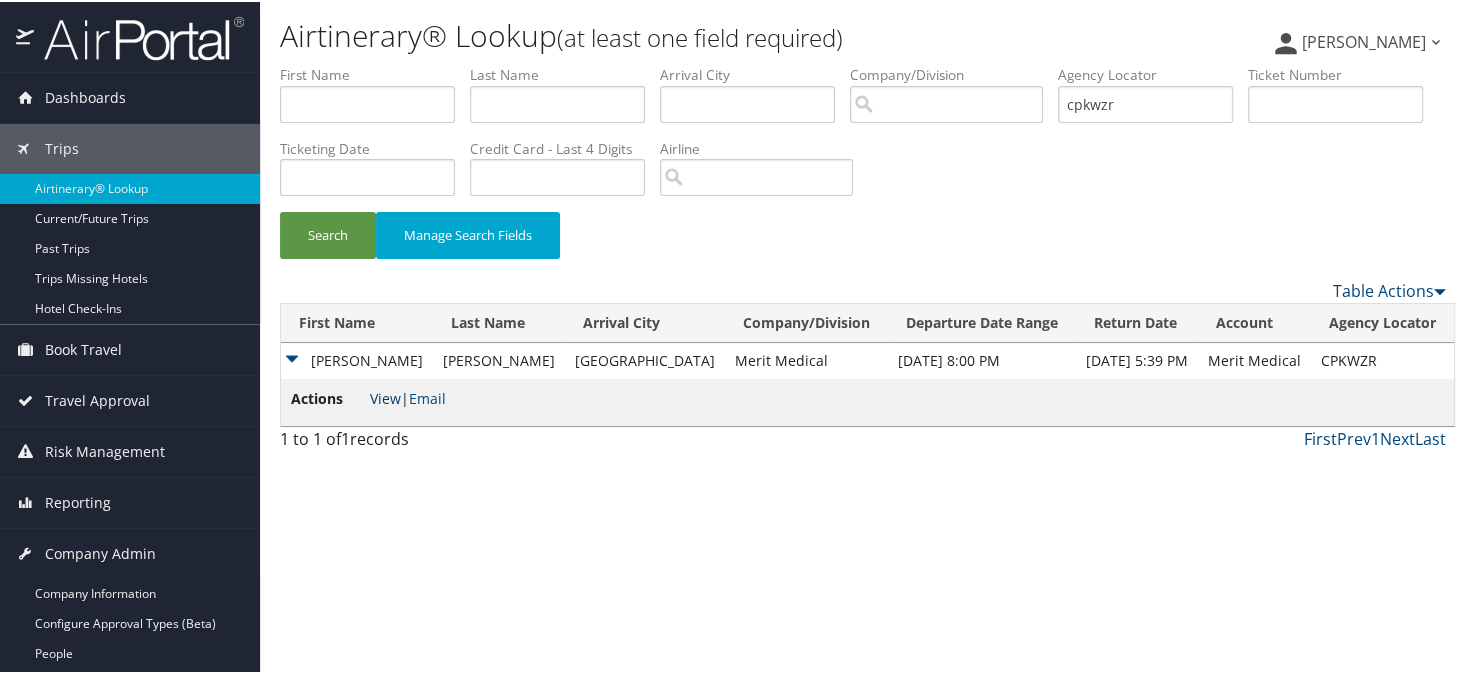 click on "View" at bounding box center [385, 396] 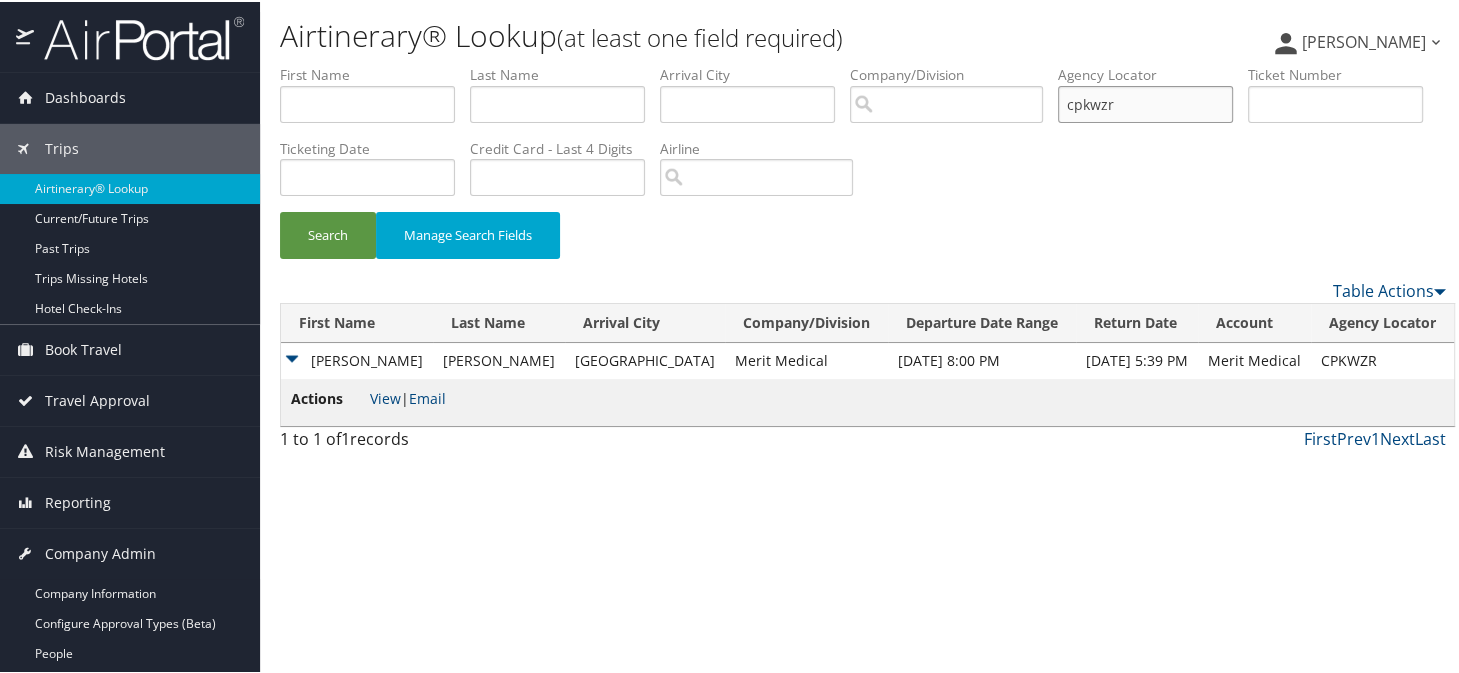 drag, startPoint x: 1179, startPoint y: 109, endPoint x: 1053, endPoint y: 106, distance: 126.035706 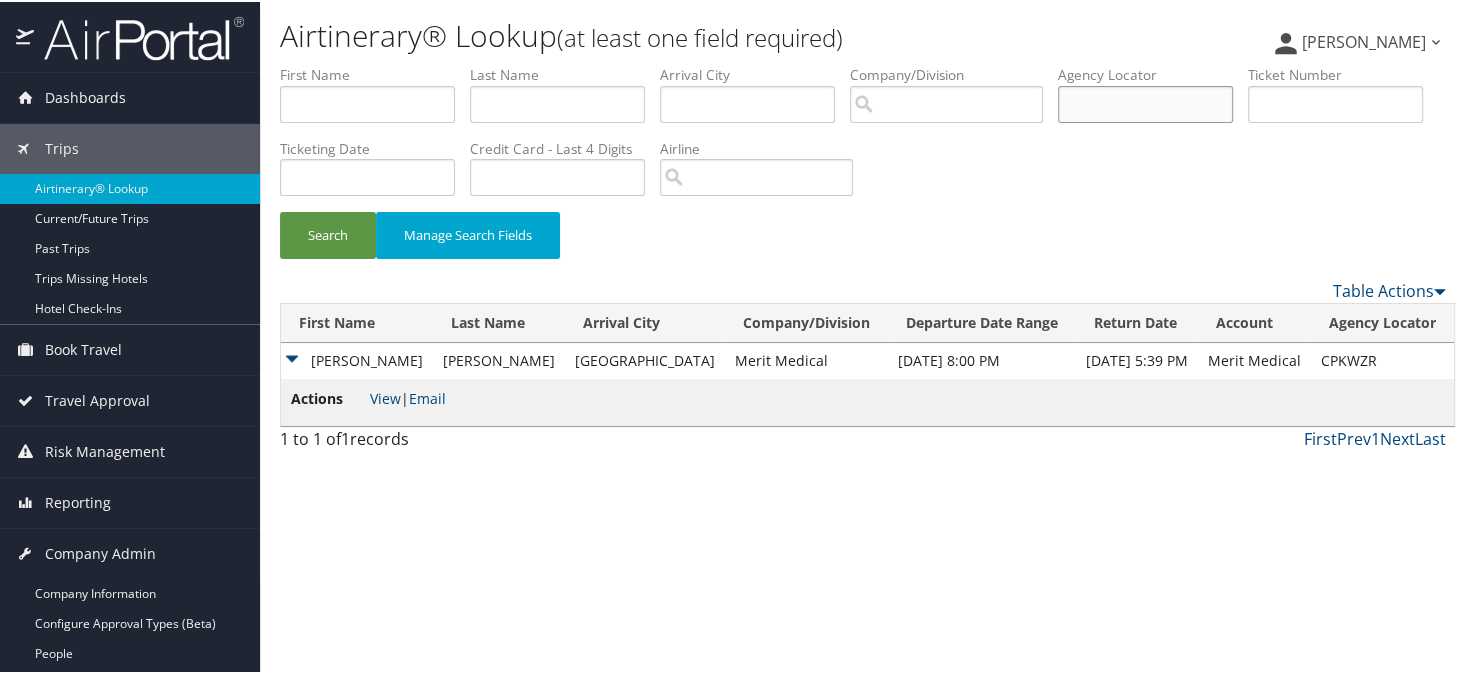 paste on "CNL5W8" 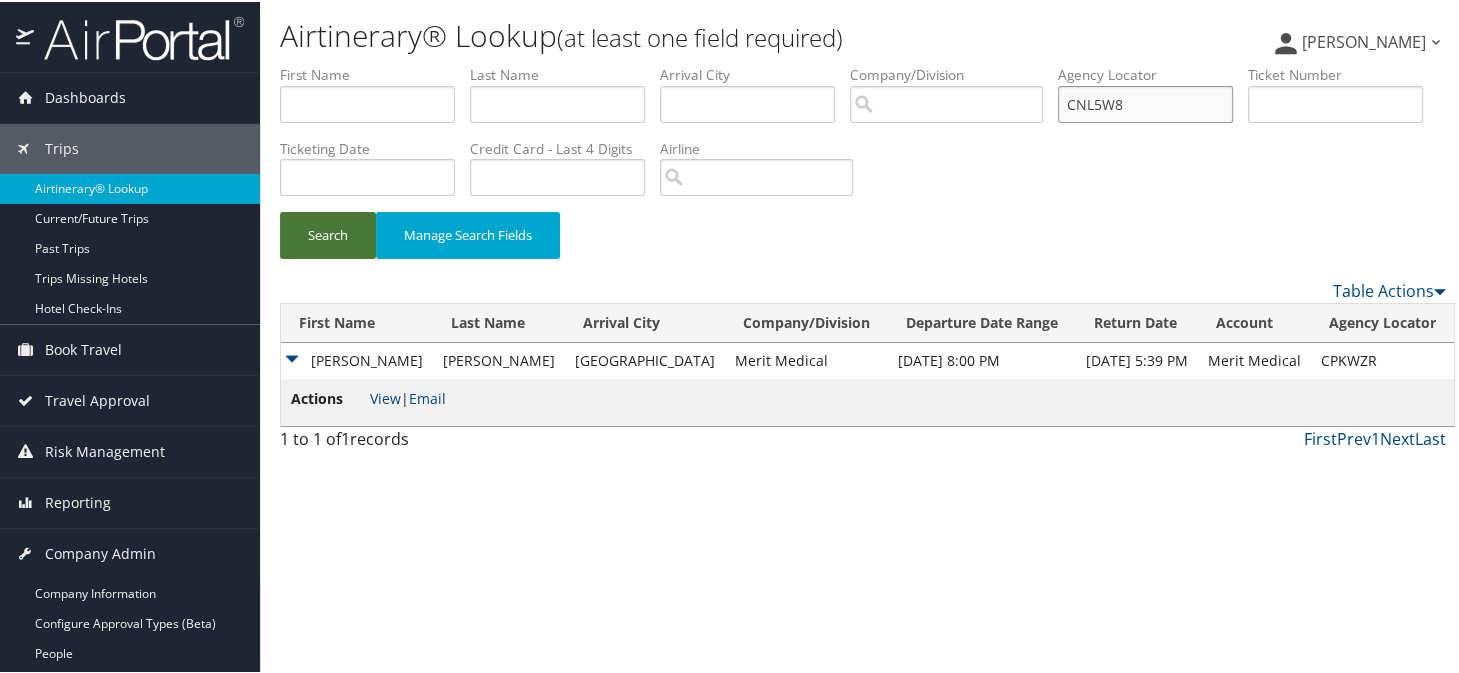 type on "CNL5W8" 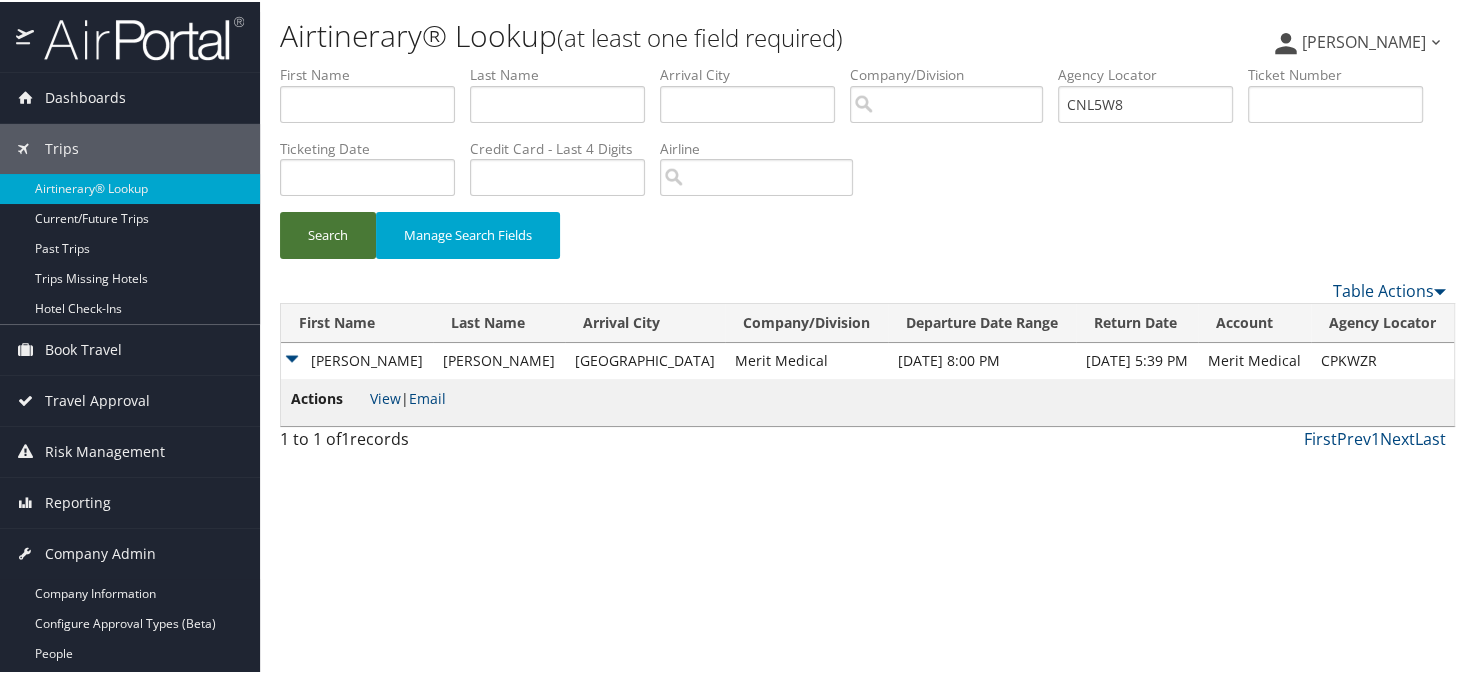 click on "Search" at bounding box center (328, 233) 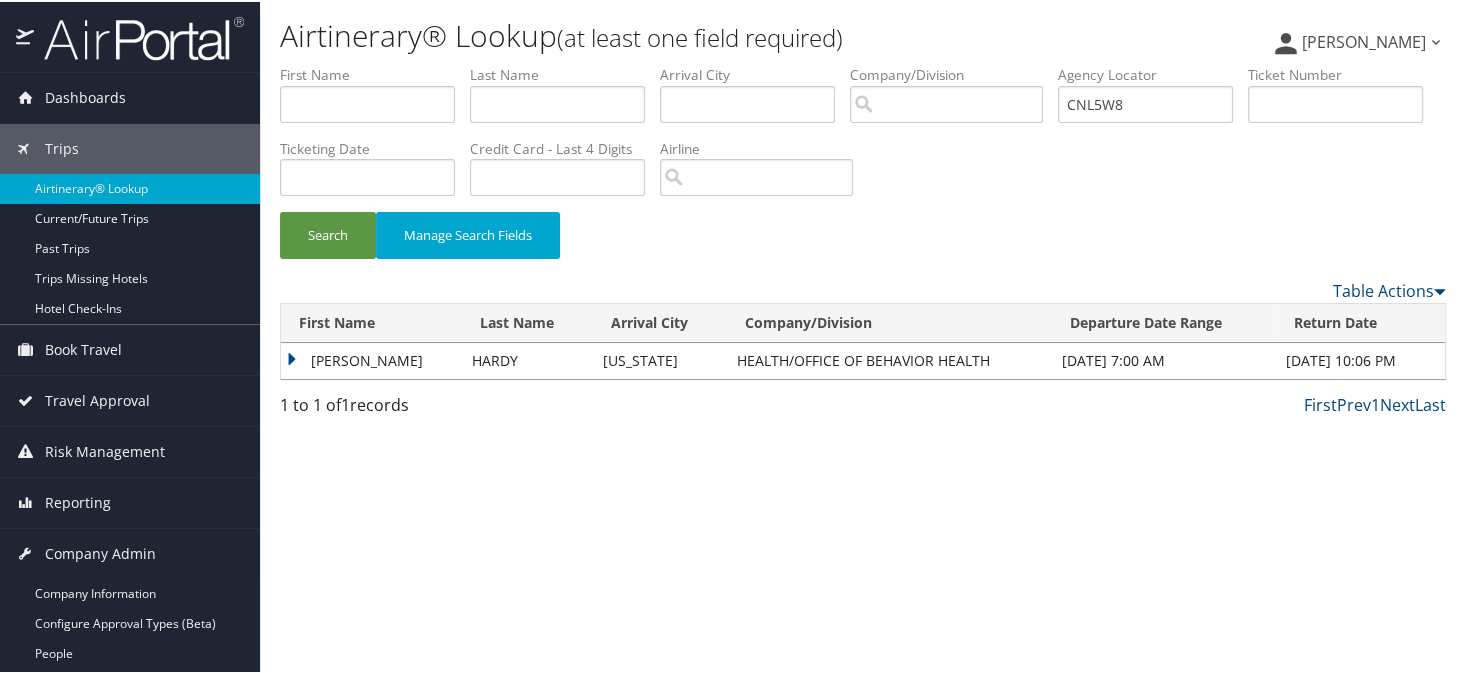 click on "BRYAN JAMES" at bounding box center (371, 359) 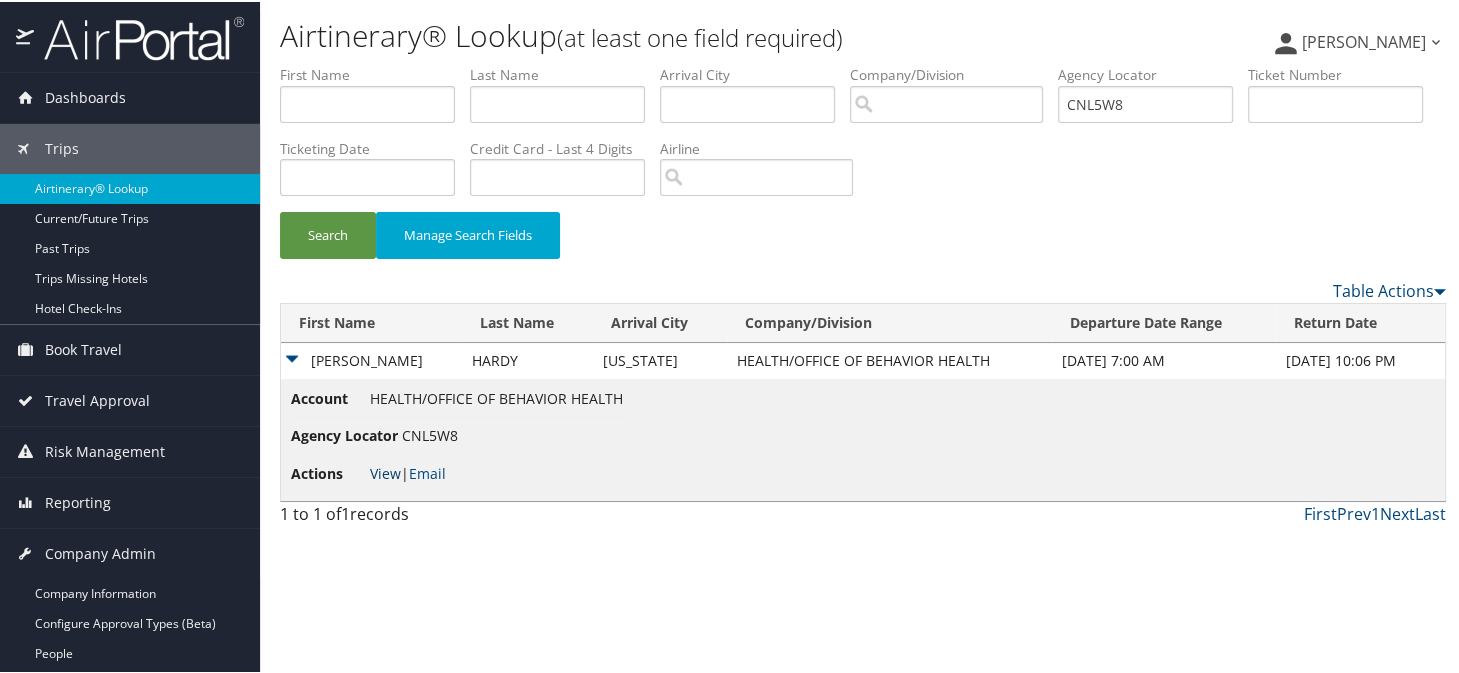 click on "View" at bounding box center (385, 471) 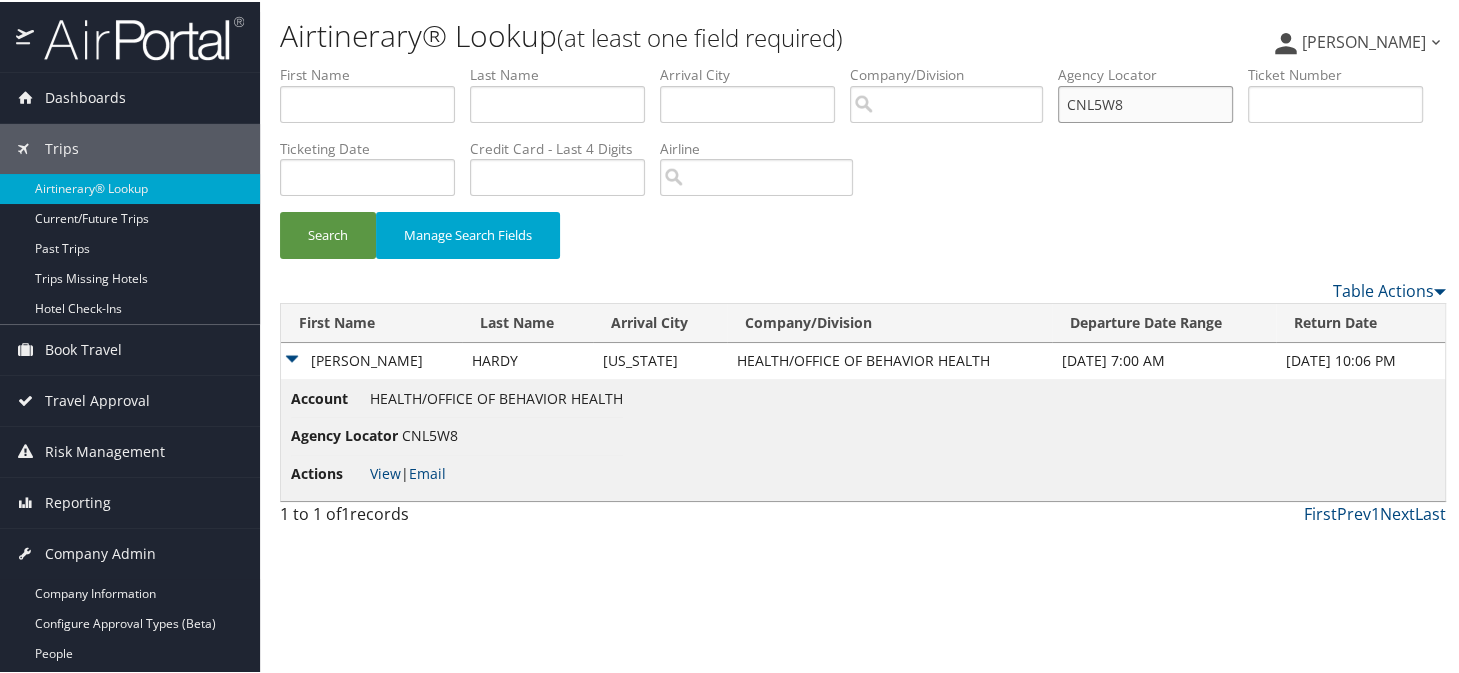 drag, startPoint x: 1170, startPoint y: 110, endPoint x: 1088, endPoint y: 107, distance: 82.05486 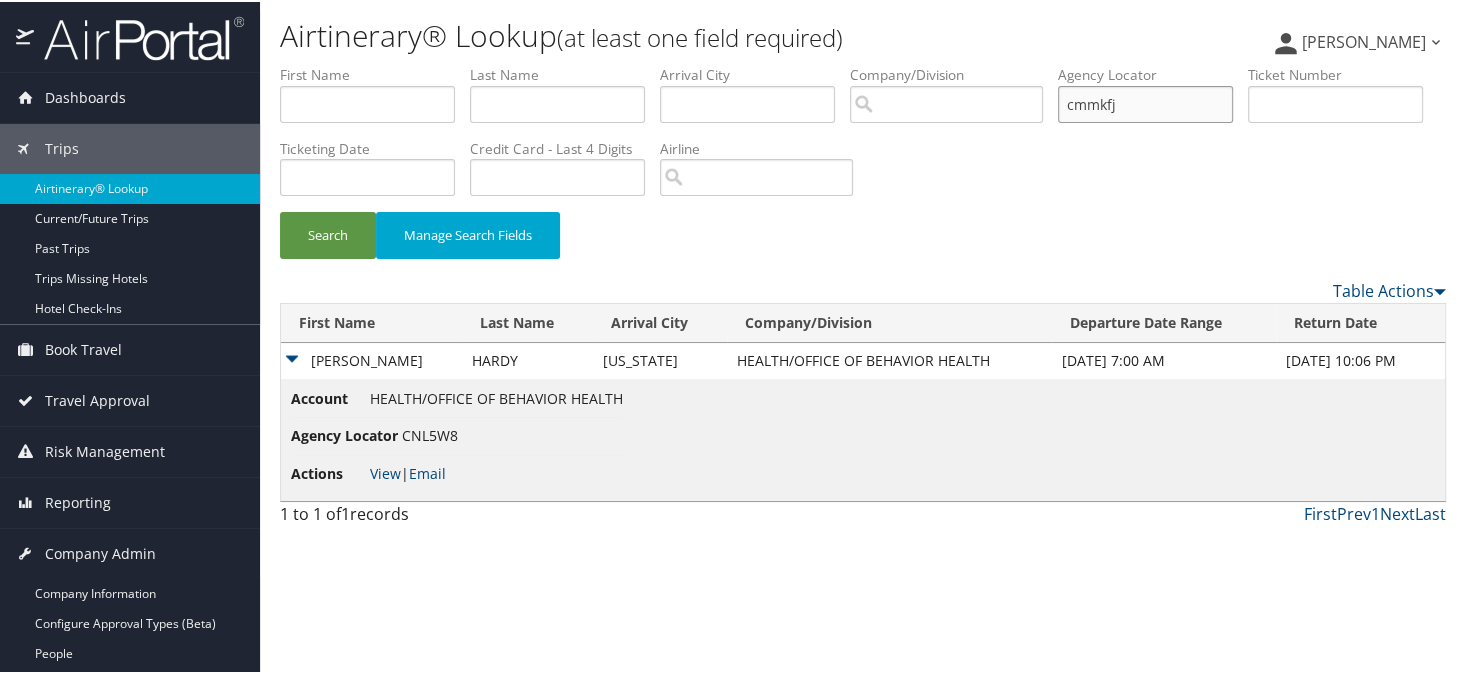click on "Search" at bounding box center [328, 233] 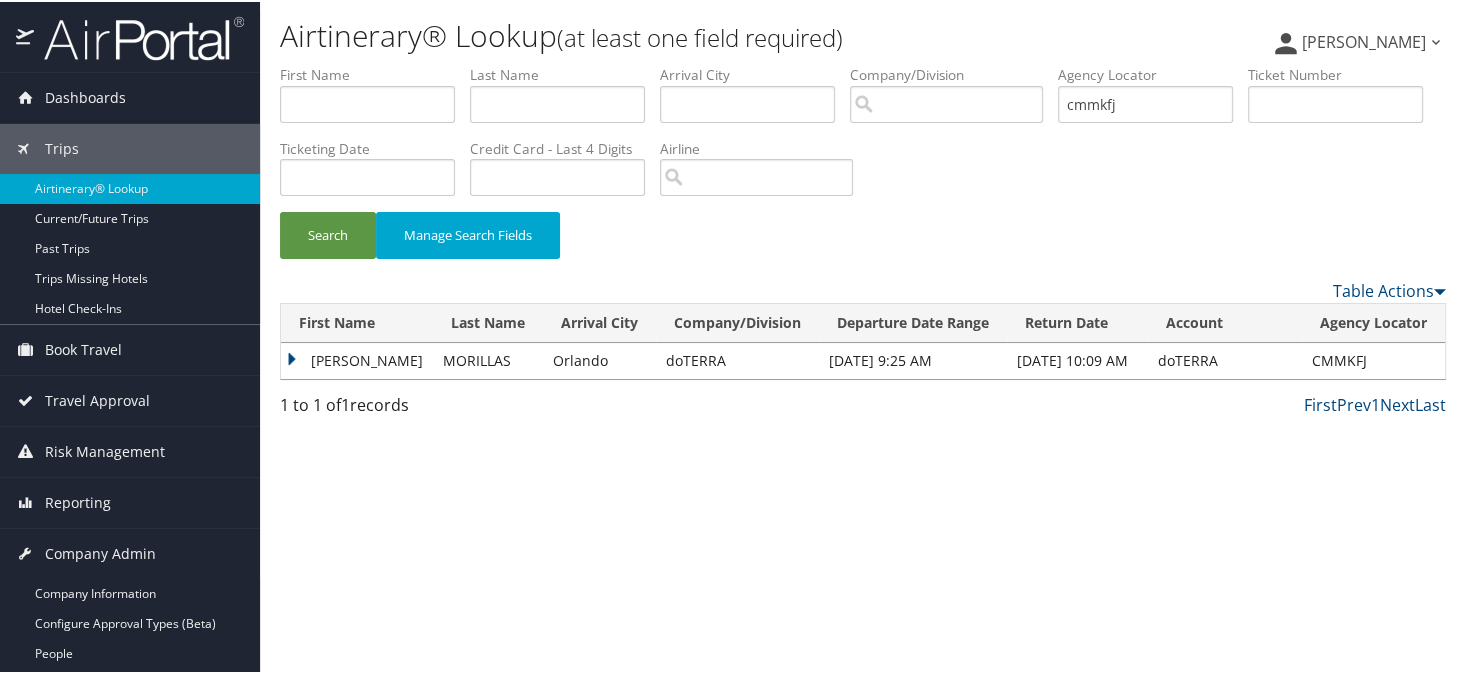 click on "PRIAMO" at bounding box center [357, 359] 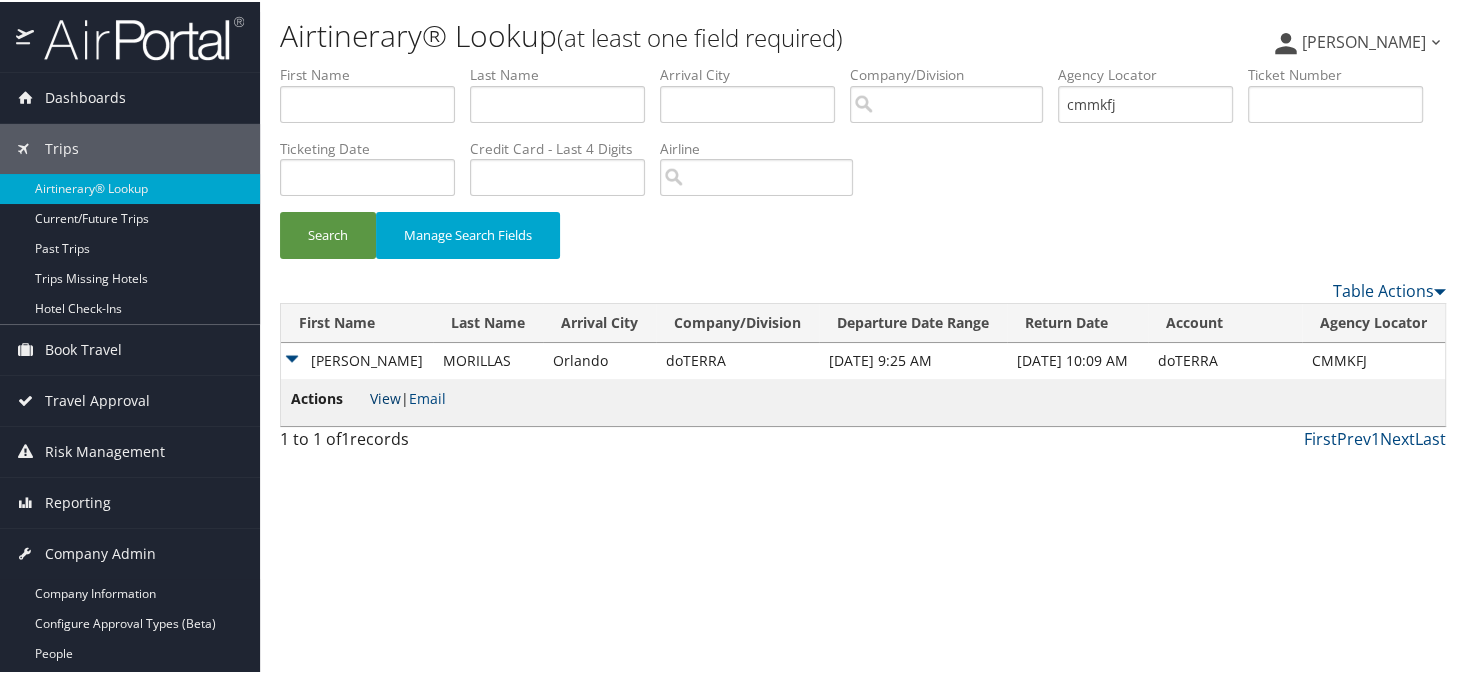 click on "View" at bounding box center (385, 396) 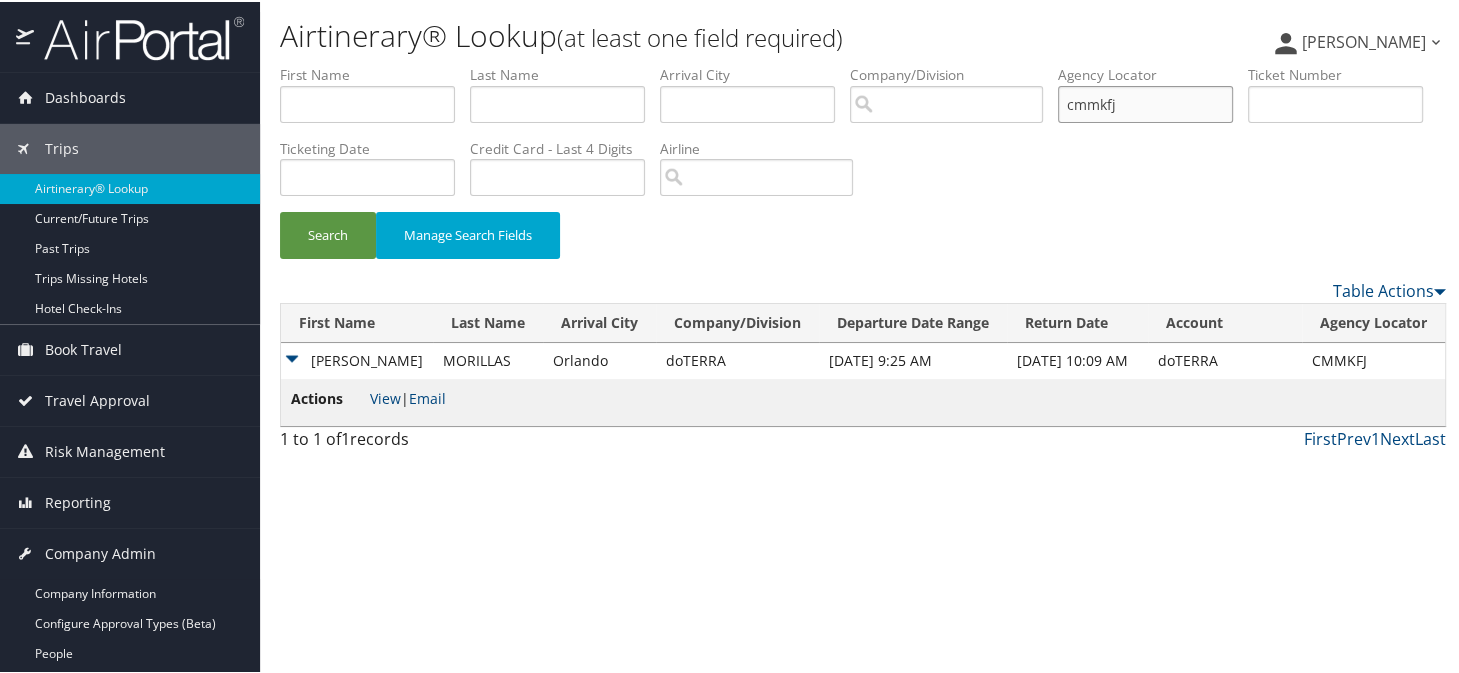 drag, startPoint x: 1168, startPoint y: 90, endPoint x: 1116, endPoint y: 95, distance: 52.23983 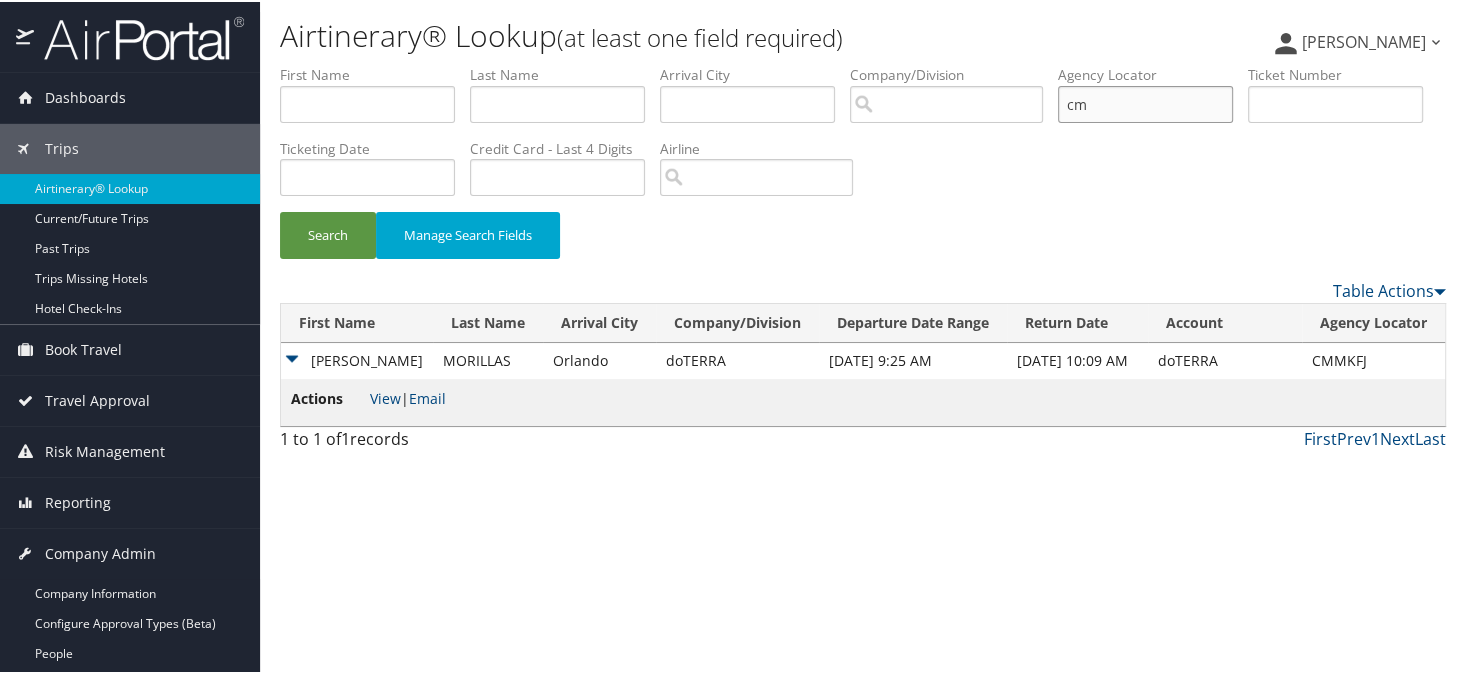 type on "c" 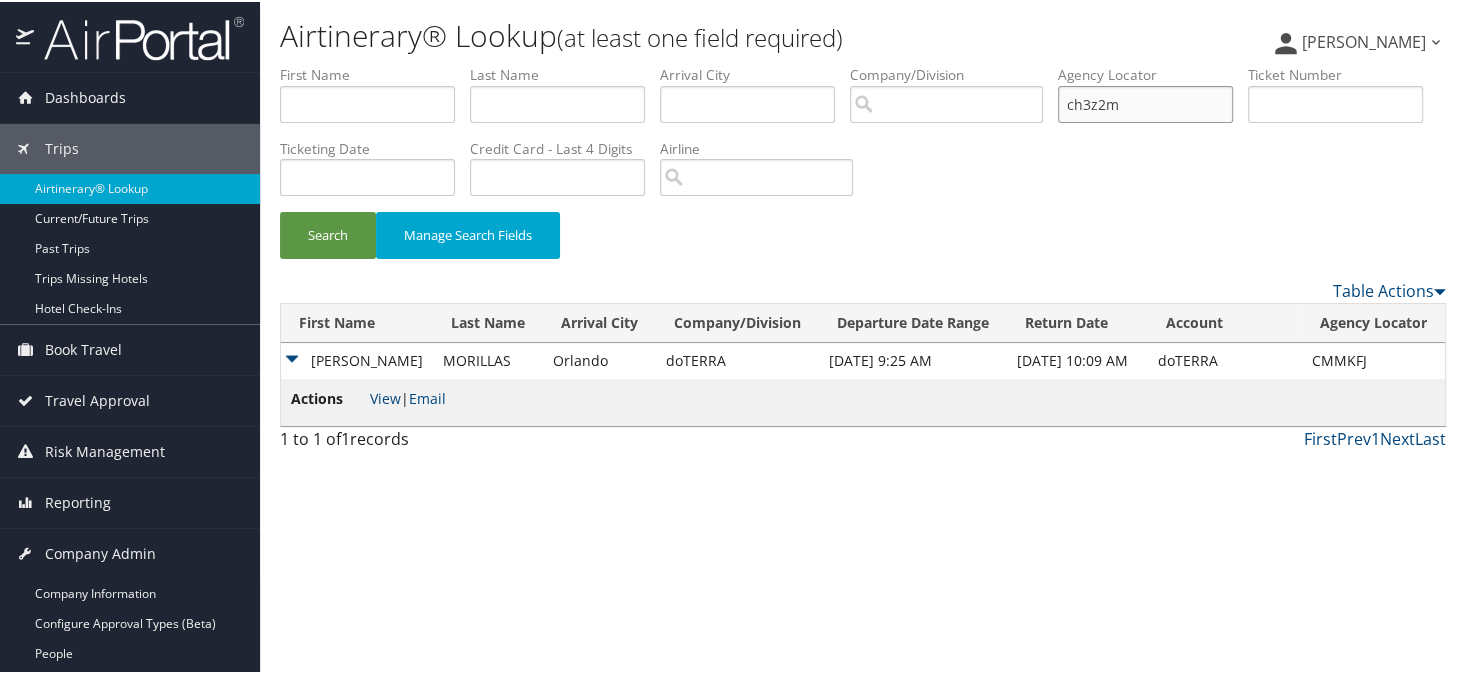 type on "ch3z2m" 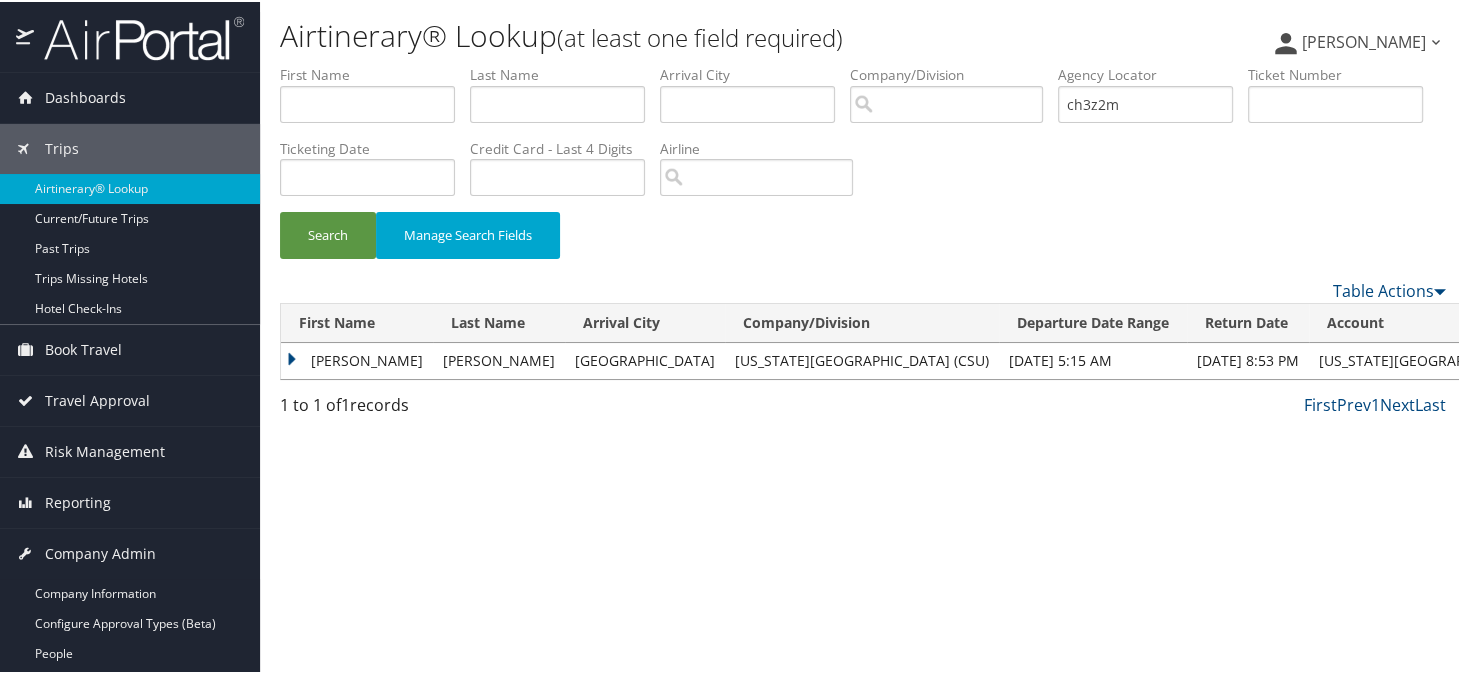 click on "SUSAN M" at bounding box center [357, 359] 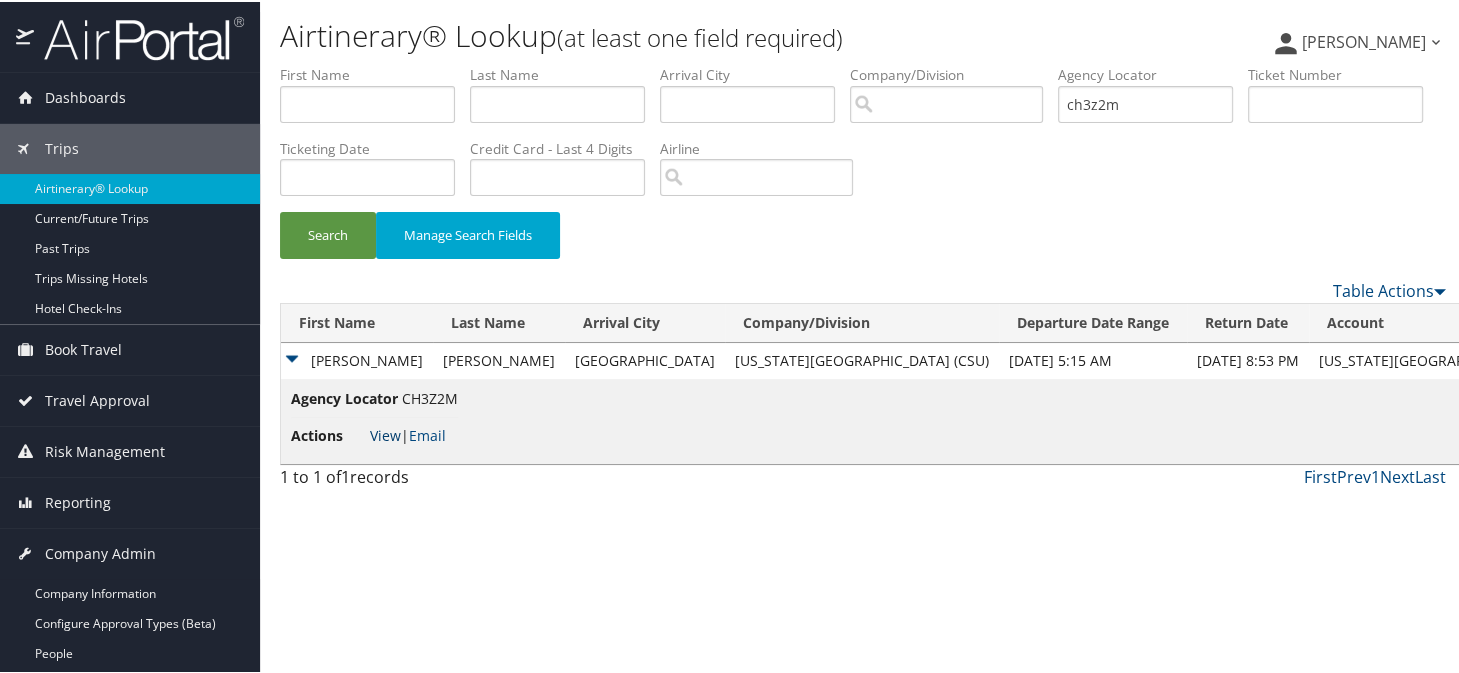 click on "View" at bounding box center (385, 433) 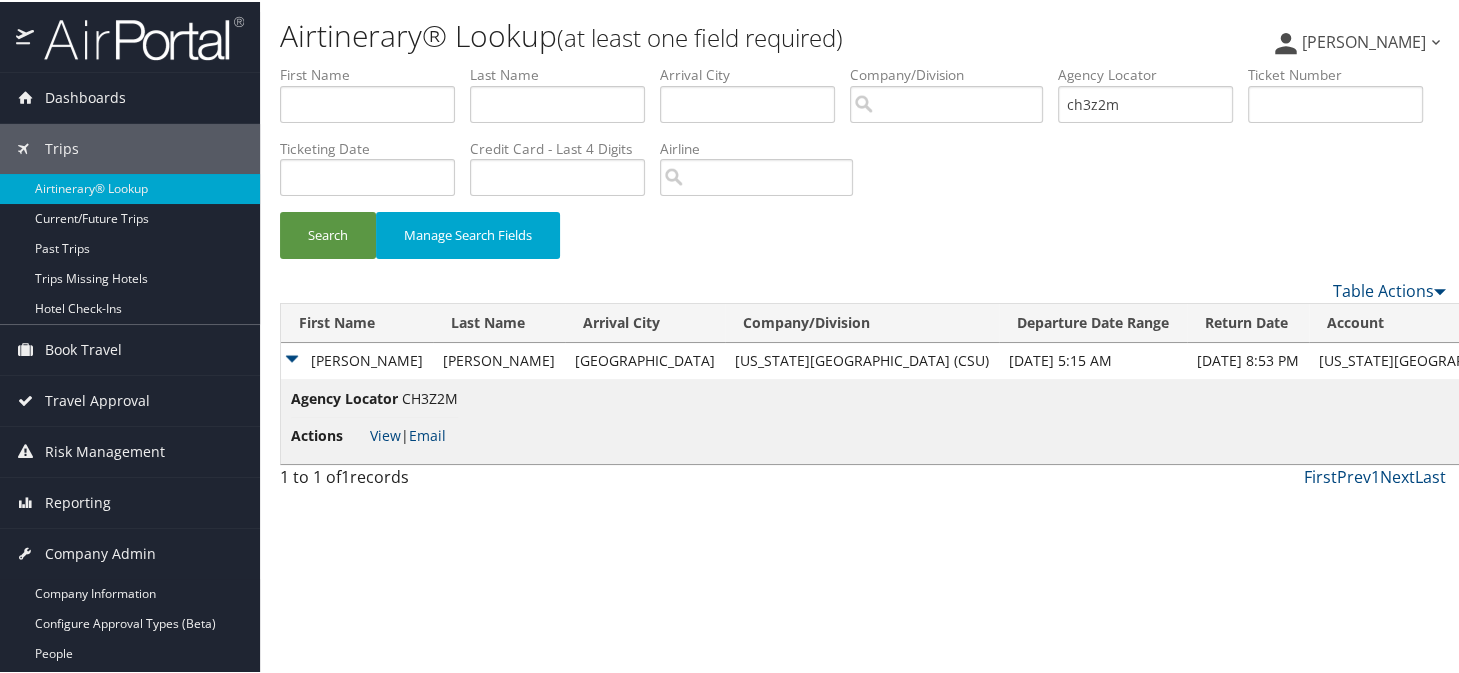 click on "Search Manage Search Fields" at bounding box center [863, 243] 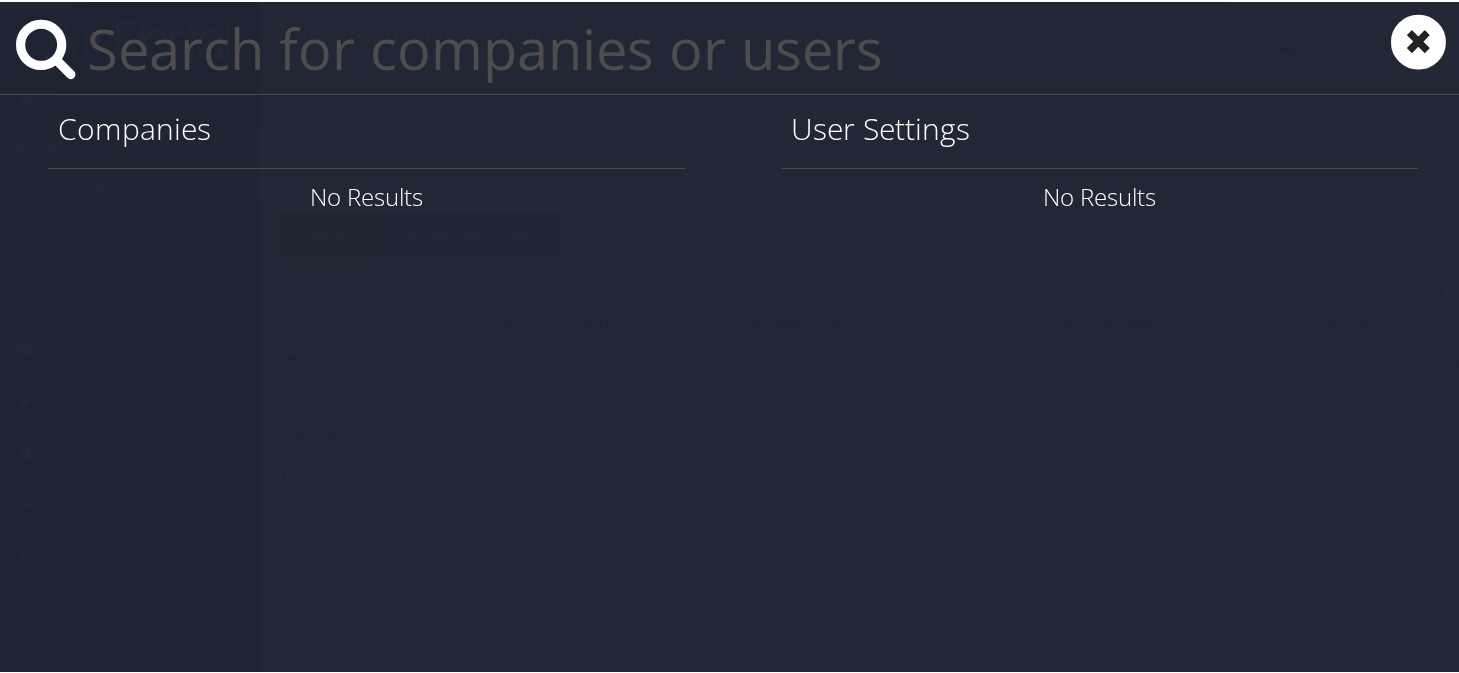 paste on "rawalb@gram.edu" 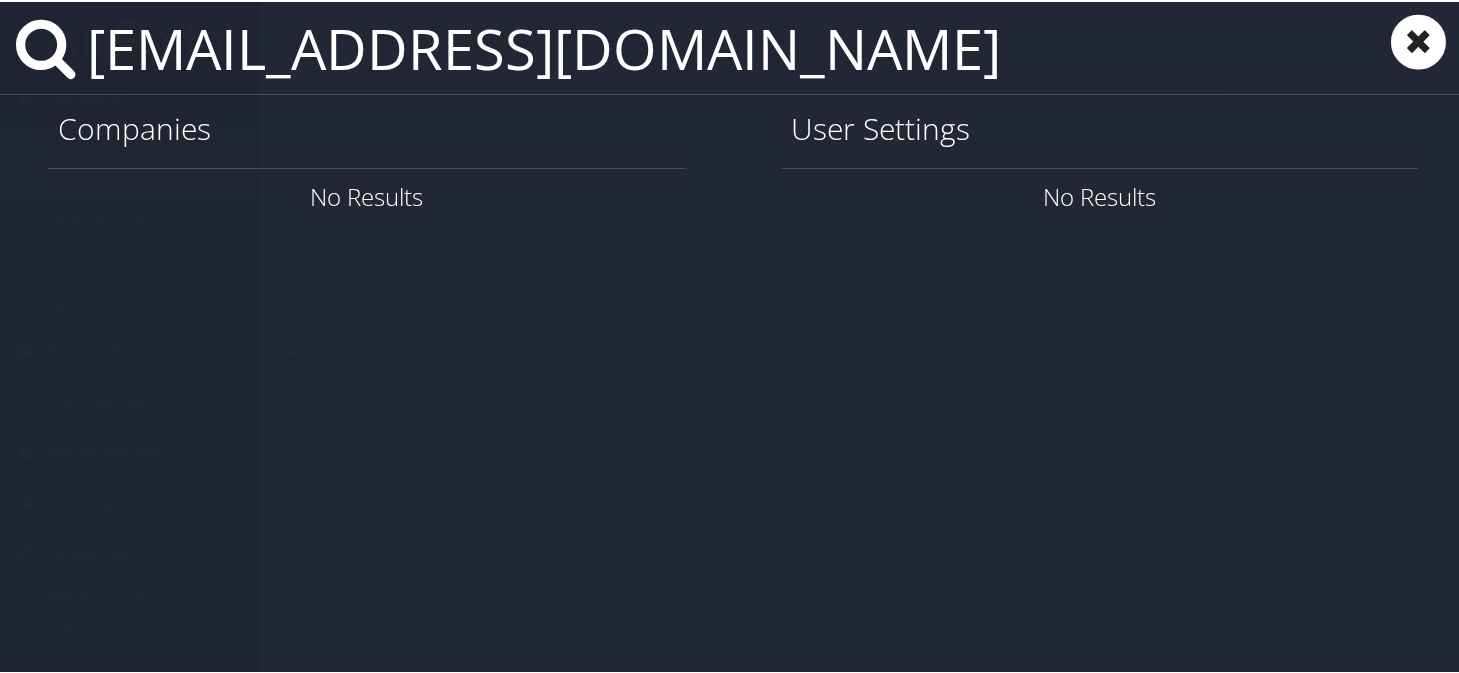 type on "rawalb@gram.edu" 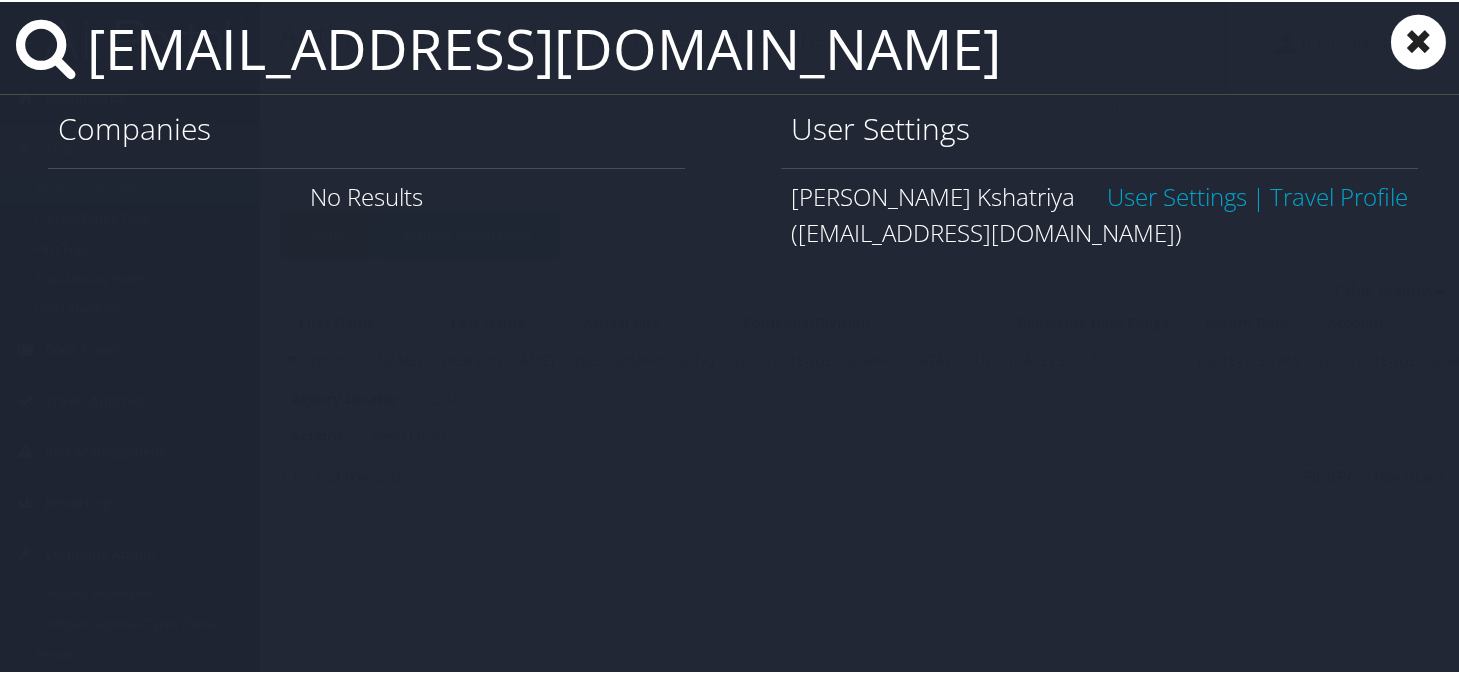 click on "User Settings" at bounding box center [1177, 194] 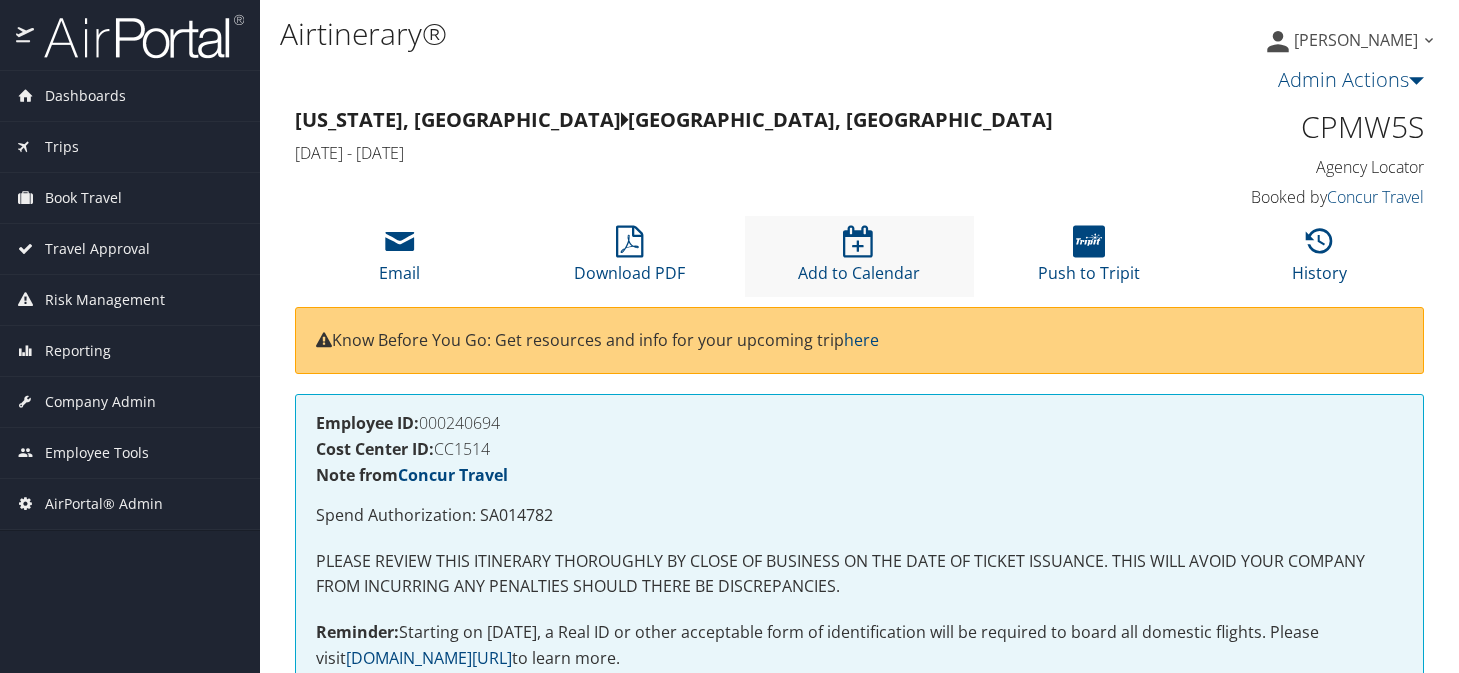 scroll, scrollTop: 0, scrollLeft: 0, axis: both 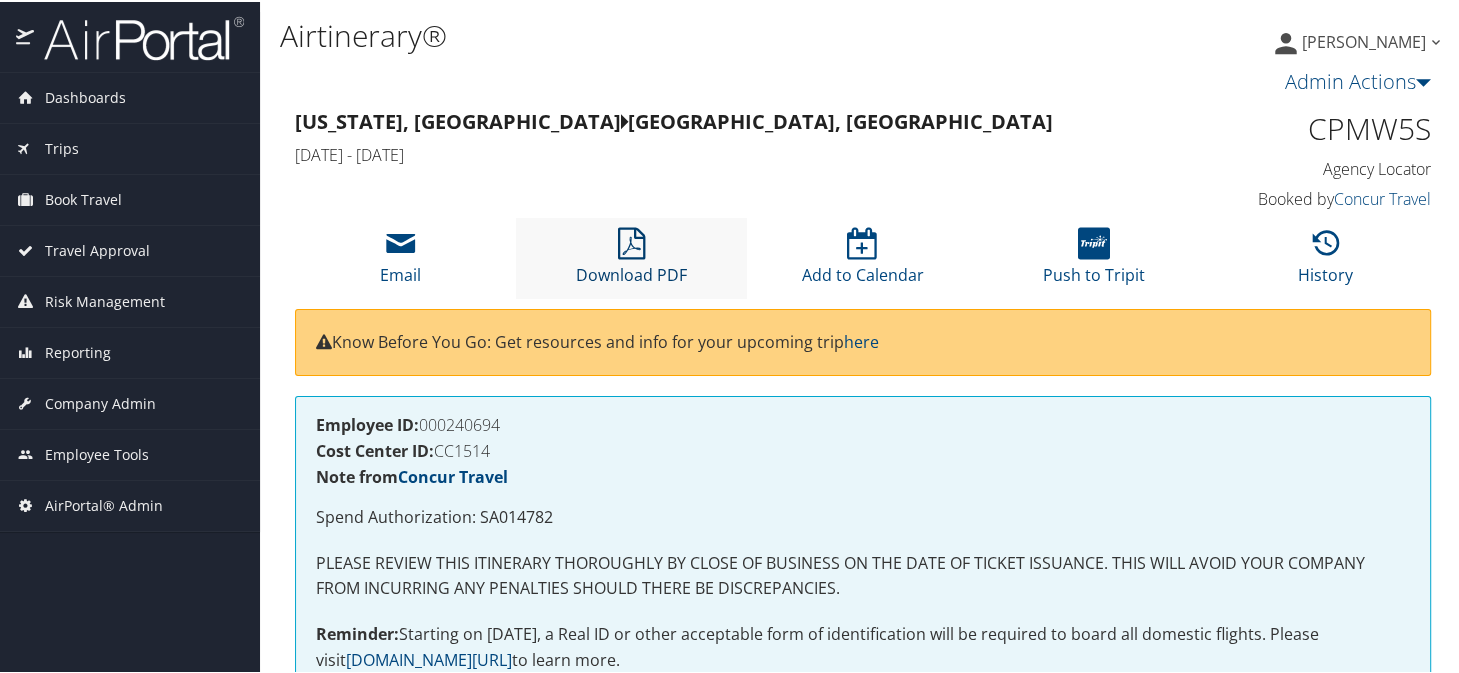 click on "Download PDF" at bounding box center [631, 260] 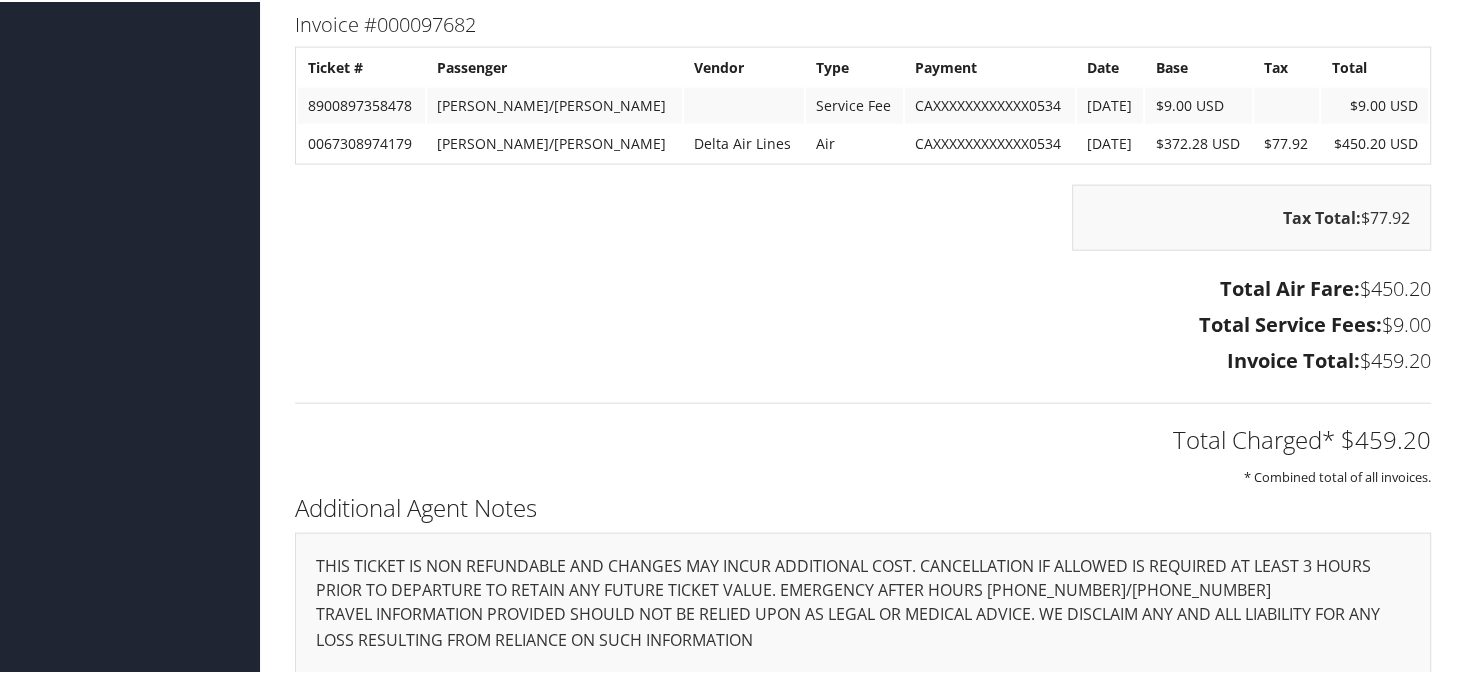 scroll, scrollTop: 3733, scrollLeft: 0, axis: vertical 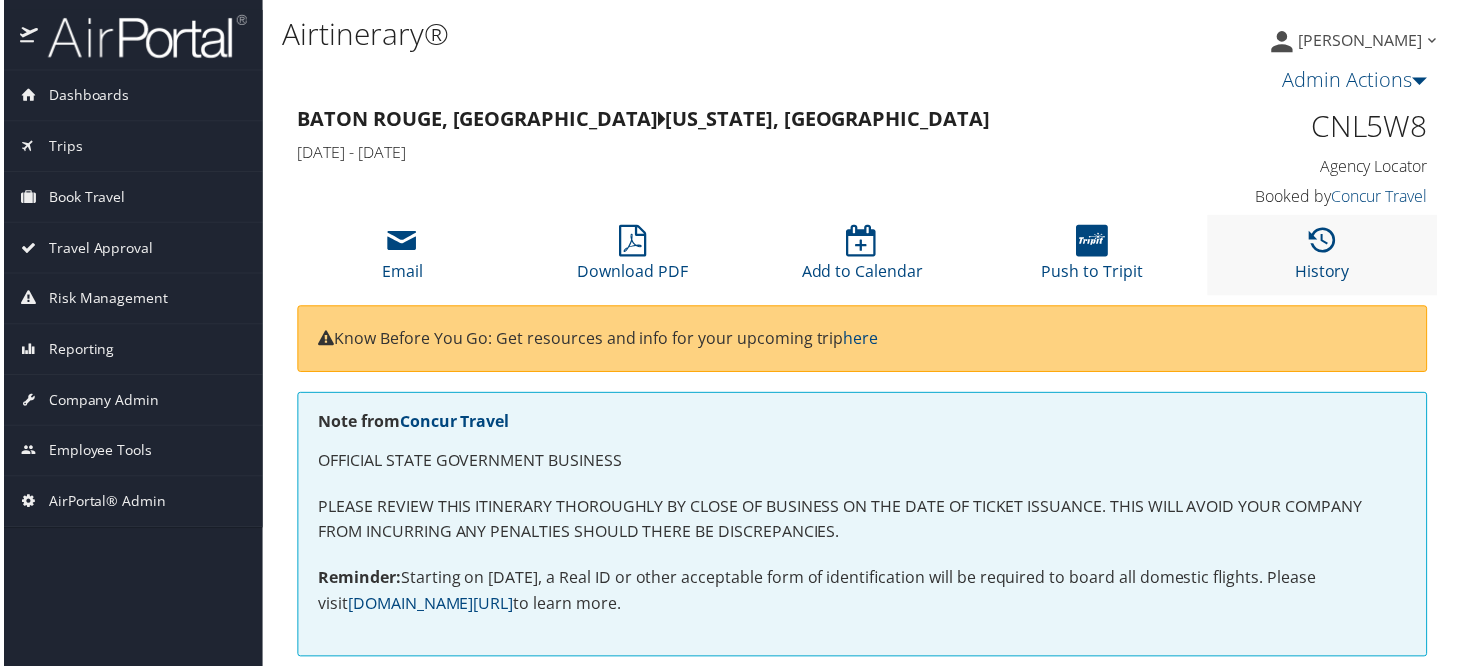 click on "History" at bounding box center [1325, 256] 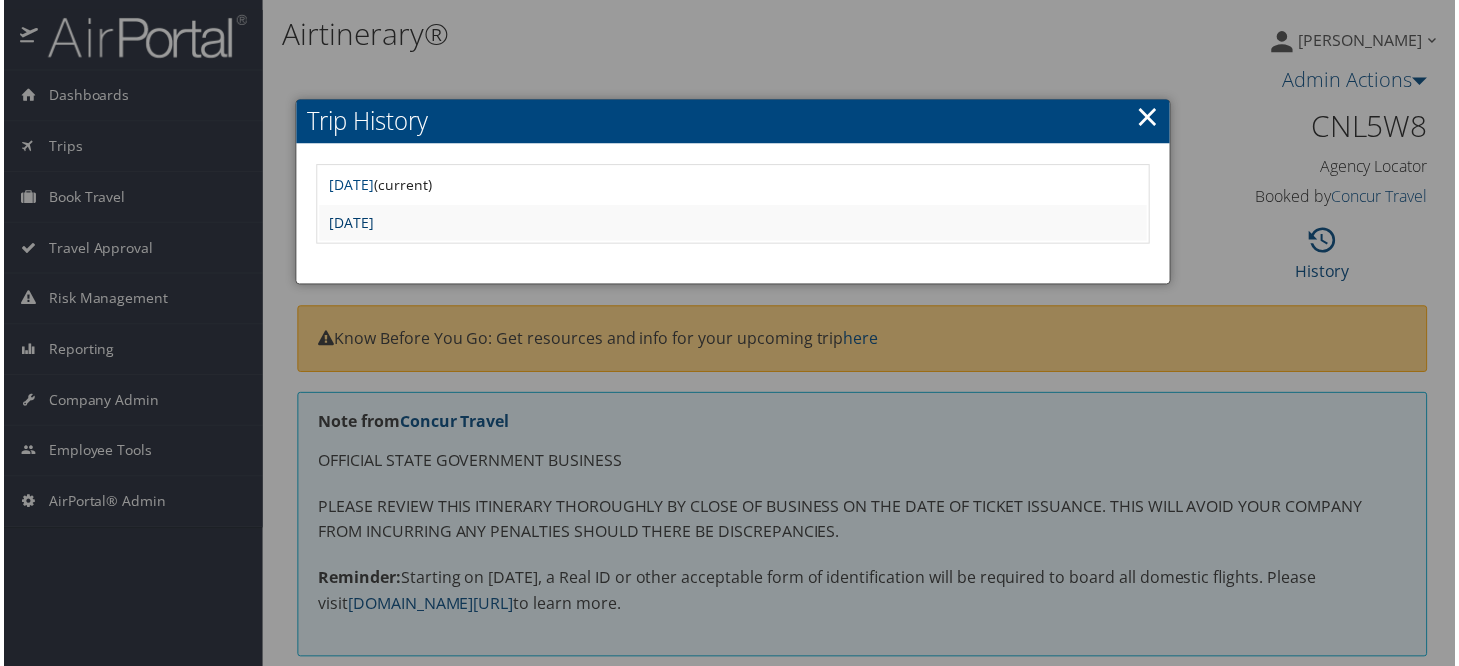 click on "Thu Jun 26 09:35:20 MDT 2025" at bounding box center (349, 223) 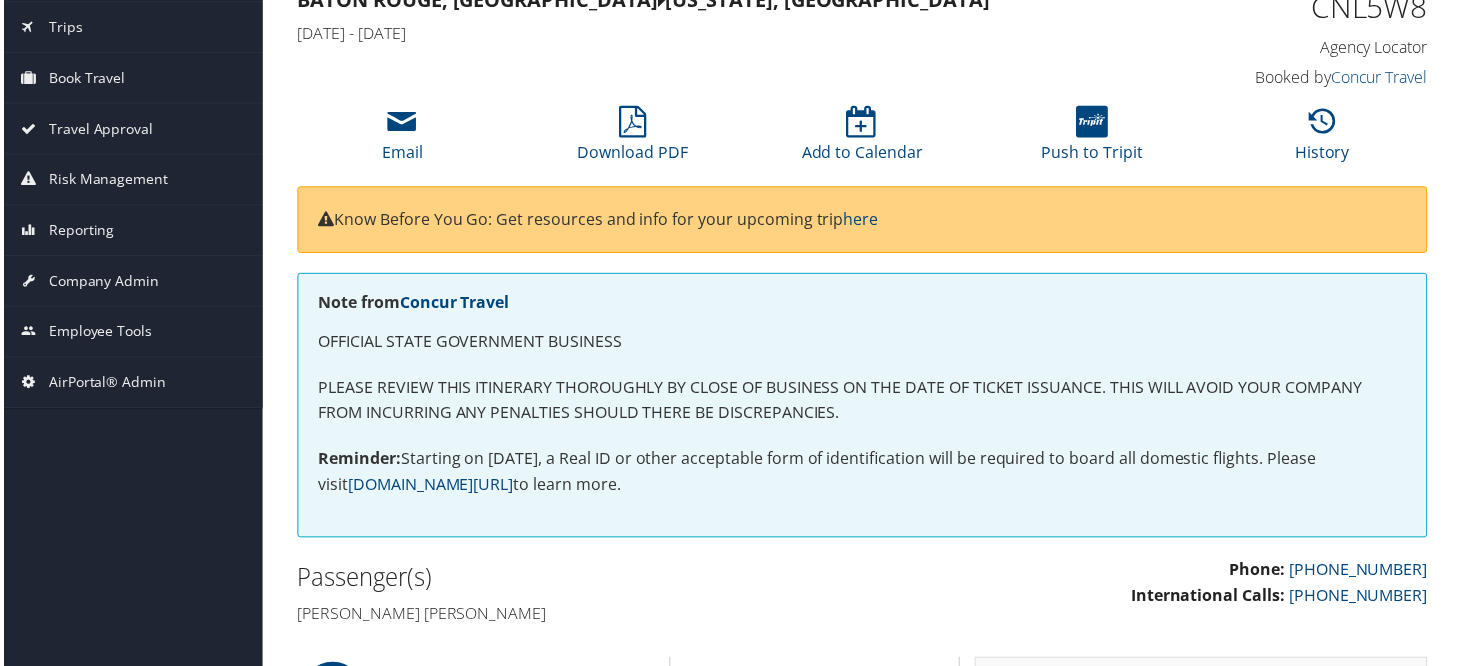 scroll, scrollTop: 100, scrollLeft: 0, axis: vertical 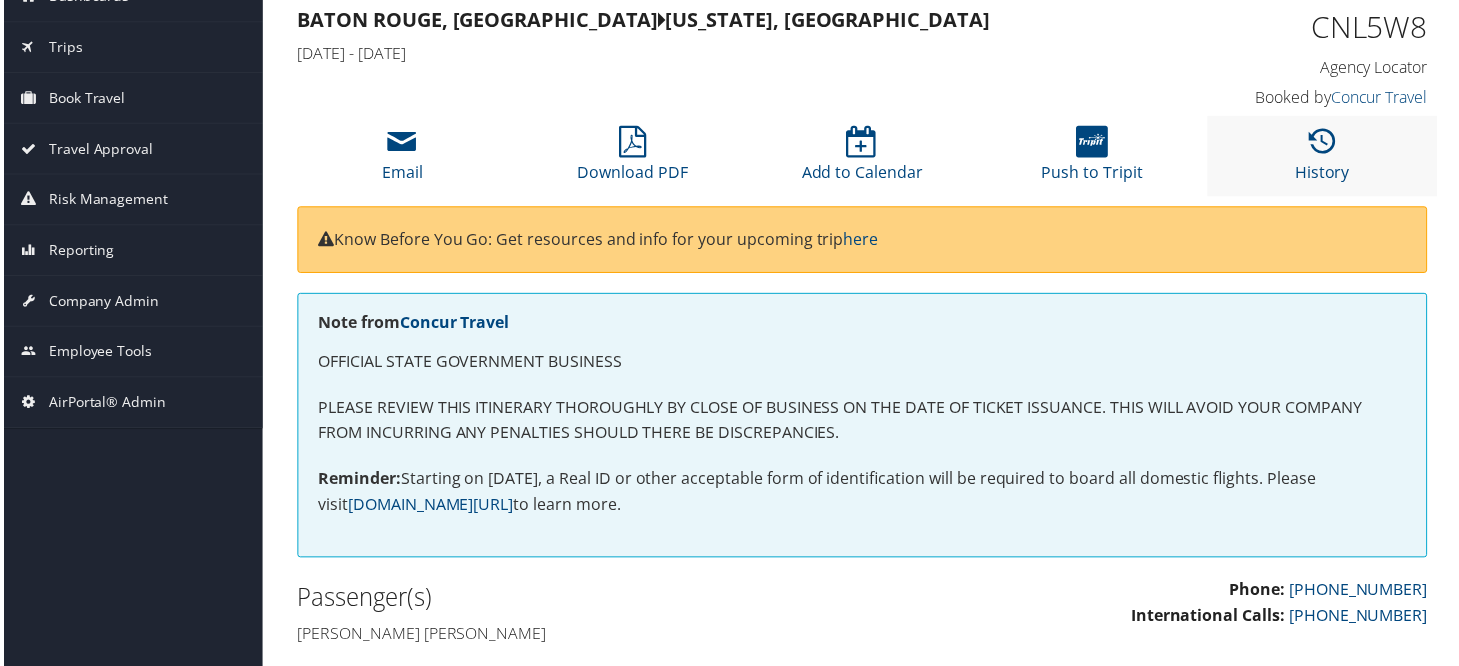 click on "History" at bounding box center [1325, 156] 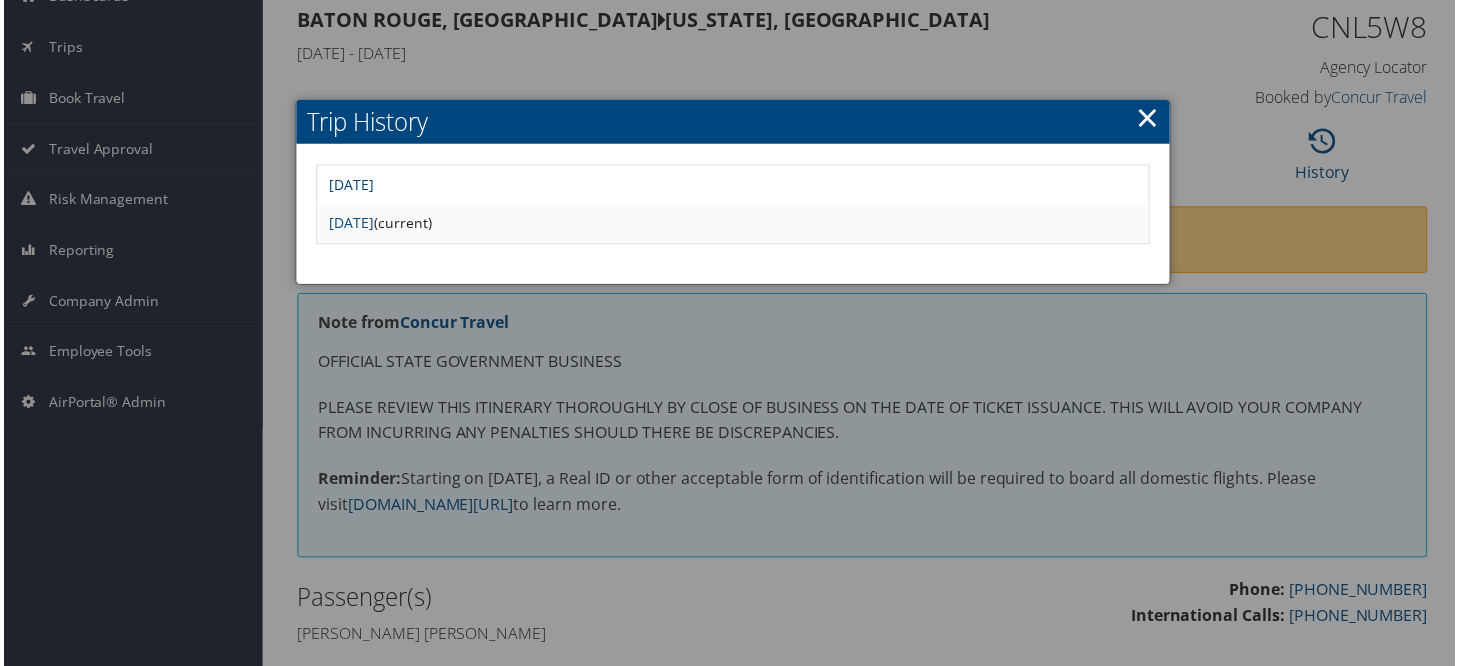 click on "Thu Jun 26 09:51:13 MDT 2025" at bounding box center (349, 185) 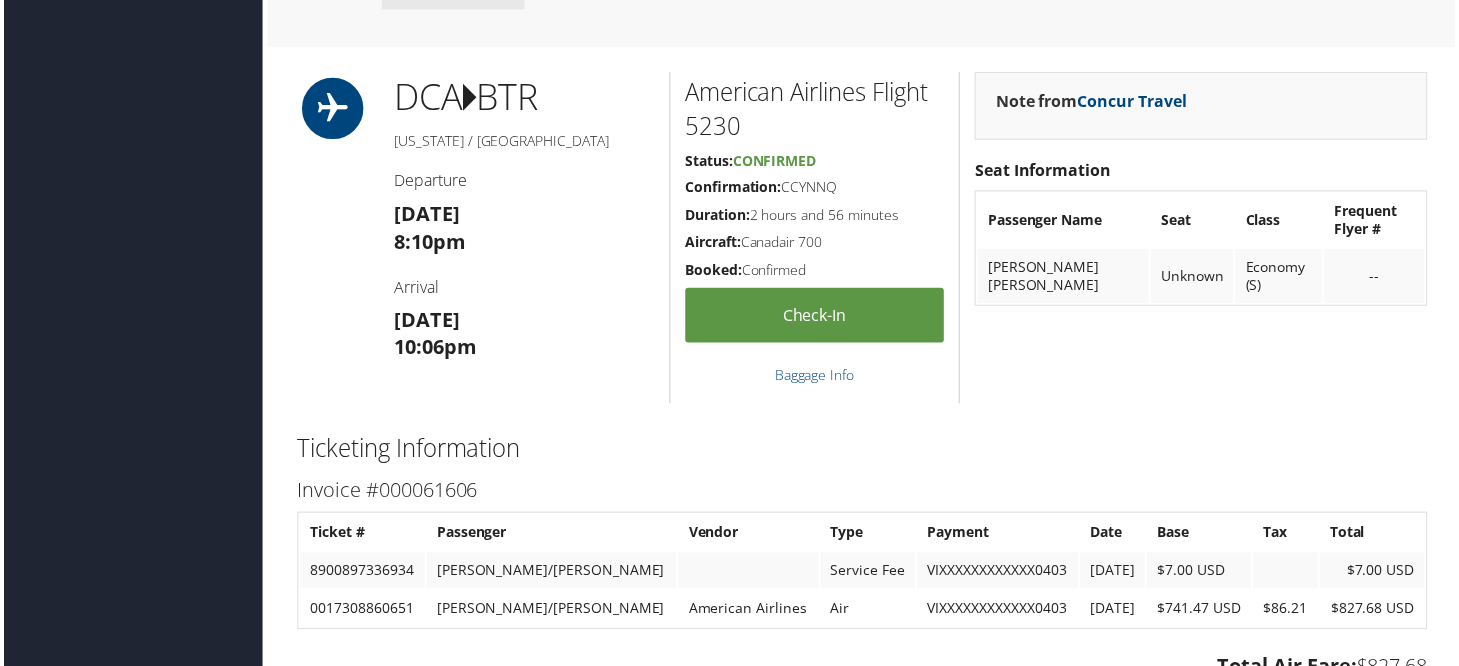scroll, scrollTop: 1400, scrollLeft: 0, axis: vertical 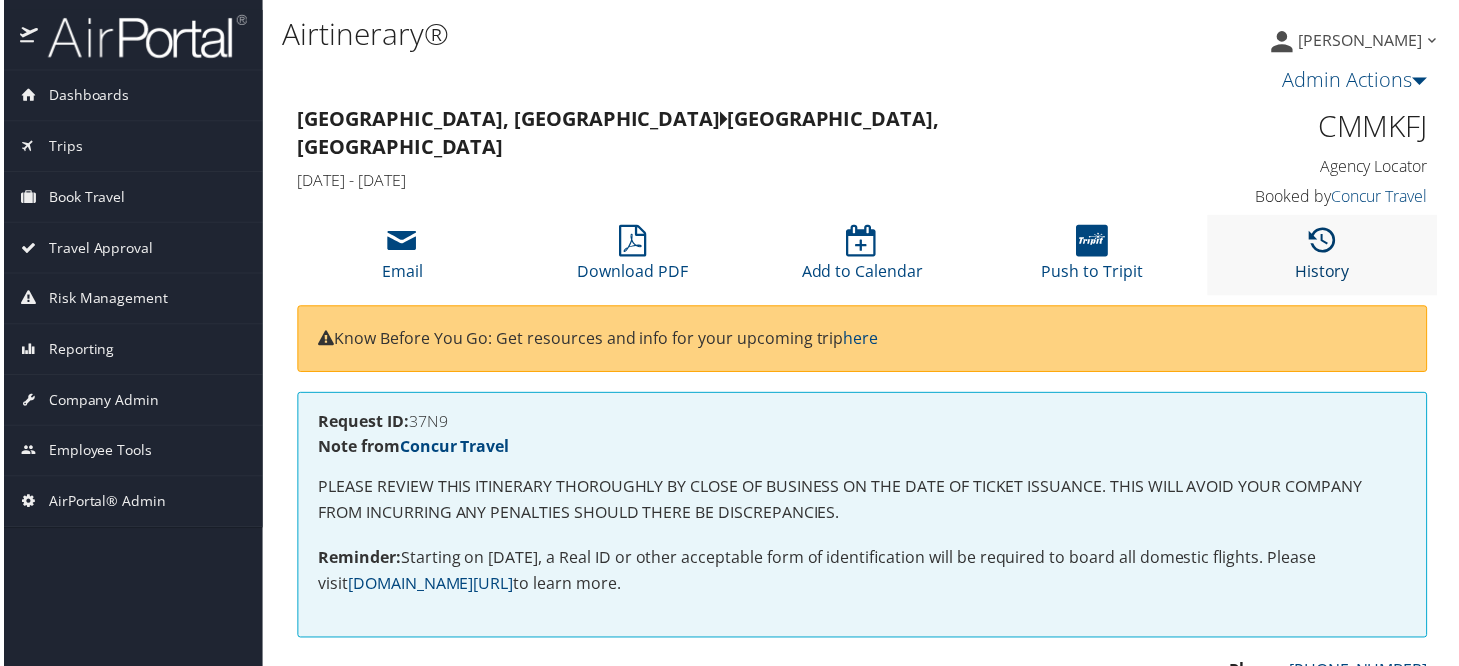 click on "History" at bounding box center [1325, 260] 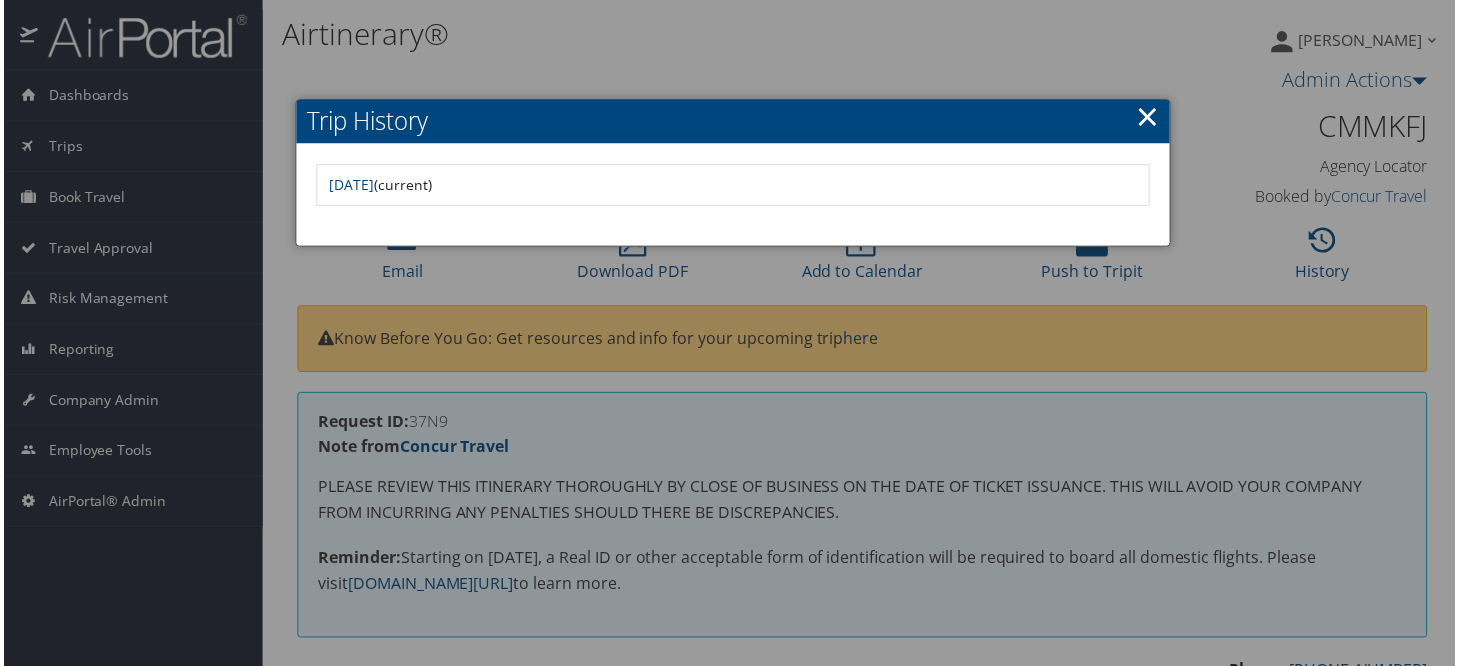click on "×" at bounding box center [1149, 117] 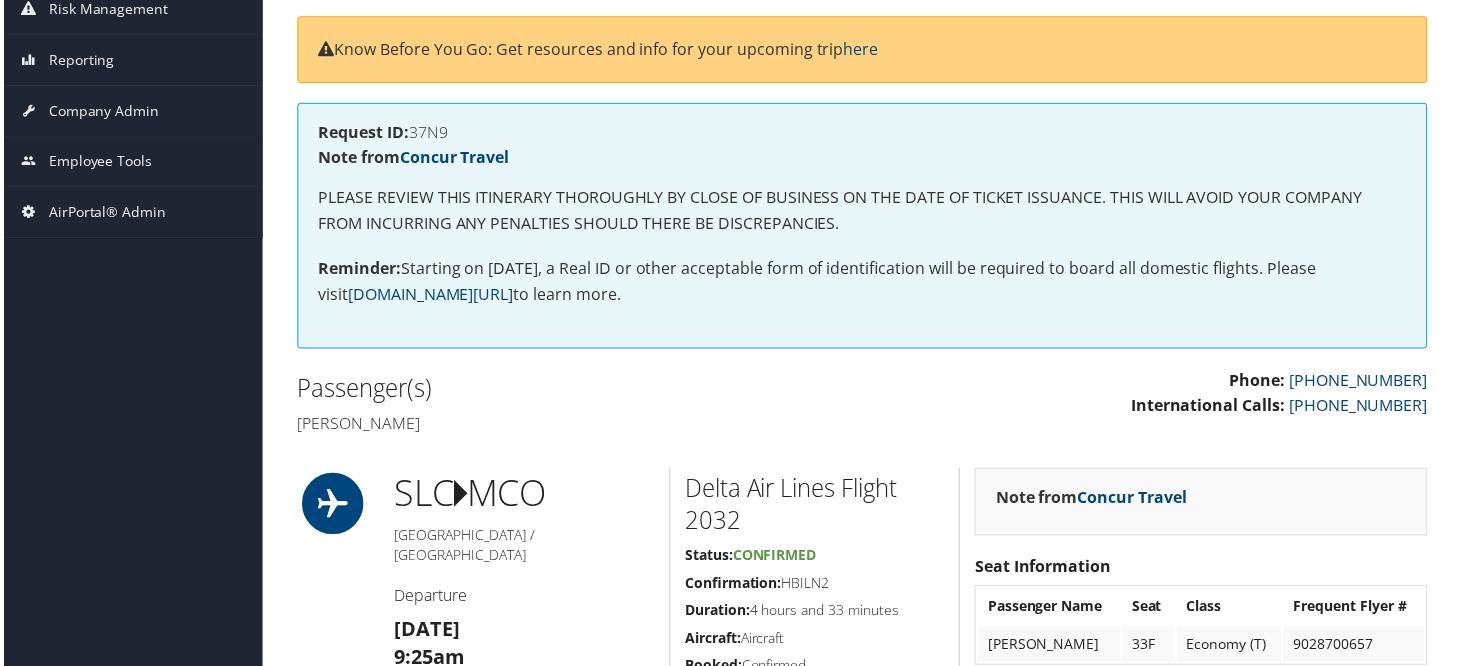 scroll, scrollTop: 0, scrollLeft: 0, axis: both 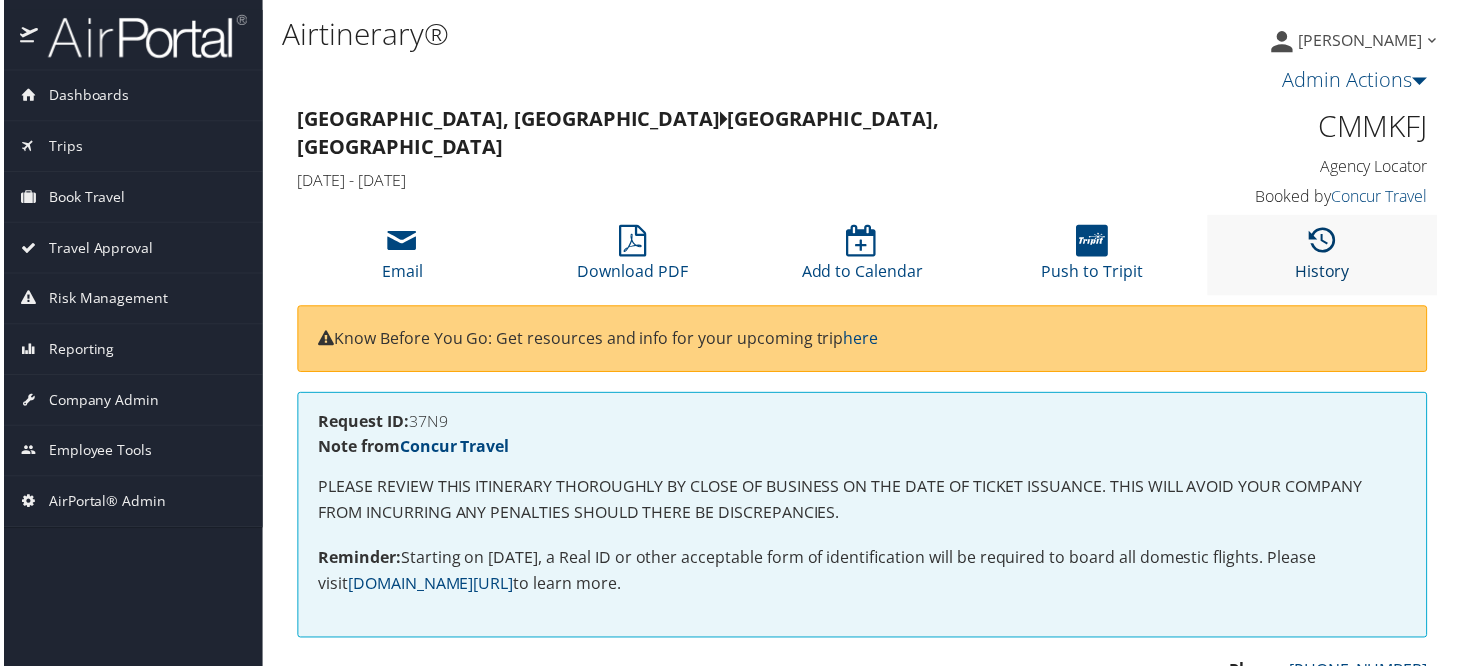 click on "History" at bounding box center (1325, 260) 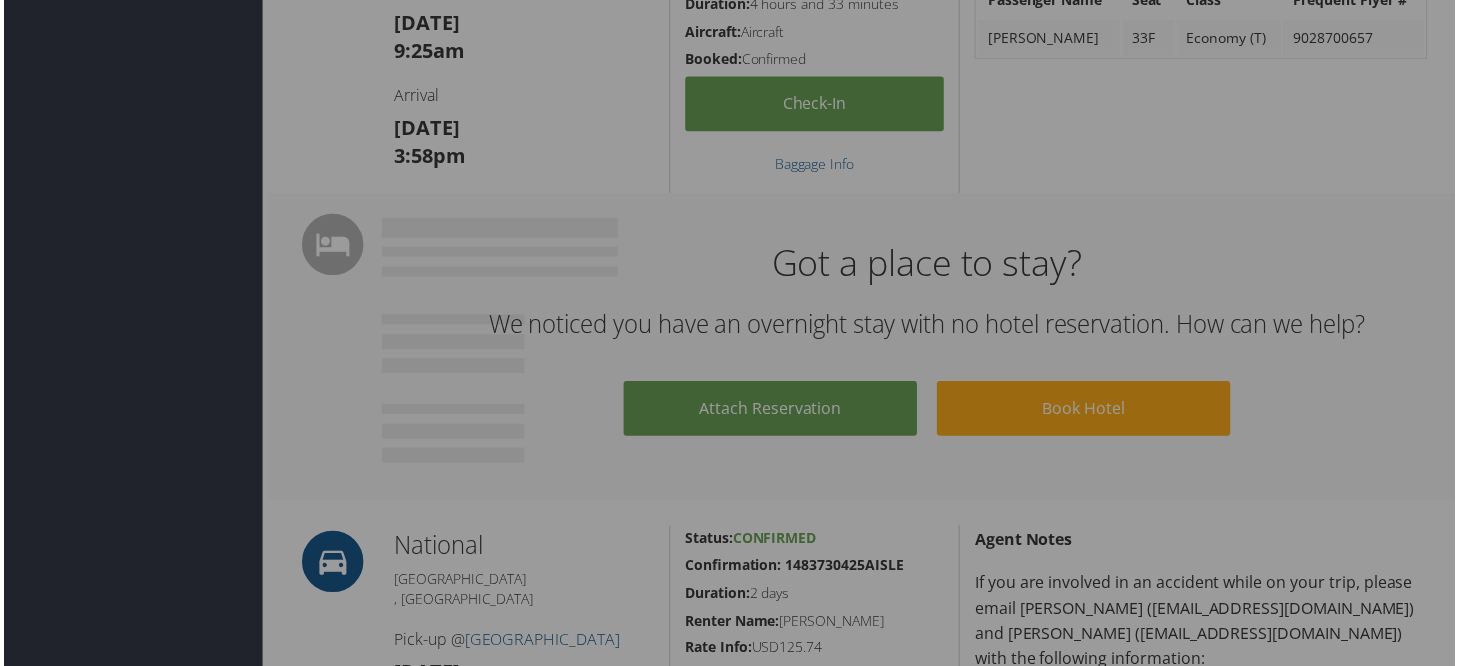 click at bounding box center (733, 336) 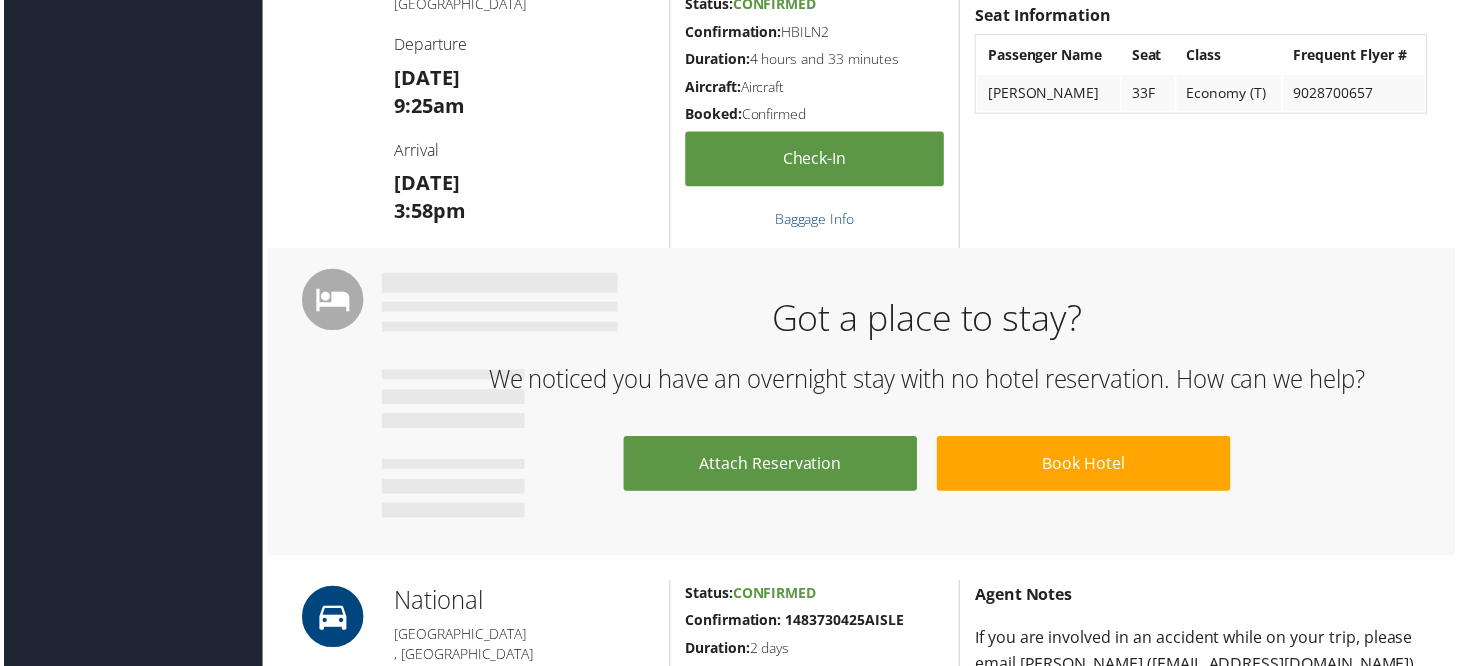 scroll, scrollTop: 800, scrollLeft: 0, axis: vertical 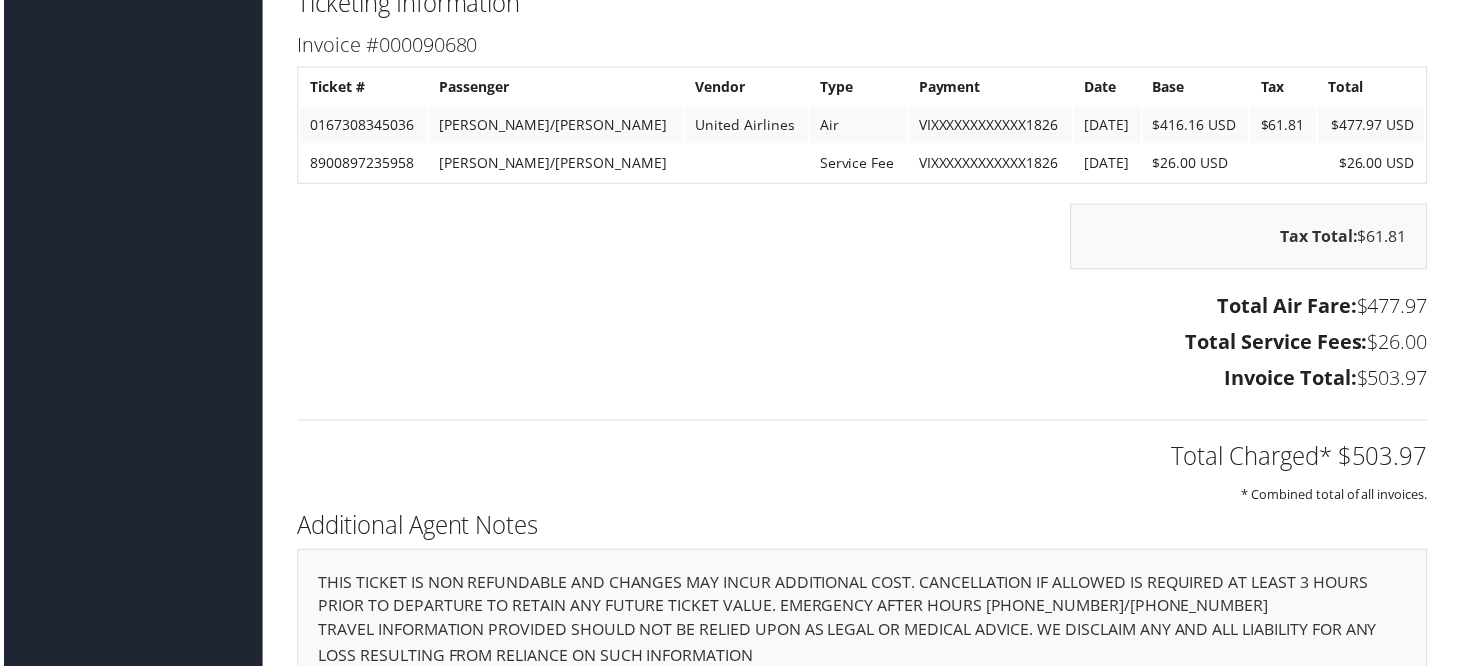 click on "Tax Total:  $61.81" at bounding box center [863, 248] 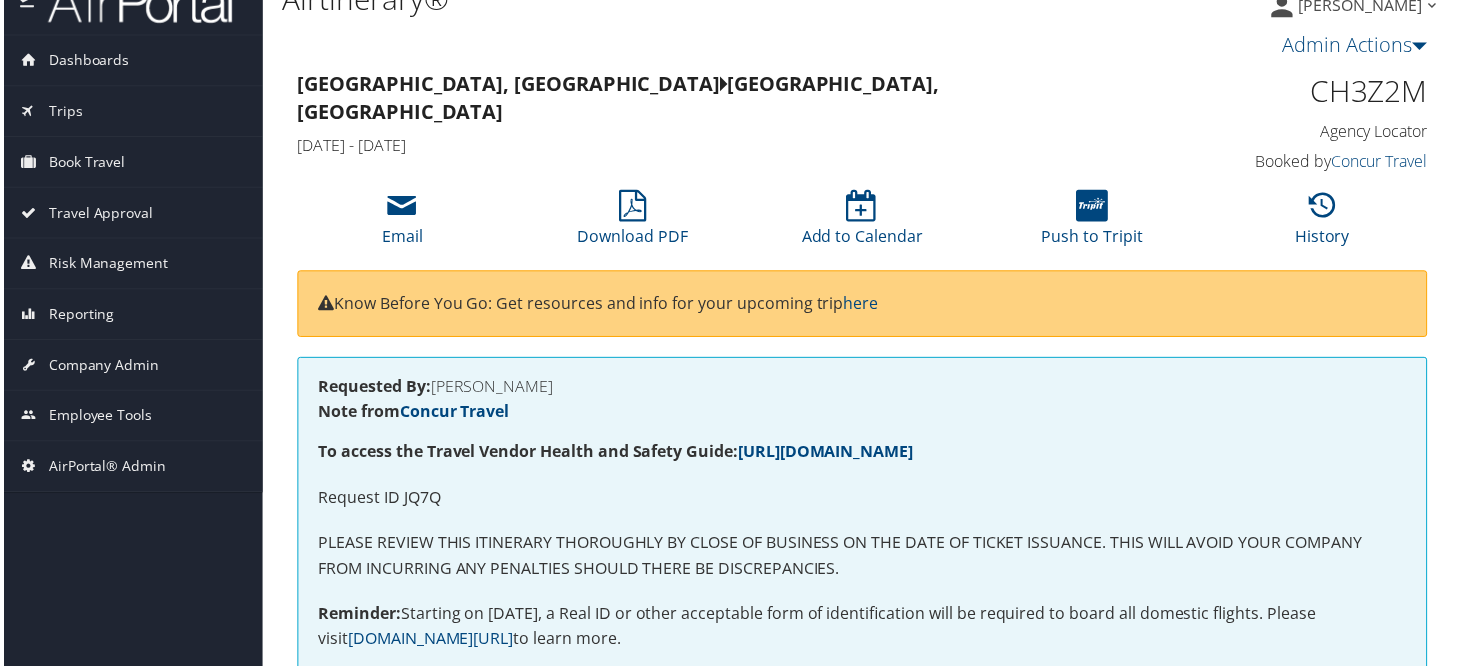 scroll, scrollTop: 0, scrollLeft: 0, axis: both 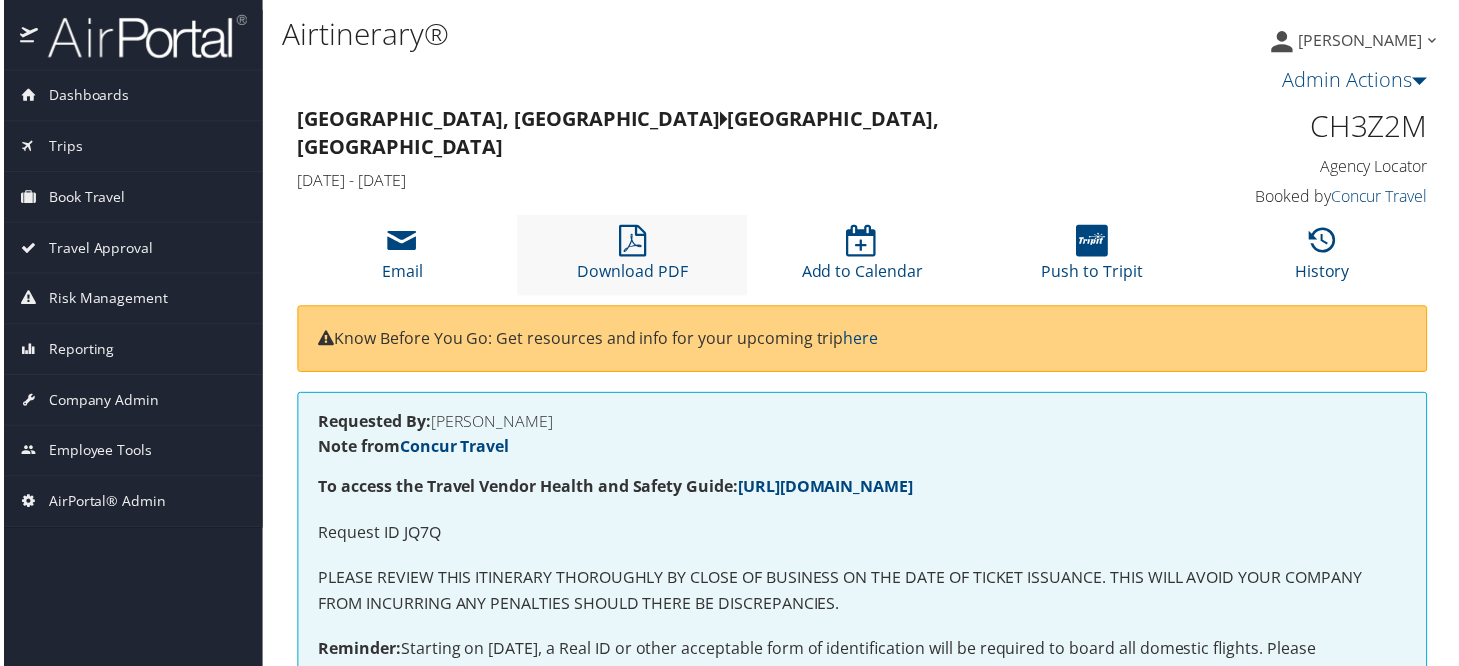 click on "Download PDF" at bounding box center (631, 256) 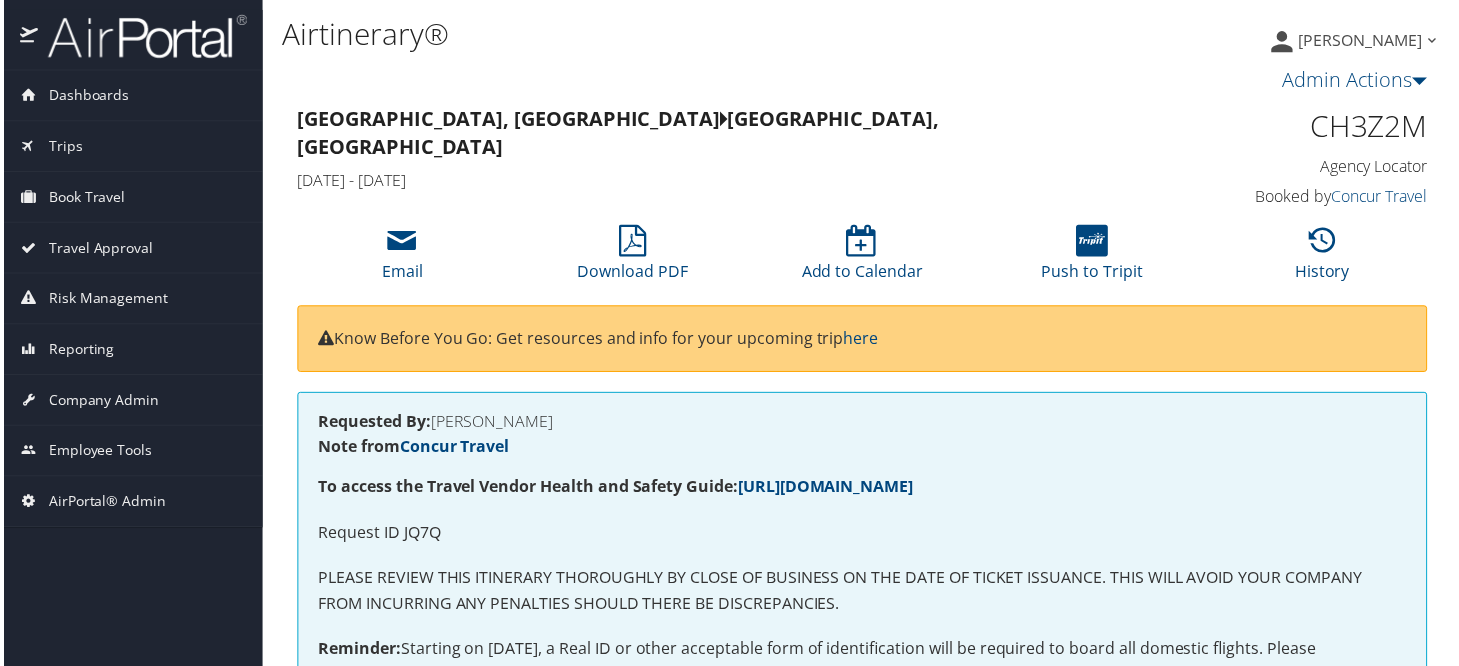 click on "San Luis Obispo, CA   Denver, CO" 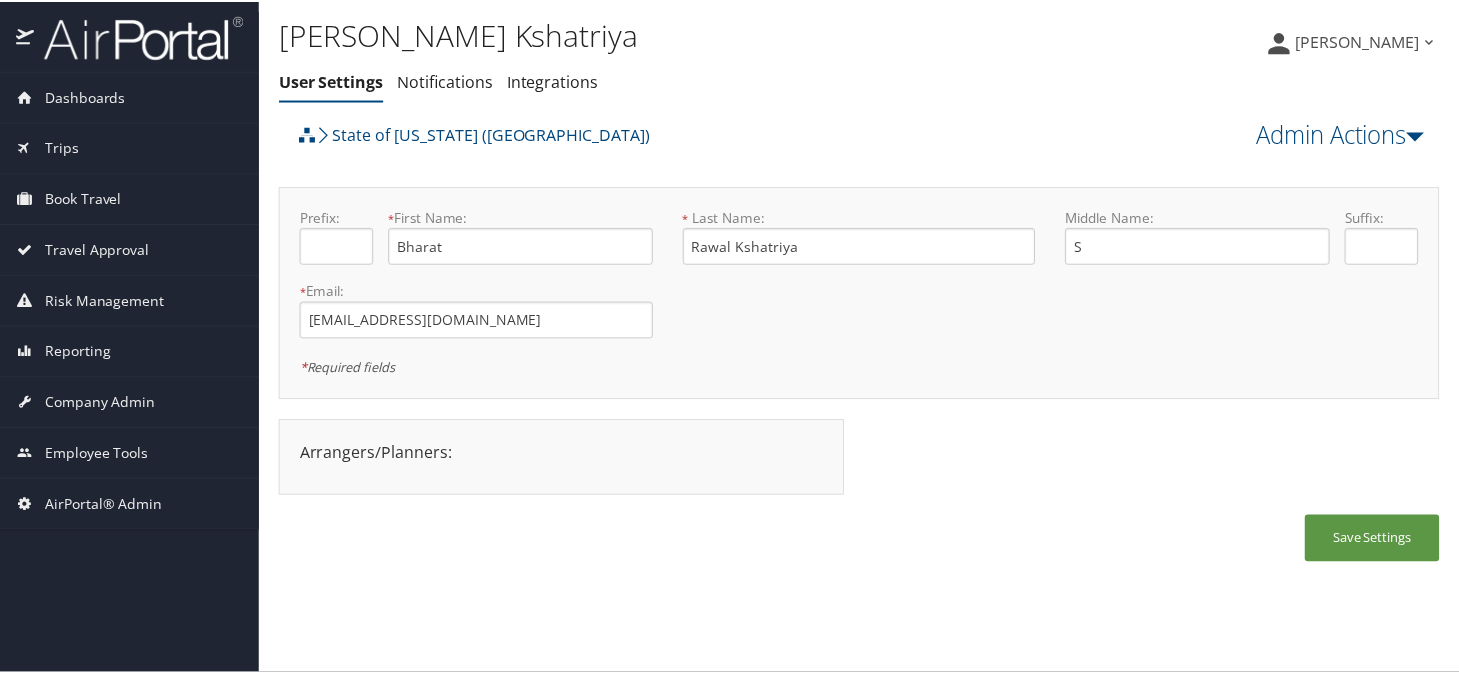 scroll, scrollTop: 0, scrollLeft: 0, axis: both 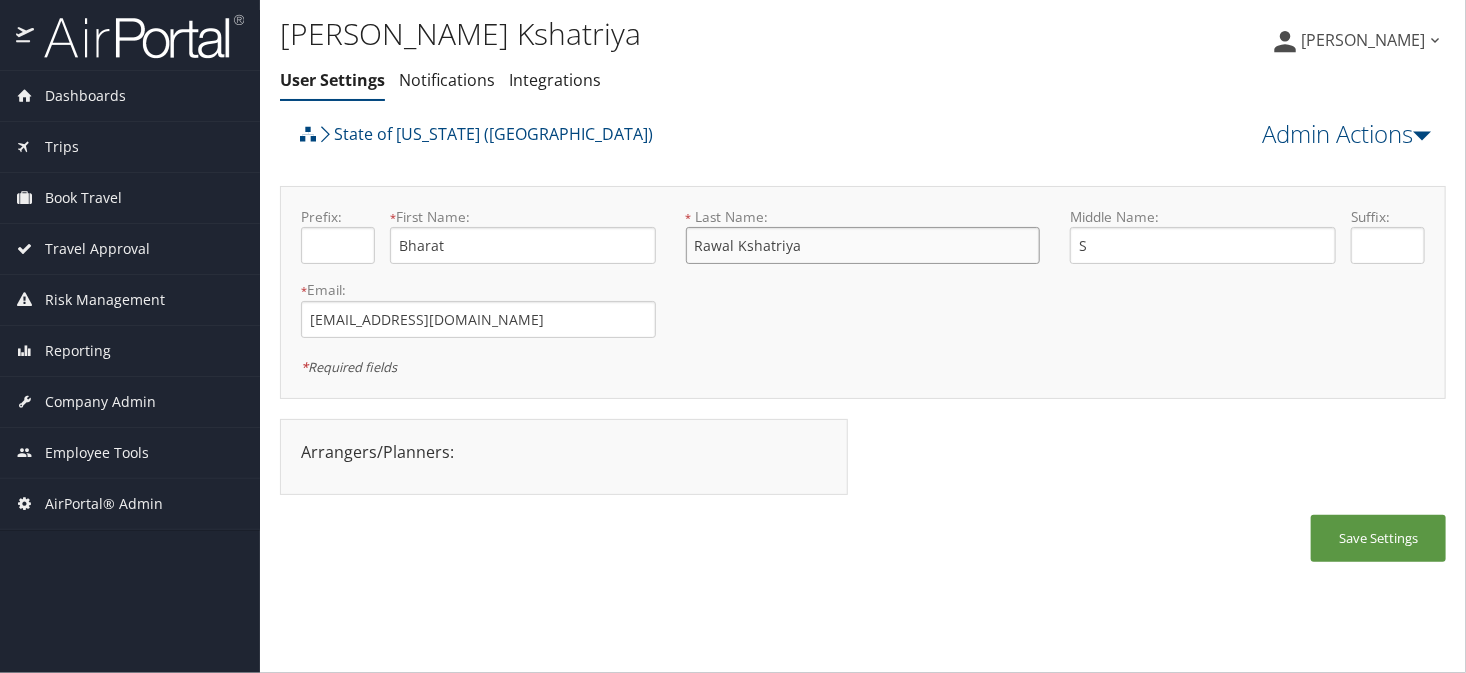 drag, startPoint x: 816, startPoint y: 246, endPoint x: 688, endPoint y: 258, distance: 128.56126 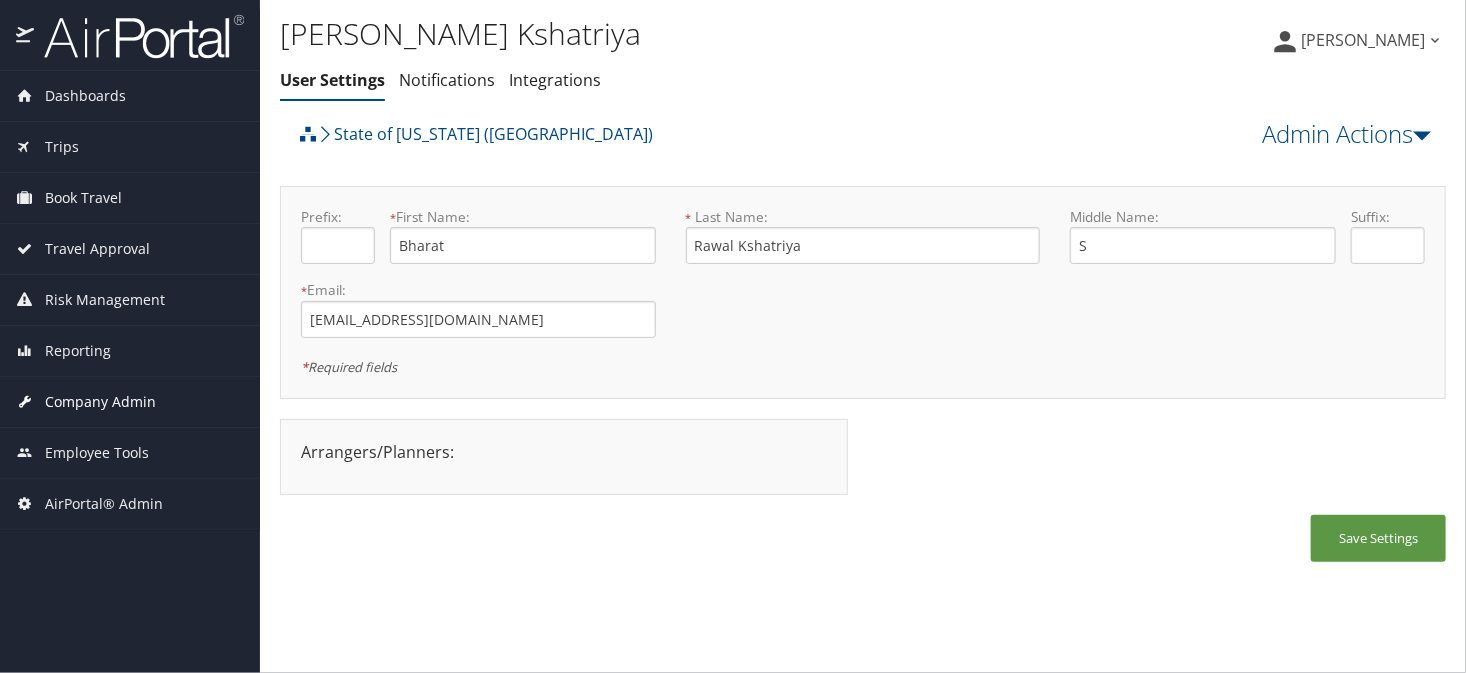 click on "Company Admin" at bounding box center (100, 402) 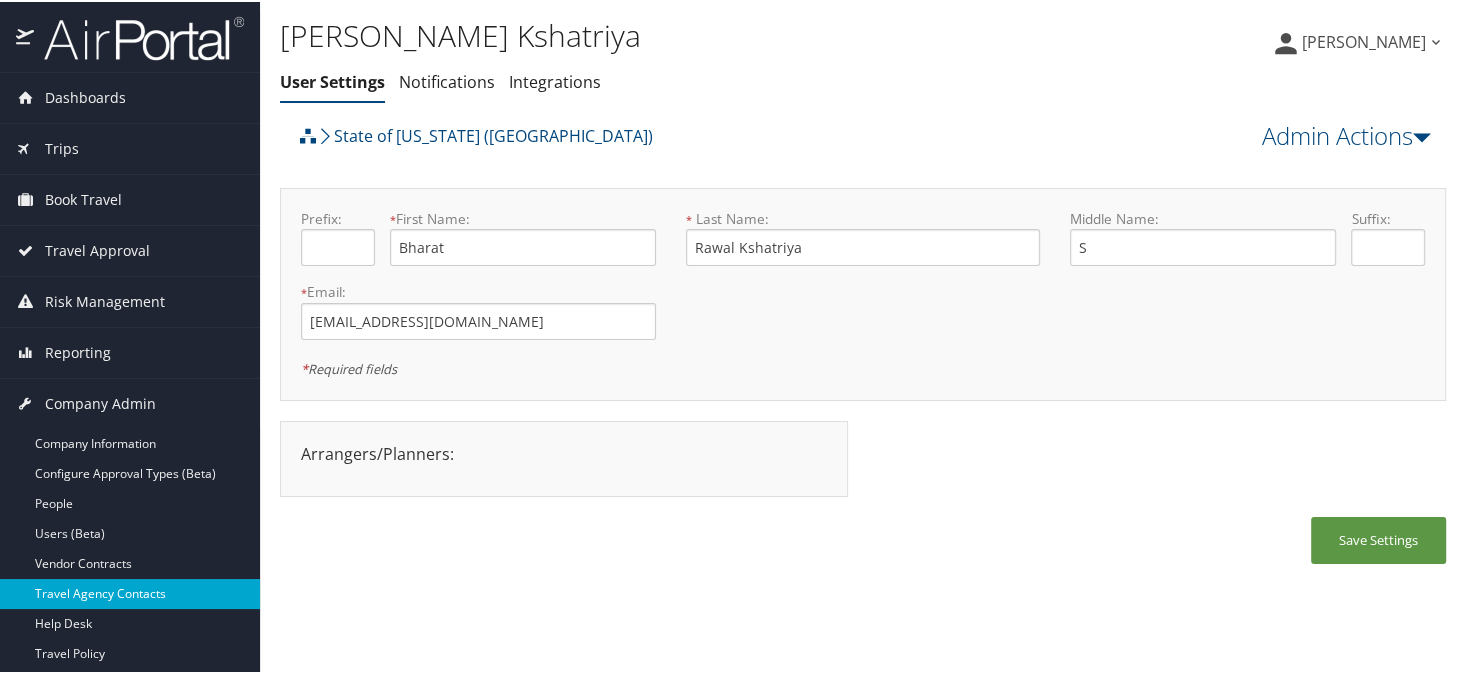 click on "Travel Agency Contacts" at bounding box center [130, 592] 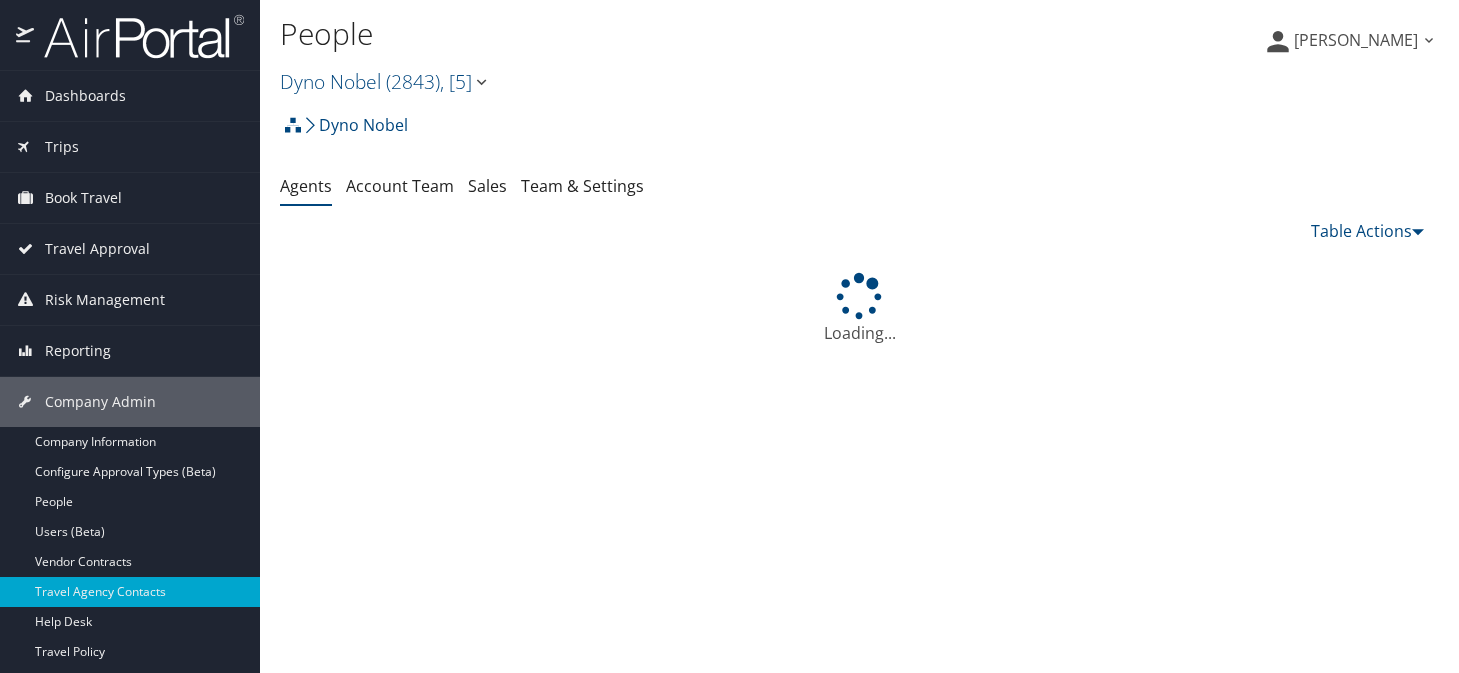 scroll, scrollTop: 0, scrollLeft: 0, axis: both 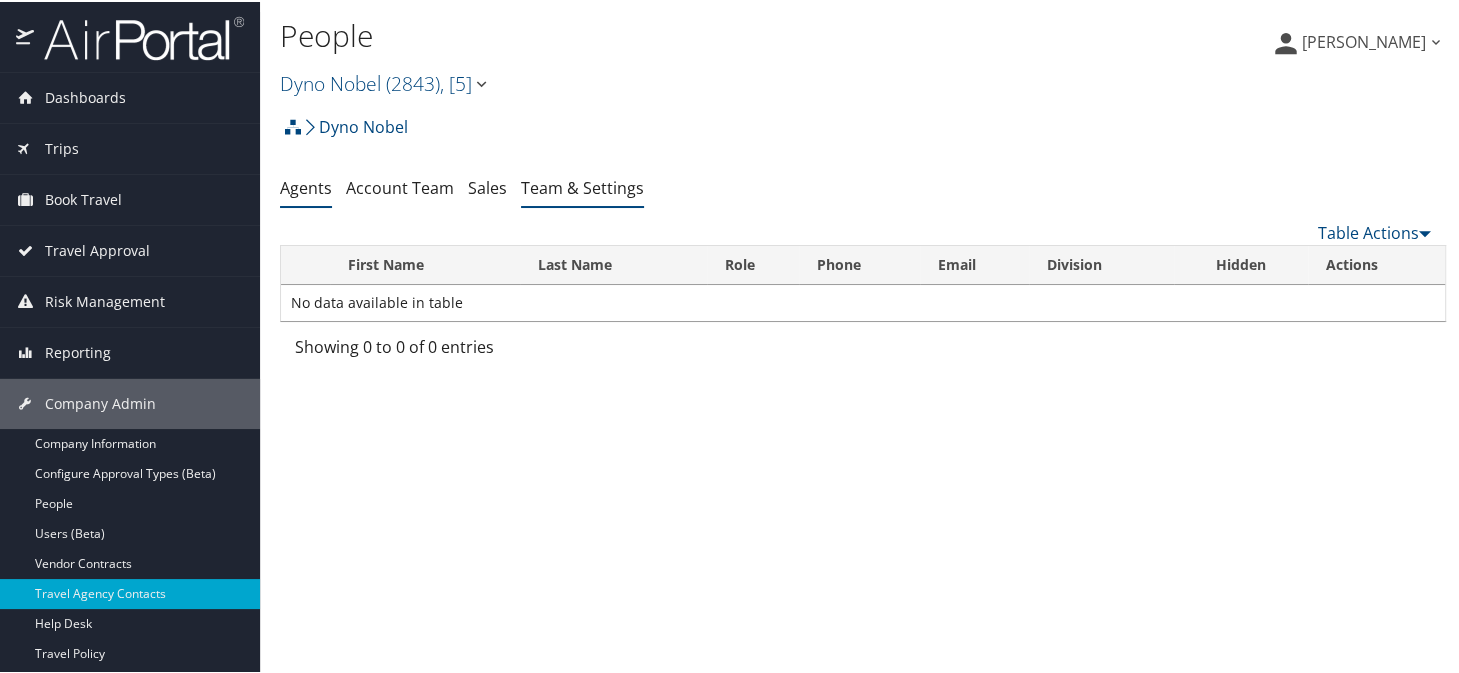 click on "Team & Settings" at bounding box center [582, 186] 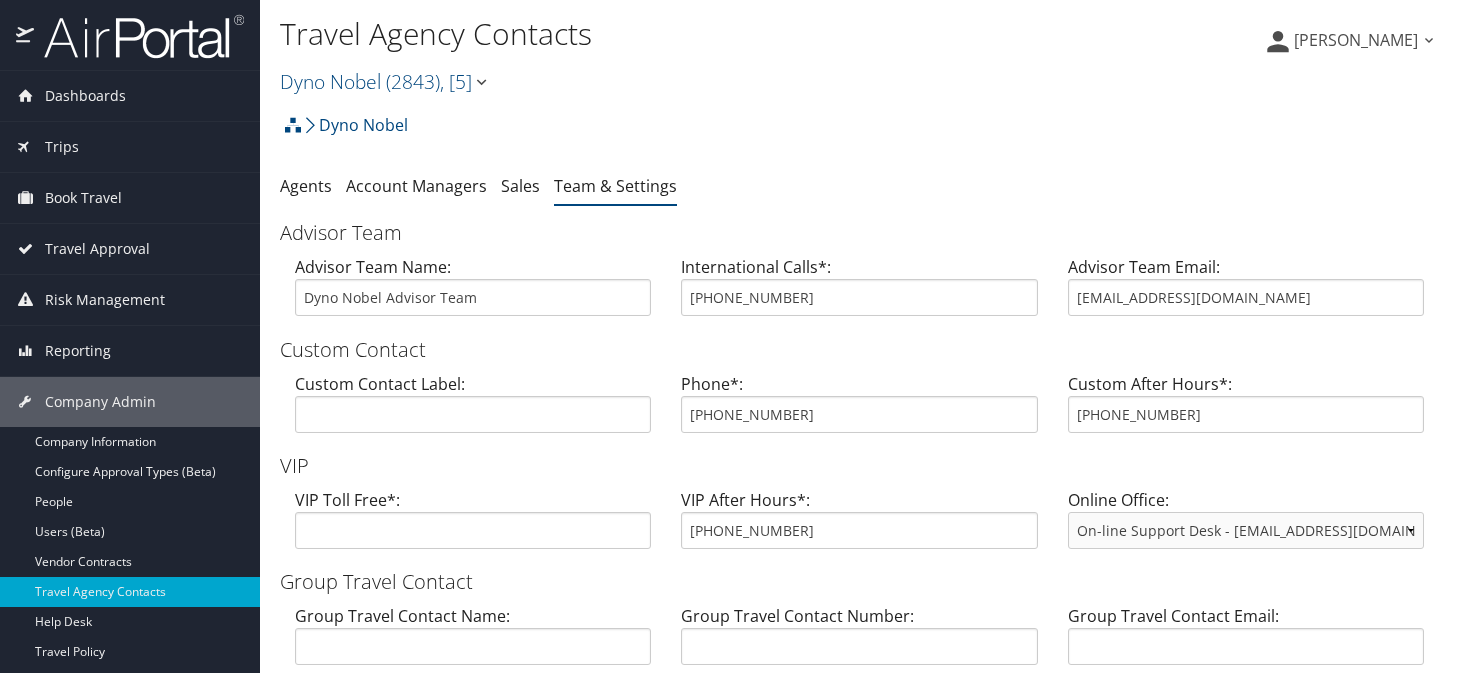 scroll, scrollTop: 0, scrollLeft: 0, axis: both 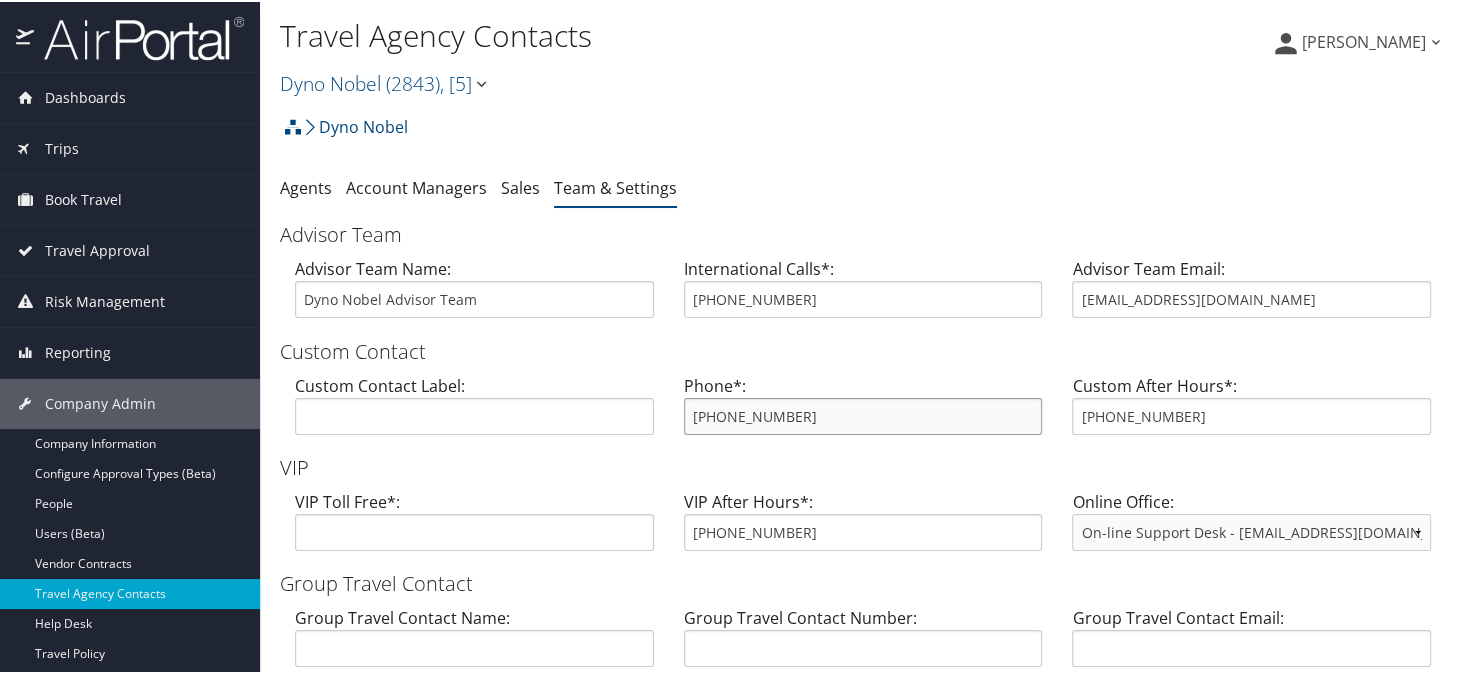 drag, startPoint x: 803, startPoint y: 421, endPoint x: 684, endPoint y: 423, distance: 119.01681 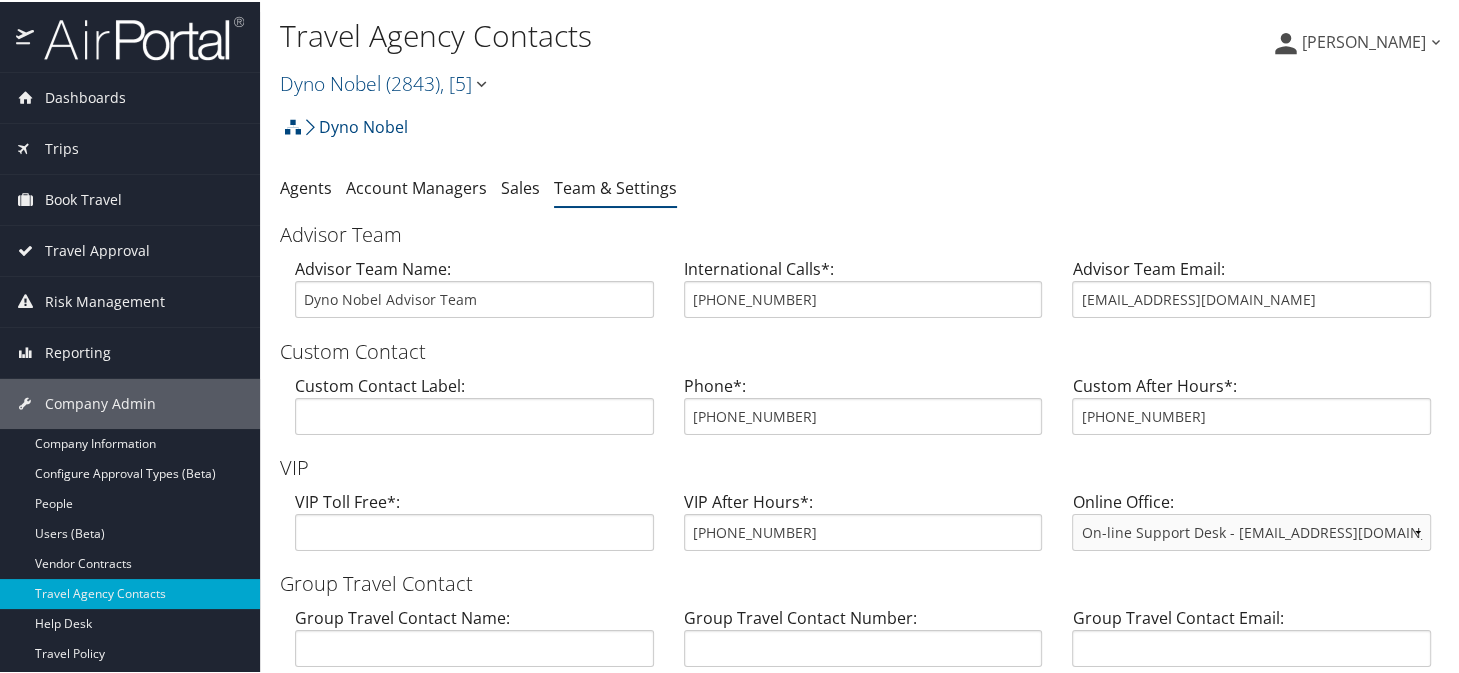 drag, startPoint x: 707, startPoint y: 418, endPoint x: 1256, endPoint y: 337, distance: 554.94324 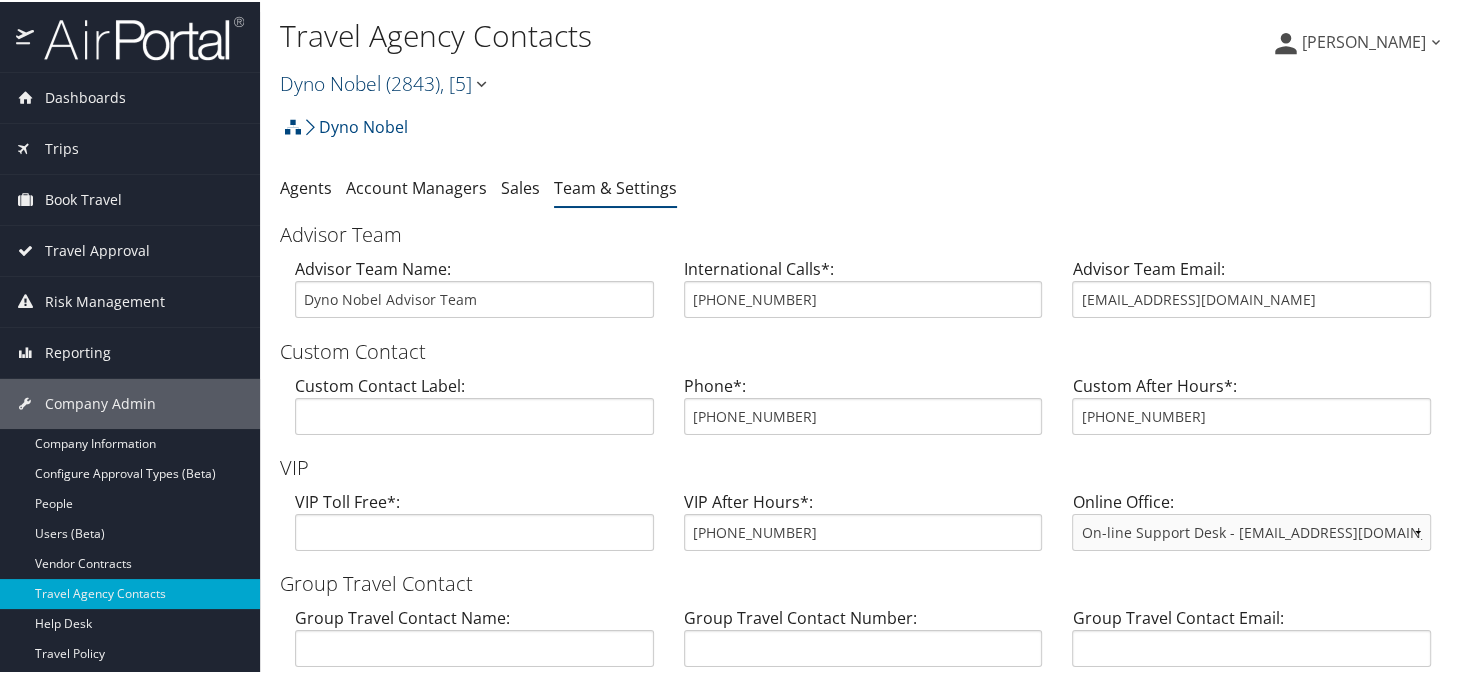 click on "Dyno Nobel   ( 2843 )  , [ 5 ]" at bounding box center [385, 81] 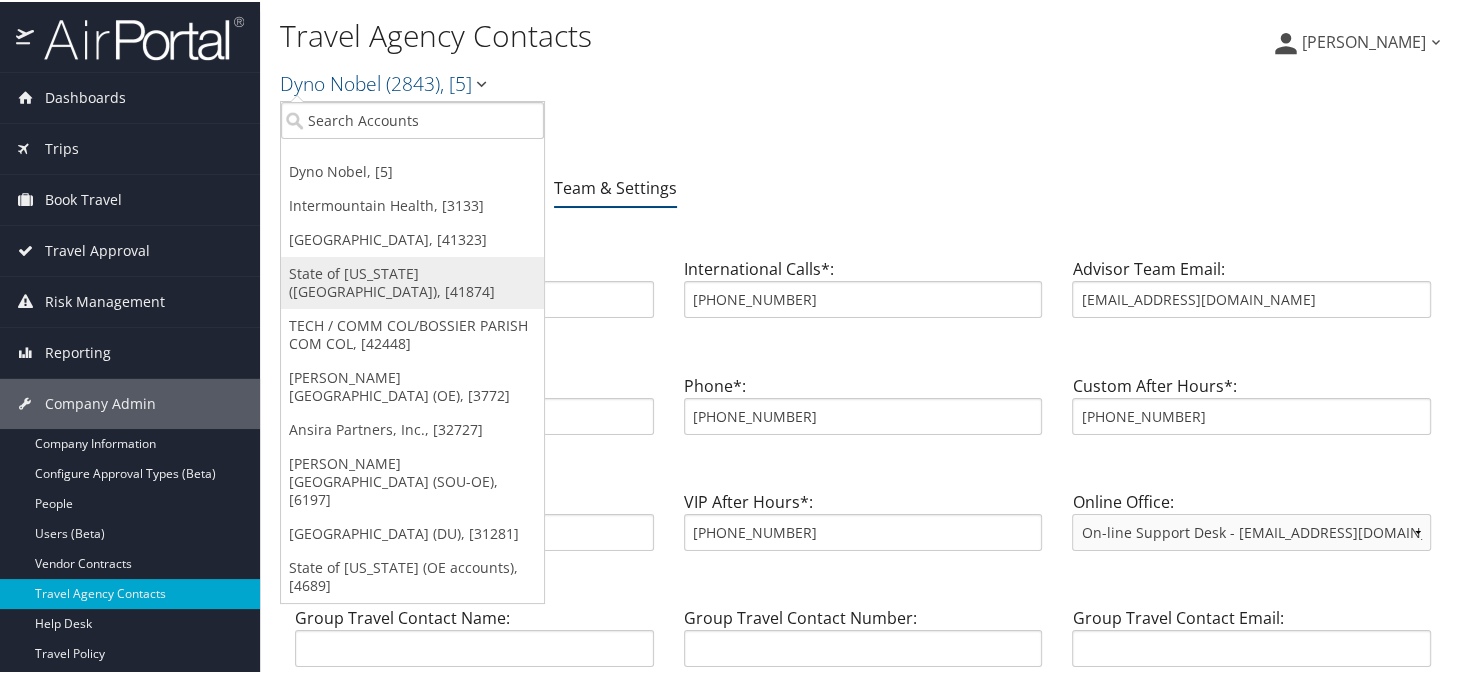 click on "State of [US_STATE] ([GEOGRAPHIC_DATA]), [41874]" at bounding box center (412, 281) 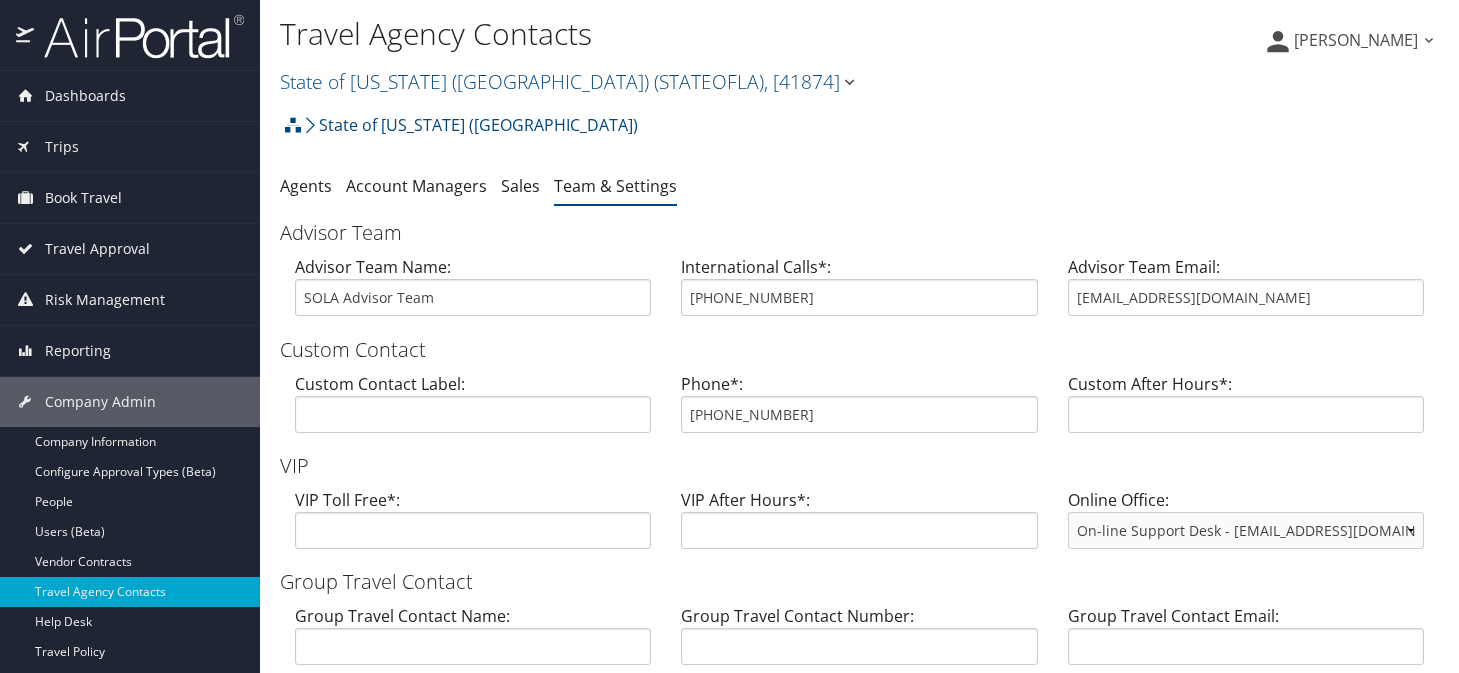 scroll, scrollTop: 0, scrollLeft: 0, axis: both 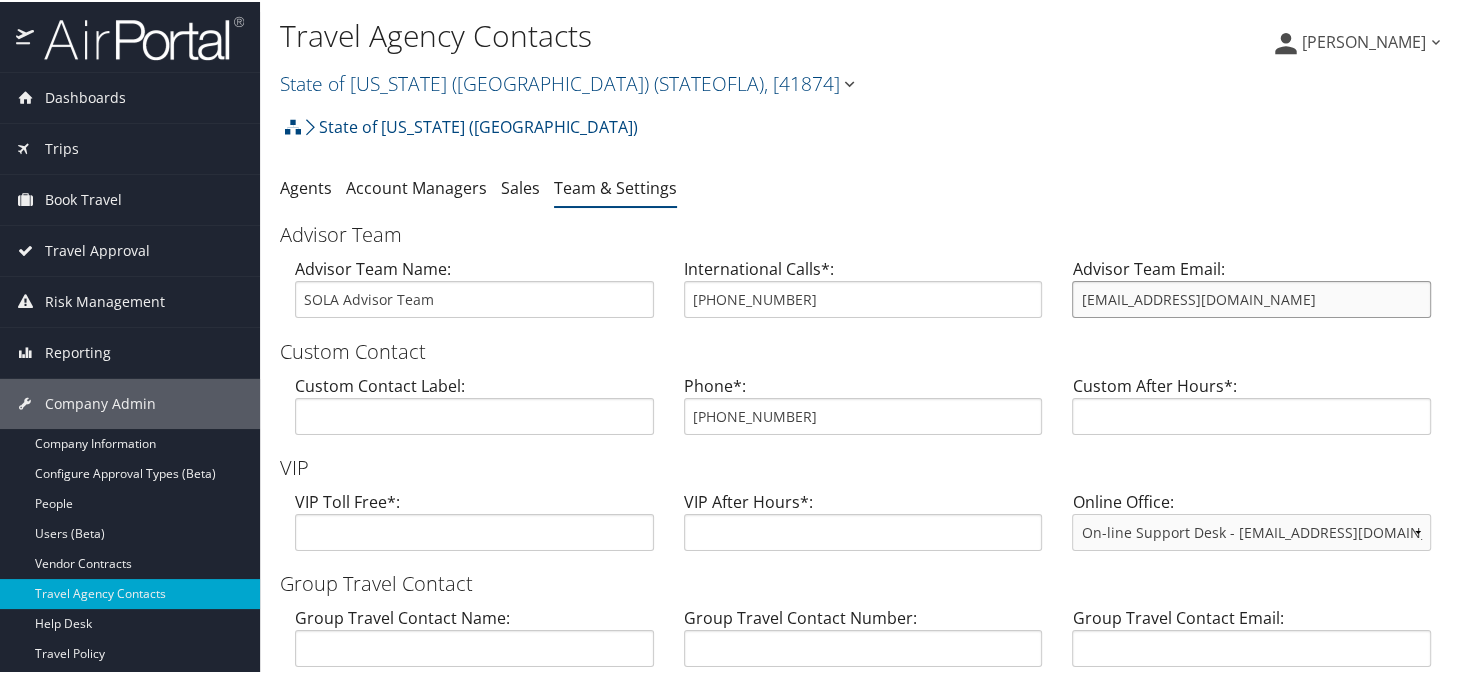 drag, startPoint x: 1237, startPoint y: 306, endPoint x: 1064, endPoint y: 298, distance: 173.18488 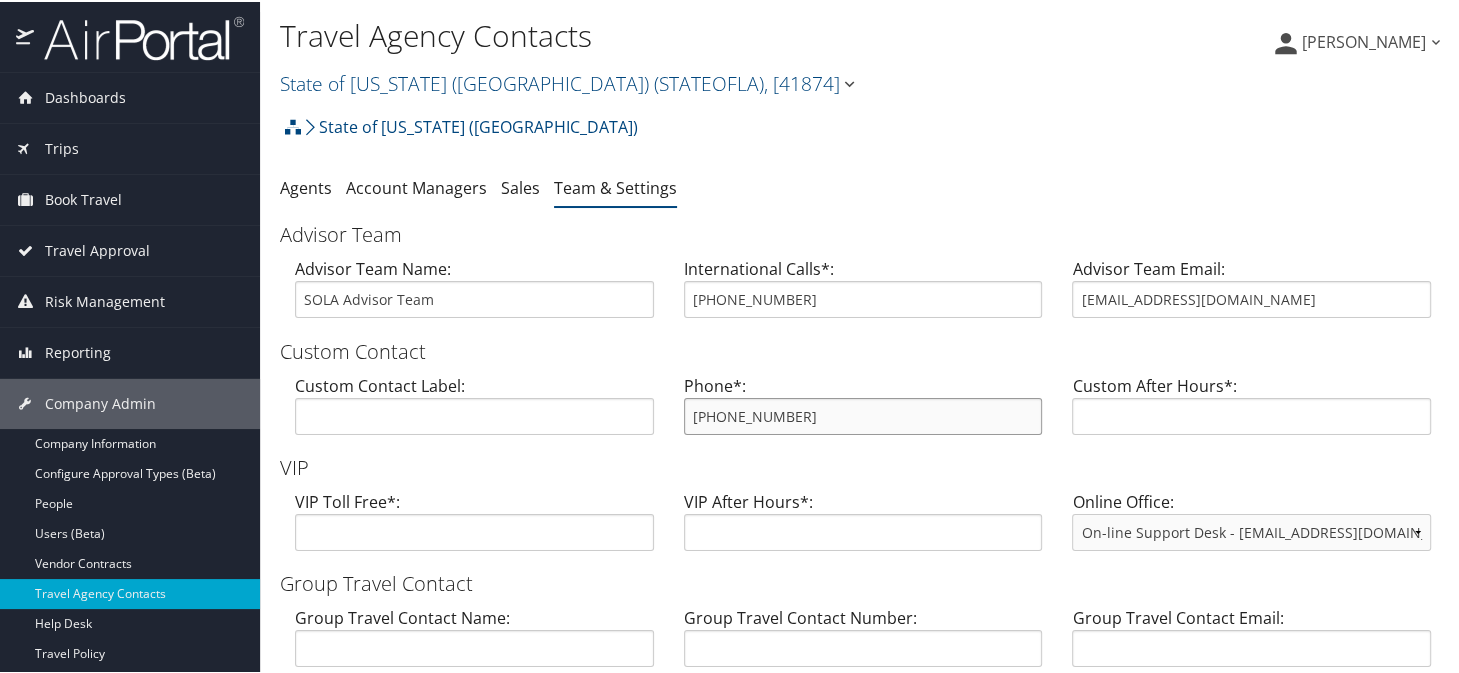 drag, startPoint x: 794, startPoint y: 417, endPoint x: 683, endPoint y: 420, distance: 111.040535 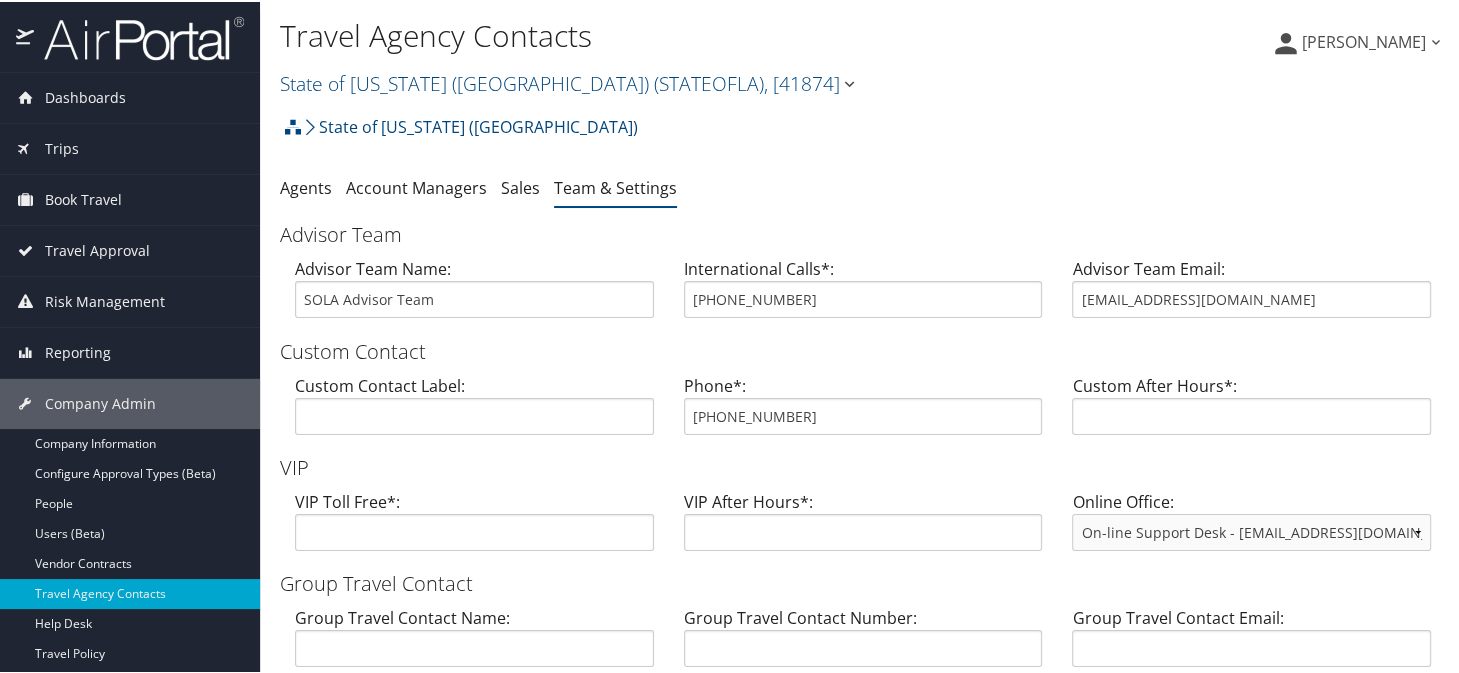 drag, startPoint x: 951, startPoint y: 69, endPoint x: 957, endPoint y: 43, distance: 26.683329 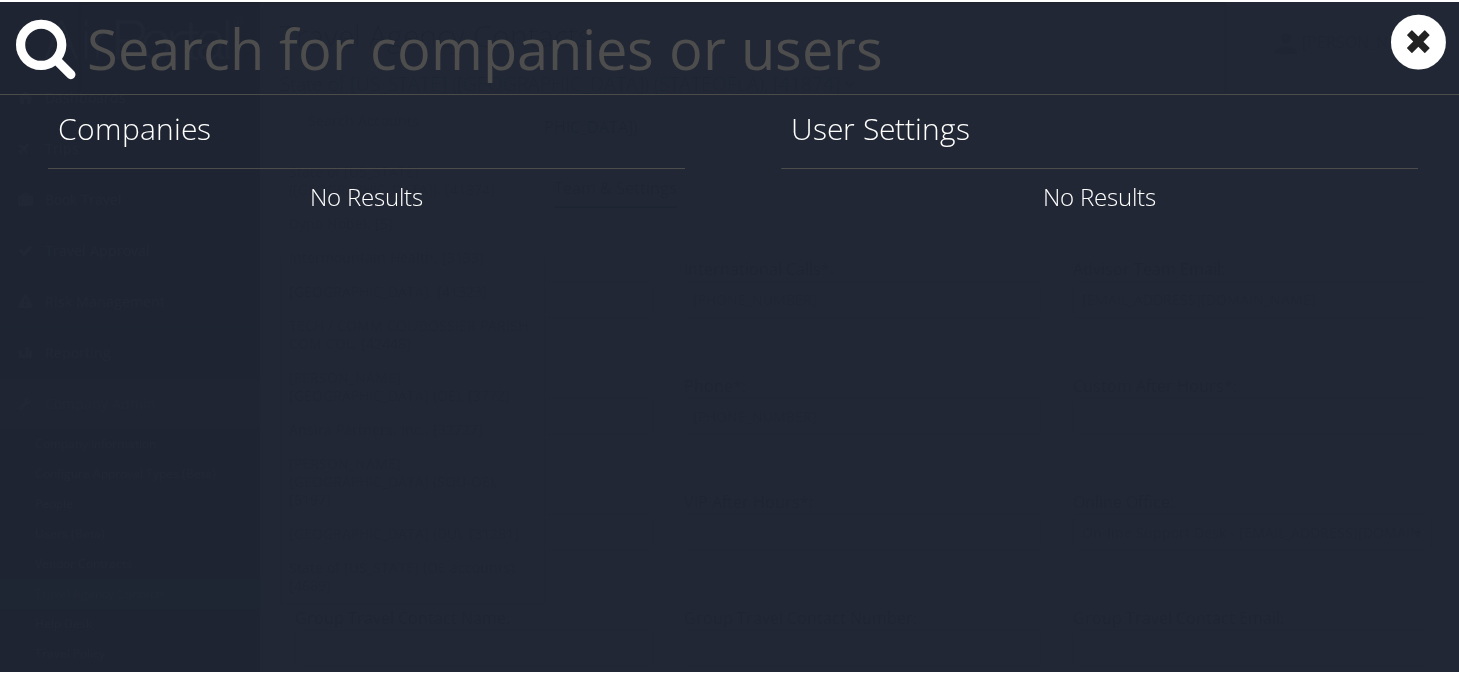 paste on "akozuch@southernresearch.org" 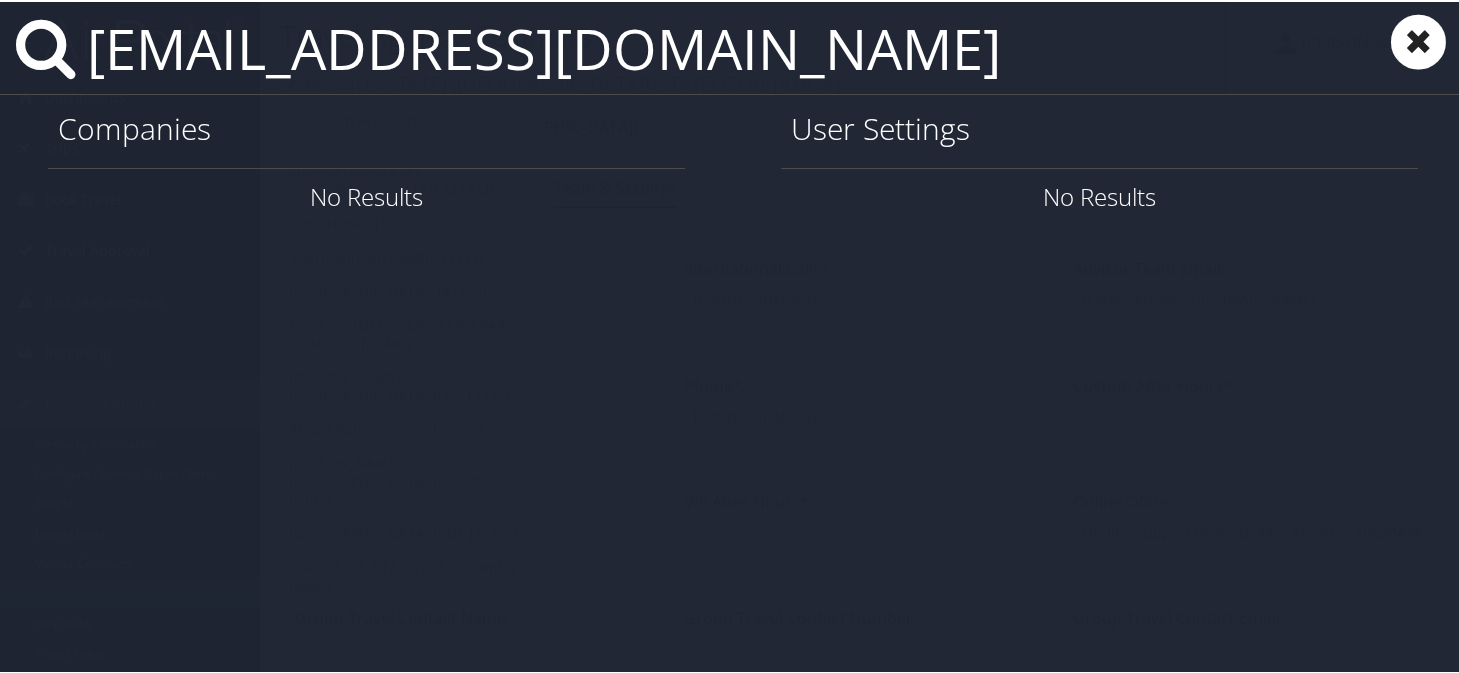 type on "akozuch@southernresearch.org" 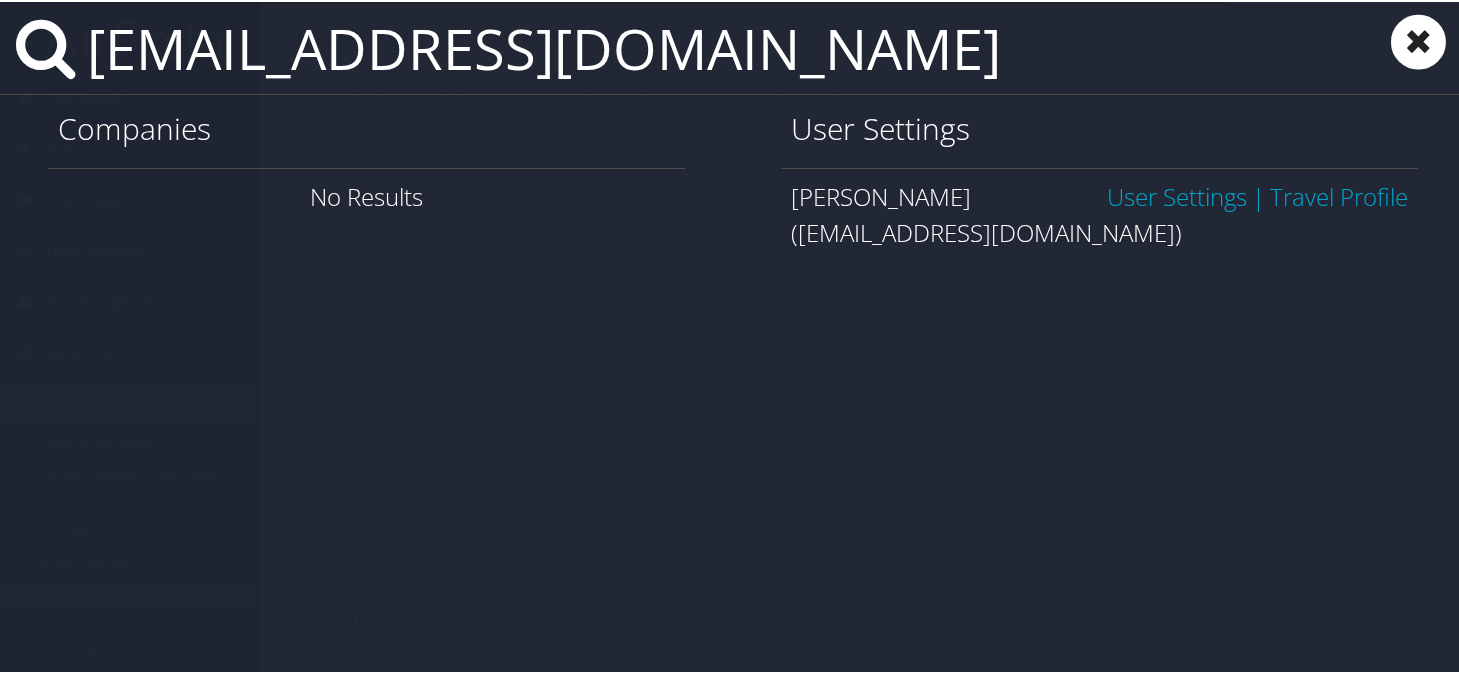 click on "User Settings" at bounding box center (1177, 194) 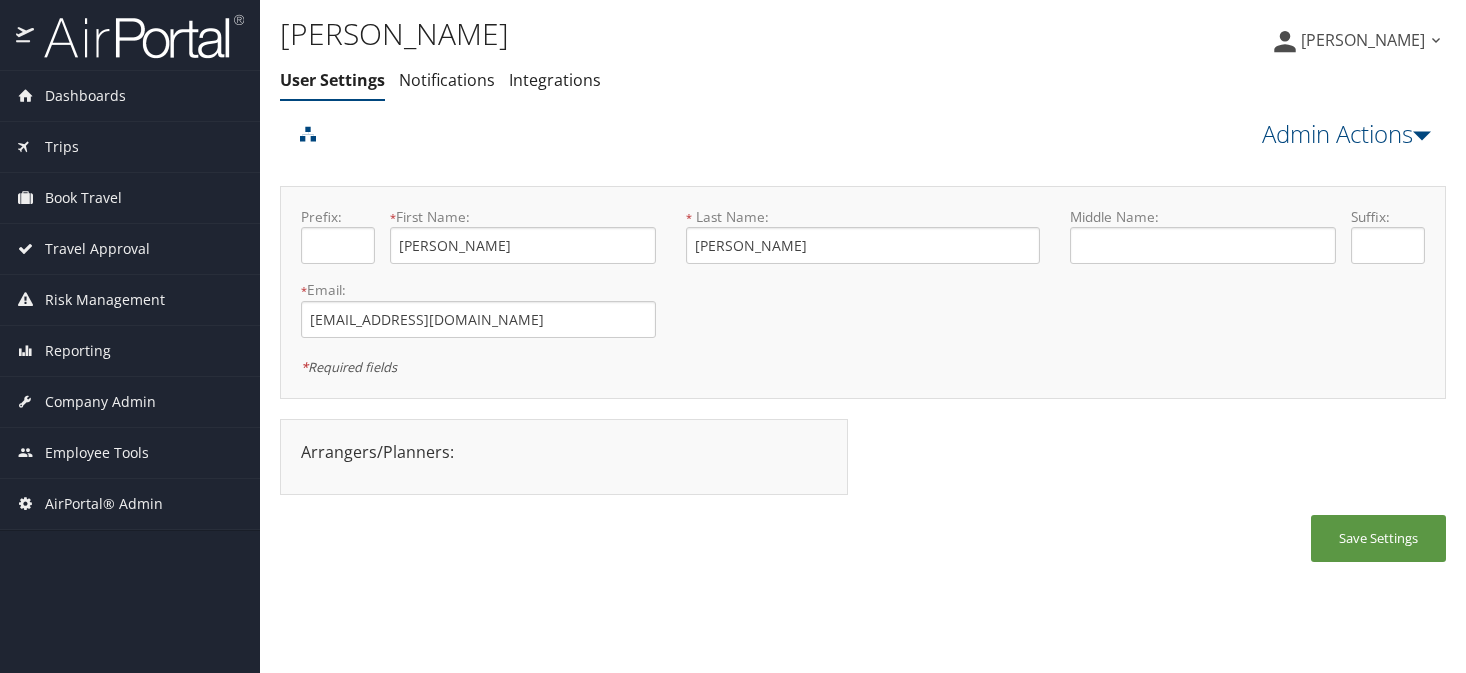 scroll, scrollTop: 0, scrollLeft: 0, axis: both 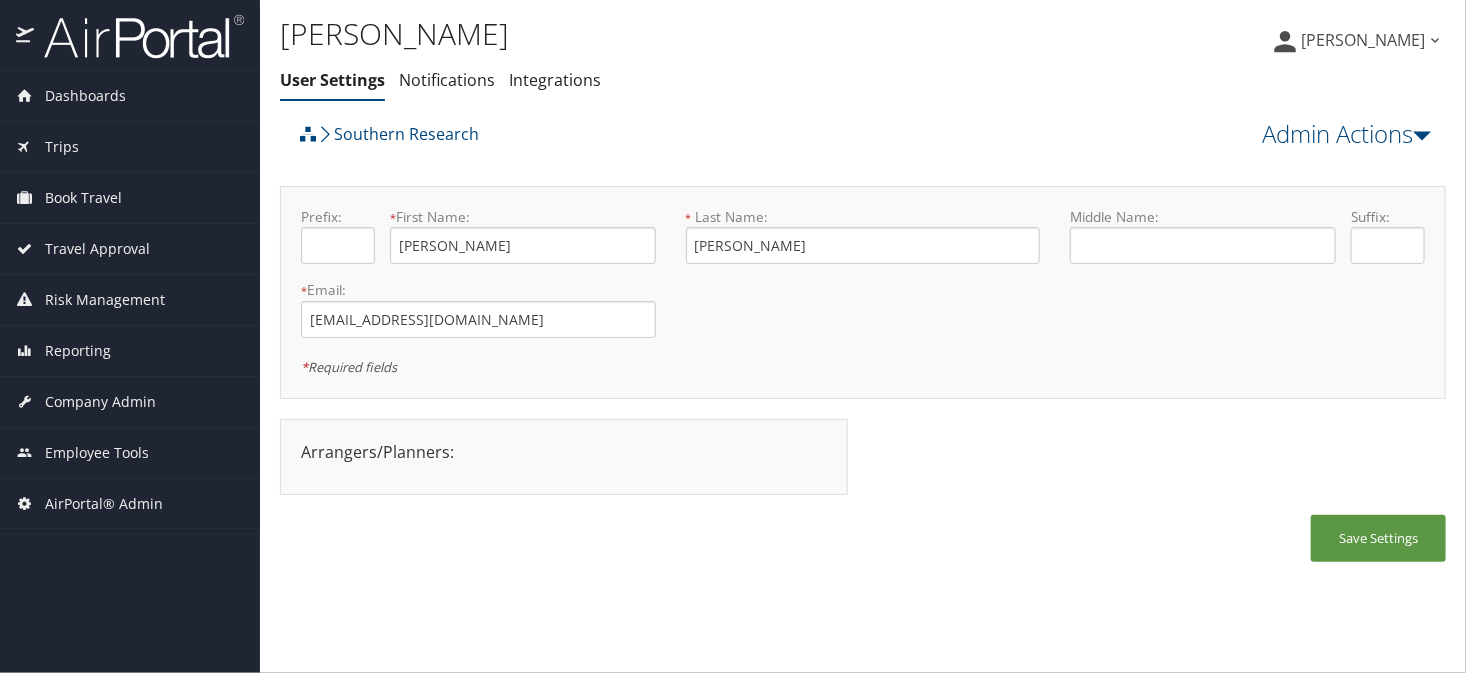 click on "[PERSON_NAME]" at bounding box center [668, 34] 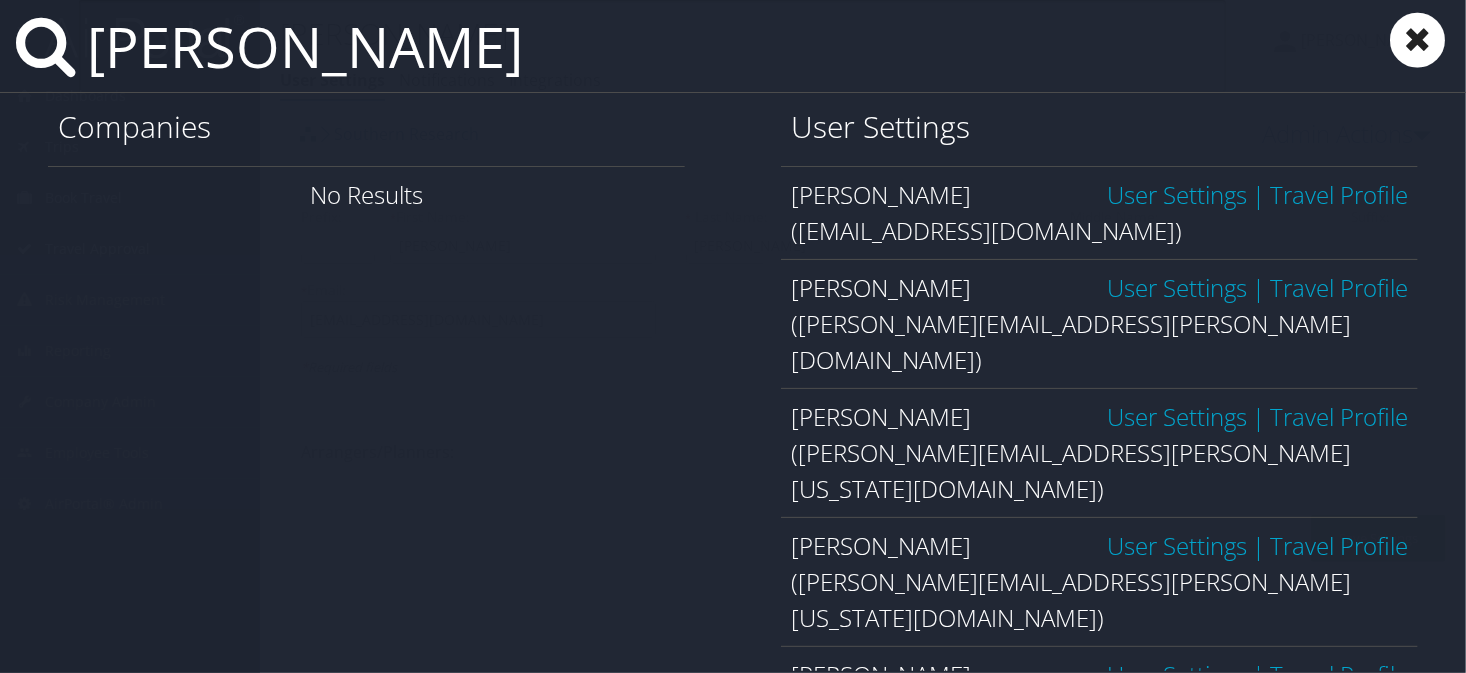 type on "[PERSON_NAME]" 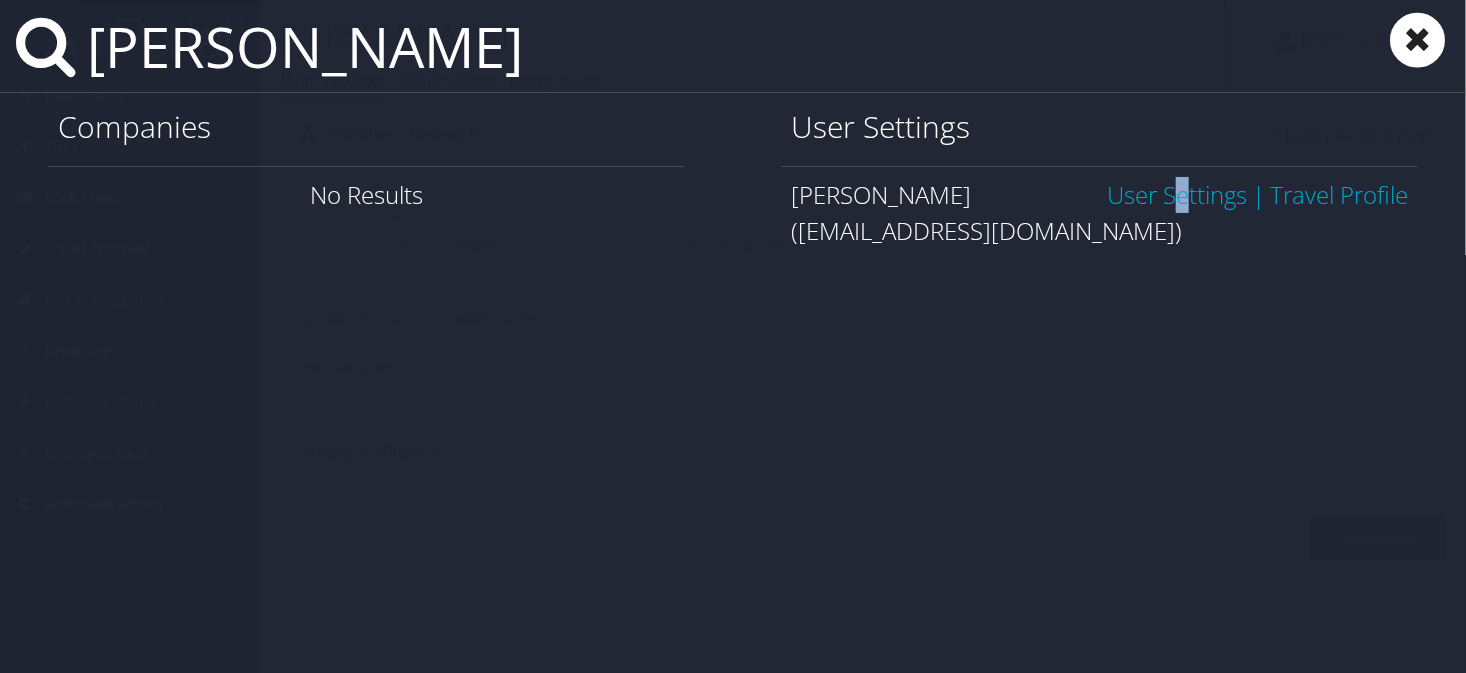click on "User Settings" at bounding box center [1177, 194] 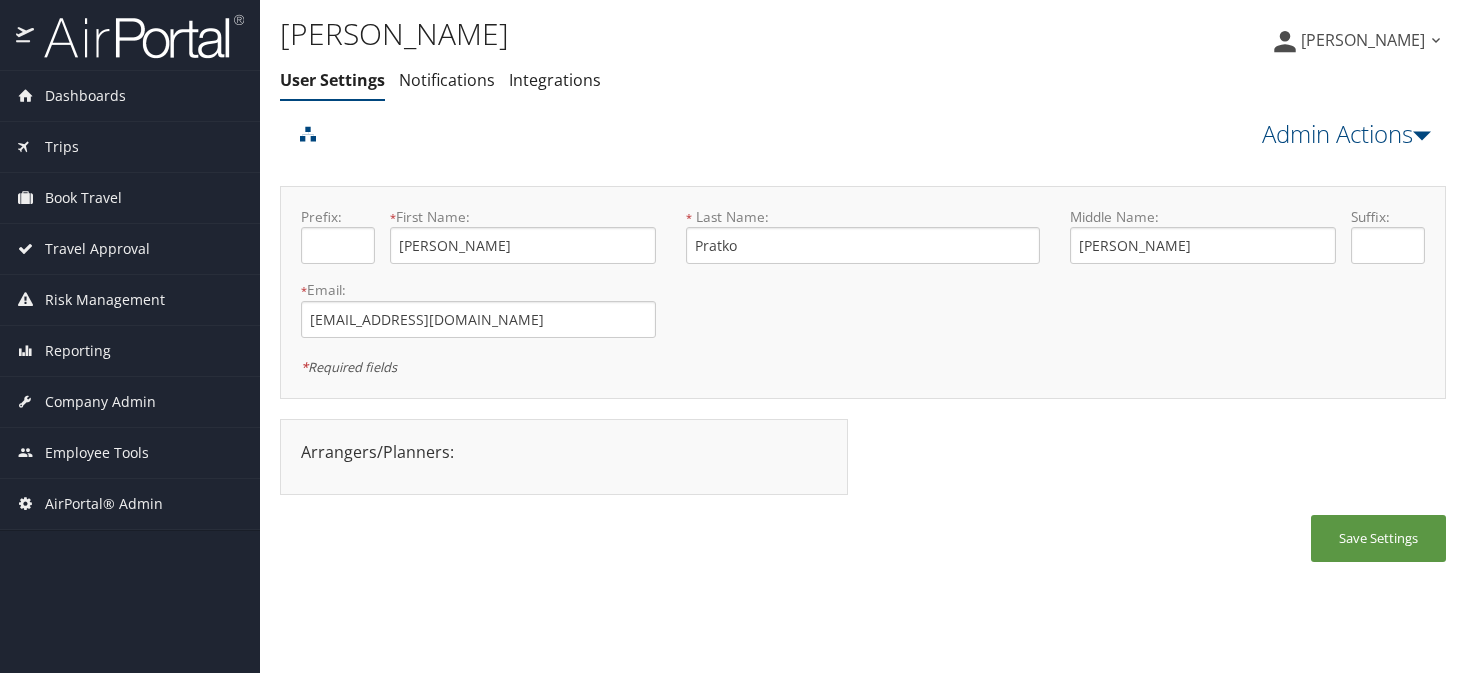 scroll, scrollTop: 0, scrollLeft: 0, axis: both 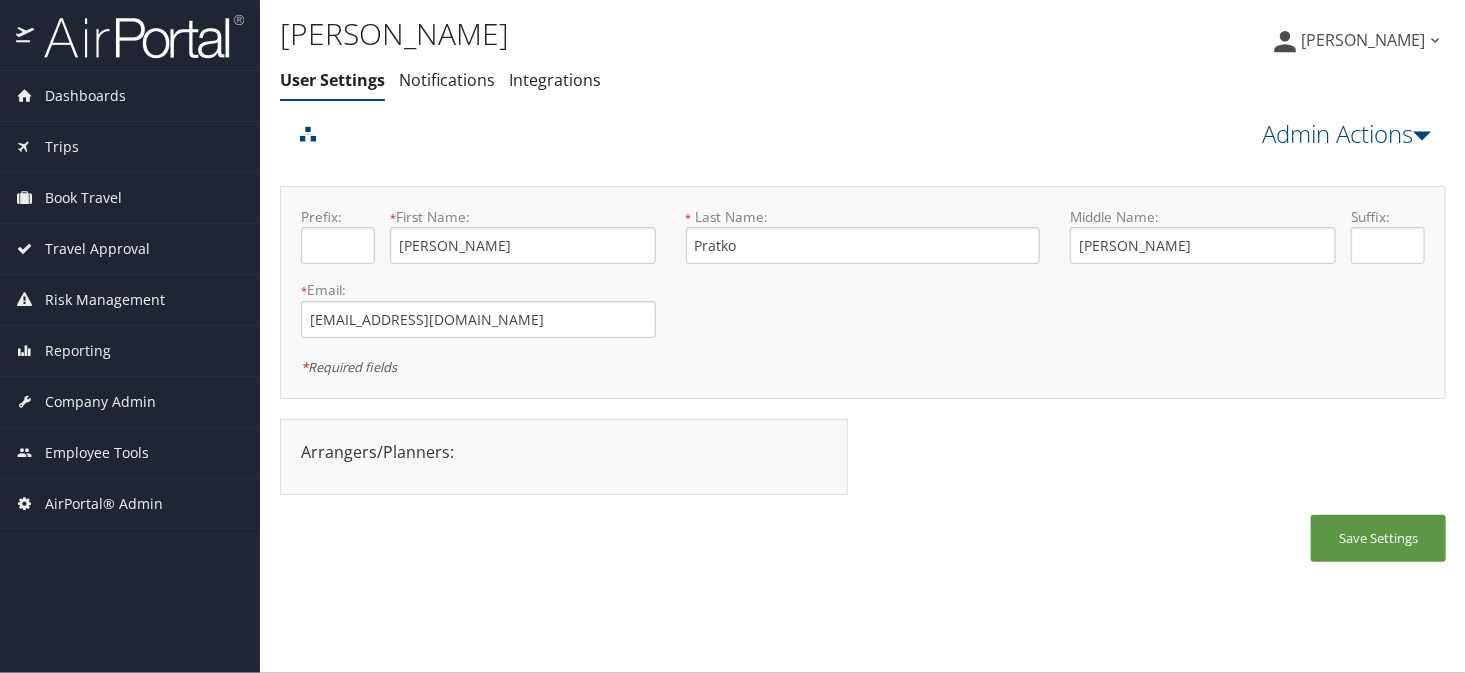 click on "Admin Actions
View Profile
Reset User's Password
Confirm Reset User's Password
Cancel
Confirm
×
User Technology Settings
Manage Airtinerary Notes" at bounding box center [863, 135] 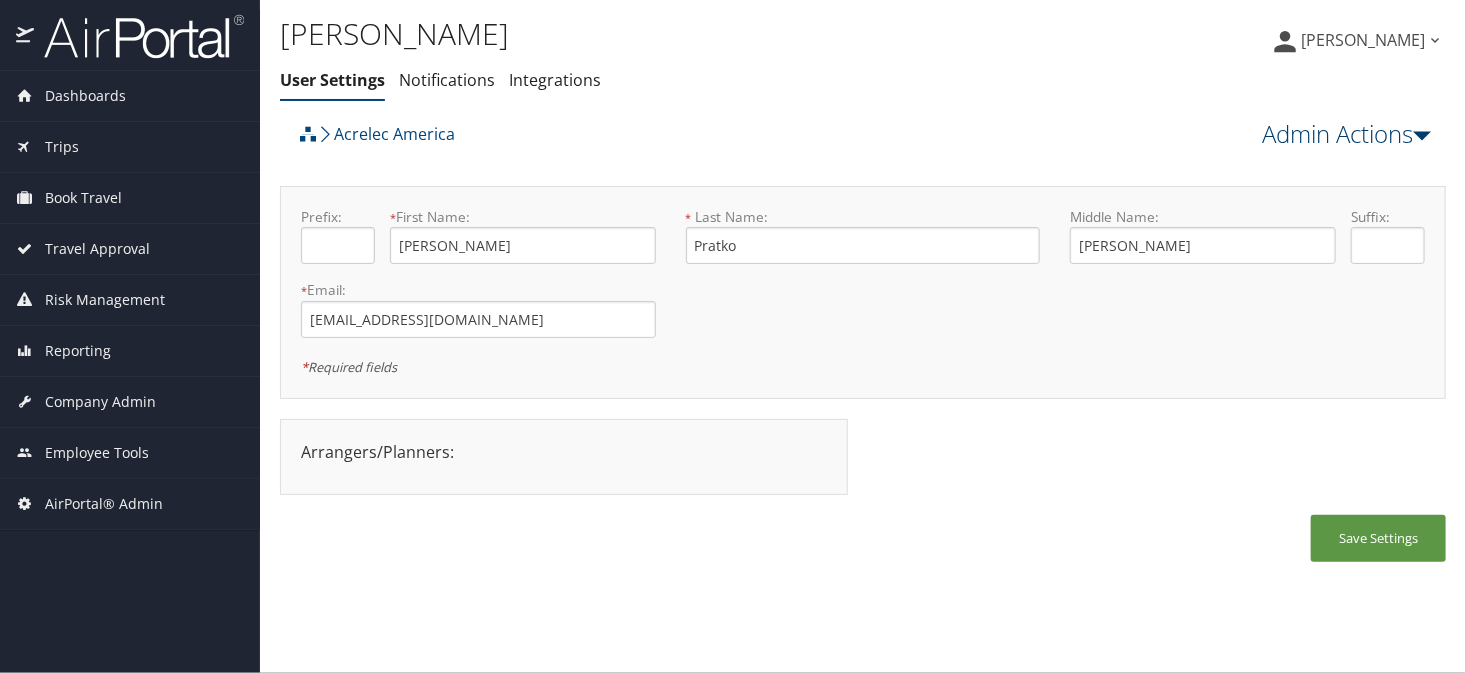 click on "Admin Actions" at bounding box center (1346, 134) 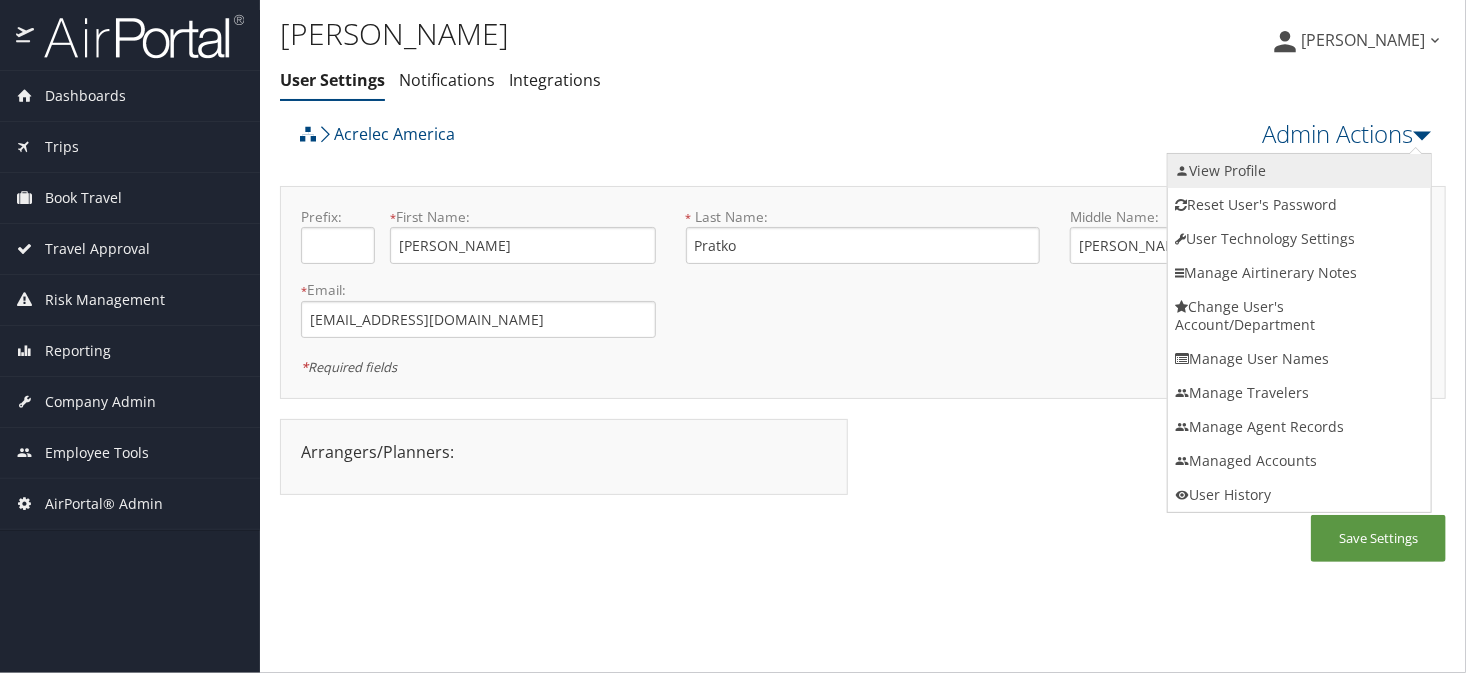 click on "View Profile" at bounding box center [1299, 171] 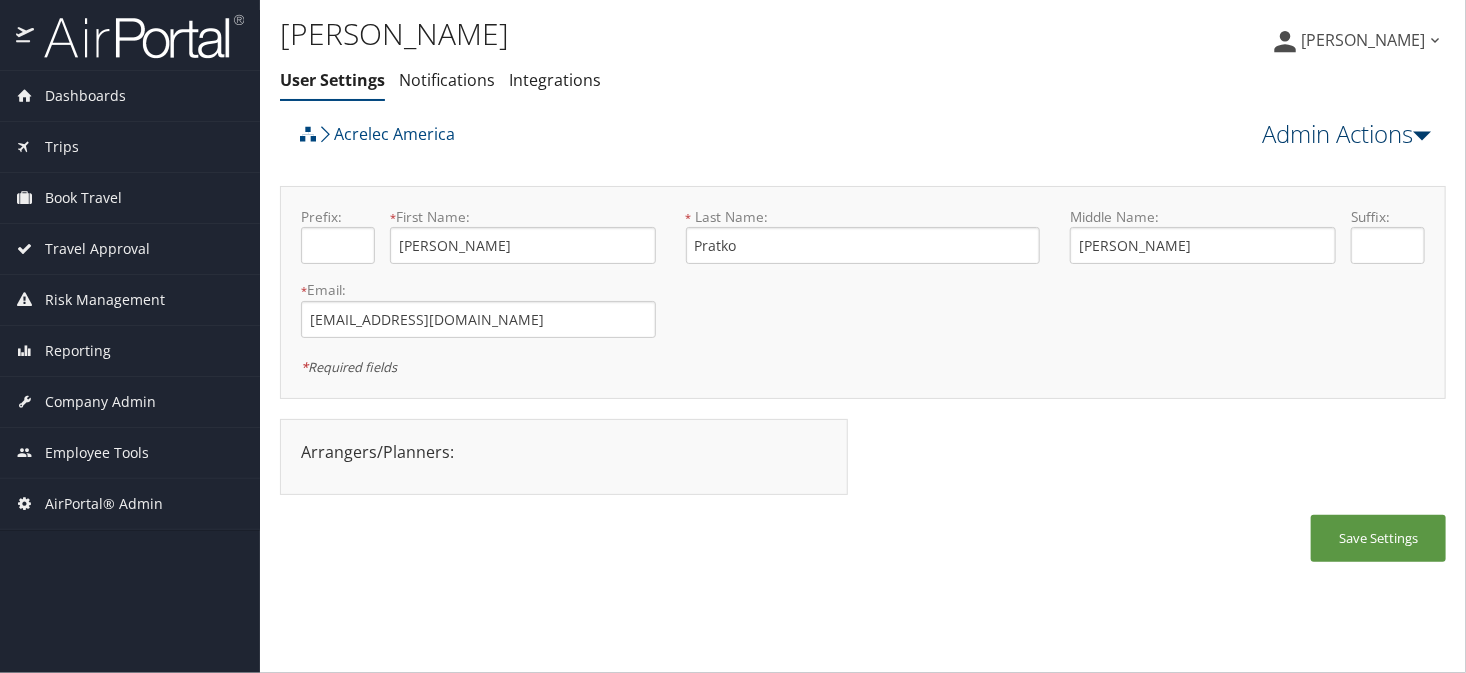 click on "Admin Actions" at bounding box center (1346, 134) 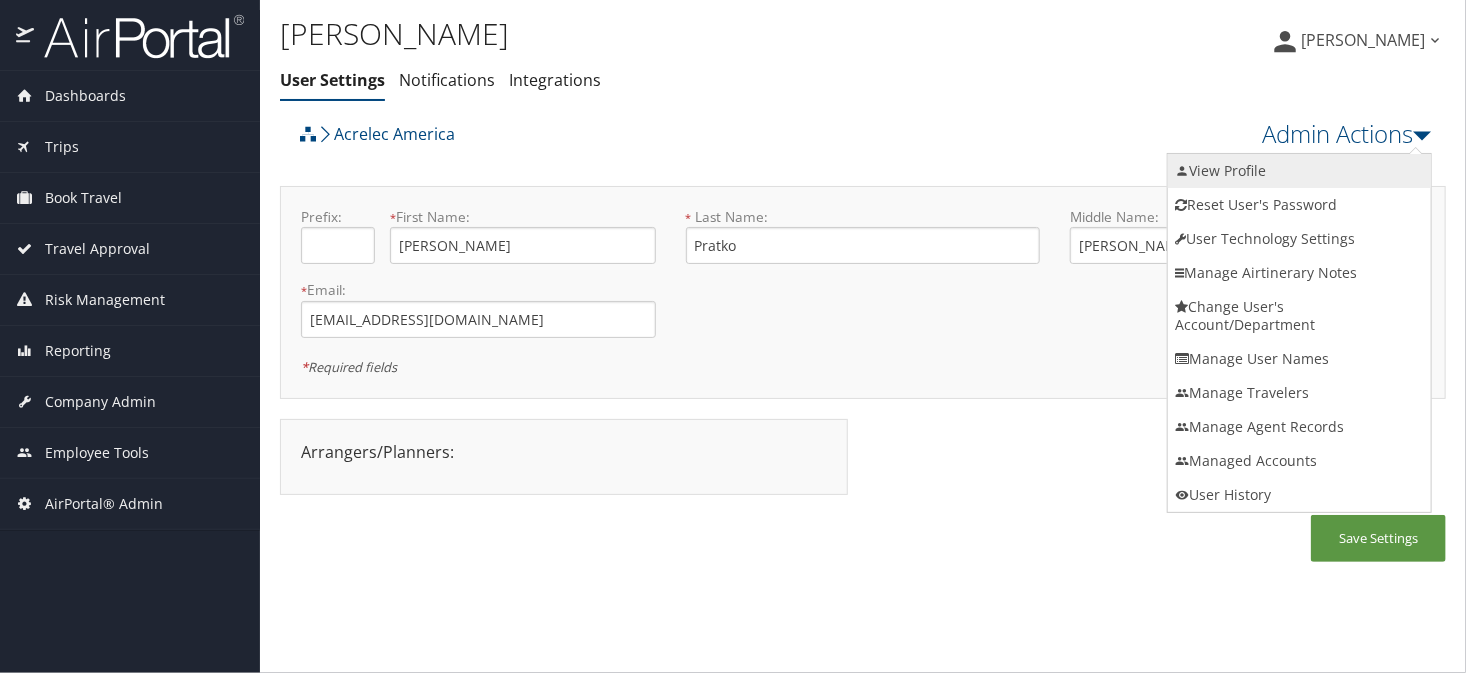 click on "View Profile" at bounding box center (1299, 171) 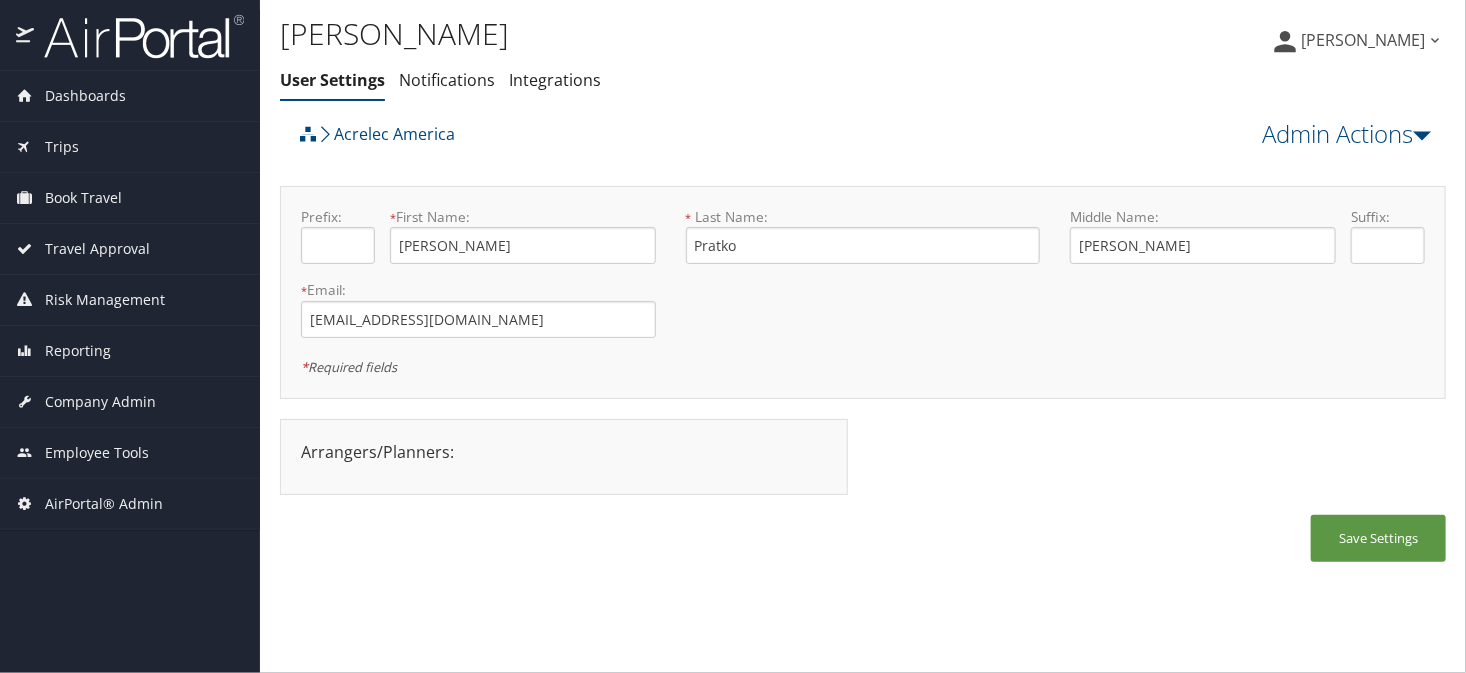 click on "Acrelec America" at bounding box center (717, 141) 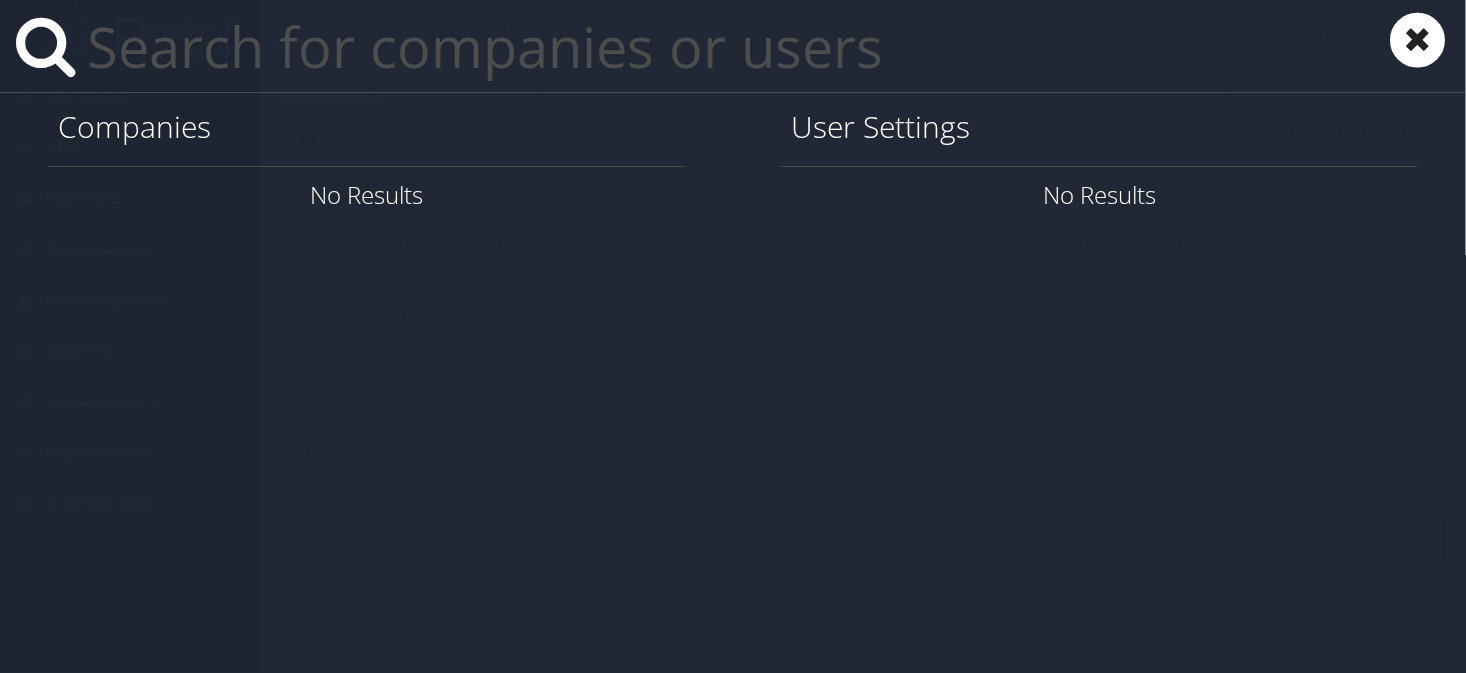 paste on "akozuch@southernresearch.org" 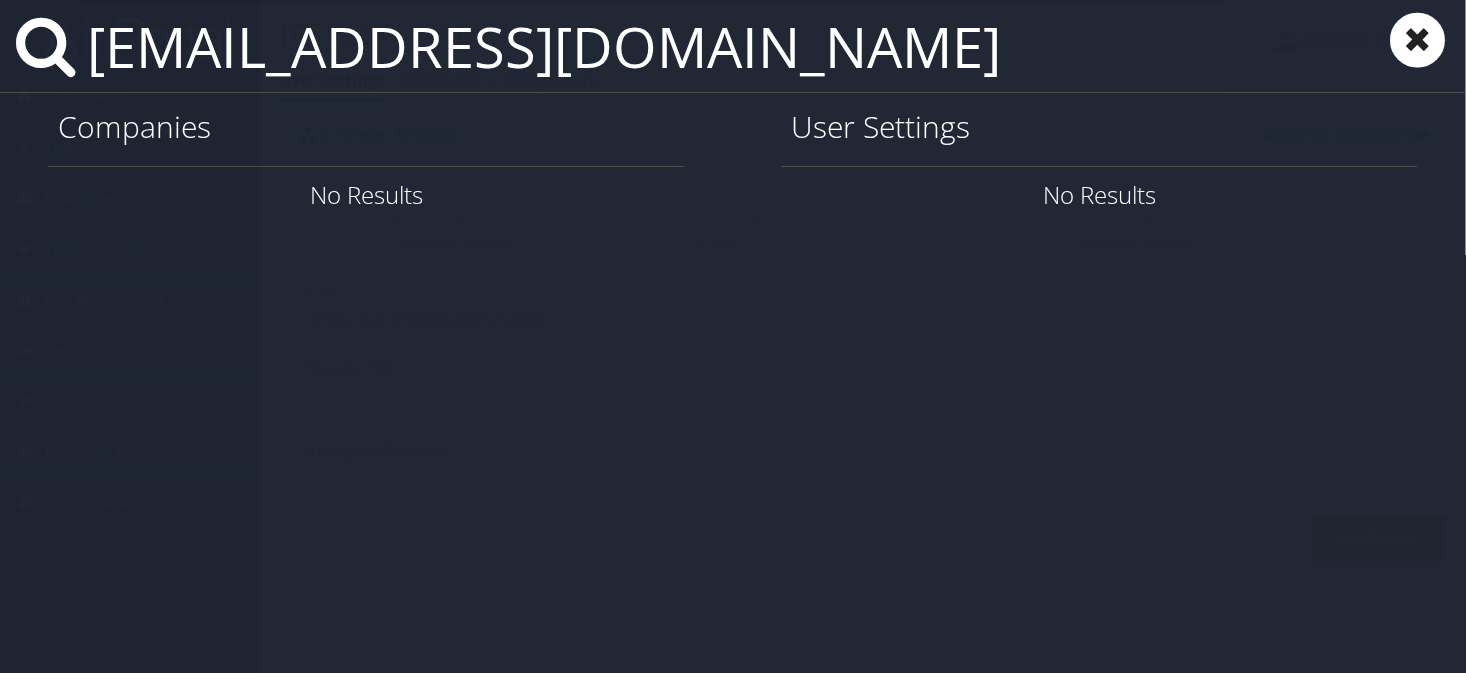 type on "akozuch@southernresearch.org" 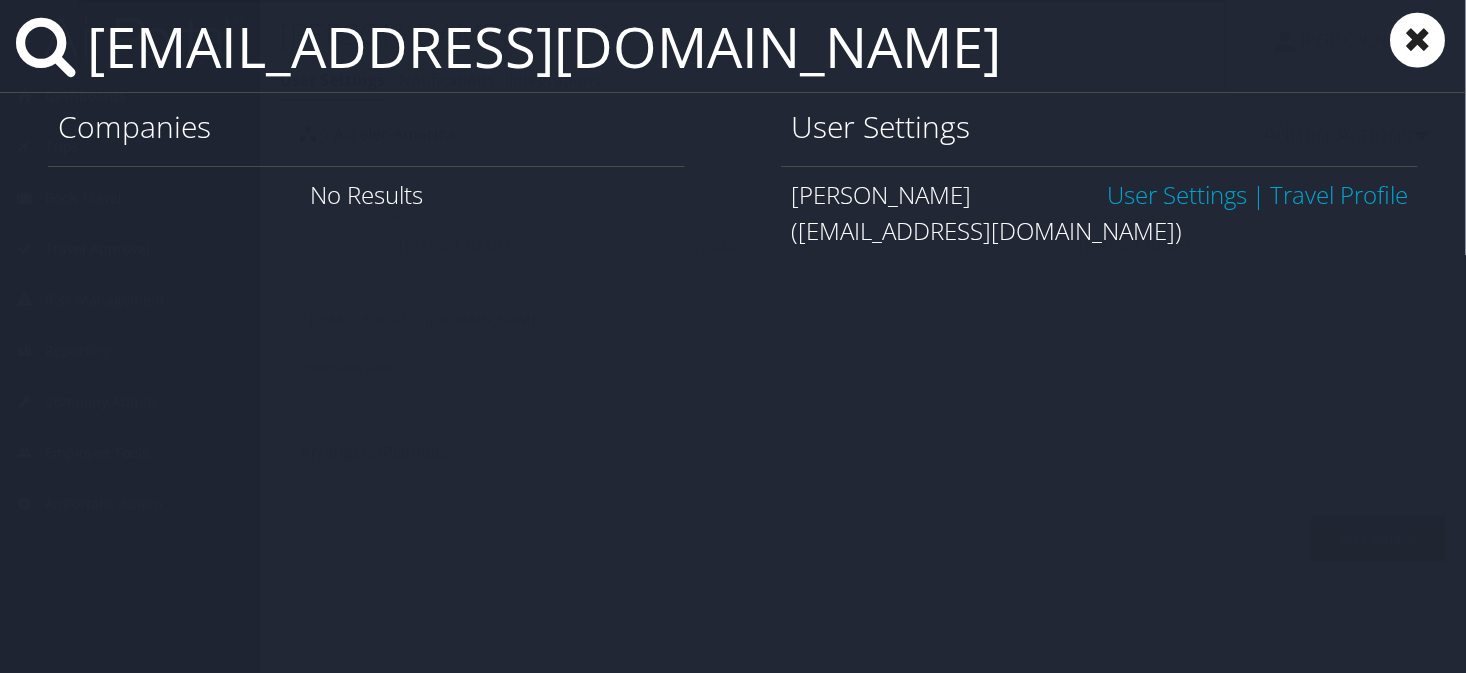 click on "User Settings" at bounding box center (1177, 194) 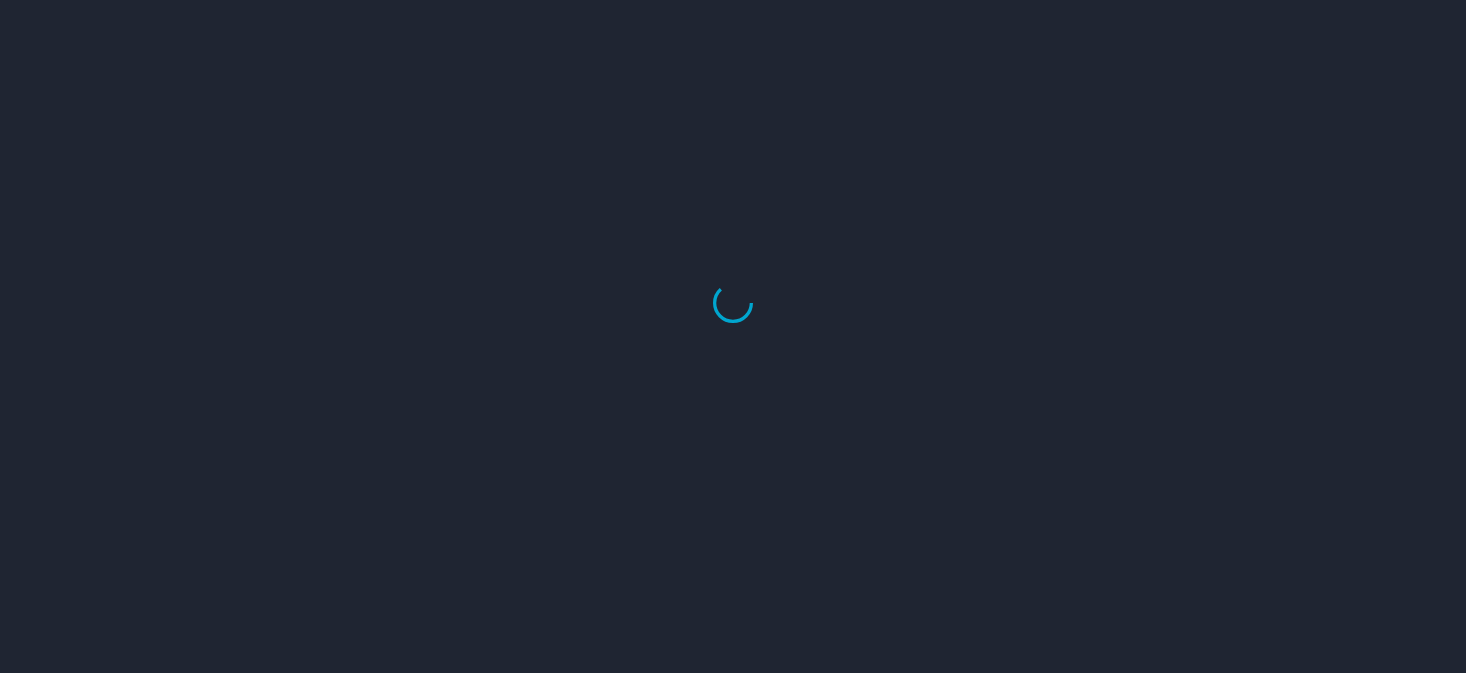 scroll, scrollTop: 0, scrollLeft: 0, axis: both 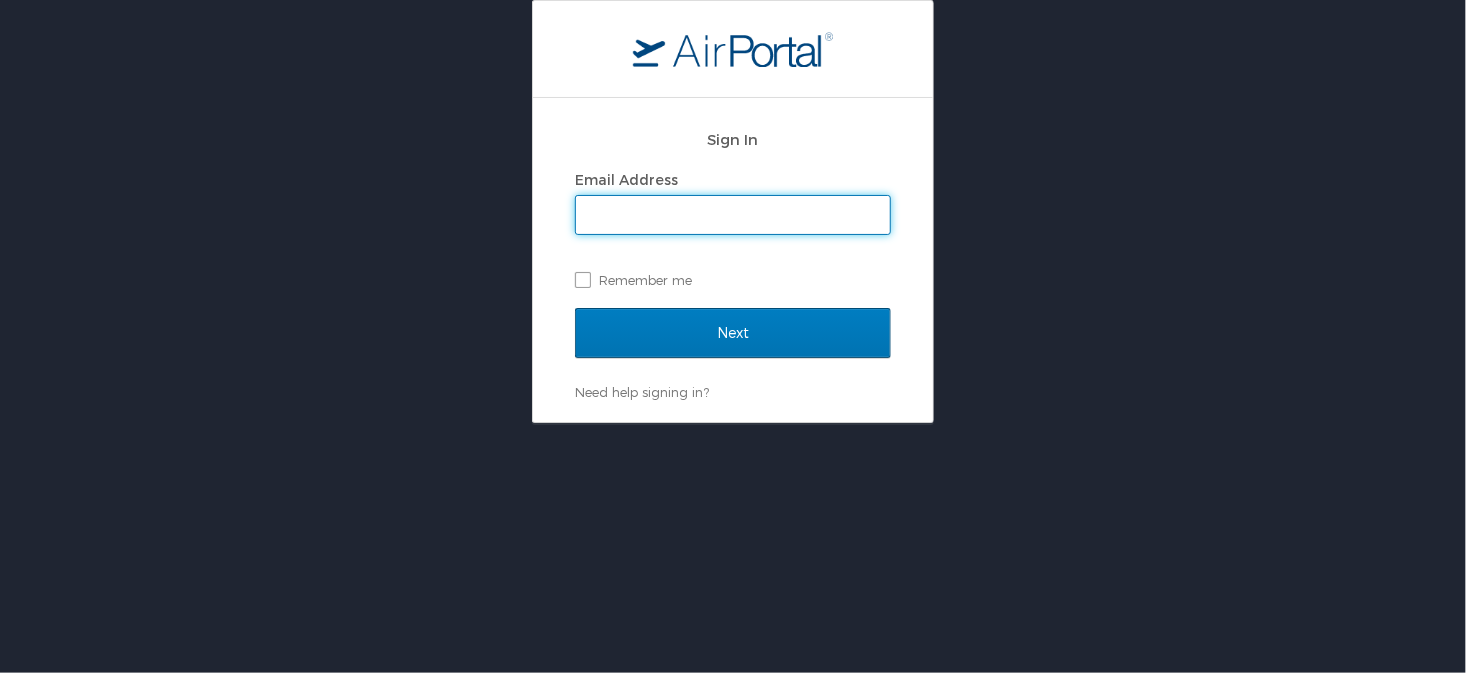 click on "Email Address" at bounding box center (733, 215) 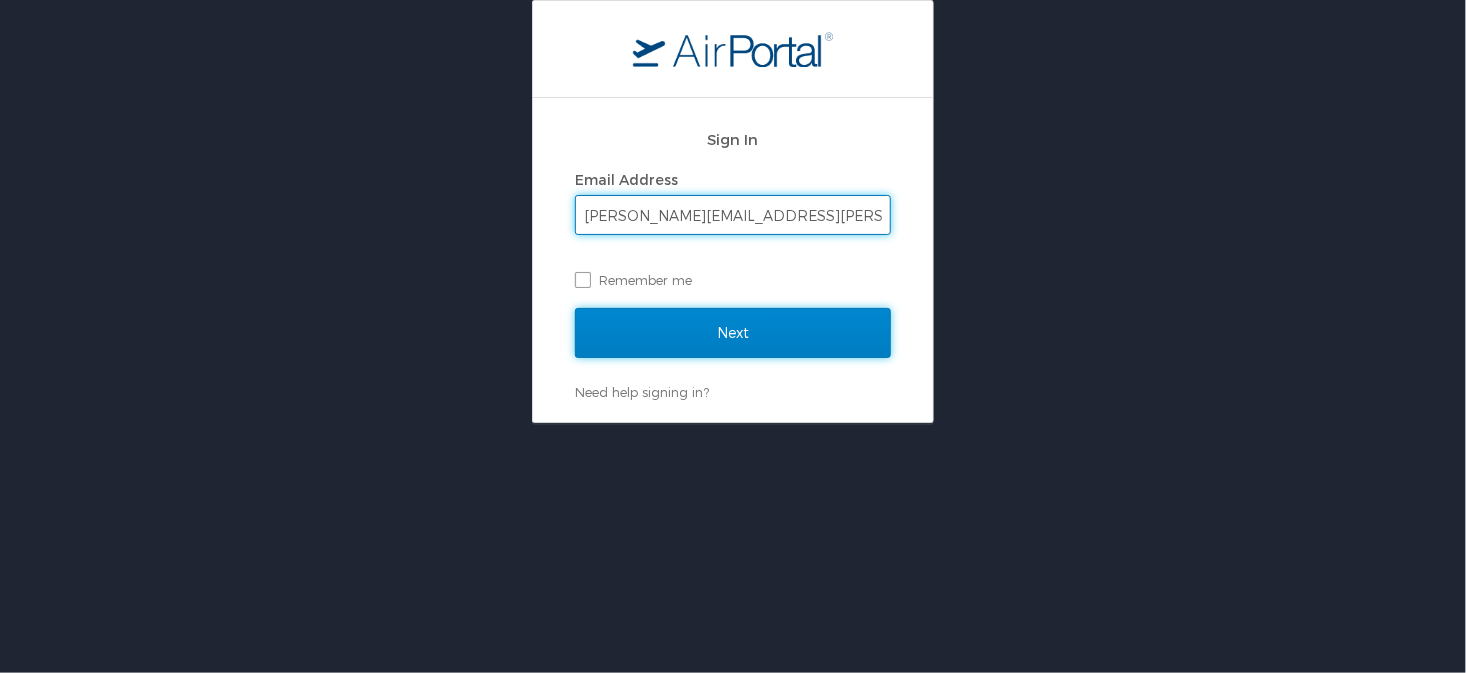 click on "Next" at bounding box center [733, 333] 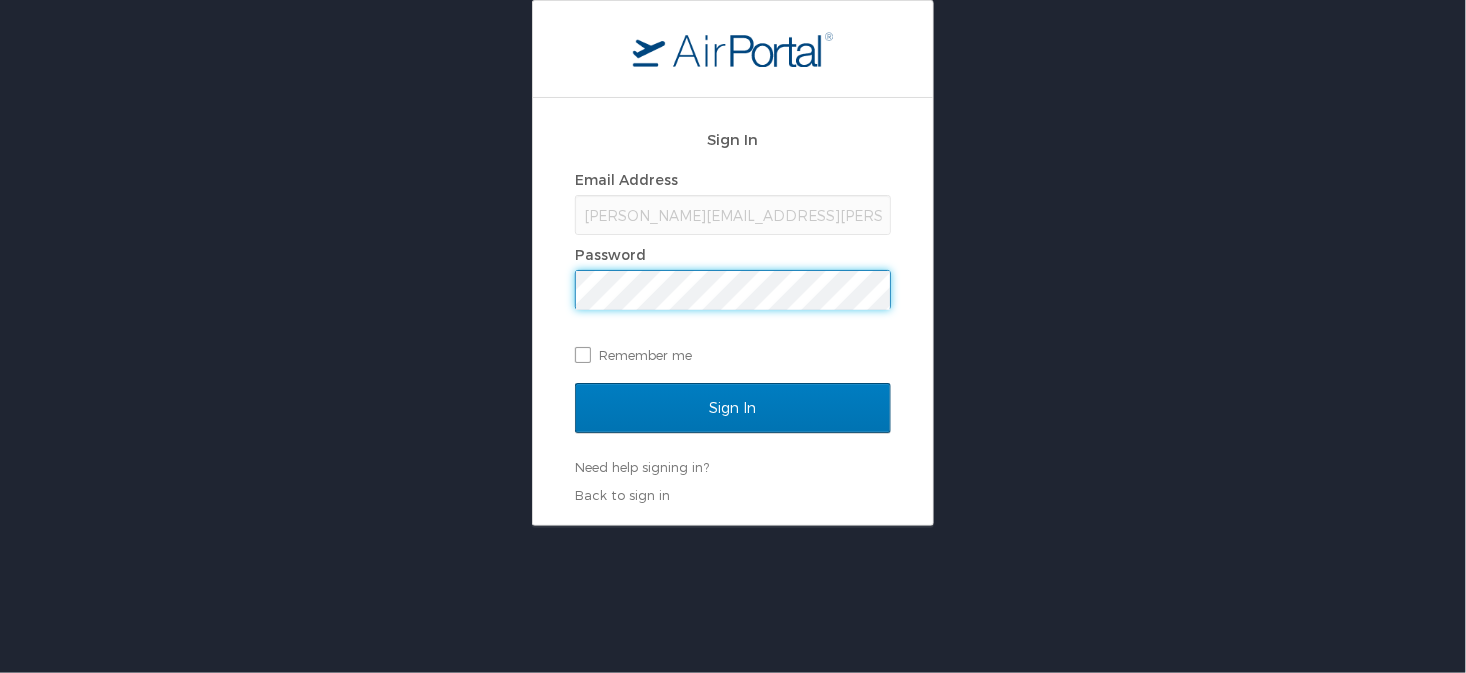 scroll, scrollTop: 0, scrollLeft: 0, axis: both 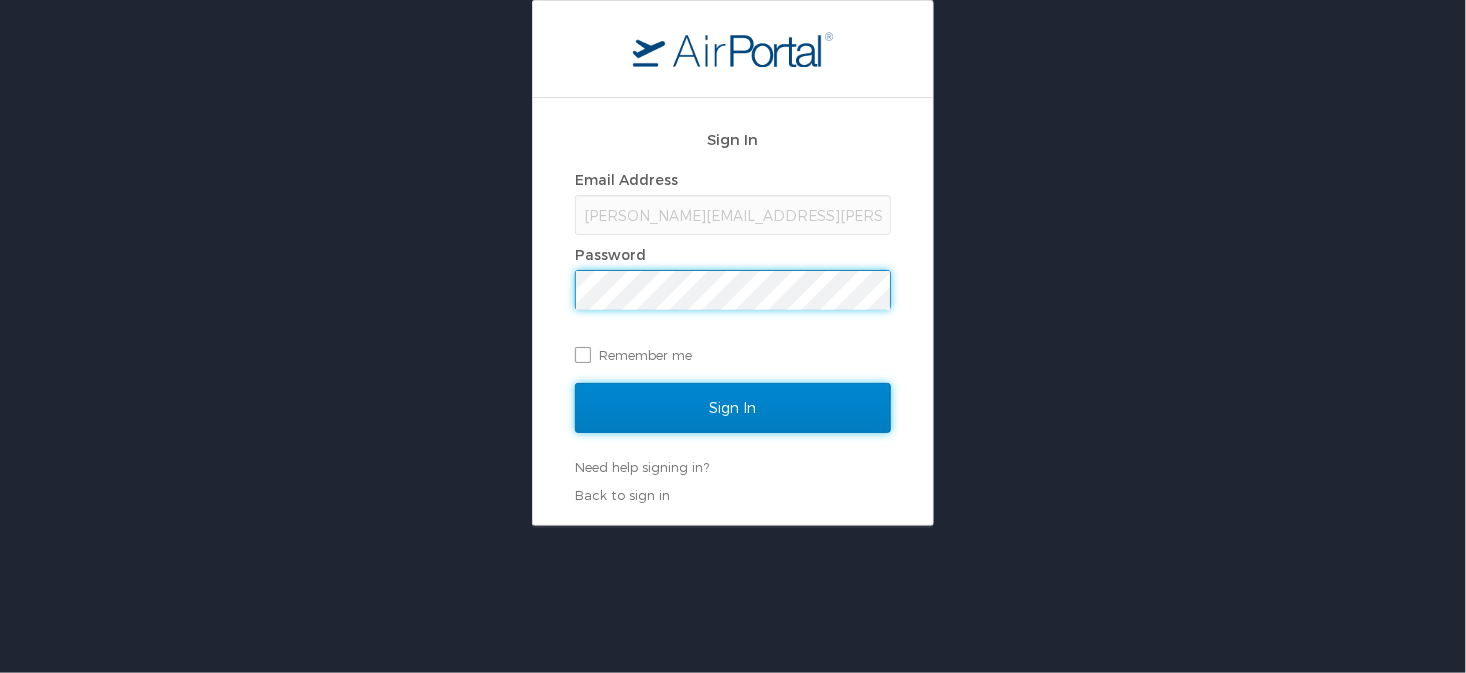 click on "Sign In" at bounding box center [733, 408] 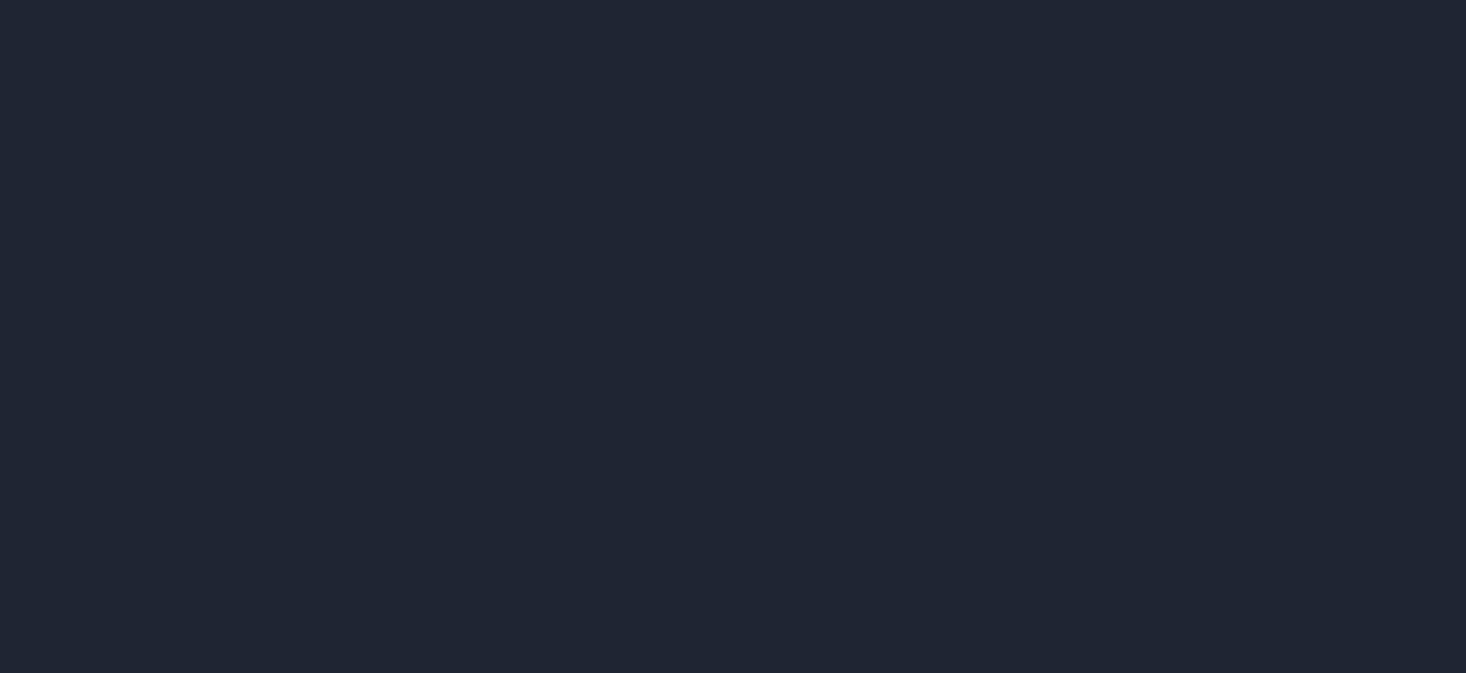 scroll, scrollTop: 0, scrollLeft: 0, axis: both 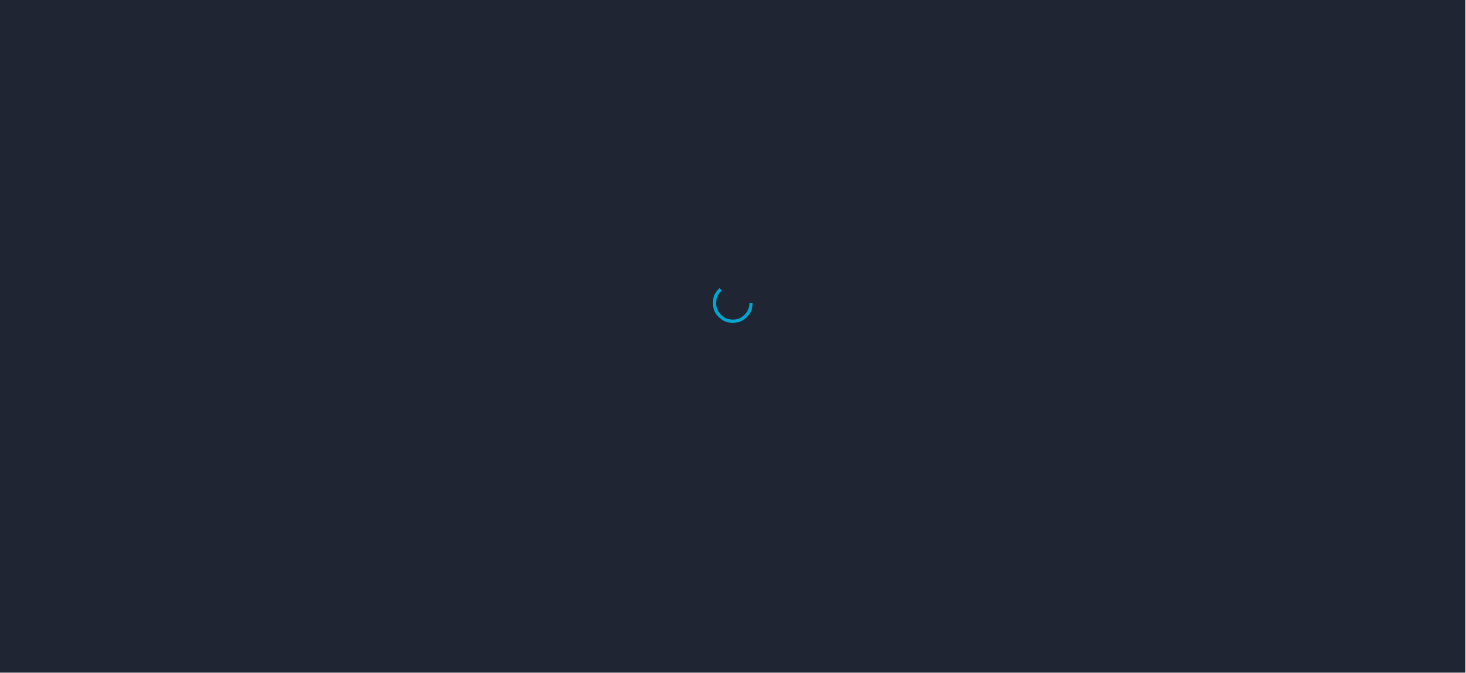 select on "US" 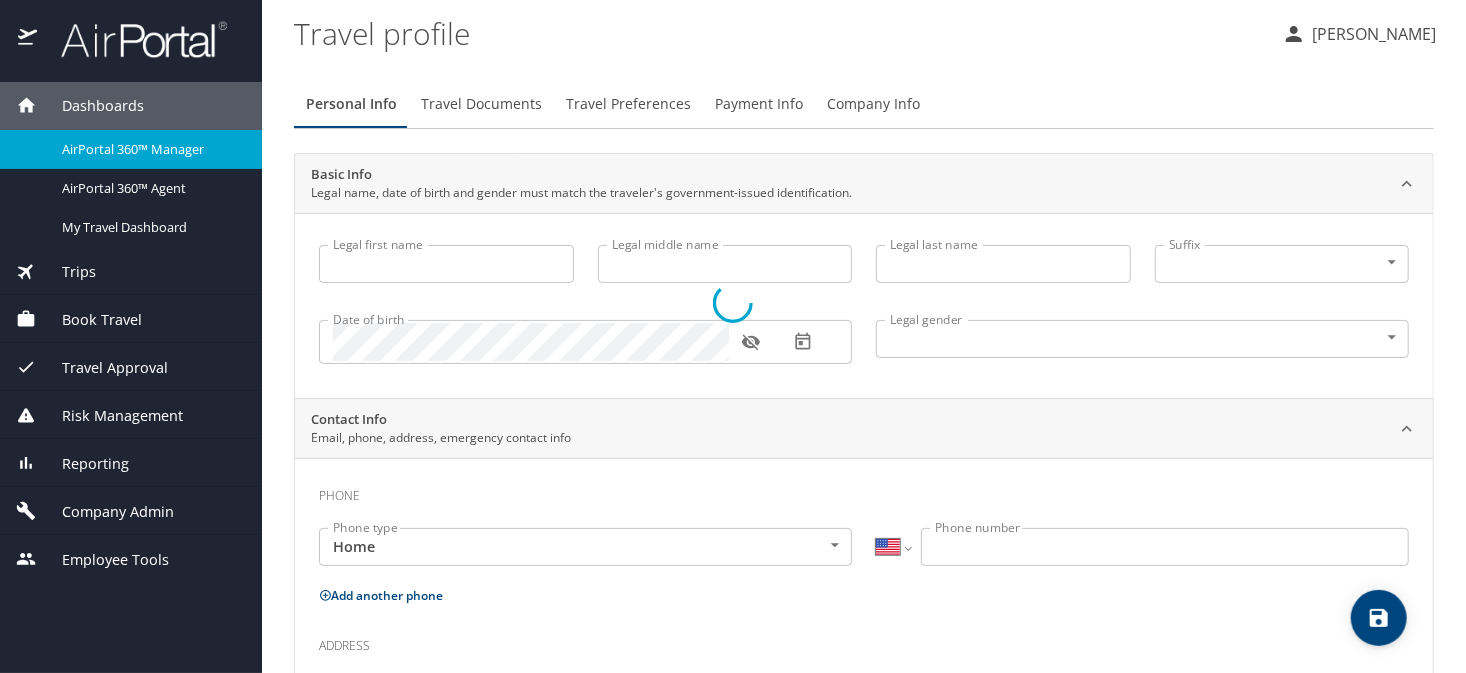 type on "[PERSON_NAME]" 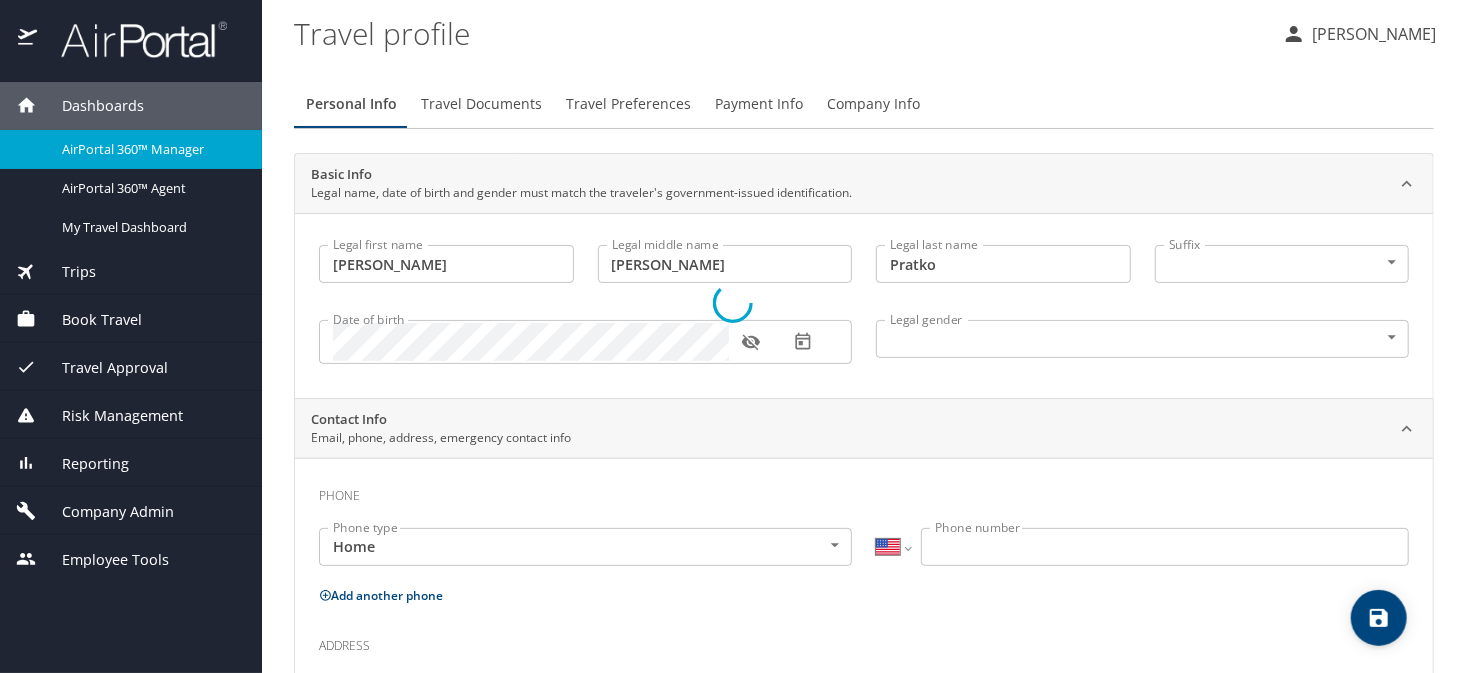 select on "US" 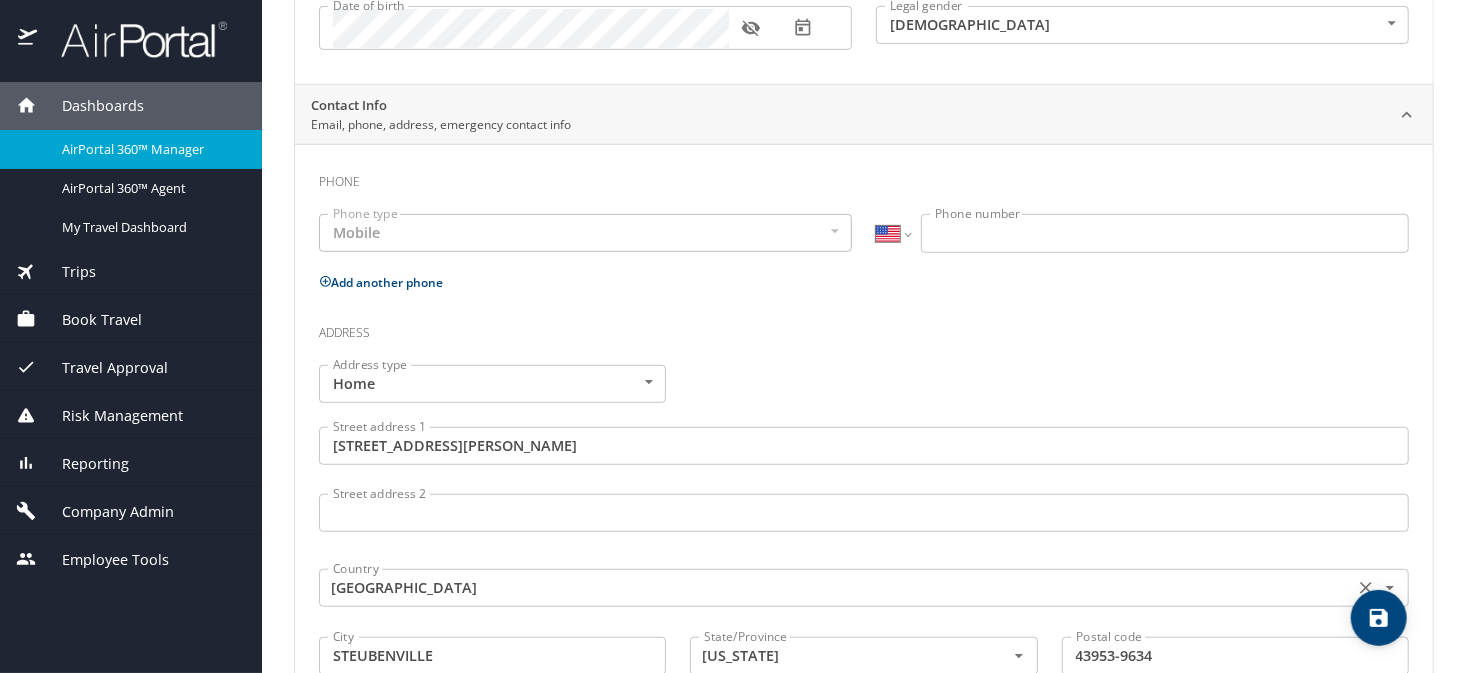 scroll, scrollTop: 400, scrollLeft: 0, axis: vertical 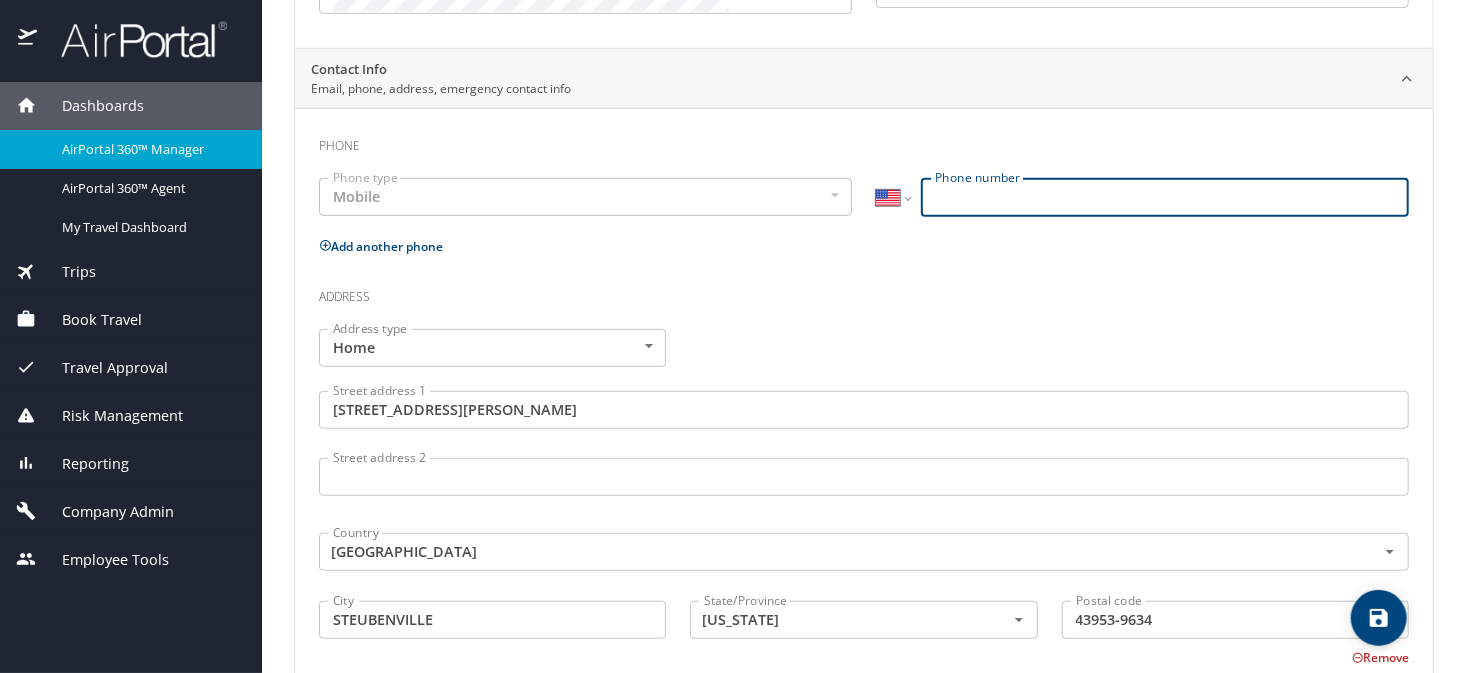 paste on "[PHONE_NUMBER]" 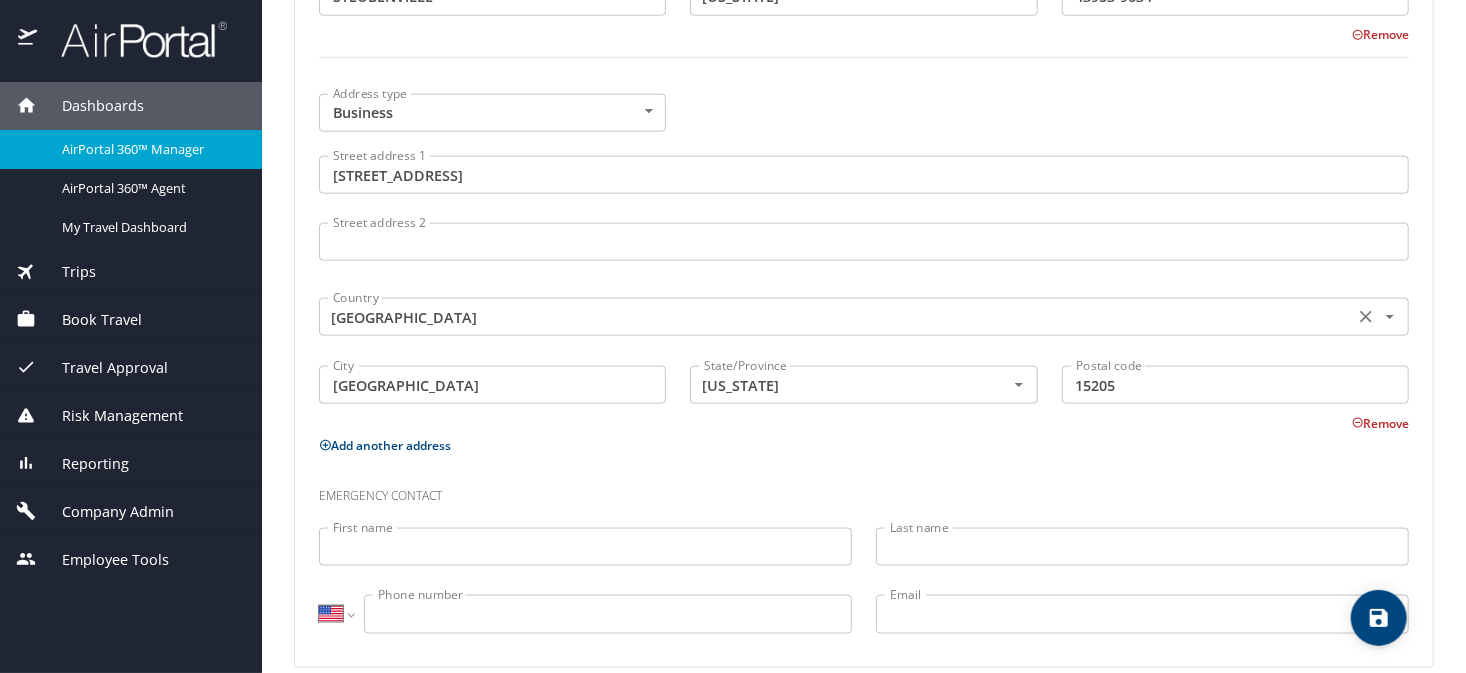 scroll, scrollTop: 1047, scrollLeft: 0, axis: vertical 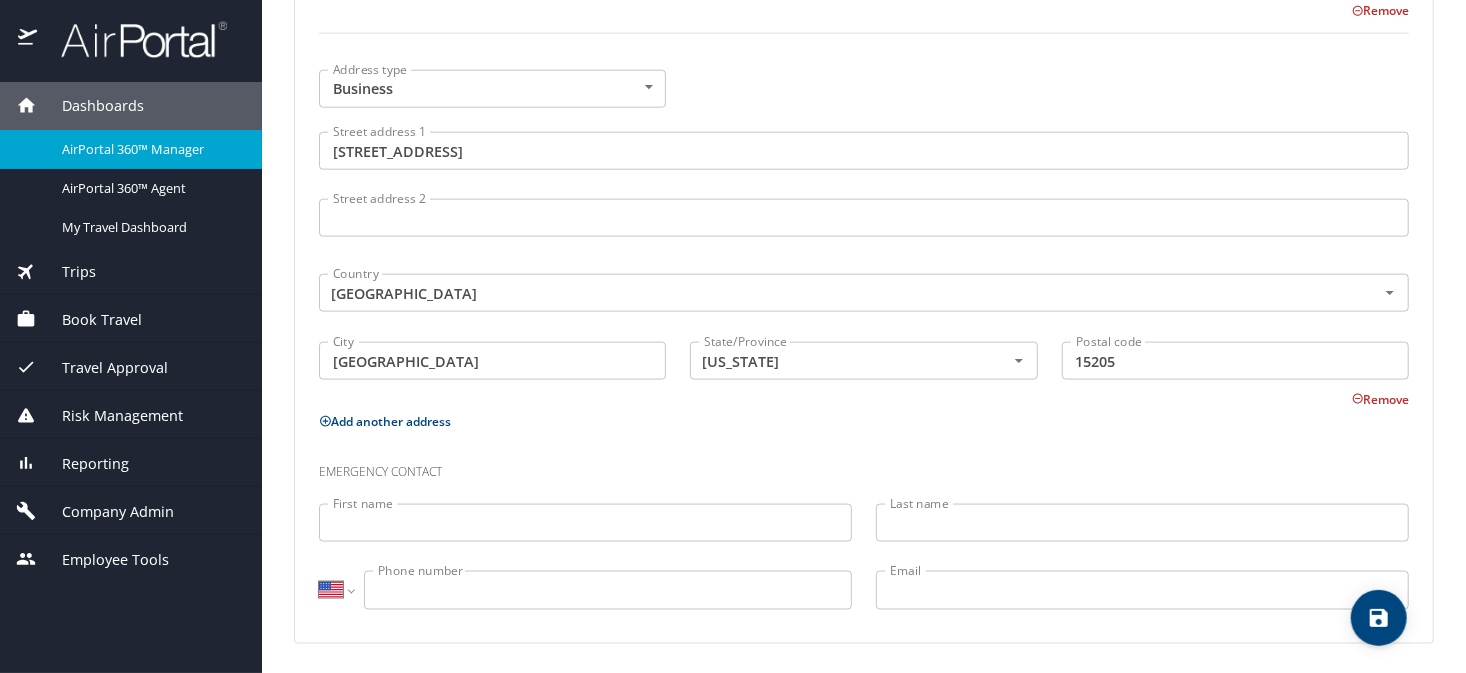 type on "[PHONE_NUMBER]" 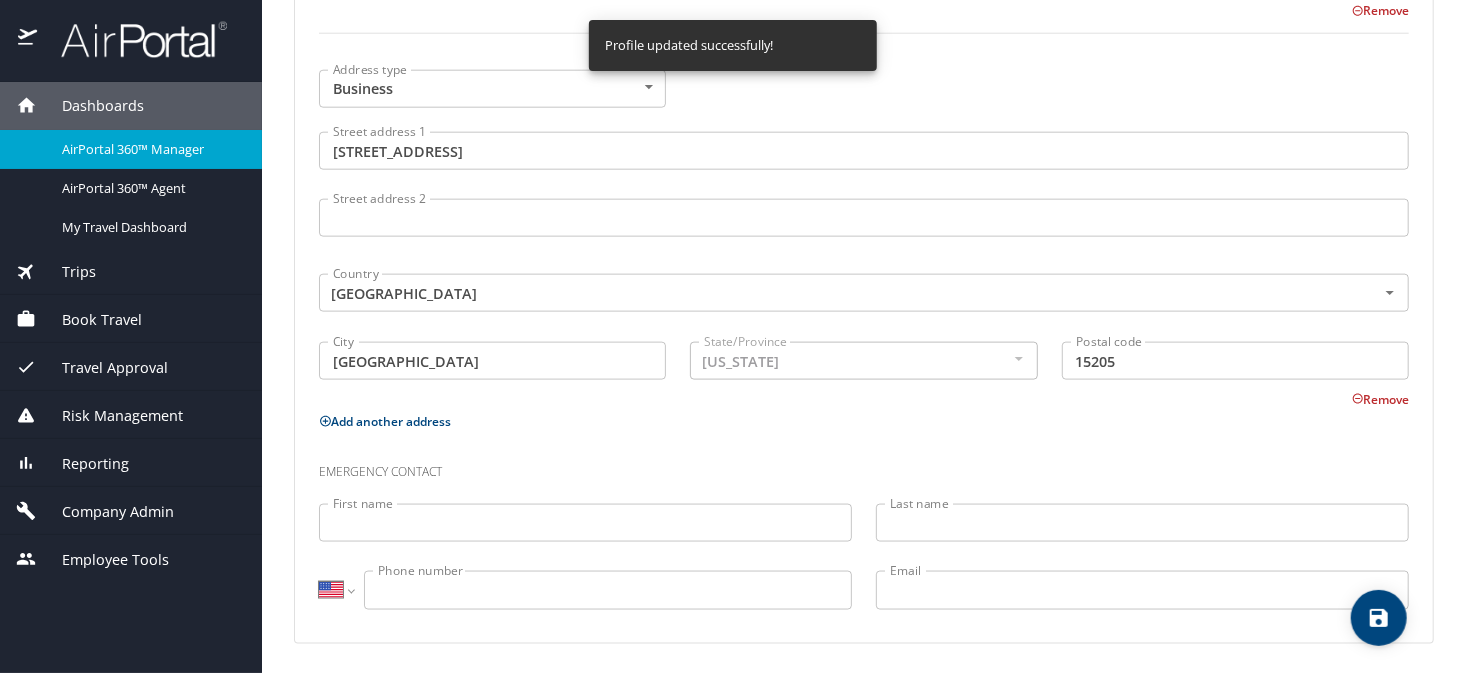 select on "US" 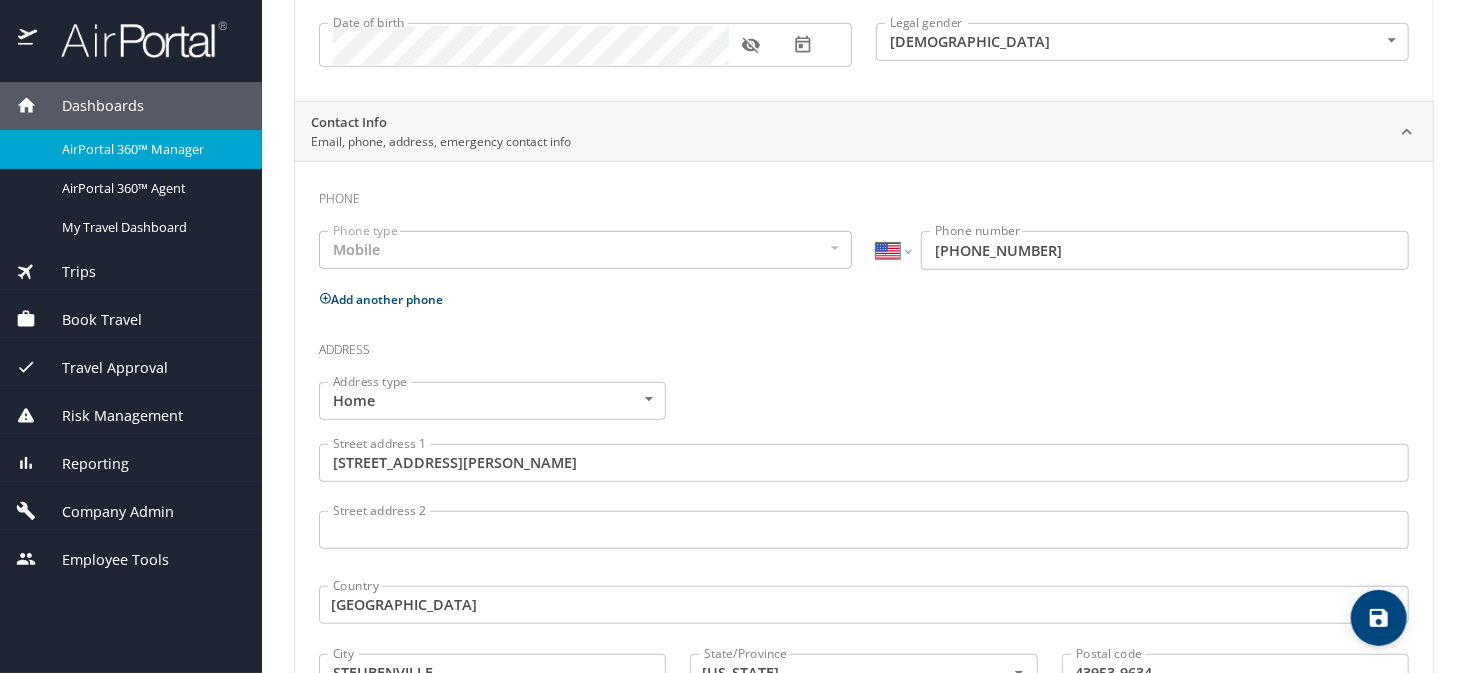 scroll, scrollTop: 247, scrollLeft: 0, axis: vertical 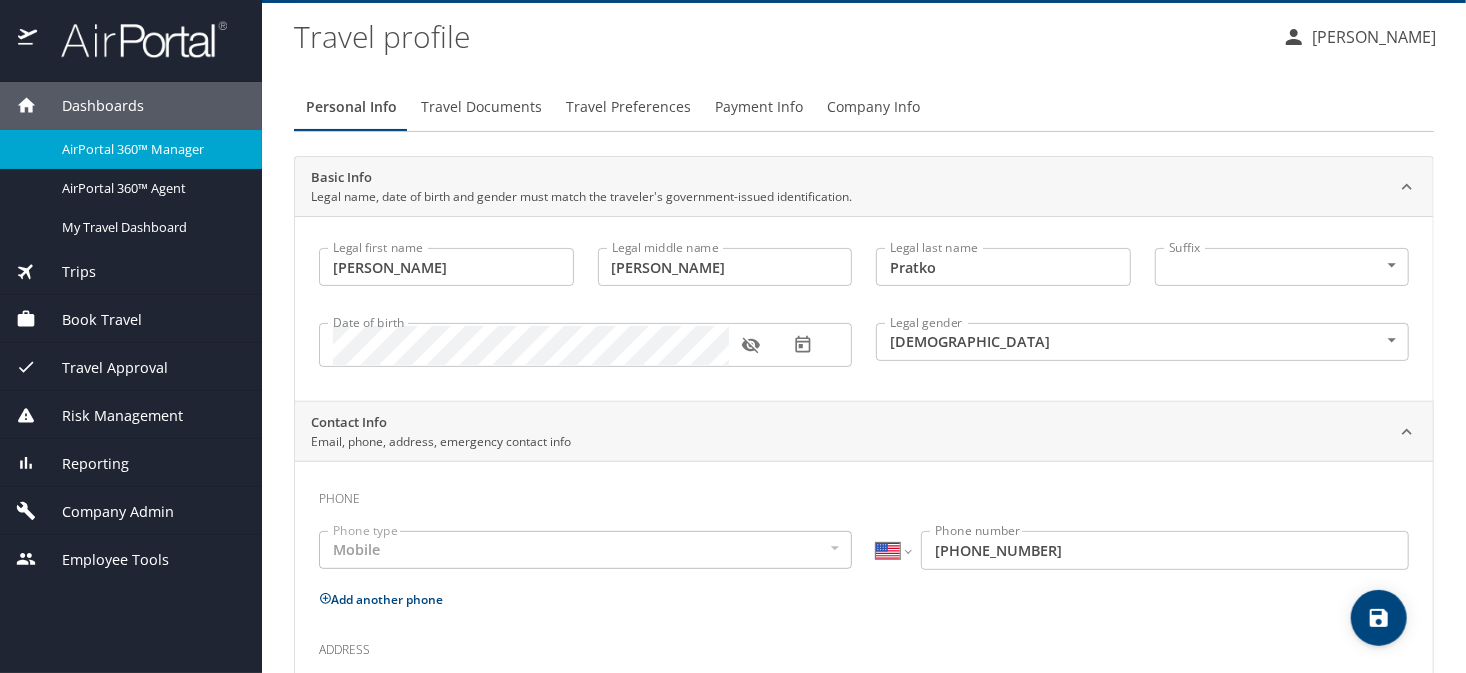 click on "Travel Documents" at bounding box center [481, 107] 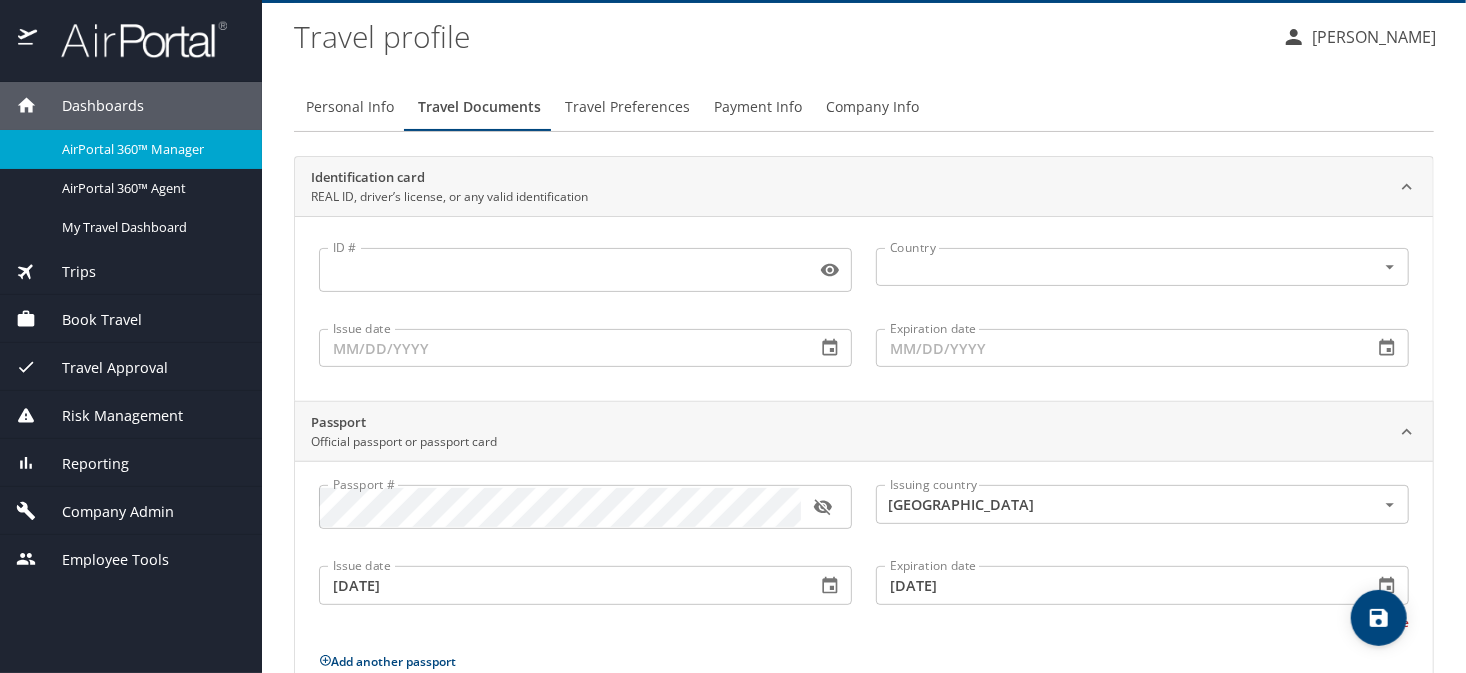 click on "Travel Preferences" at bounding box center [627, 107] 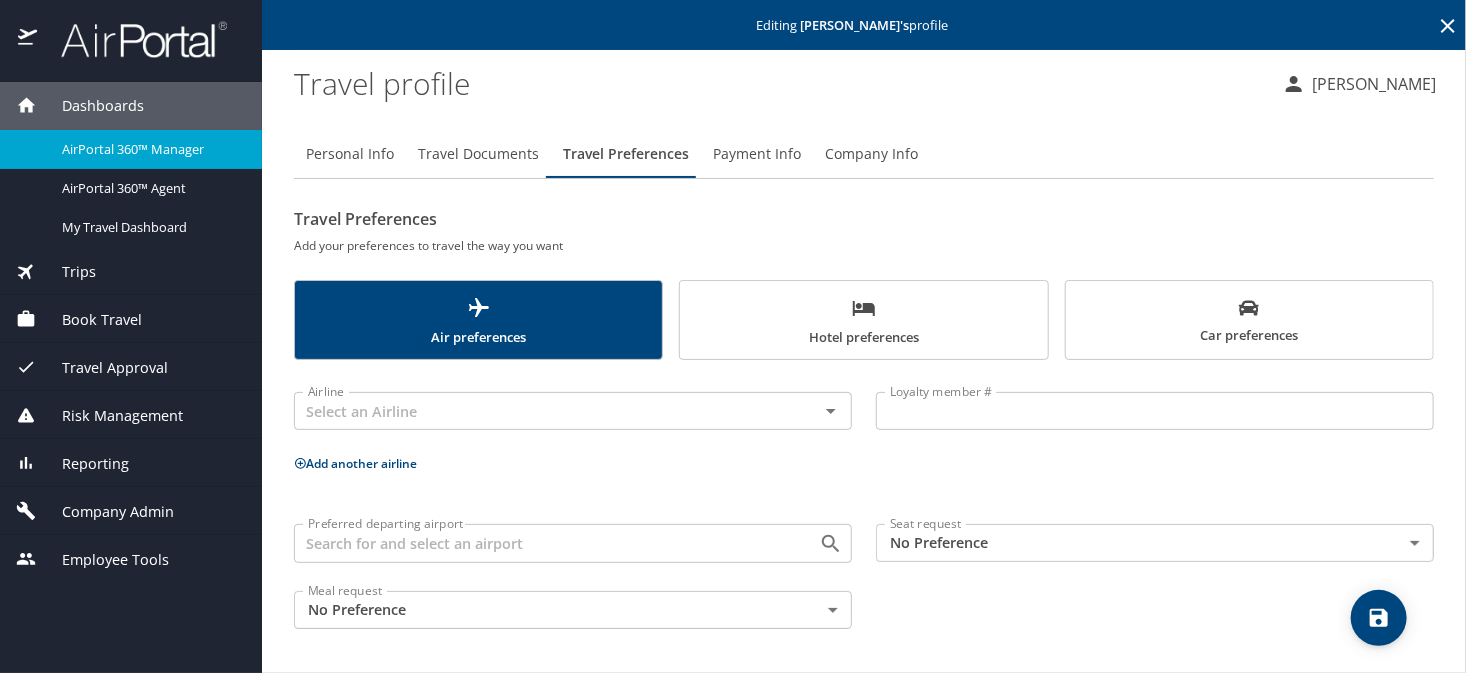 scroll, scrollTop: 0, scrollLeft: 0, axis: both 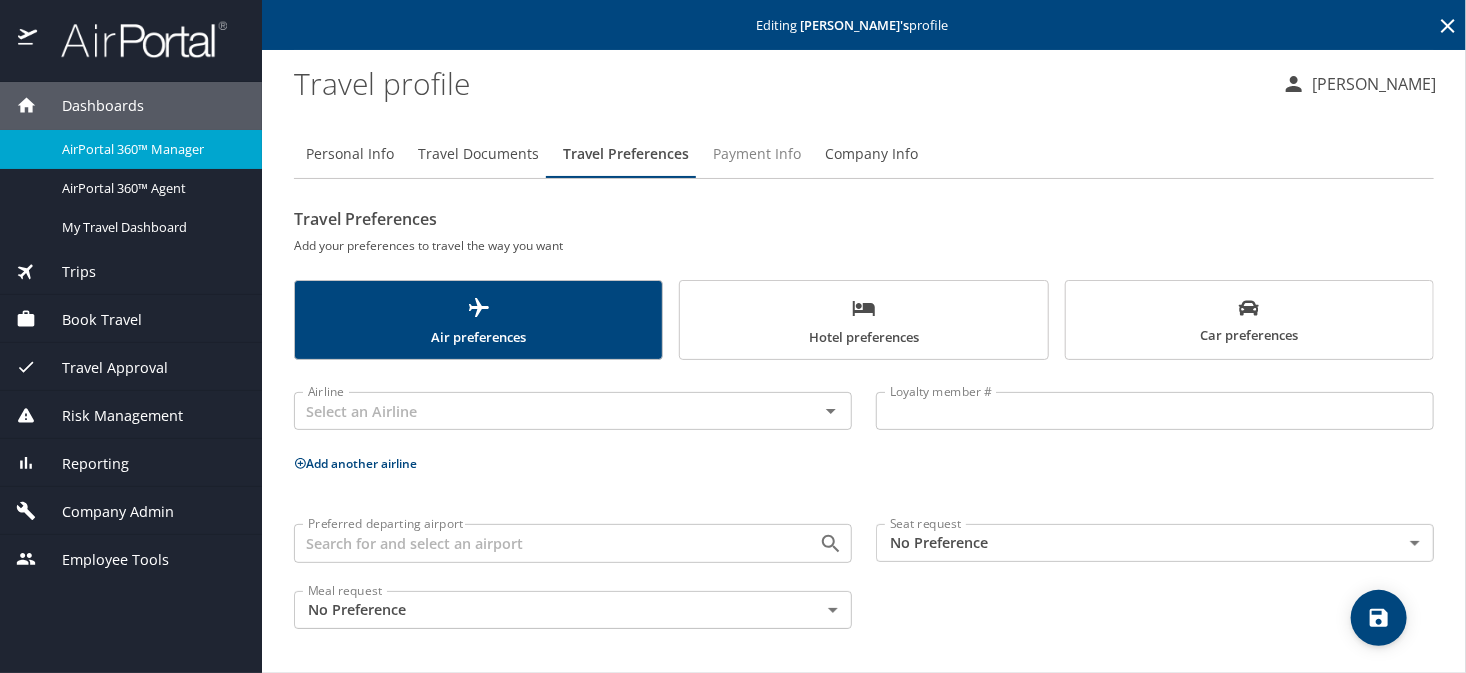 click on "Payment Info" at bounding box center [757, 154] 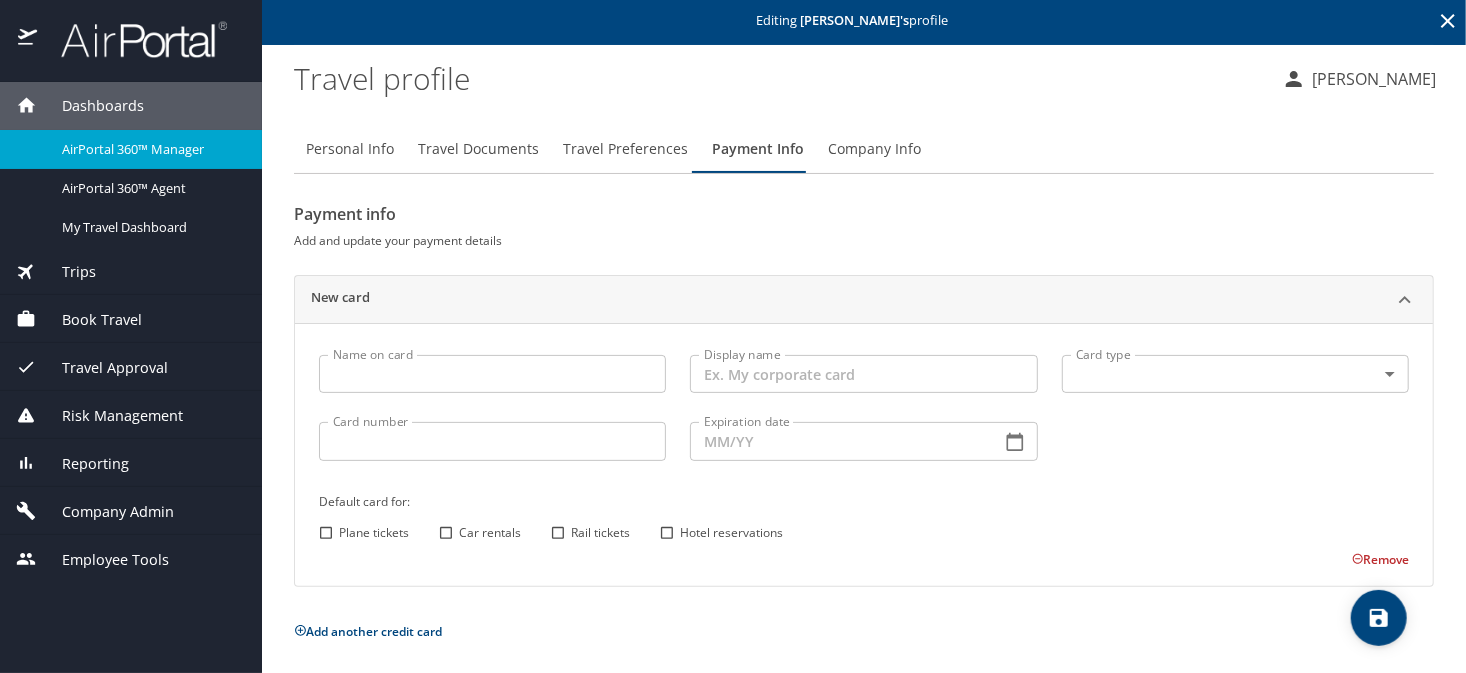 scroll, scrollTop: 6, scrollLeft: 0, axis: vertical 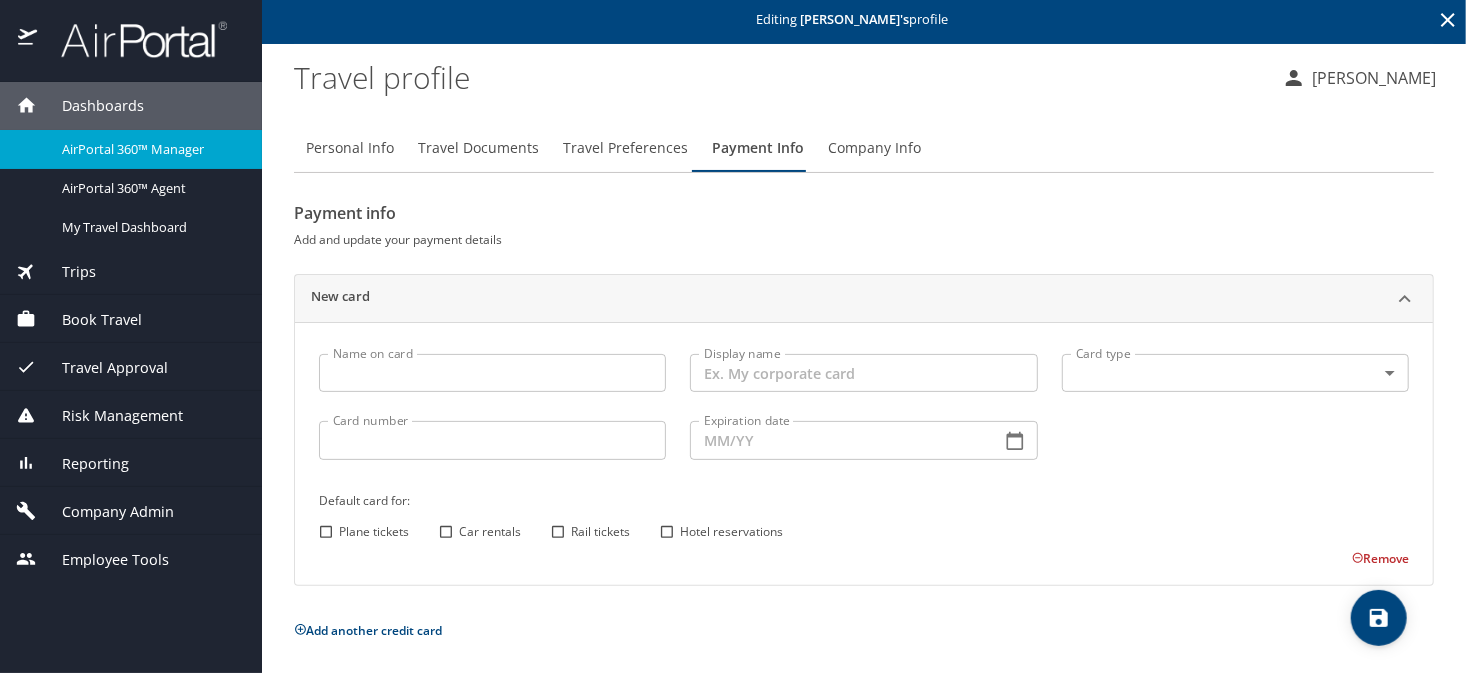 click on "Company Info" at bounding box center [874, 148] 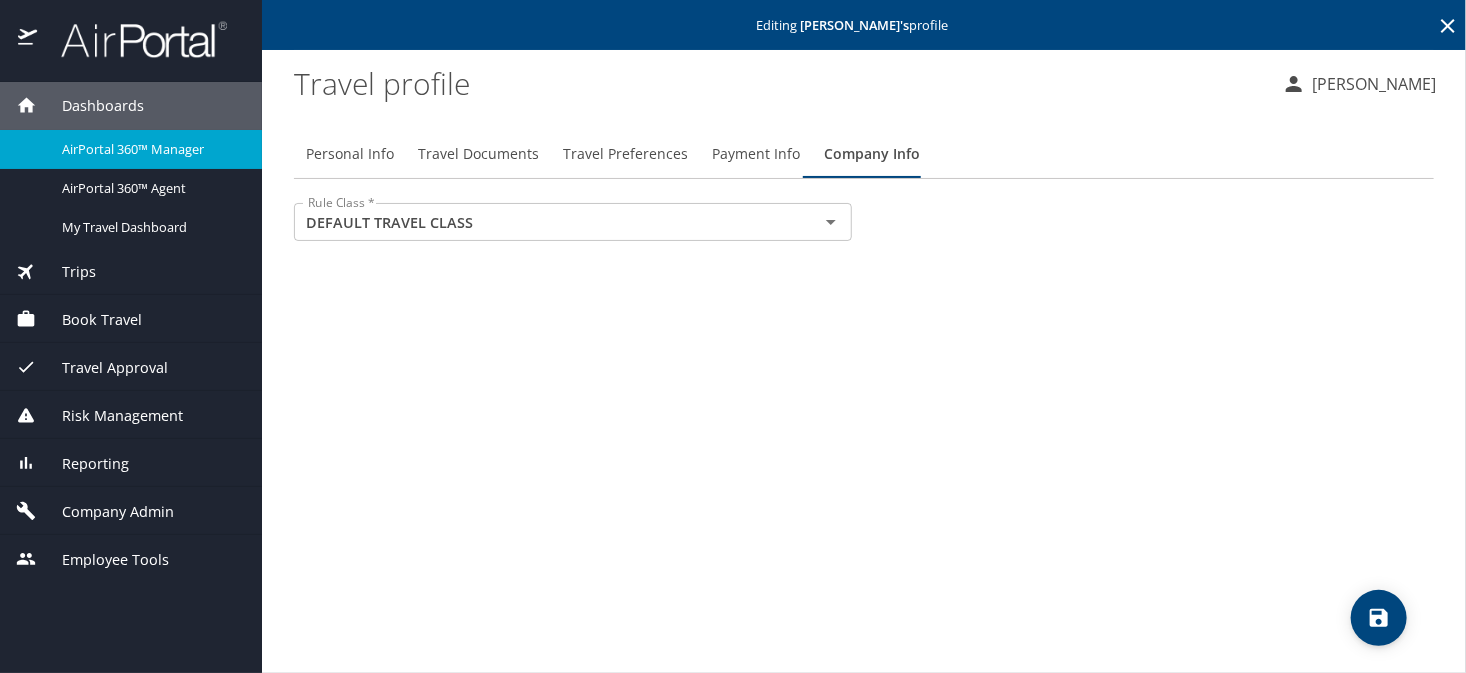 scroll, scrollTop: 0, scrollLeft: 0, axis: both 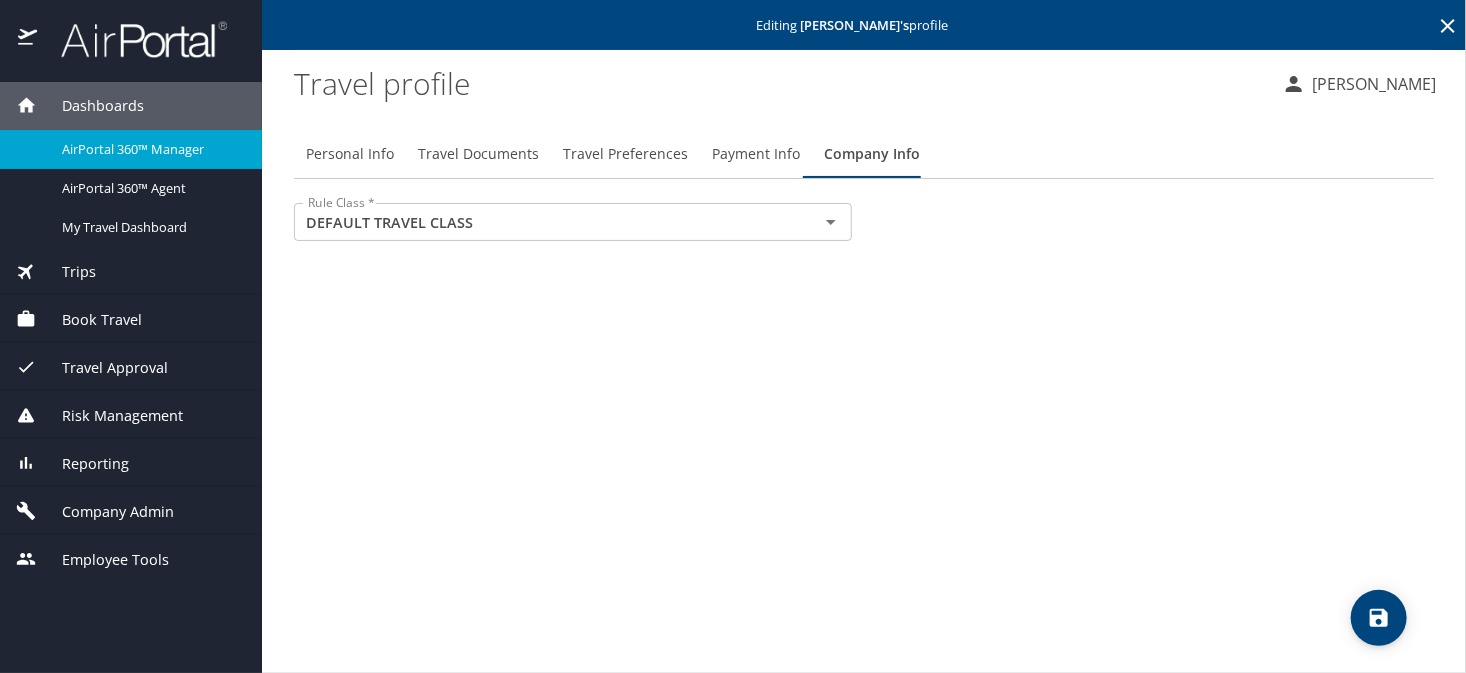 click on "Personal Info" at bounding box center [350, 154] 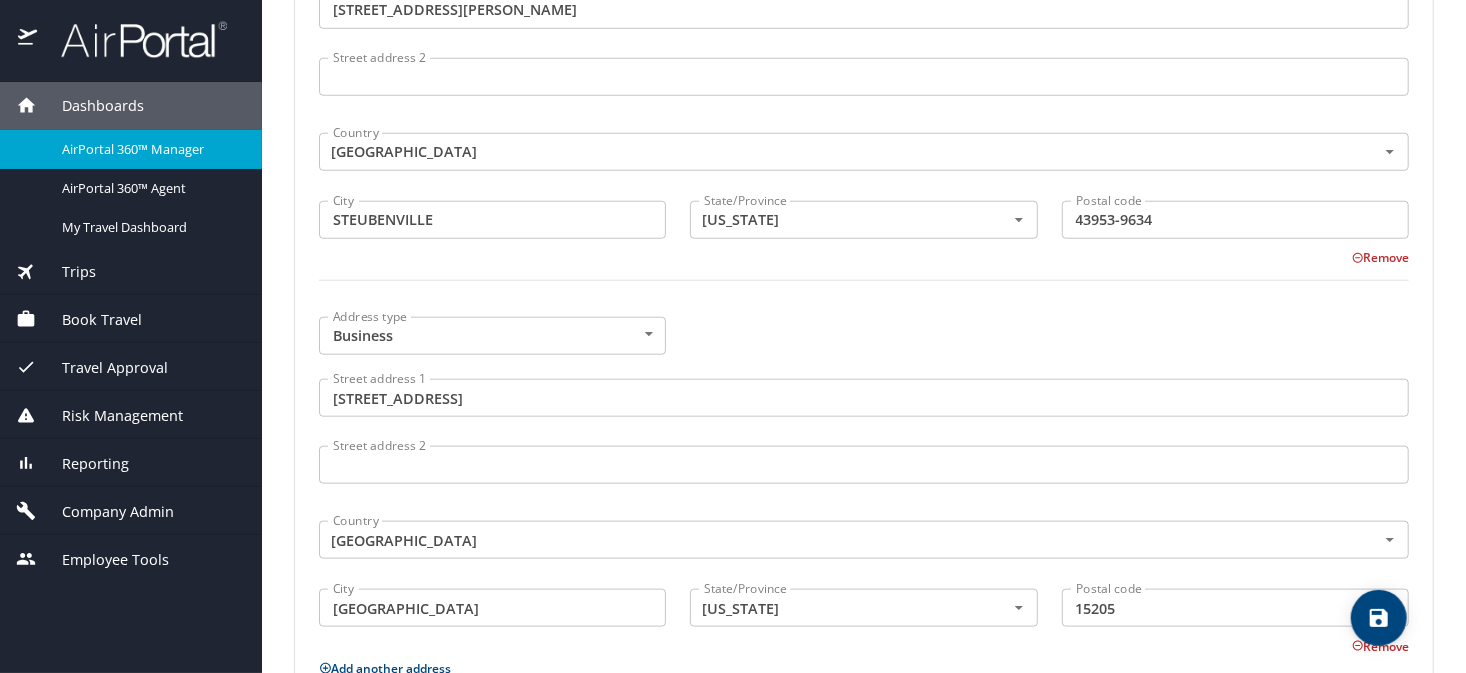 scroll, scrollTop: 1047, scrollLeft: 0, axis: vertical 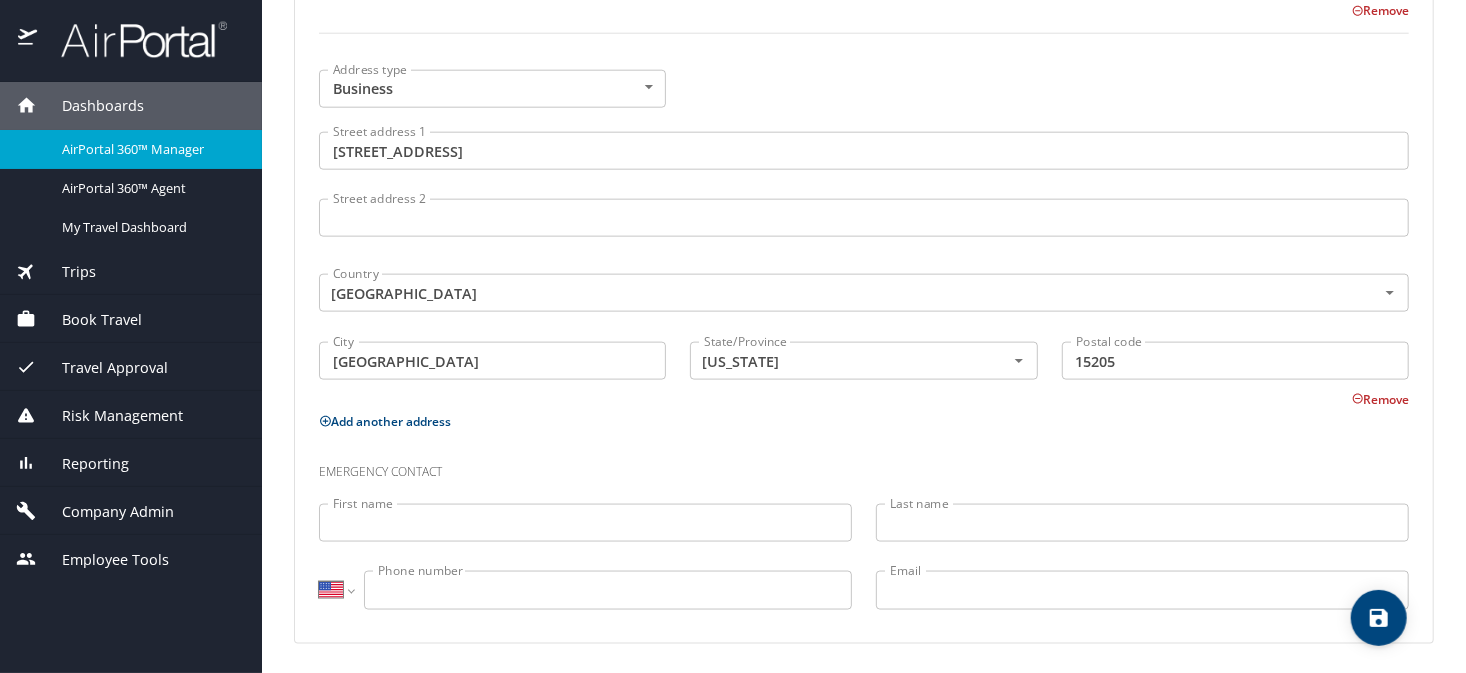 click 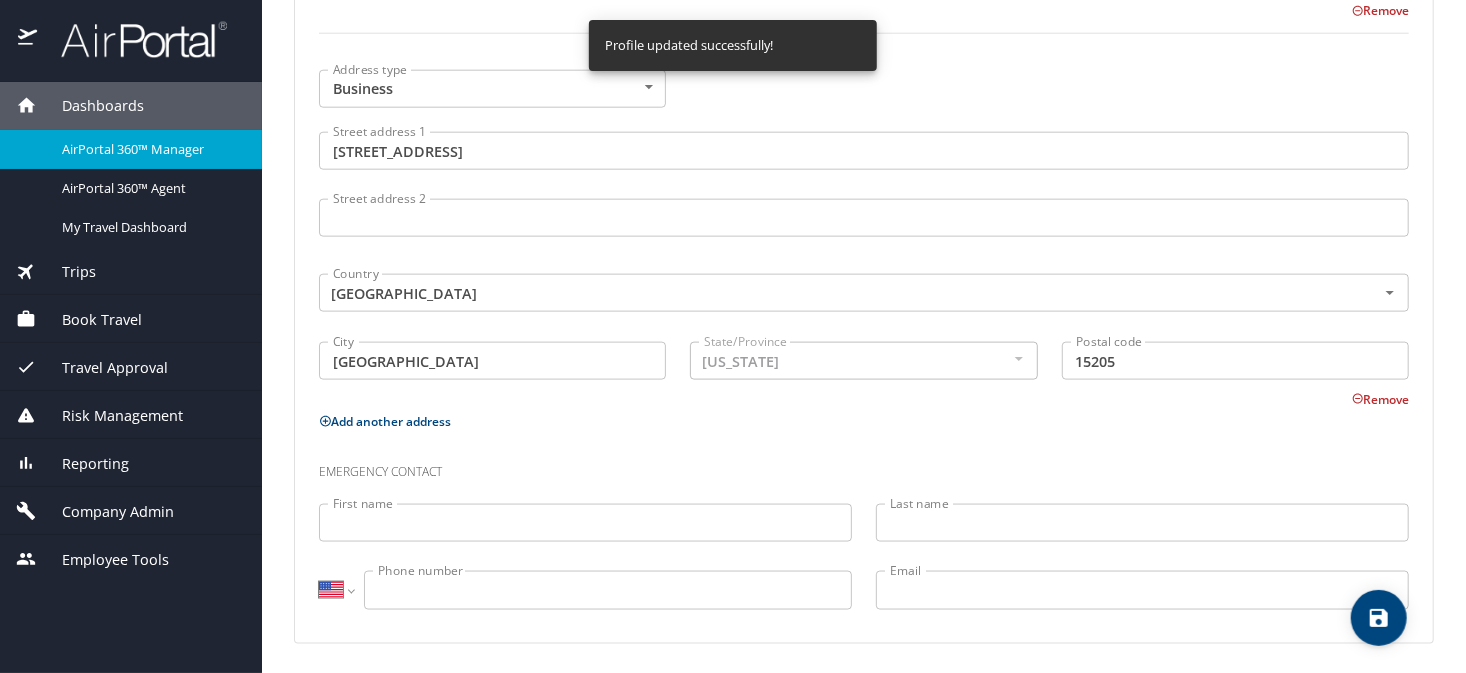select on "US" 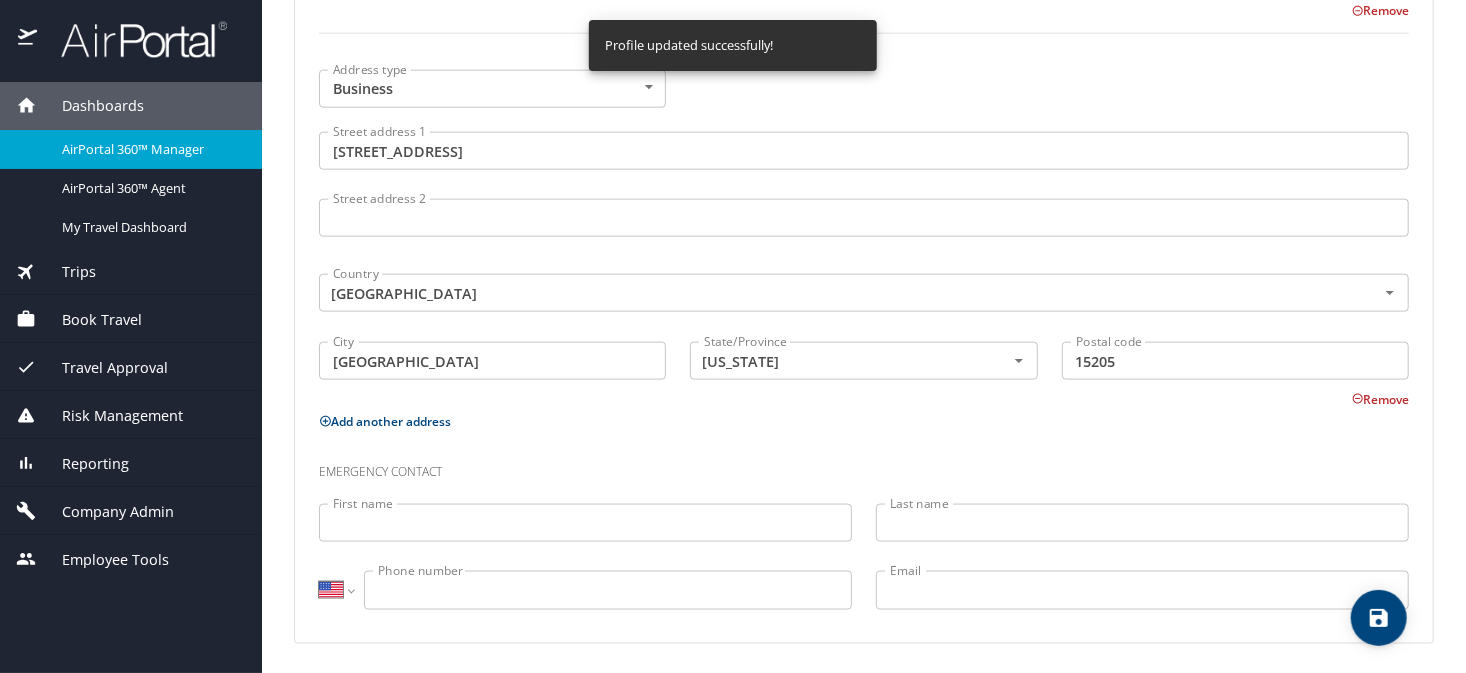 click 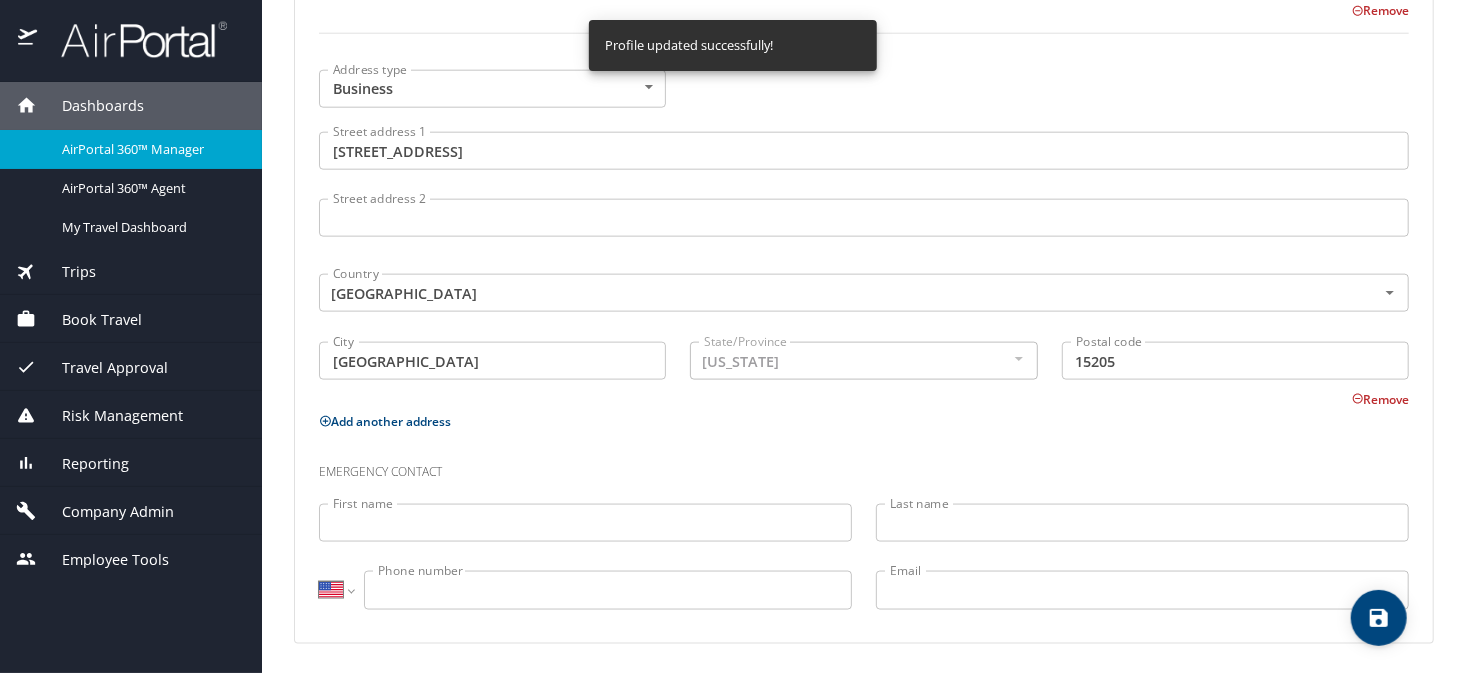 select on "US" 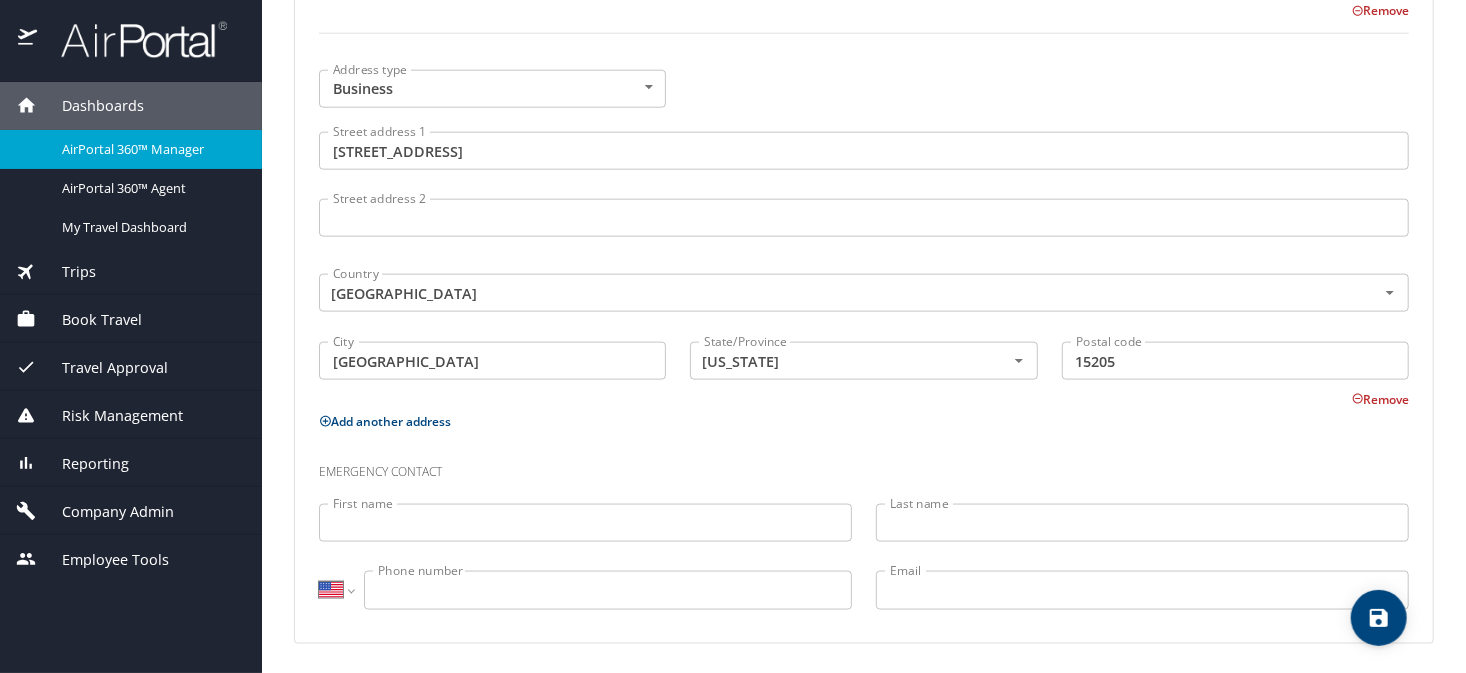 click 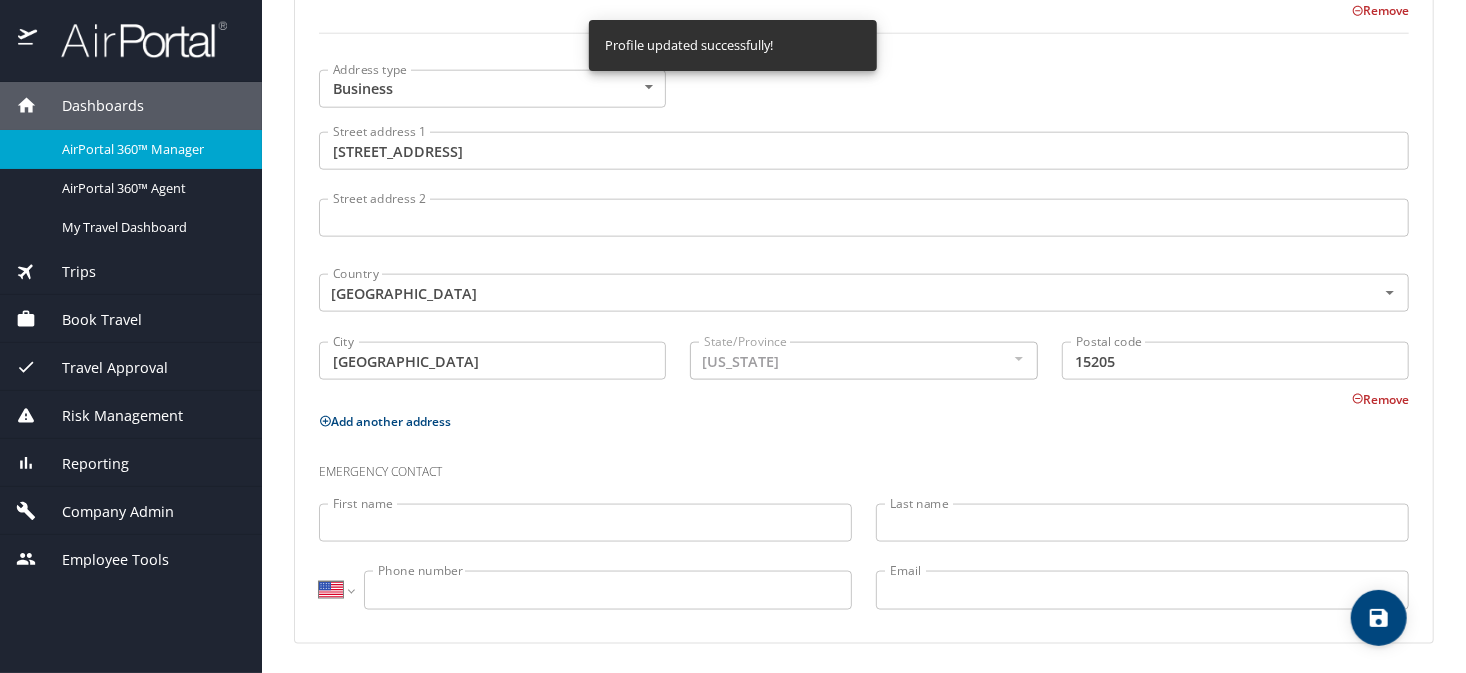 select on "US" 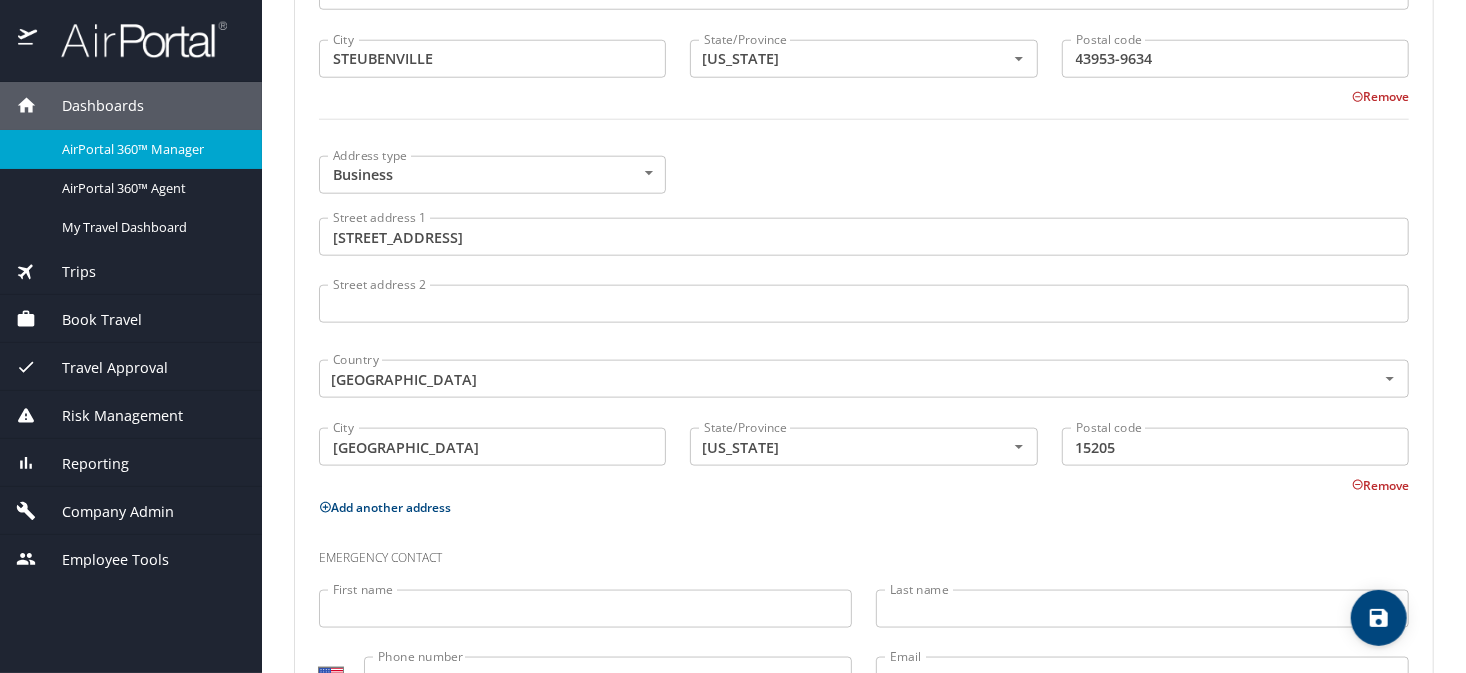scroll, scrollTop: 847, scrollLeft: 0, axis: vertical 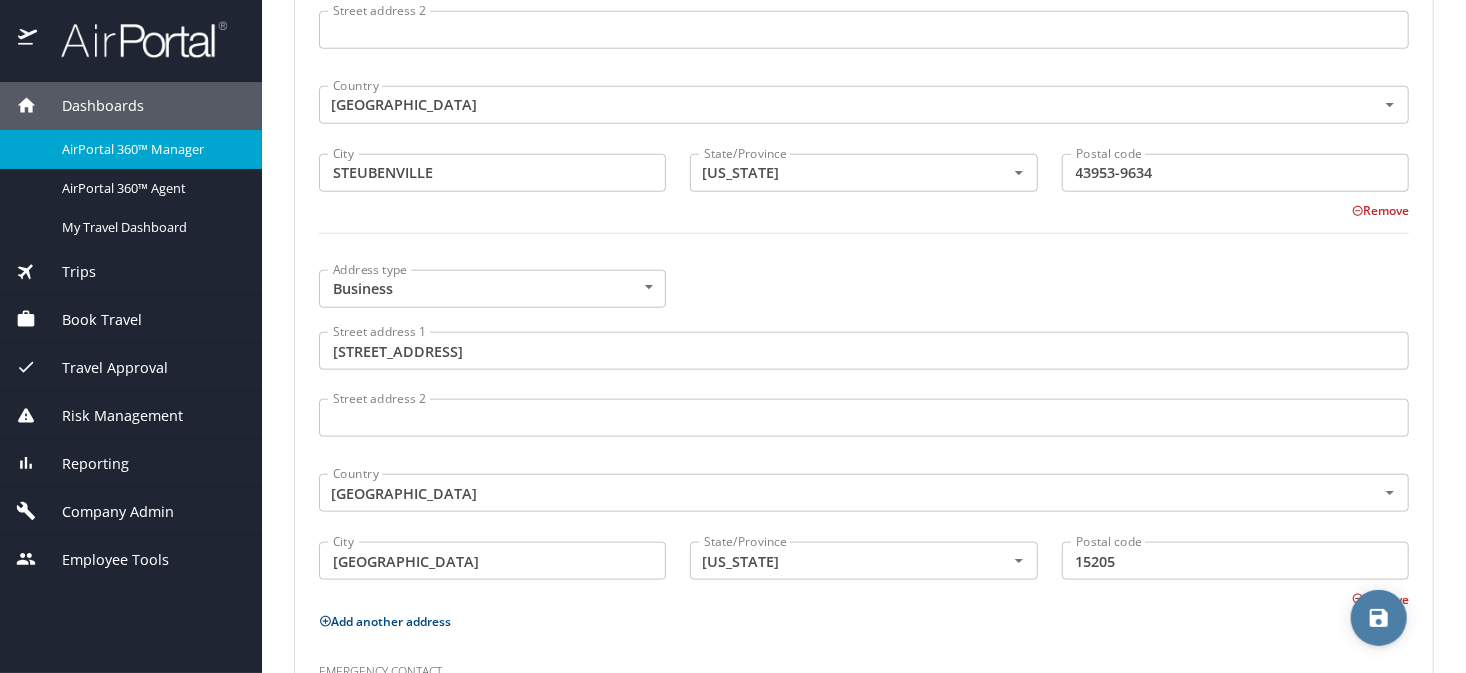 click 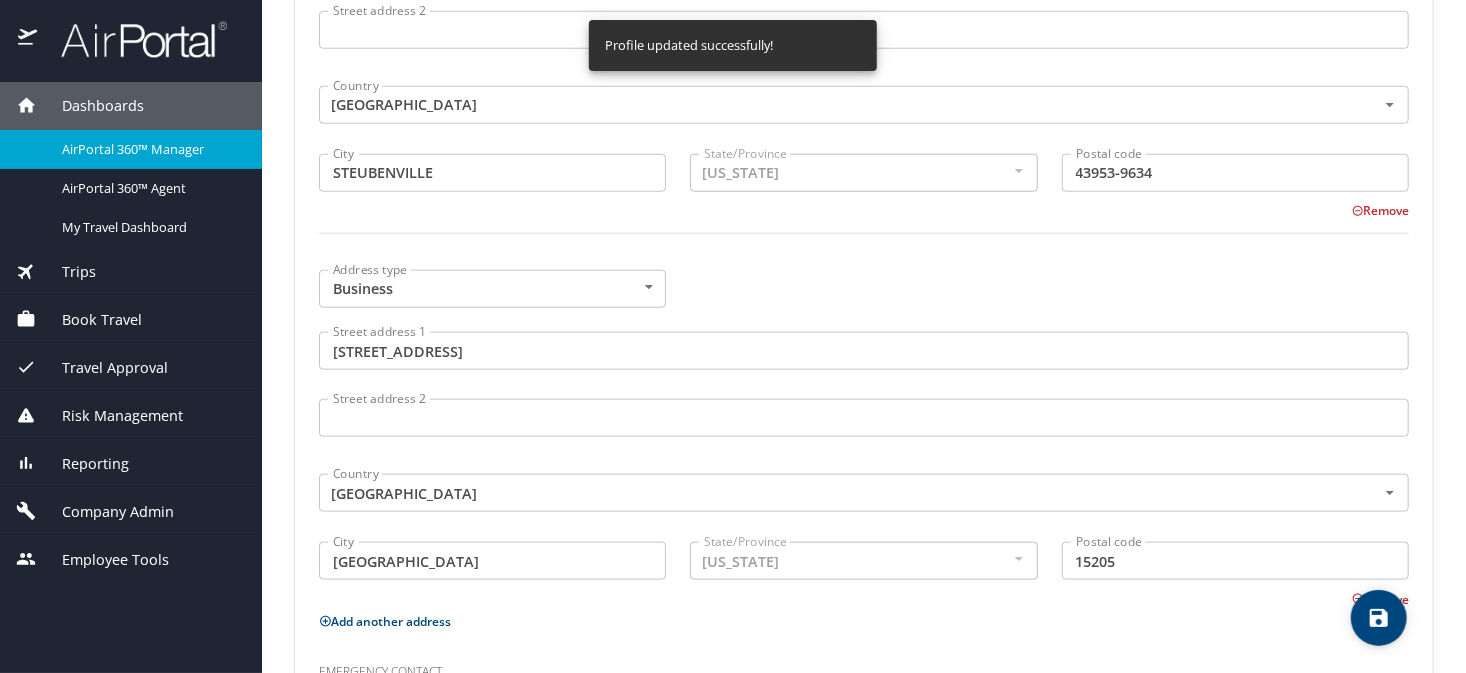 select on "US" 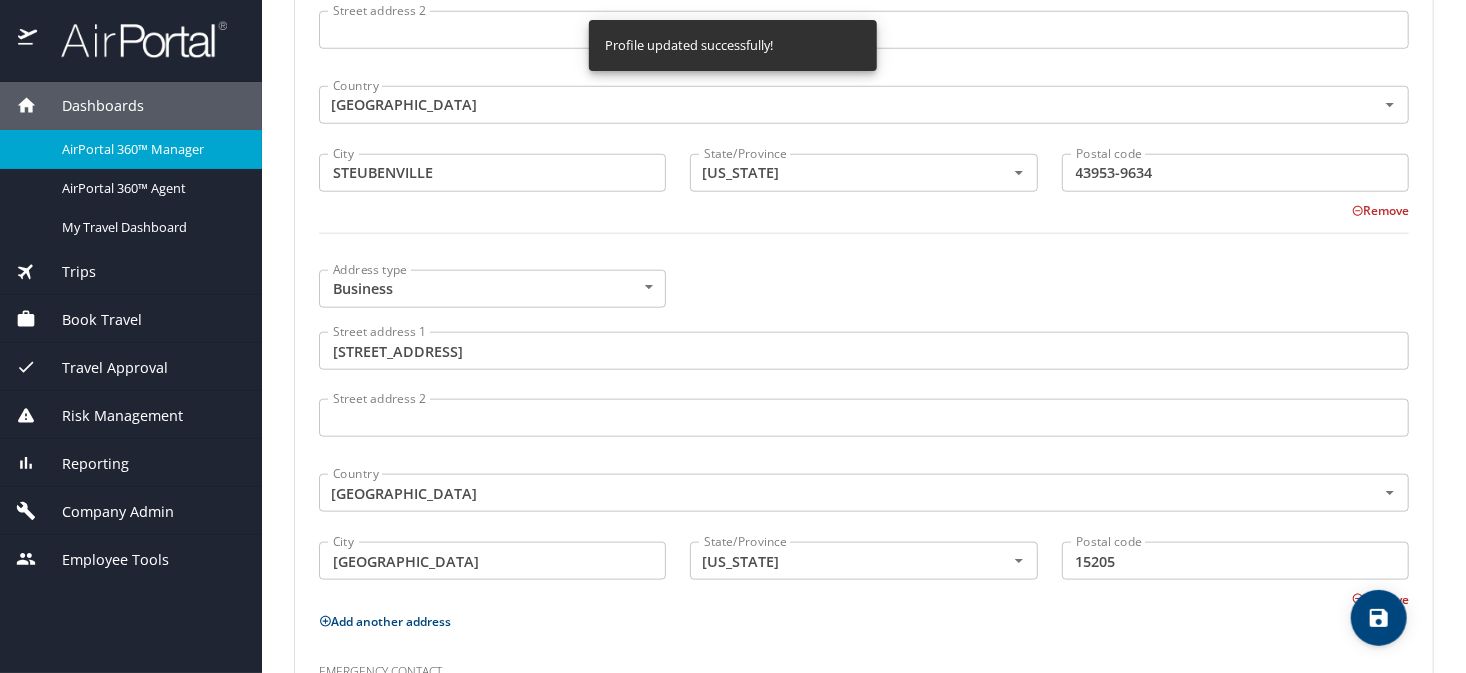 click on "43953-9634" at bounding box center [1235, 173] 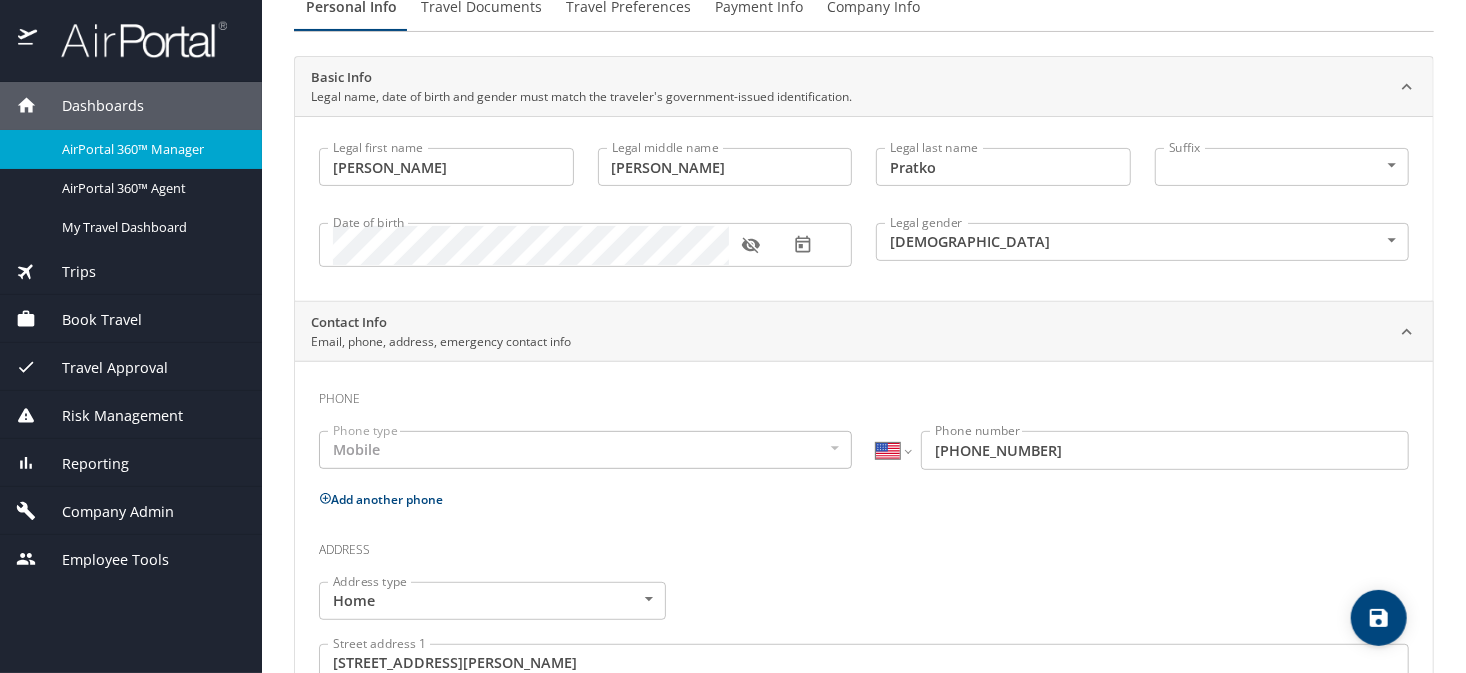scroll, scrollTop: 0, scrollLeft: 0, axis: both 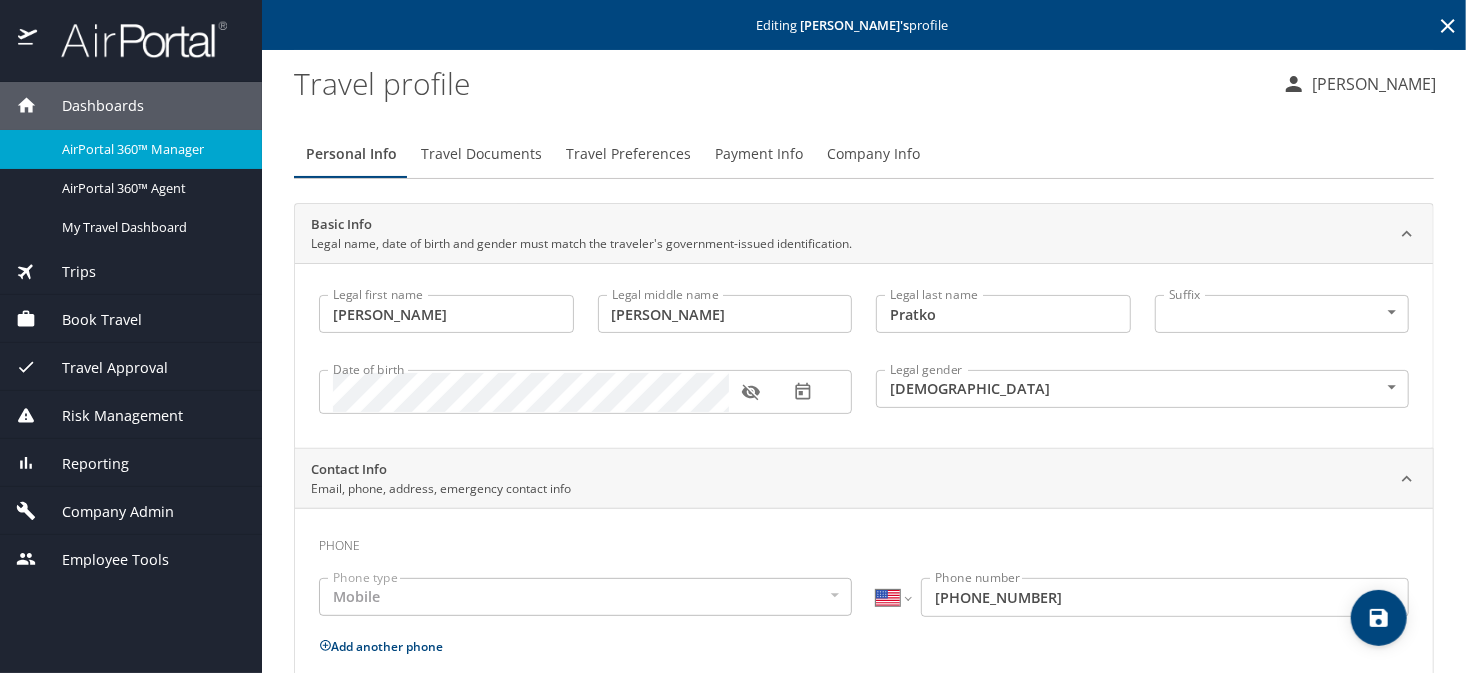 type on "43953" 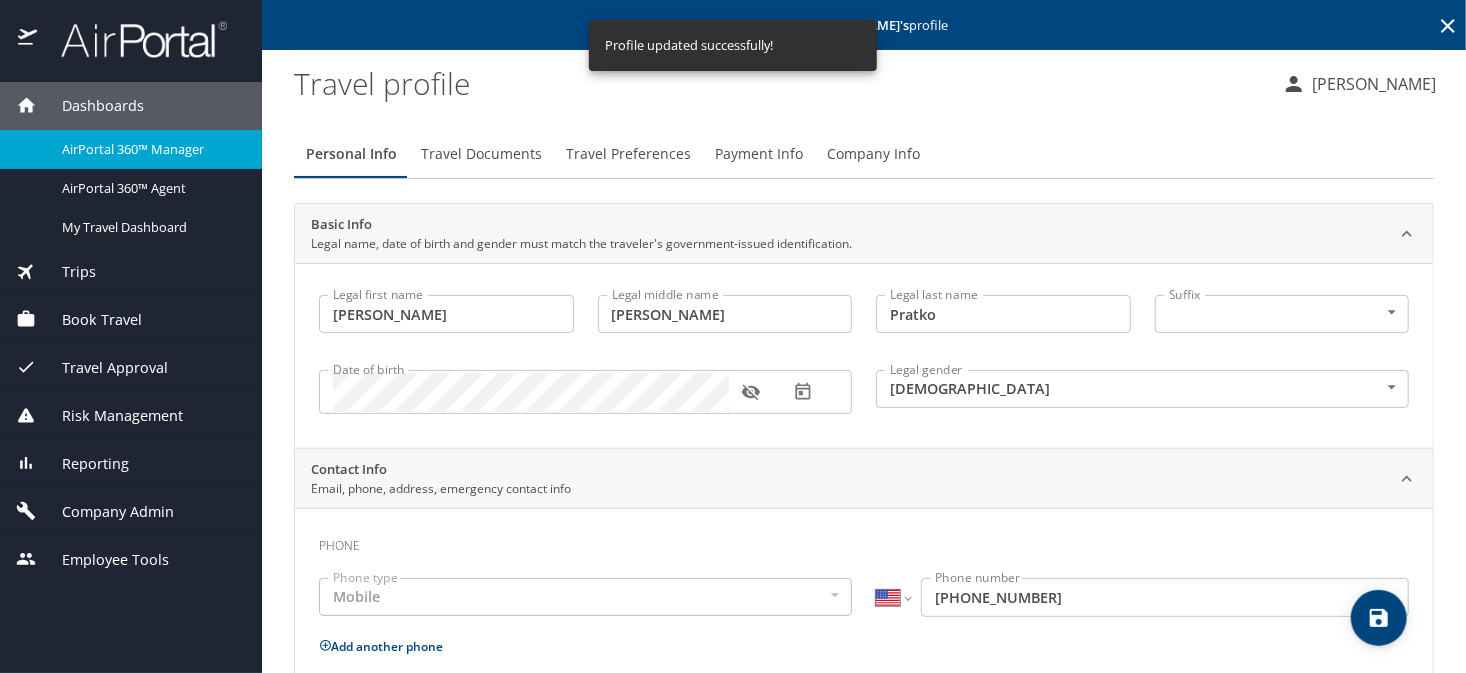 select on "US" 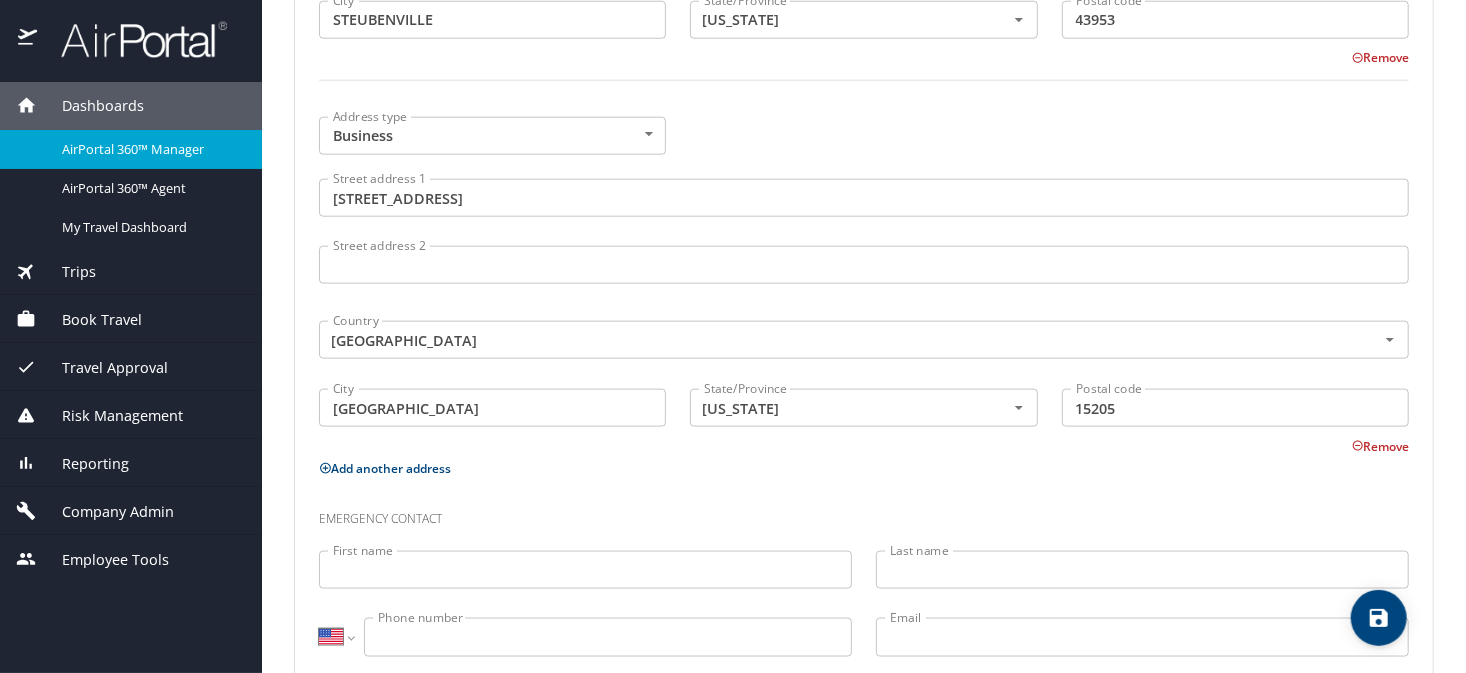 scroll, scrollTop: 1047, scrollLeft: 0, axis: vertical 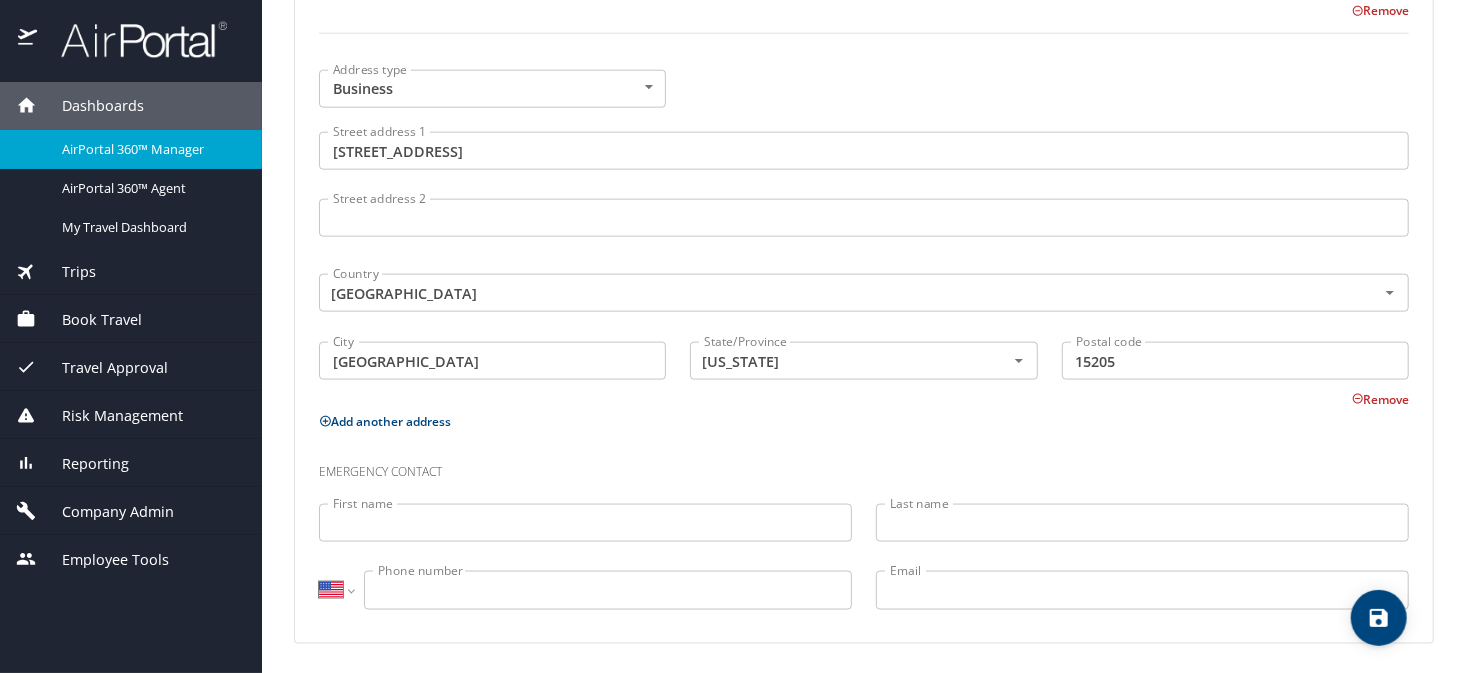 click 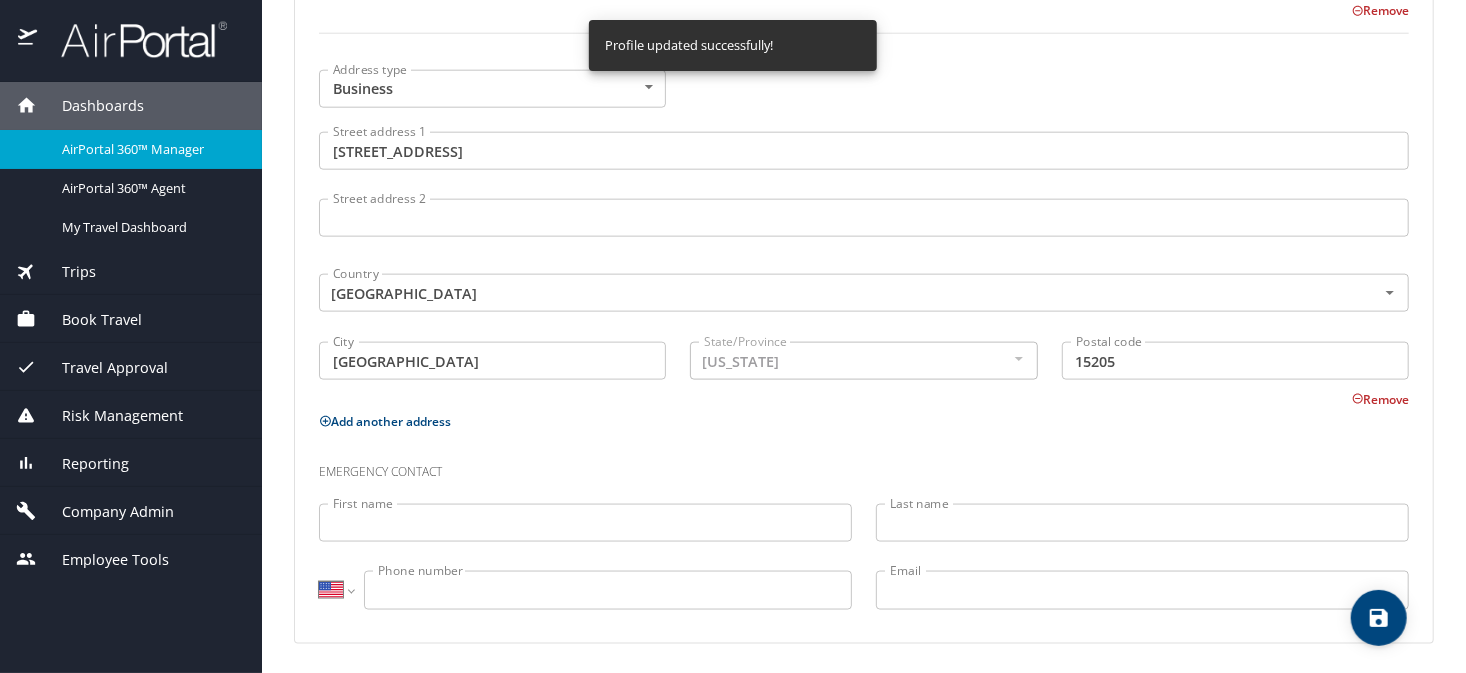 select on "US" 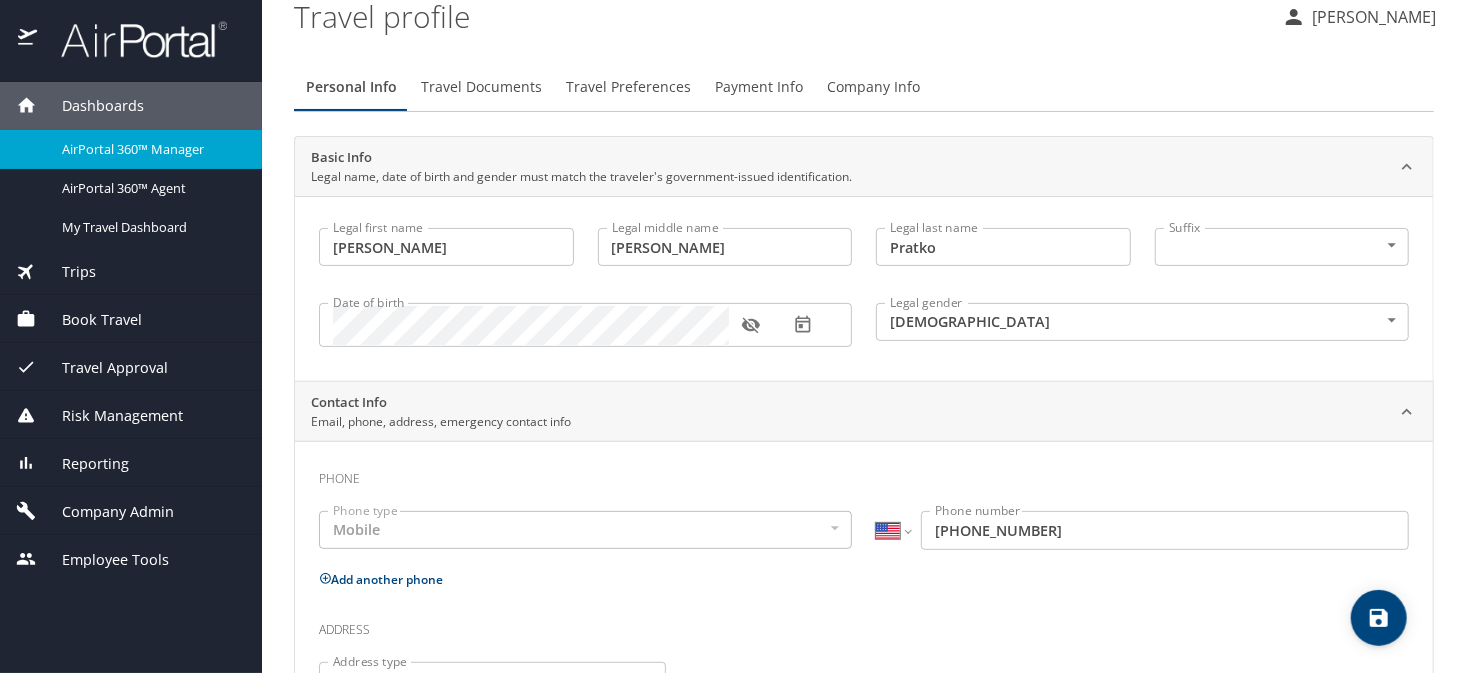 scroll, scrollTop: 0, scrollLeft: 0, axis: both 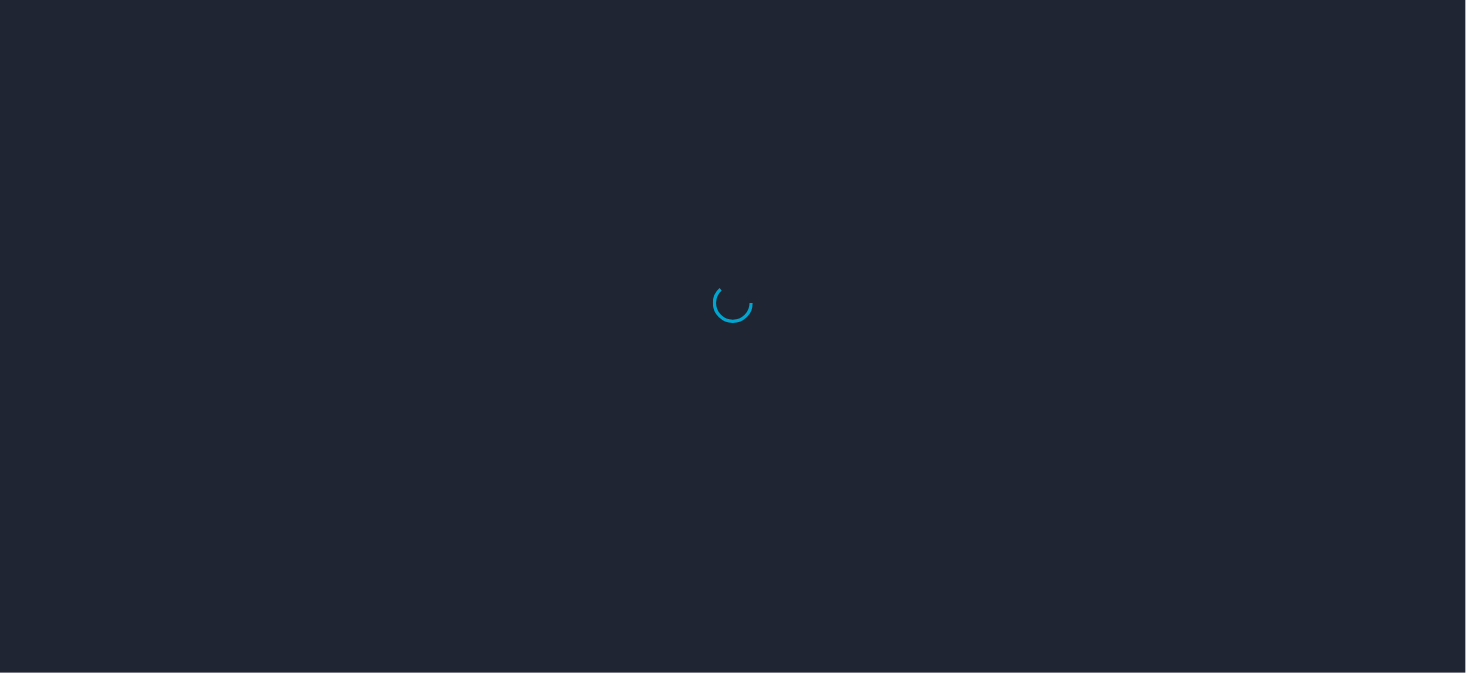 select on "US" 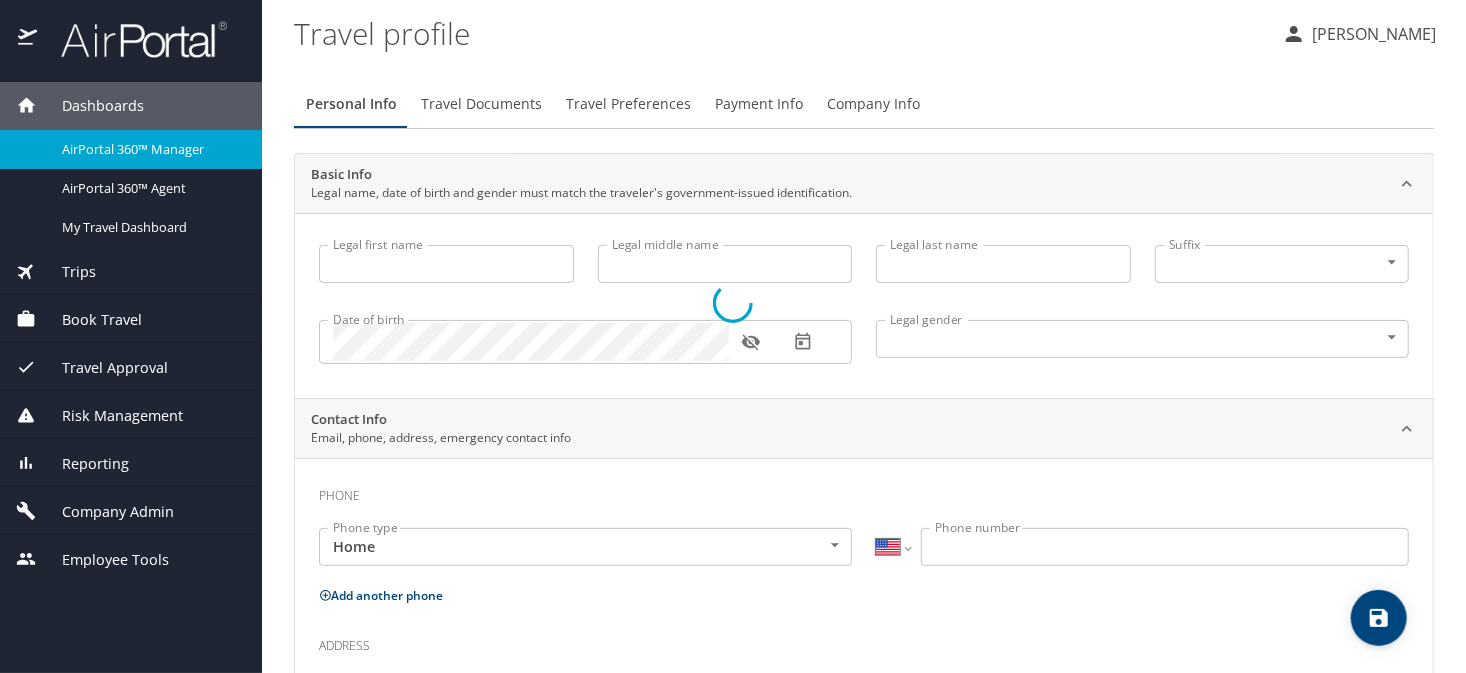 type on "[PERSON_NAME]" 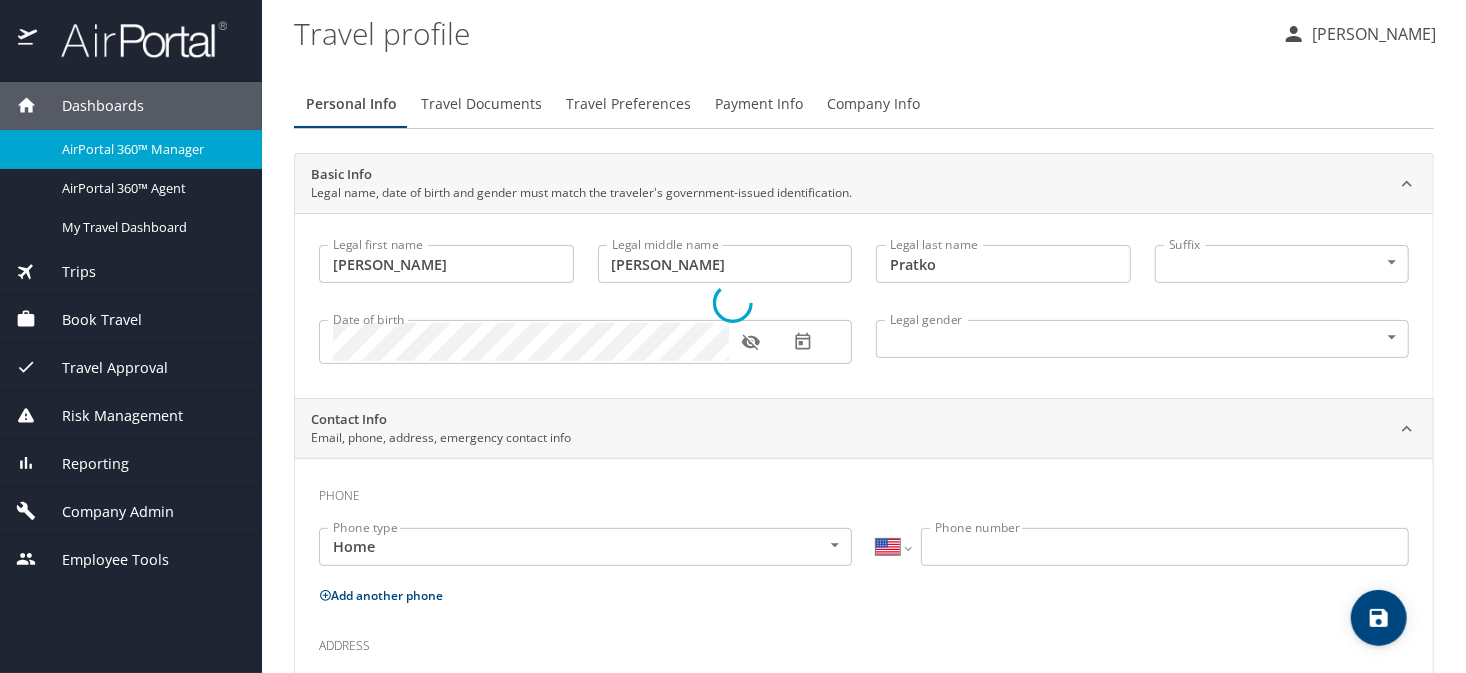 select on "US" 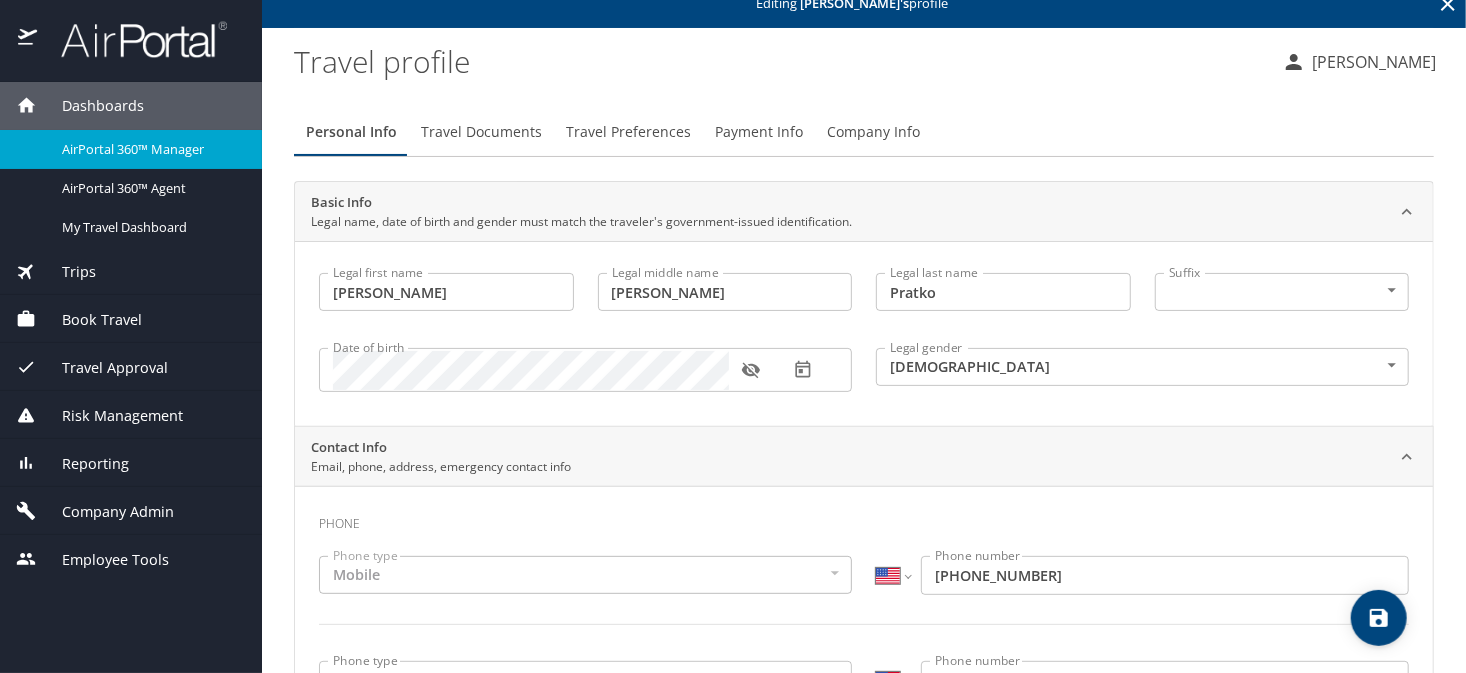 scroll, scrollTop: 0, scrollLeft: 0, axis: both 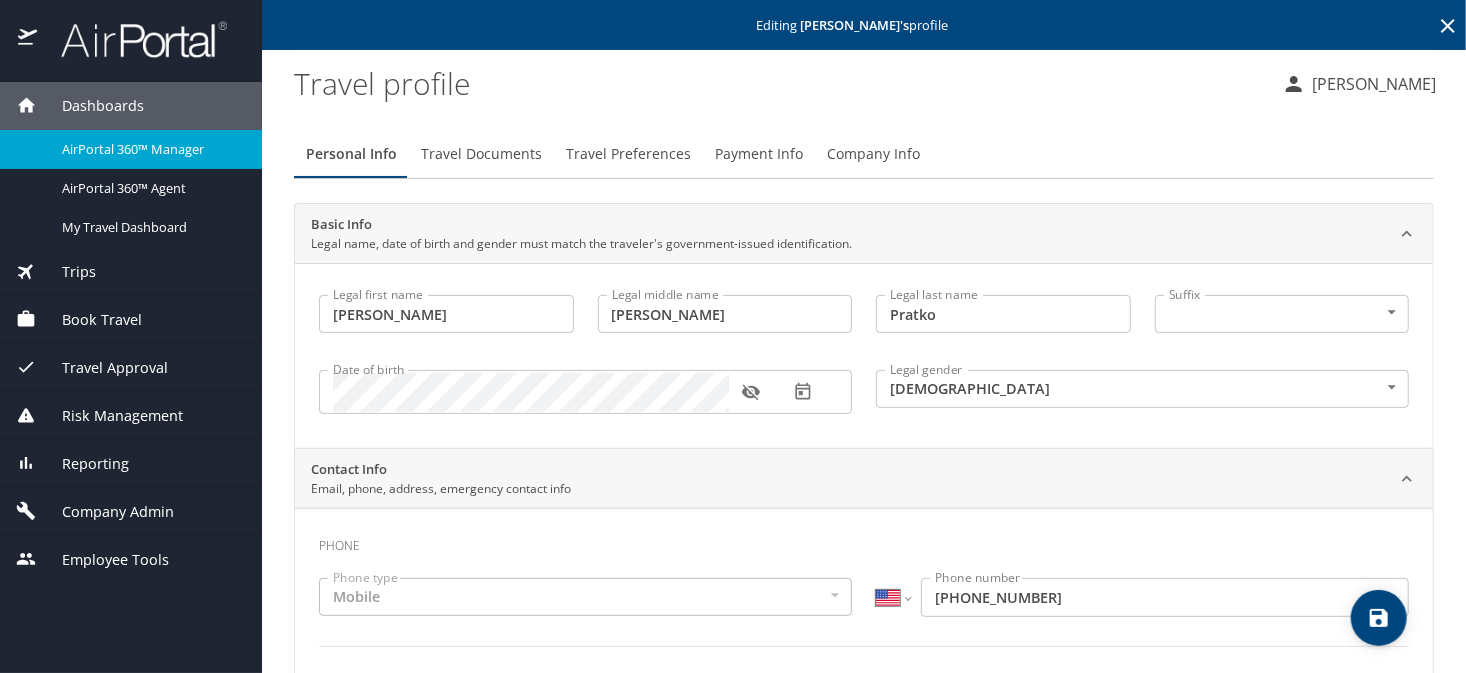 click on "Travel Documents" at bounding box center [481, 154] 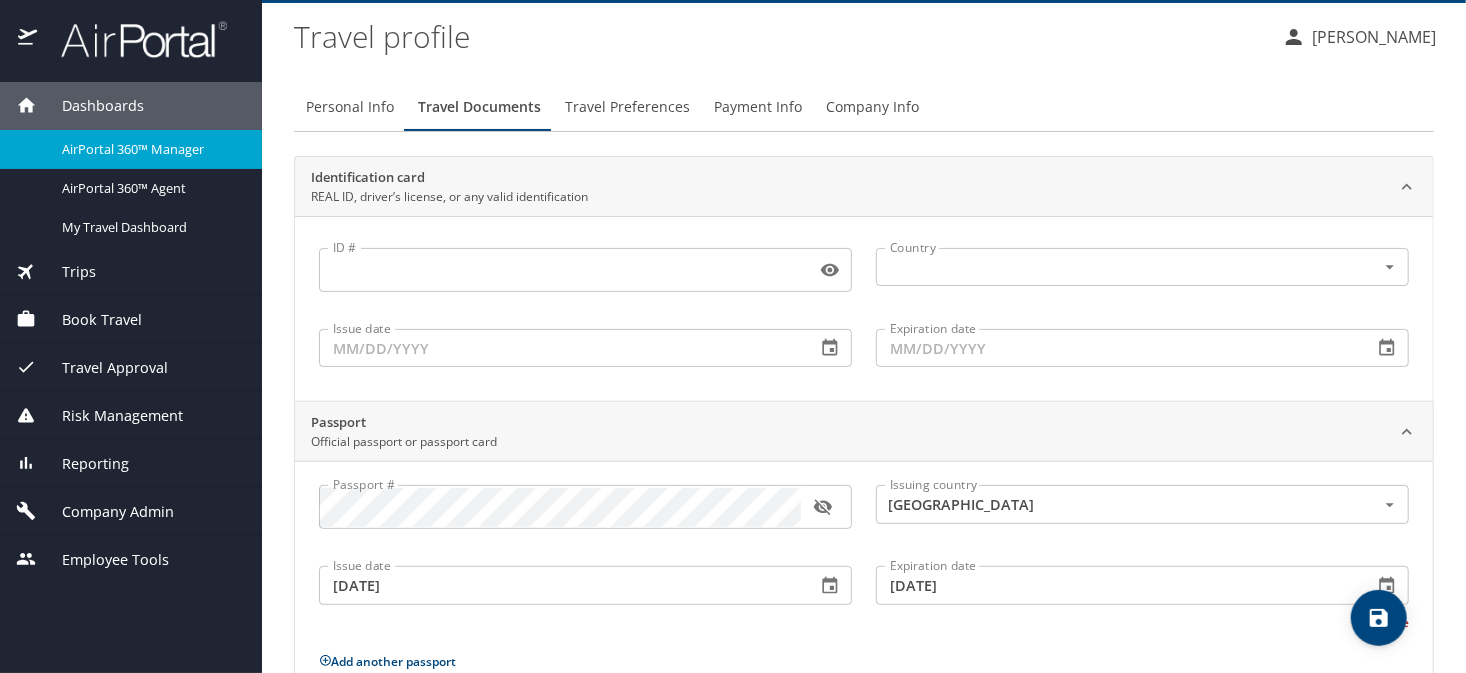scroll, scrollTop: 0, scrollLeft: 0, axis: both 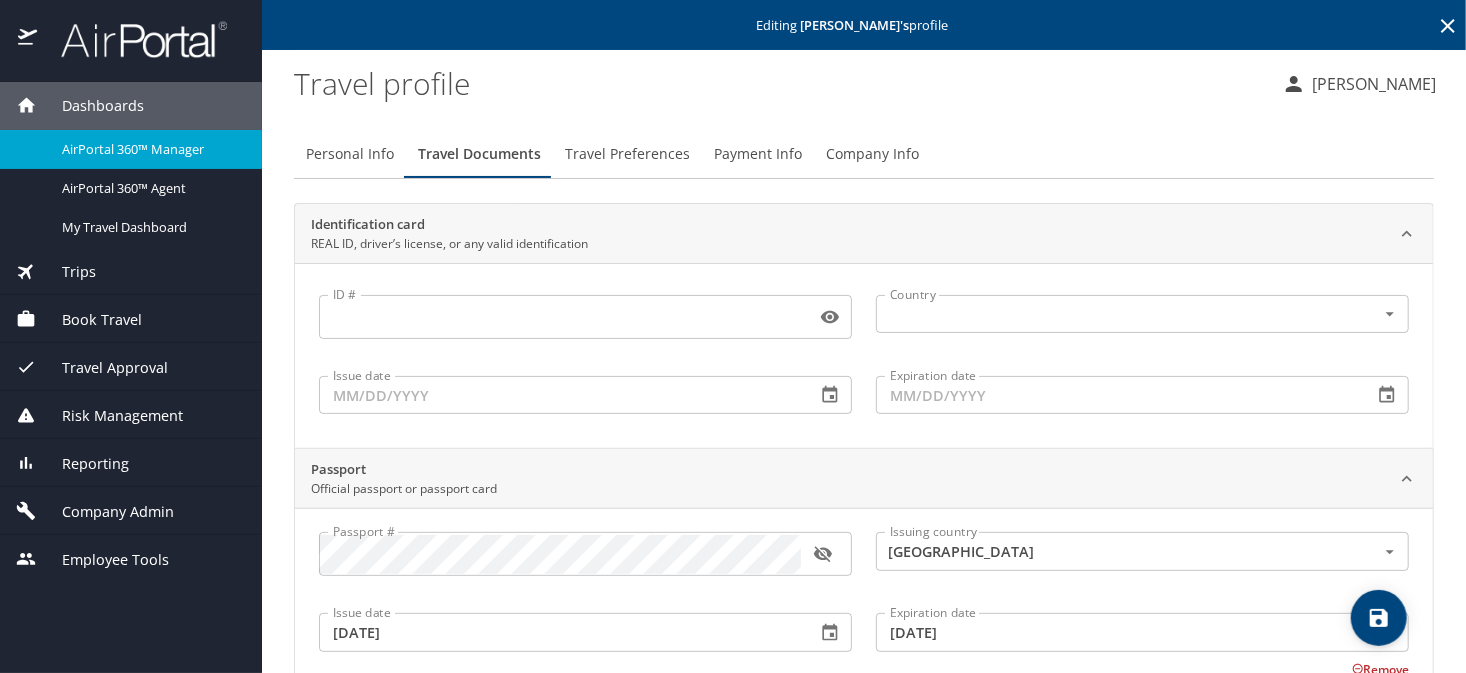 click on "Travel Preferences" at bounding box center (627, 154) 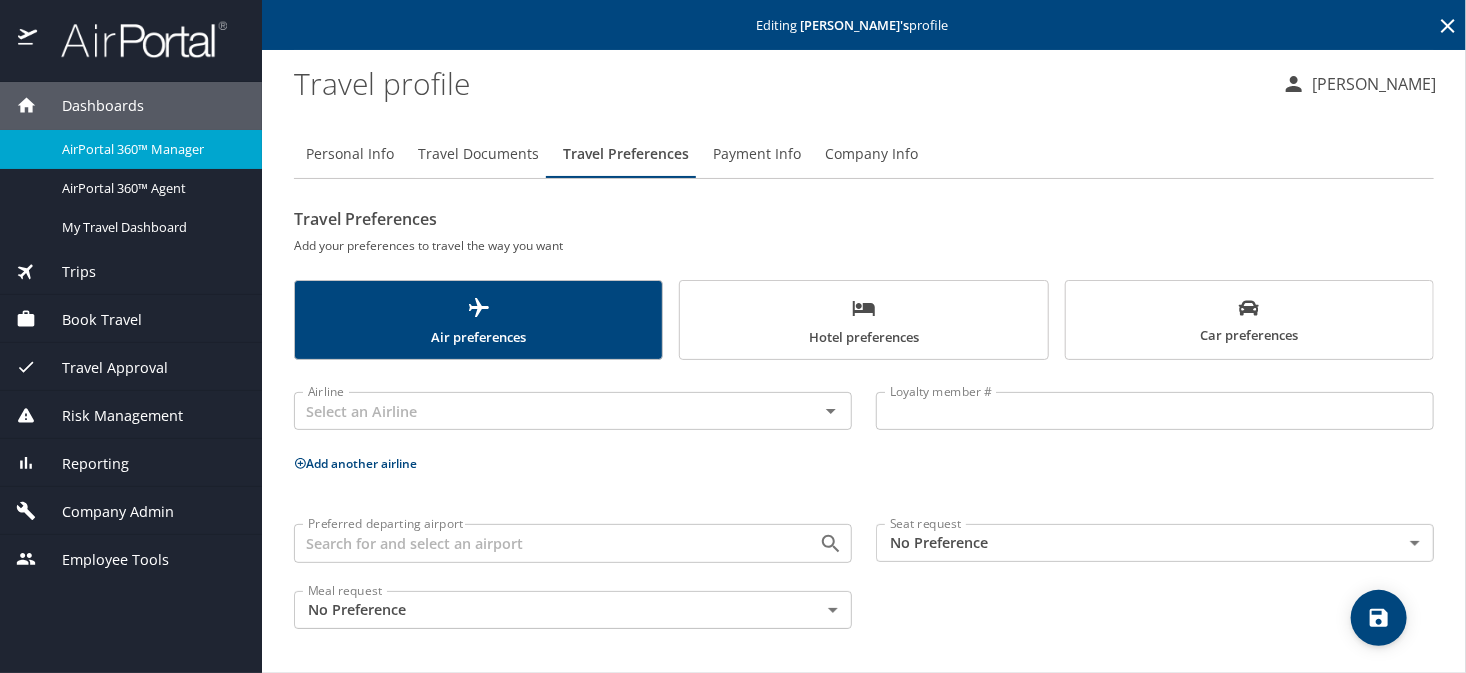 click on "Payment Info" at bounding box center (757, 154) 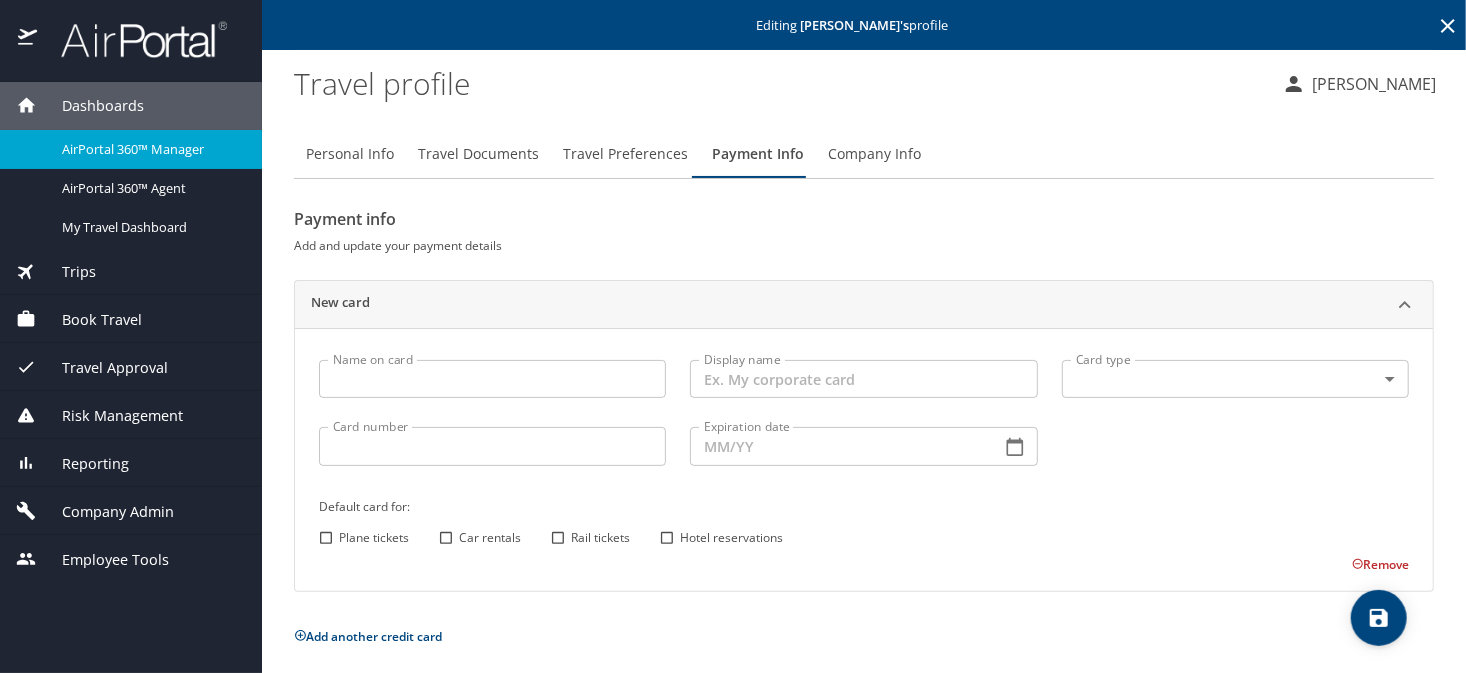click on "Company Info" at bounding box center [874, 154] 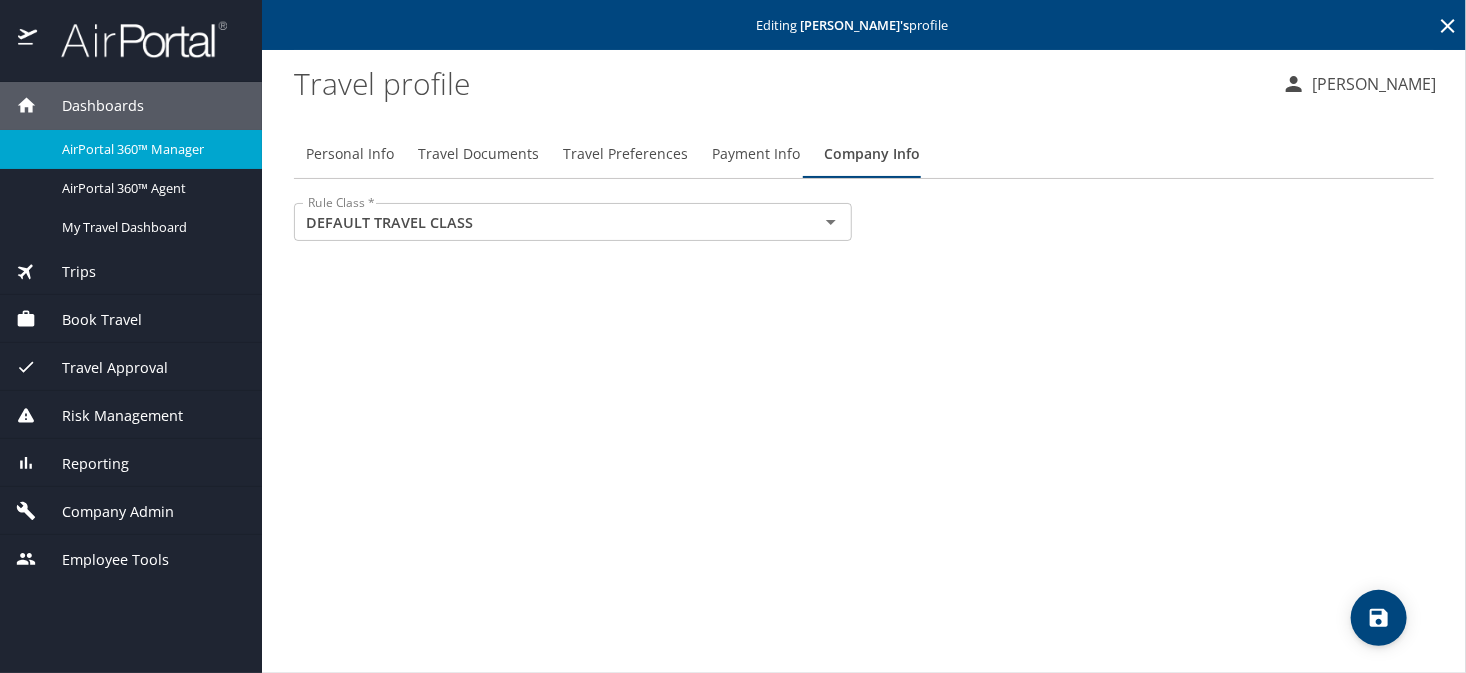 click at bounding box center (1379, 618) 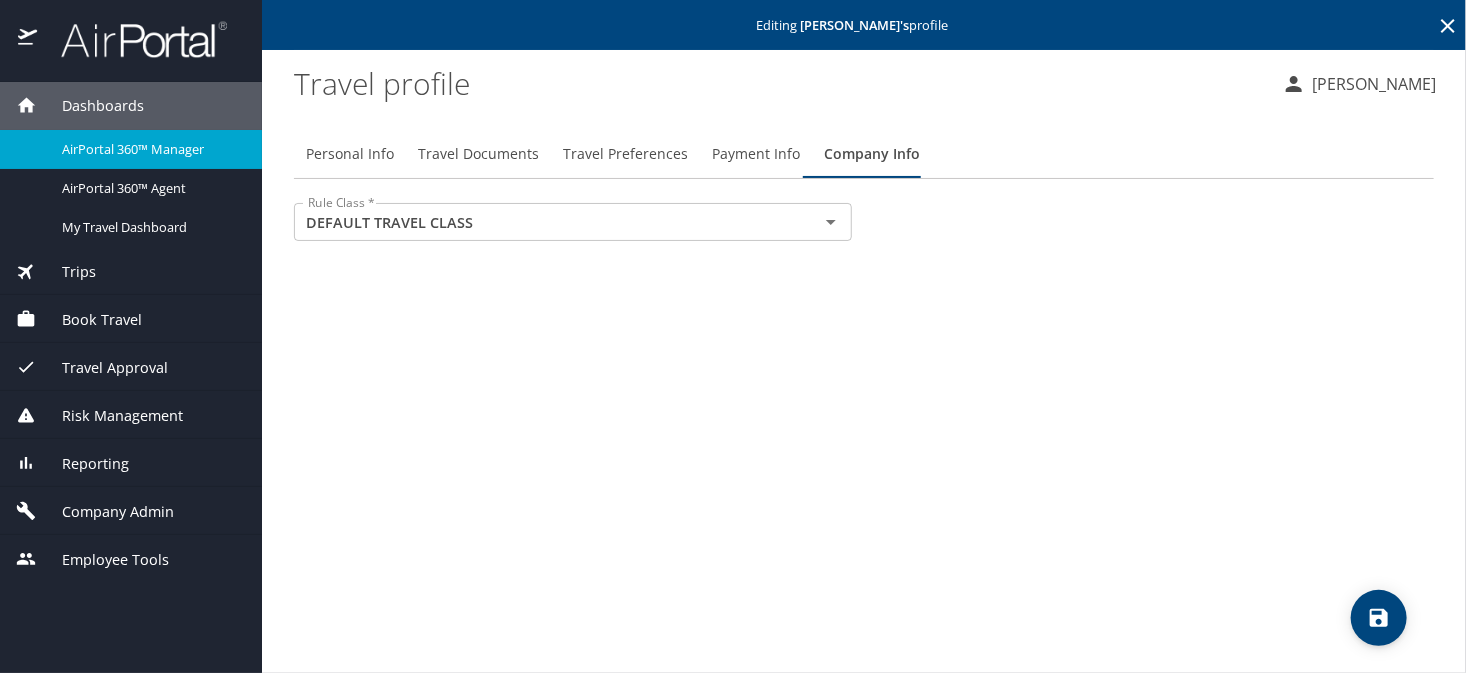 click on "Personal Info" at bounding box center (350, 154) 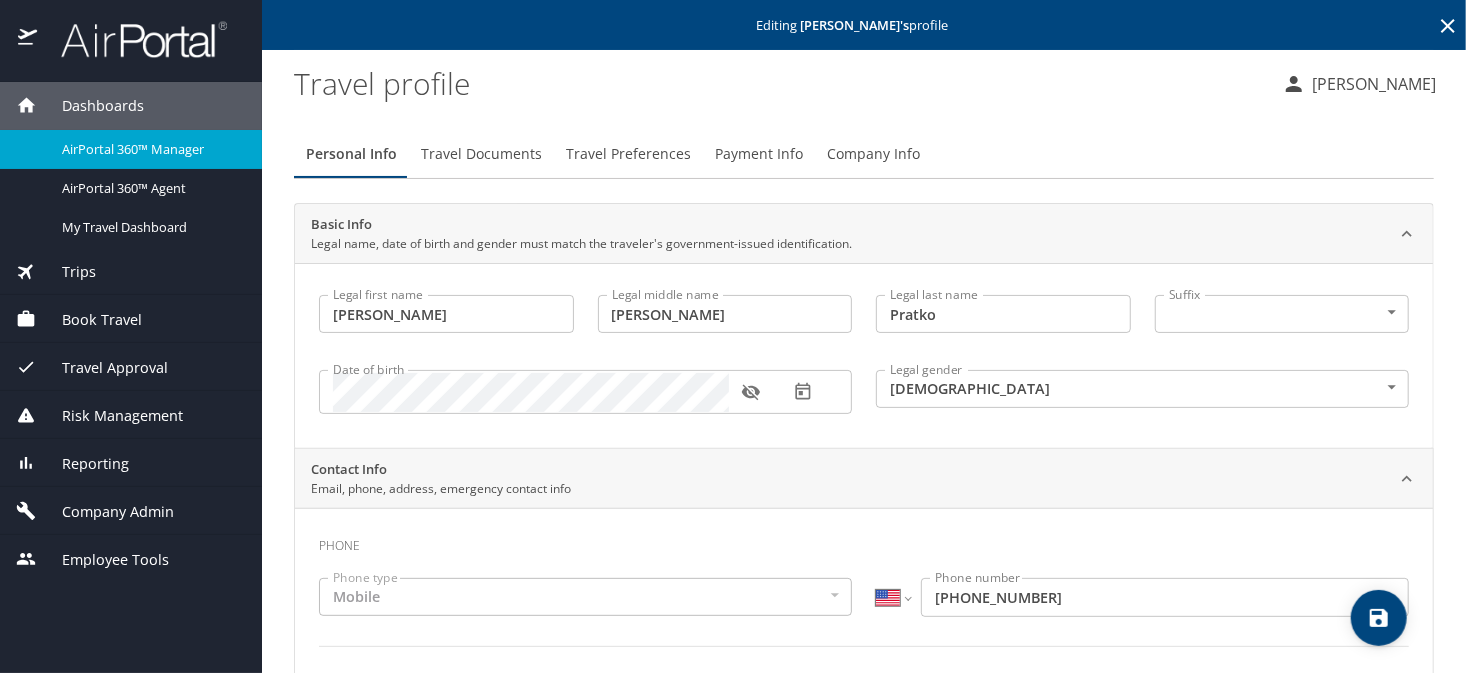 type 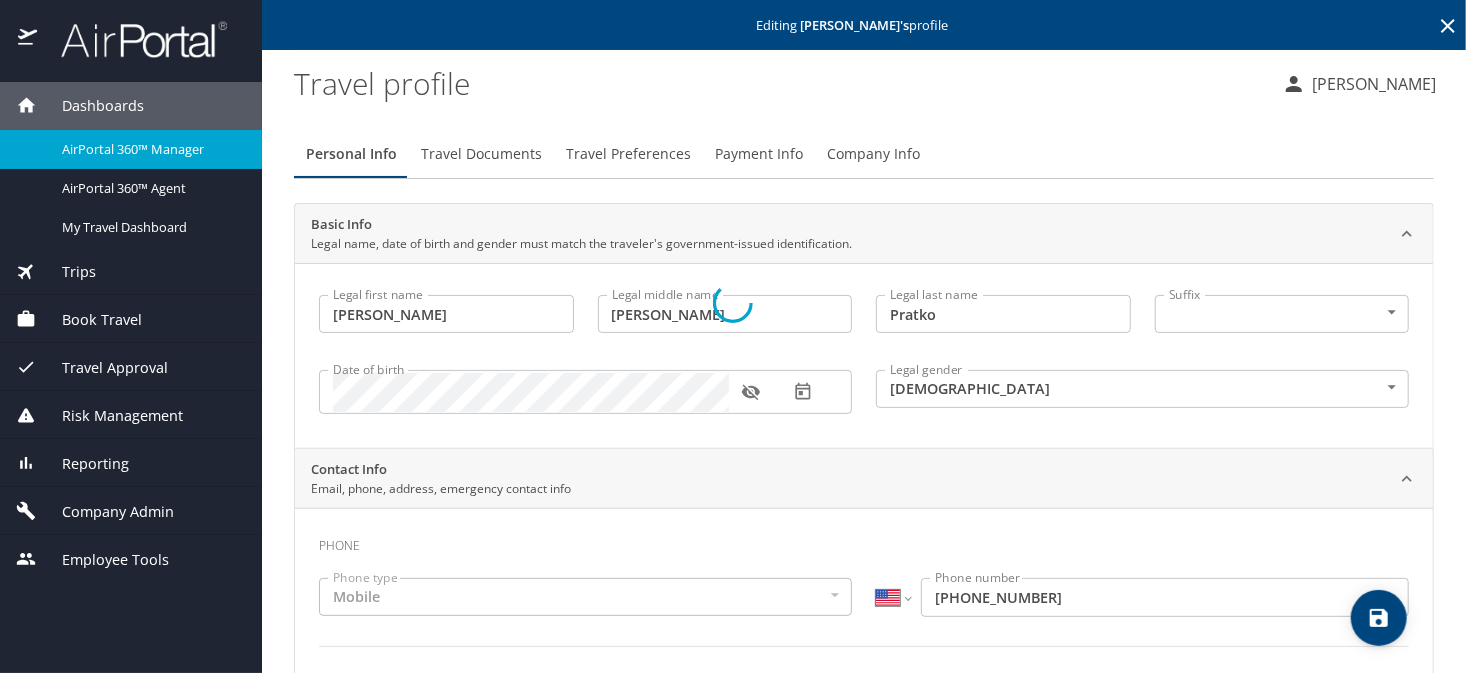 select on "US" 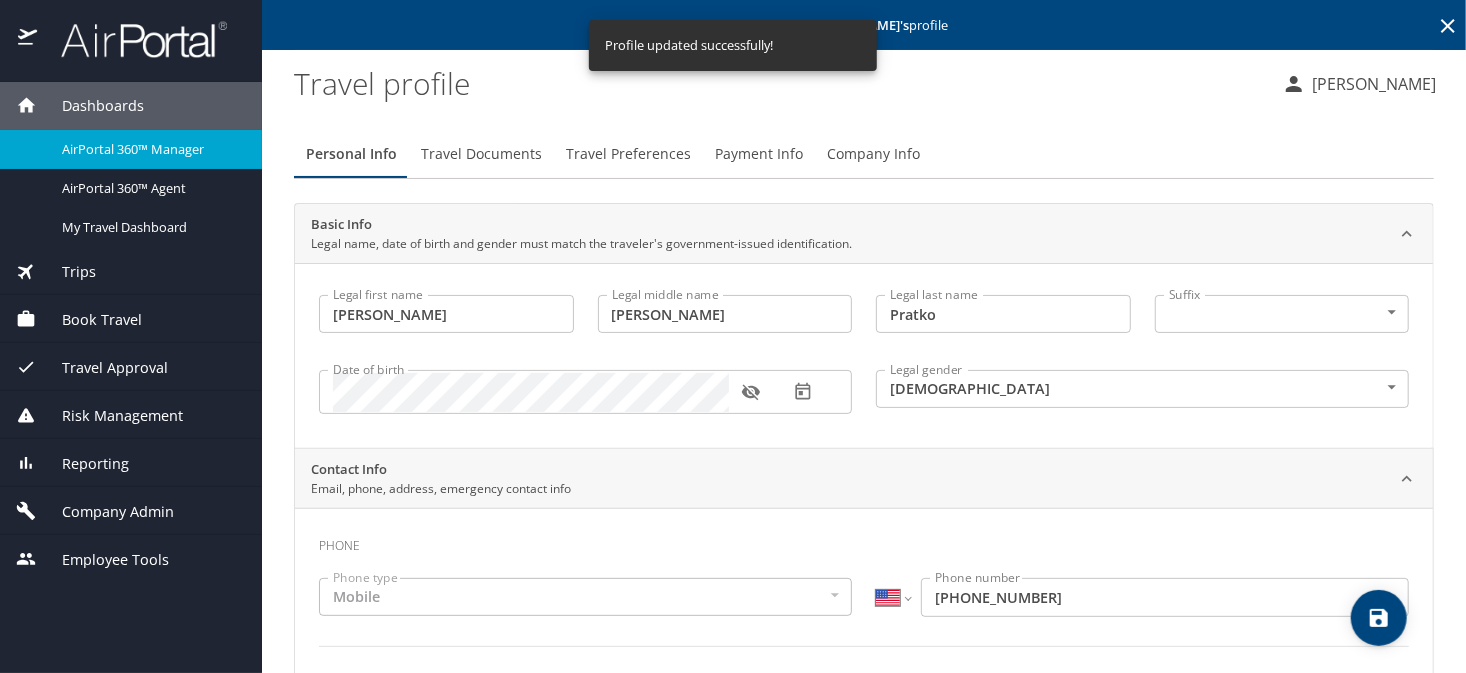 select on "US" 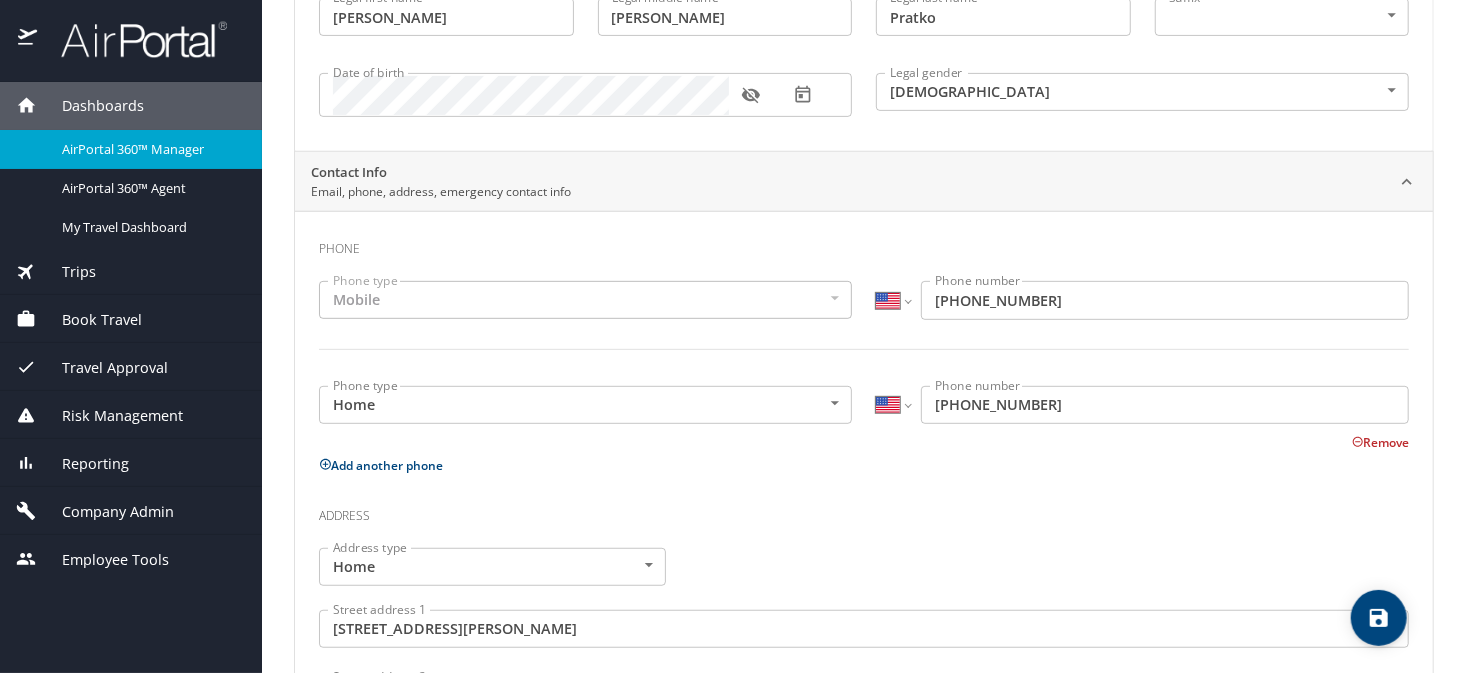 scroll, scrollTop: 200, scrollLeft: 0, axis: vertical 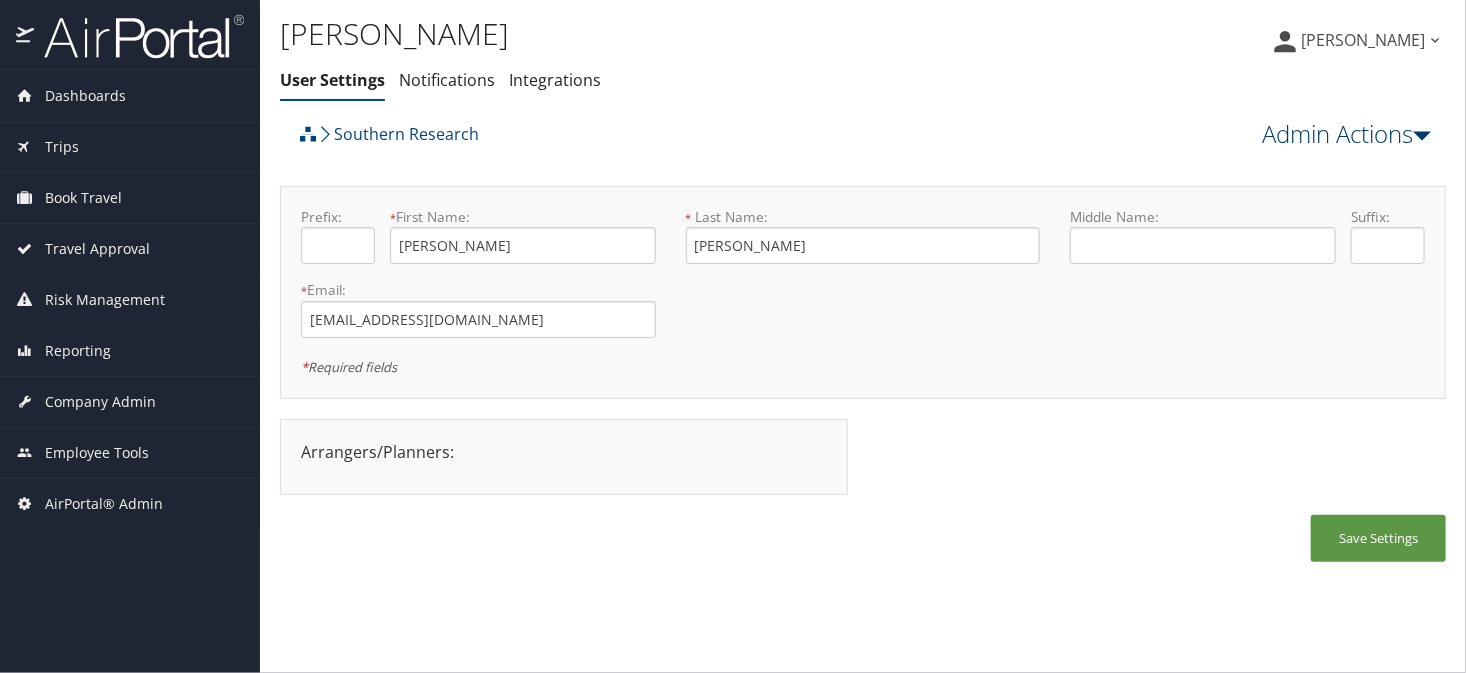 click on "Admin Actions" at bounding box center (1346, 134) 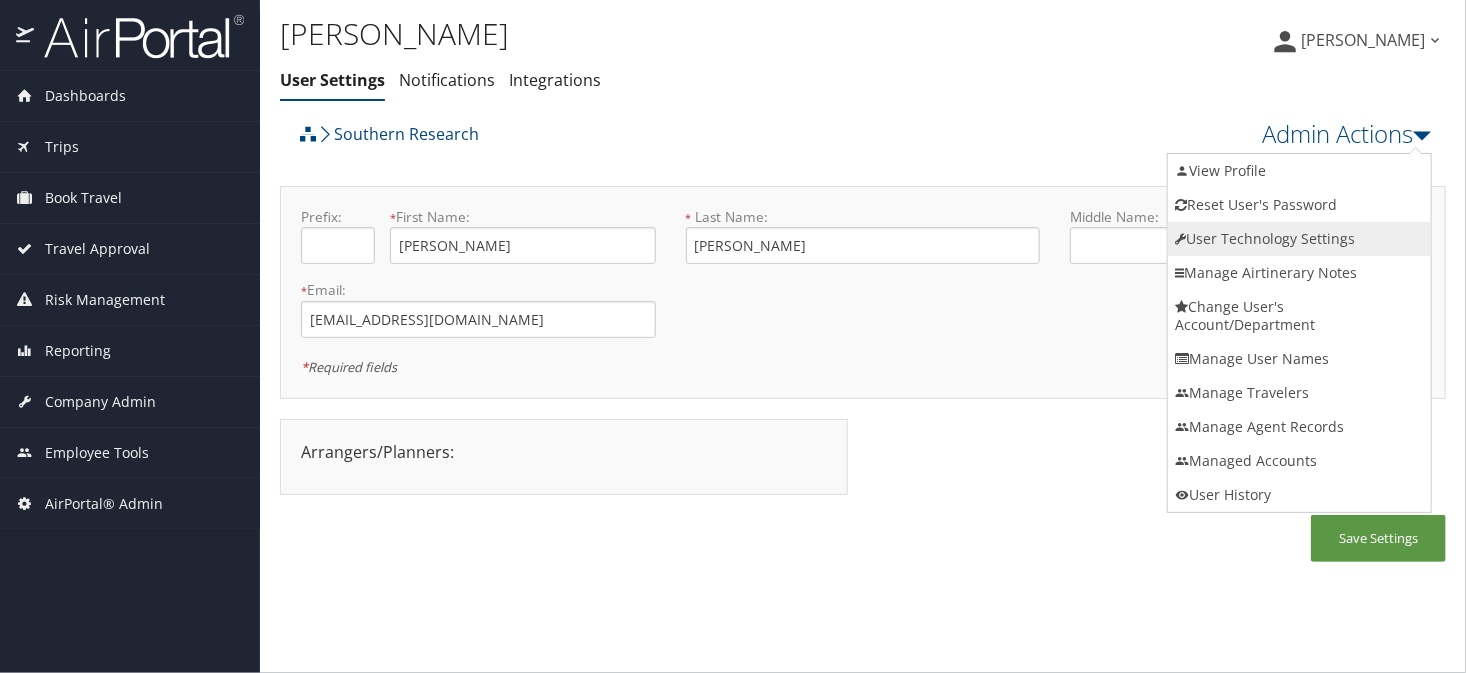click on "User Technology Settings" at bounding box center [1299, 239] 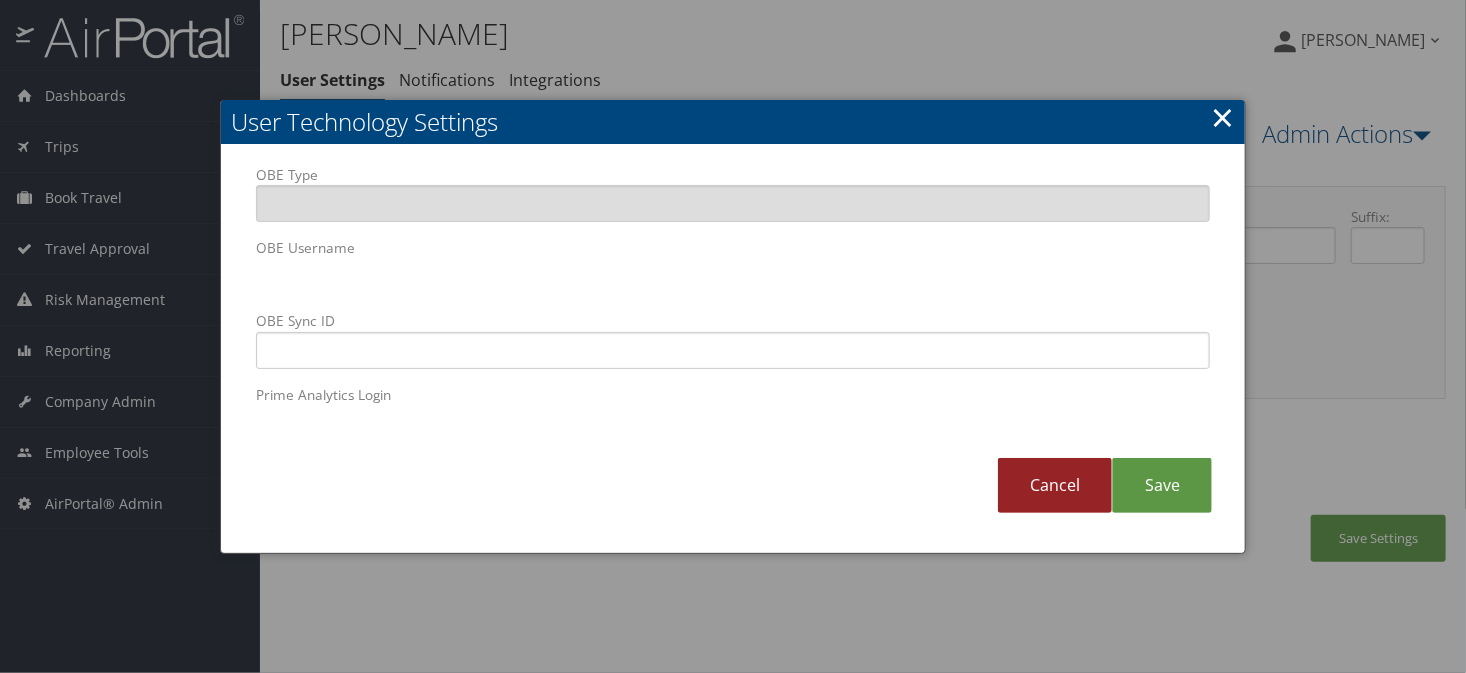 drag, startPoint x: 1054, startPoint y: 485, endPoint x: 1074, endPoint y: 484, distance: 20.024984 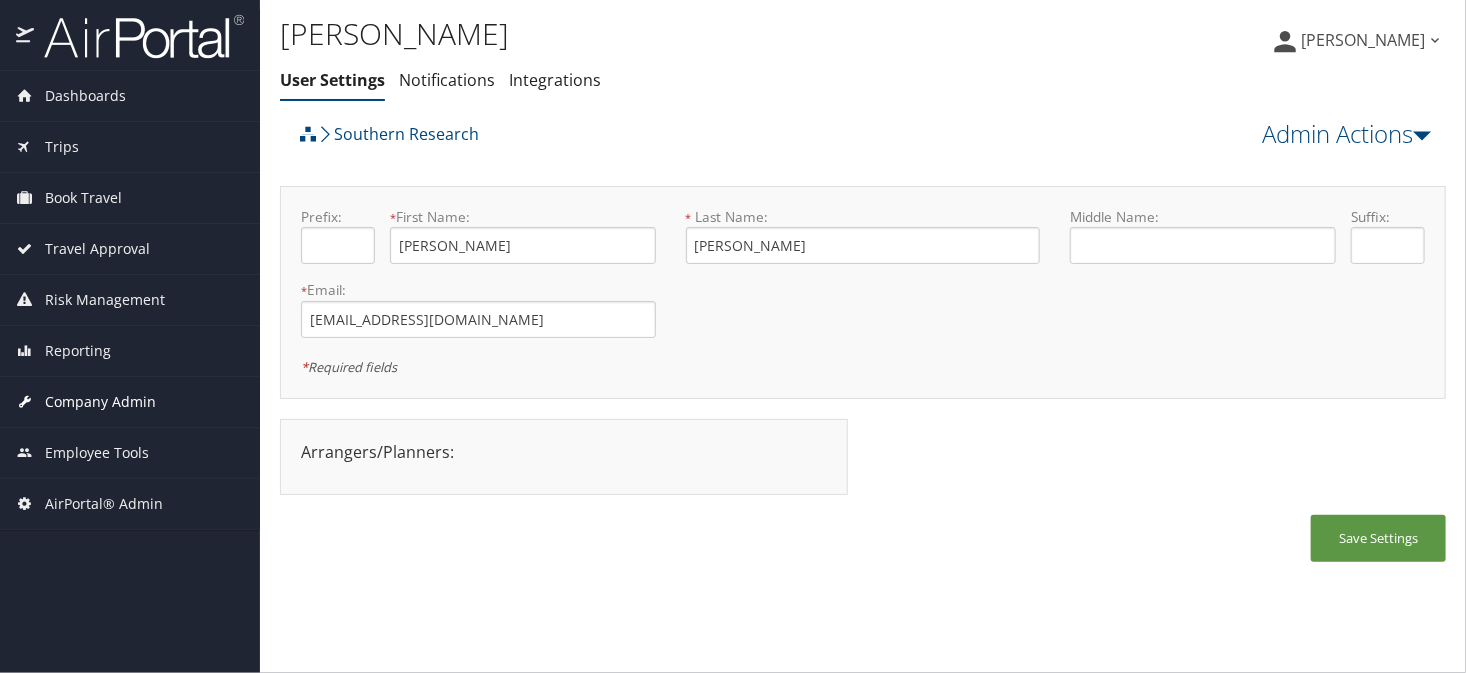 click on "Company Admin" at bounding box center [100, 402] 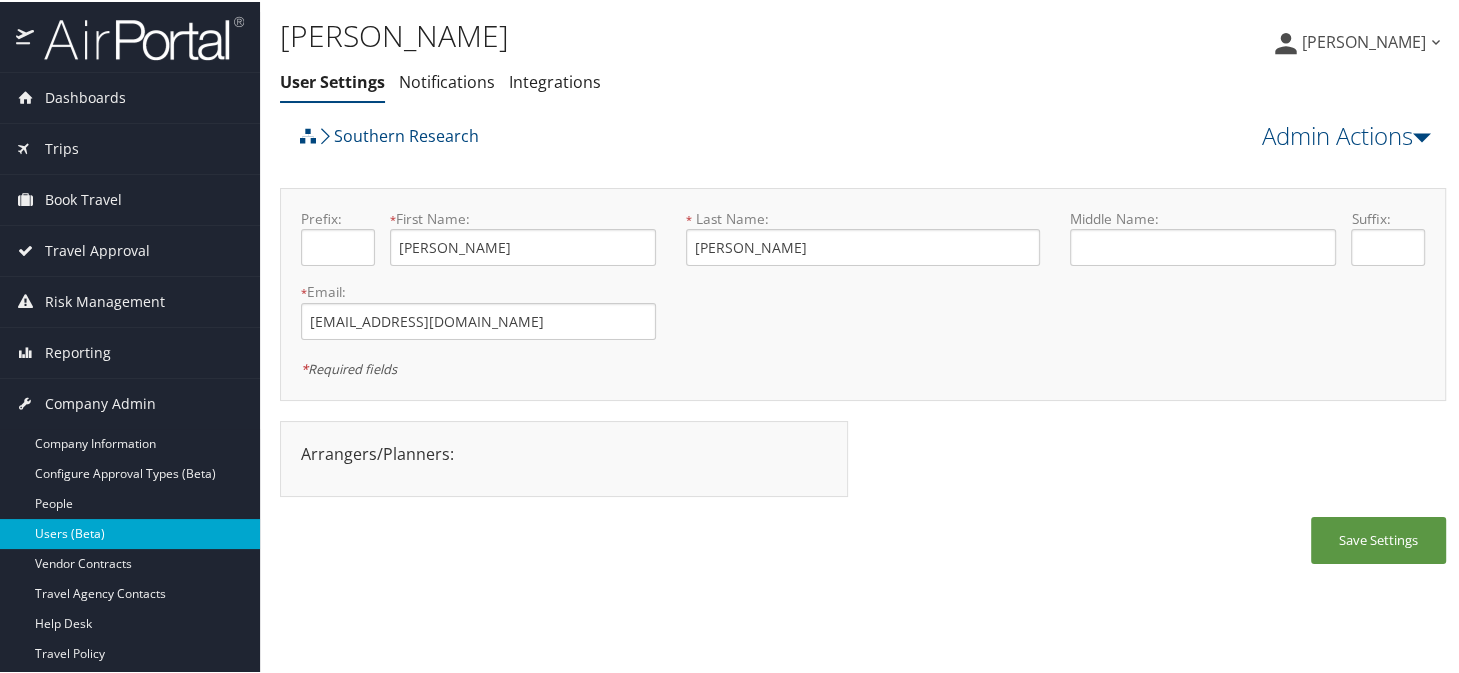 click on "Users (Beta)" at bounding box center [130, 532] 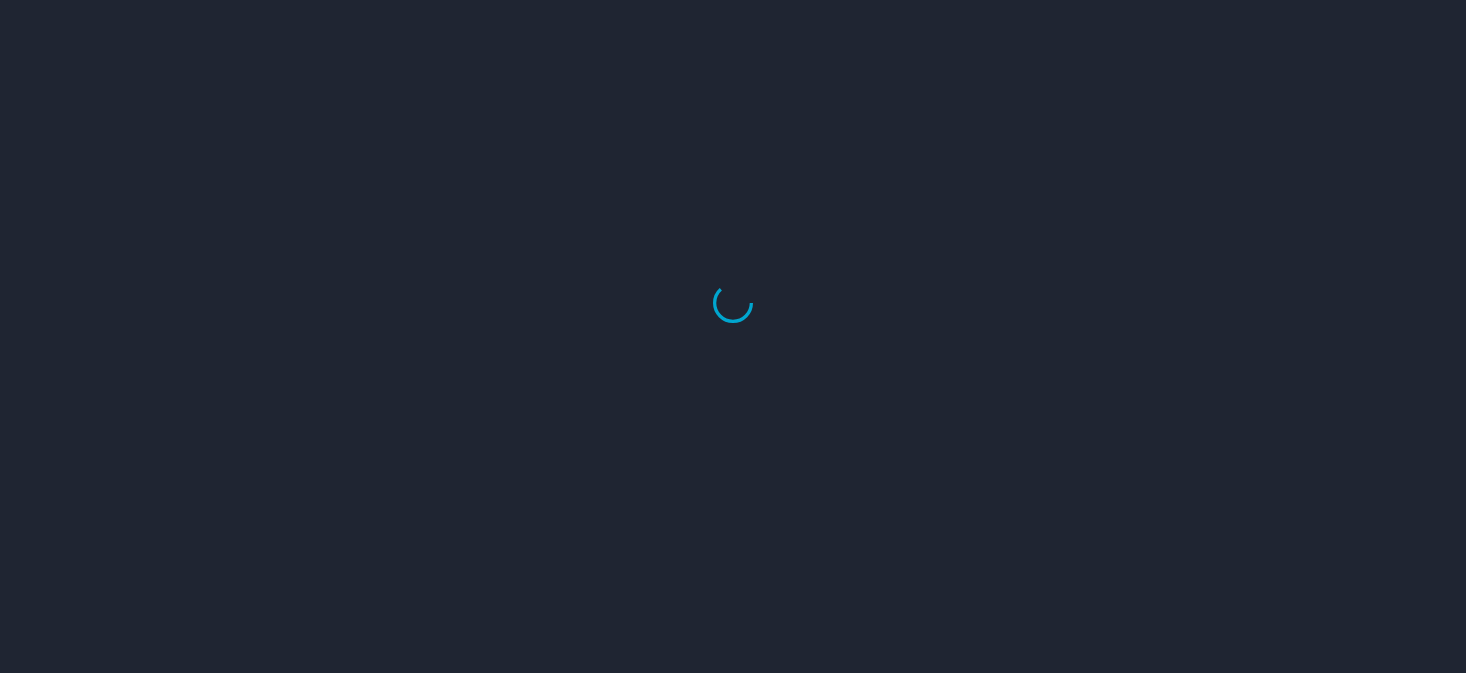 scroll, scrollTop: 0, scrollLeft: 0, axis: both 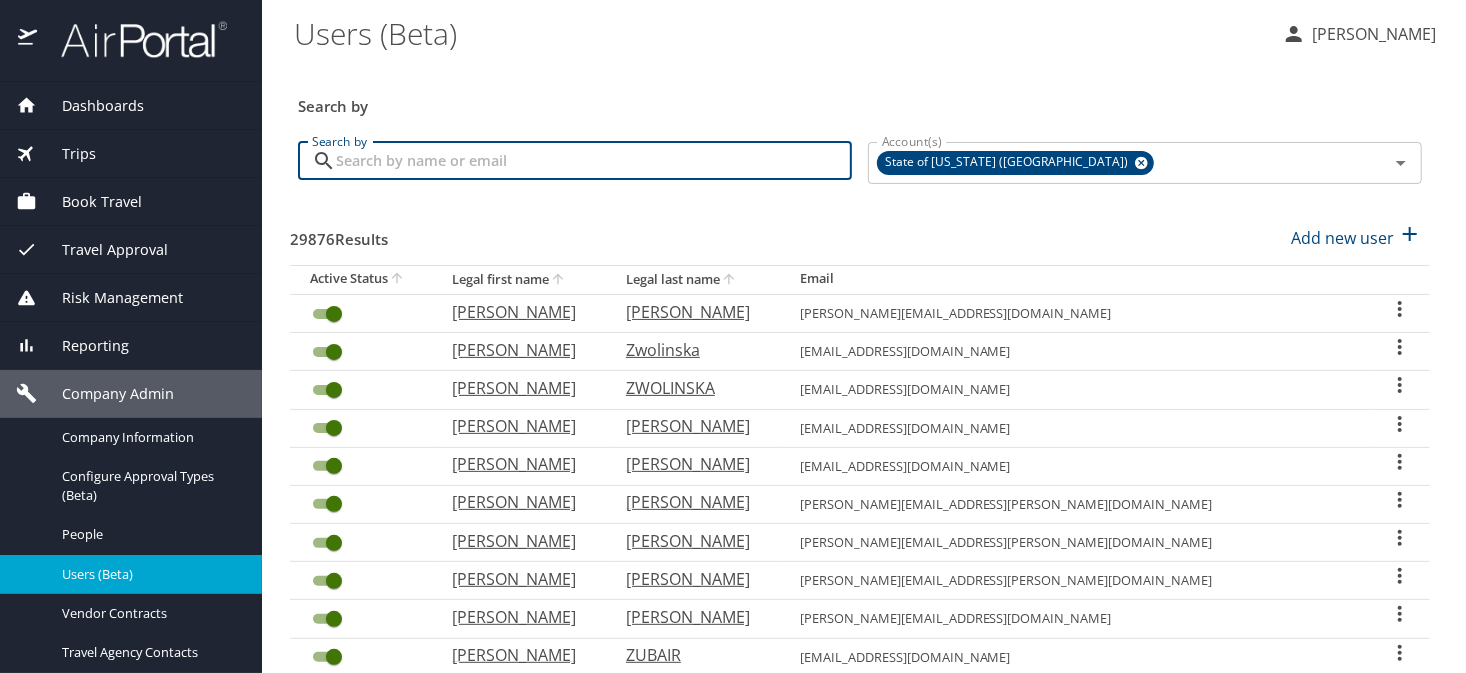paste on "[EMAIL_ADDRESS][DOMAIN_NAME]" 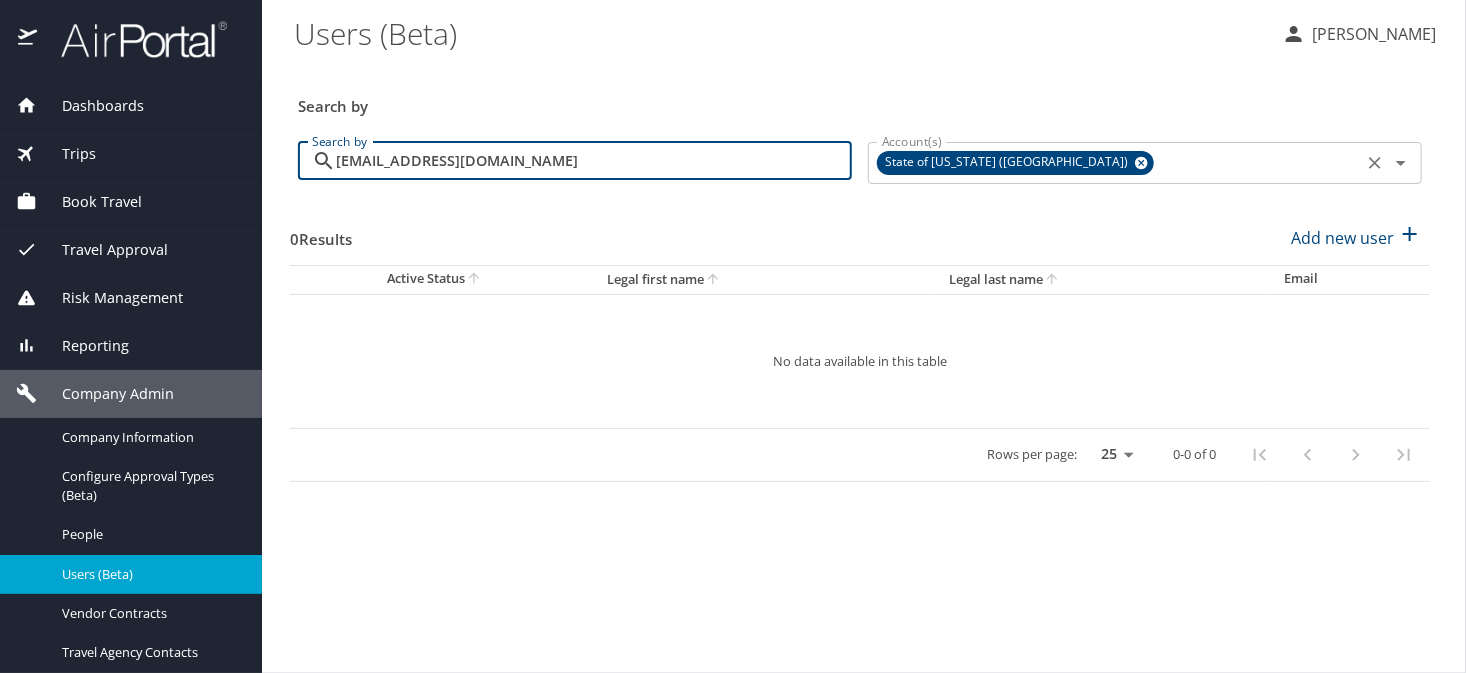 click 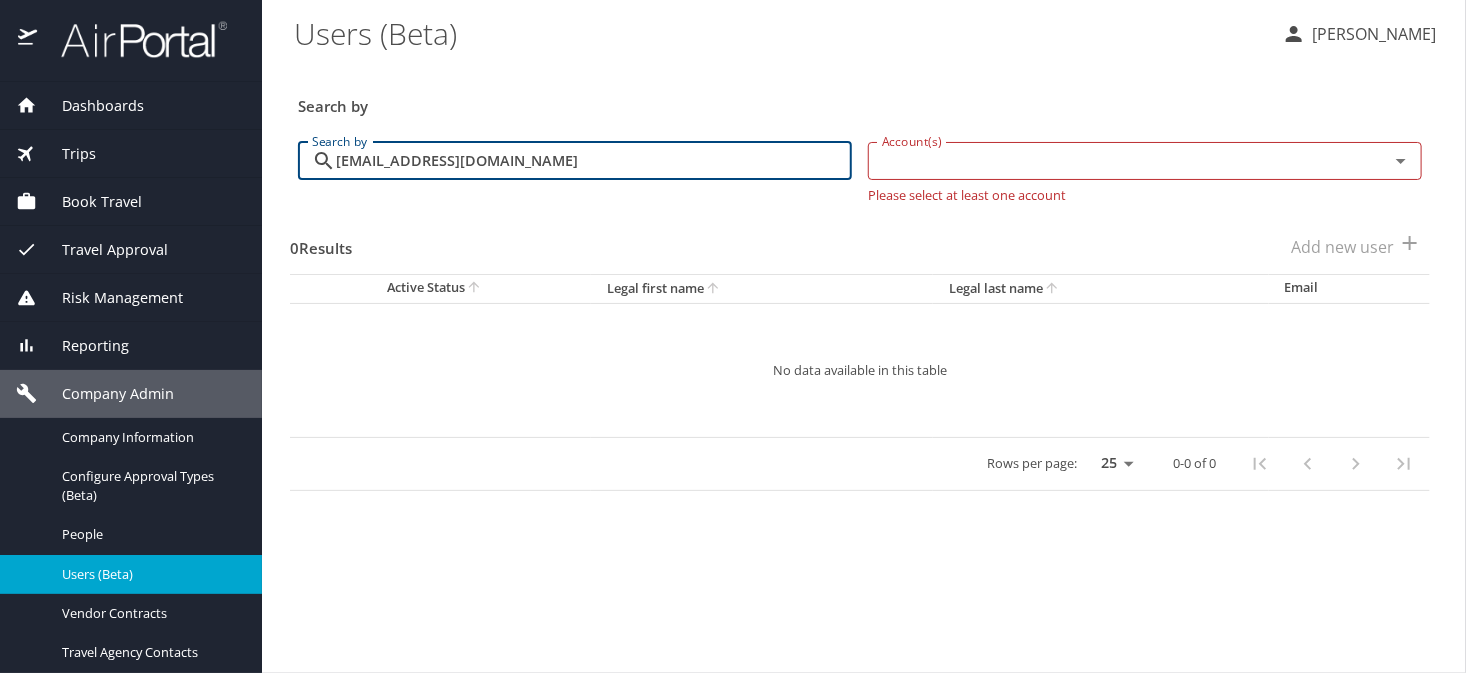 type on "[EMAIL_ADDRESS][DOMAIN_NAME]" 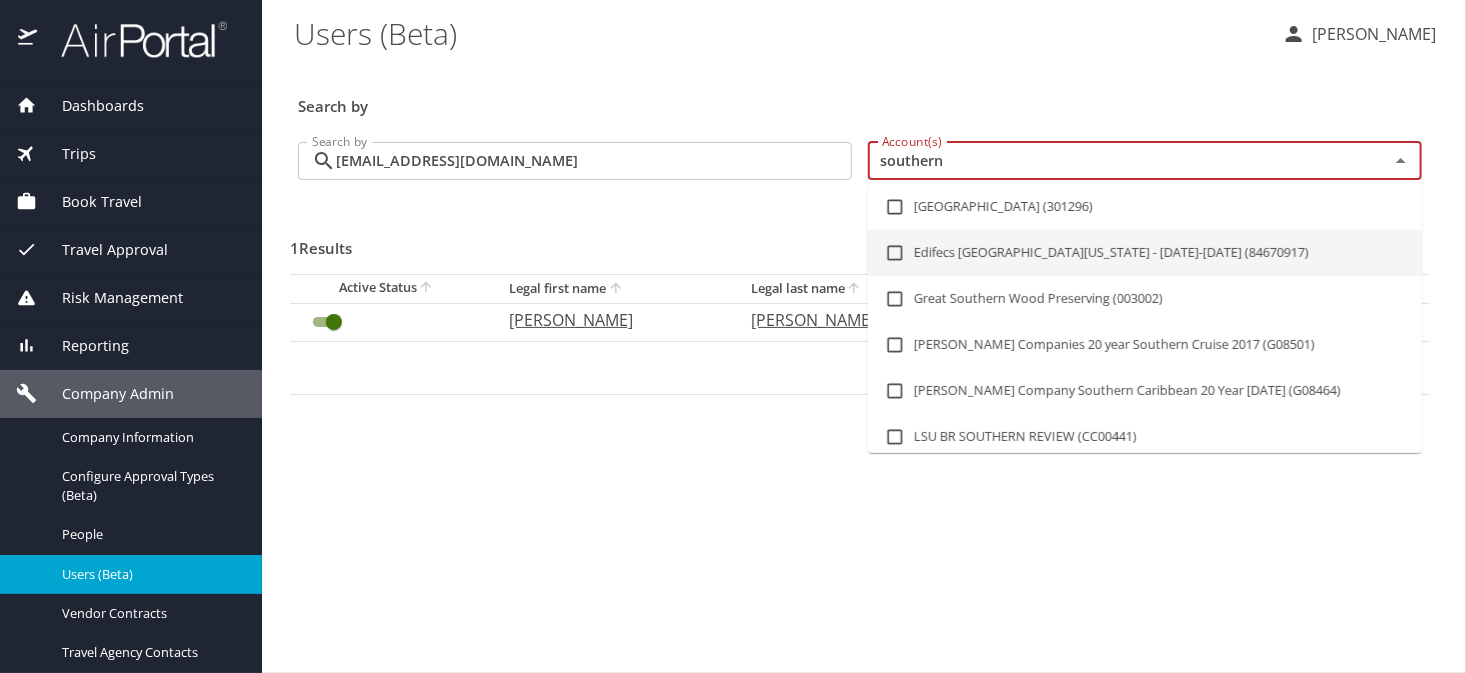 type on "southern" 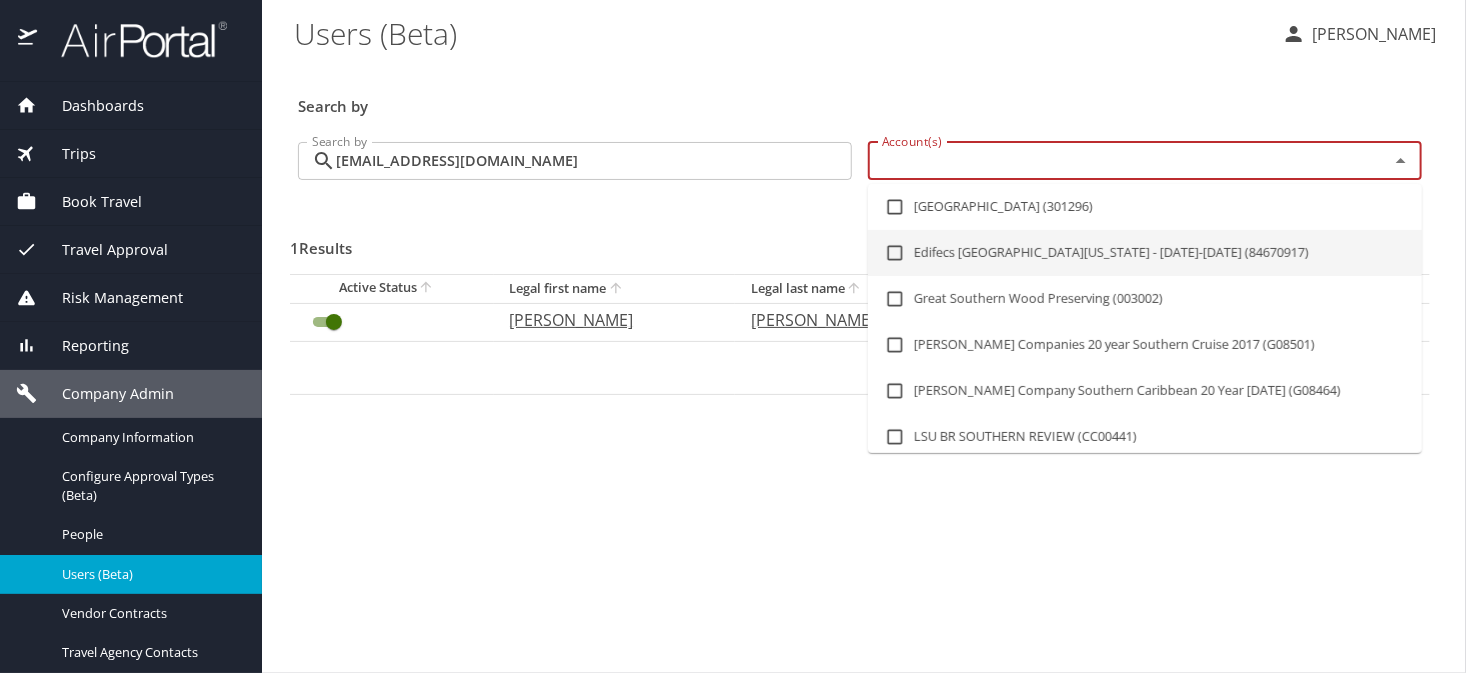 click on "1  Results Add new user" at bounding box center (860, 247) 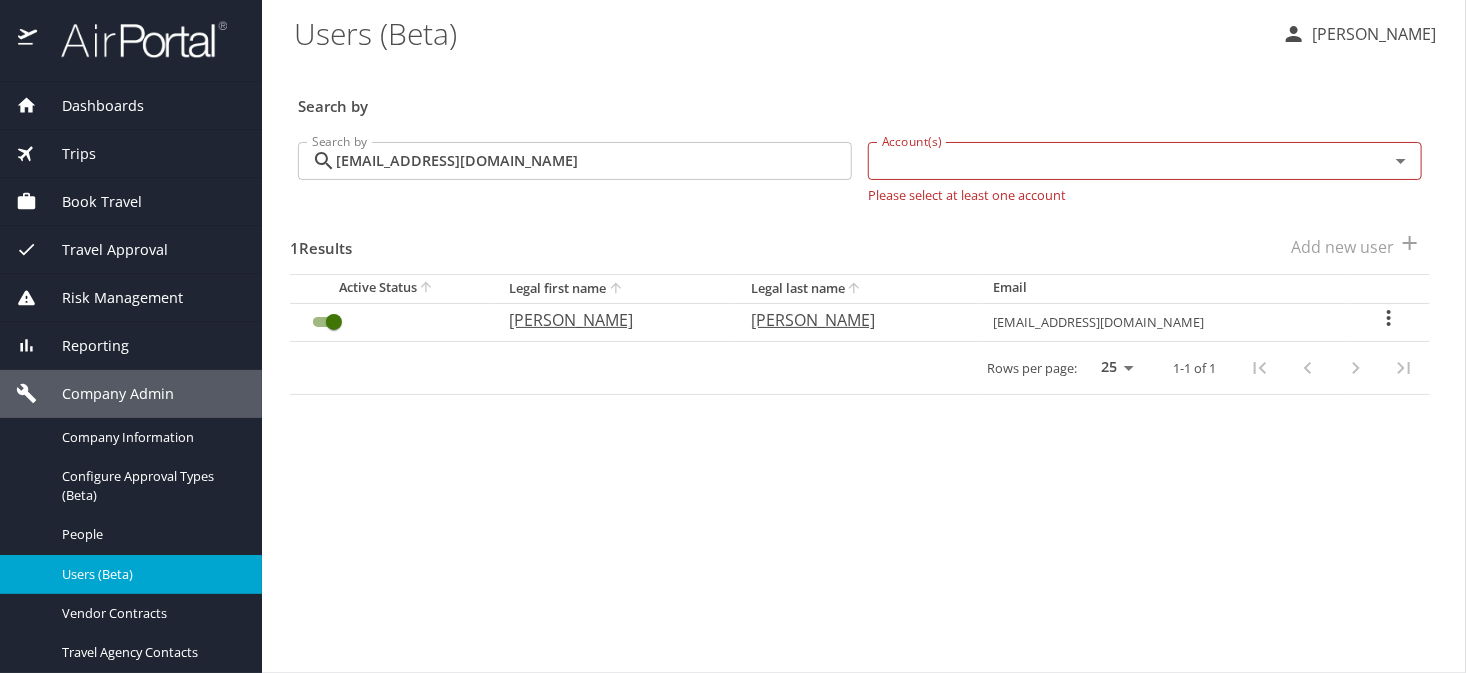 click 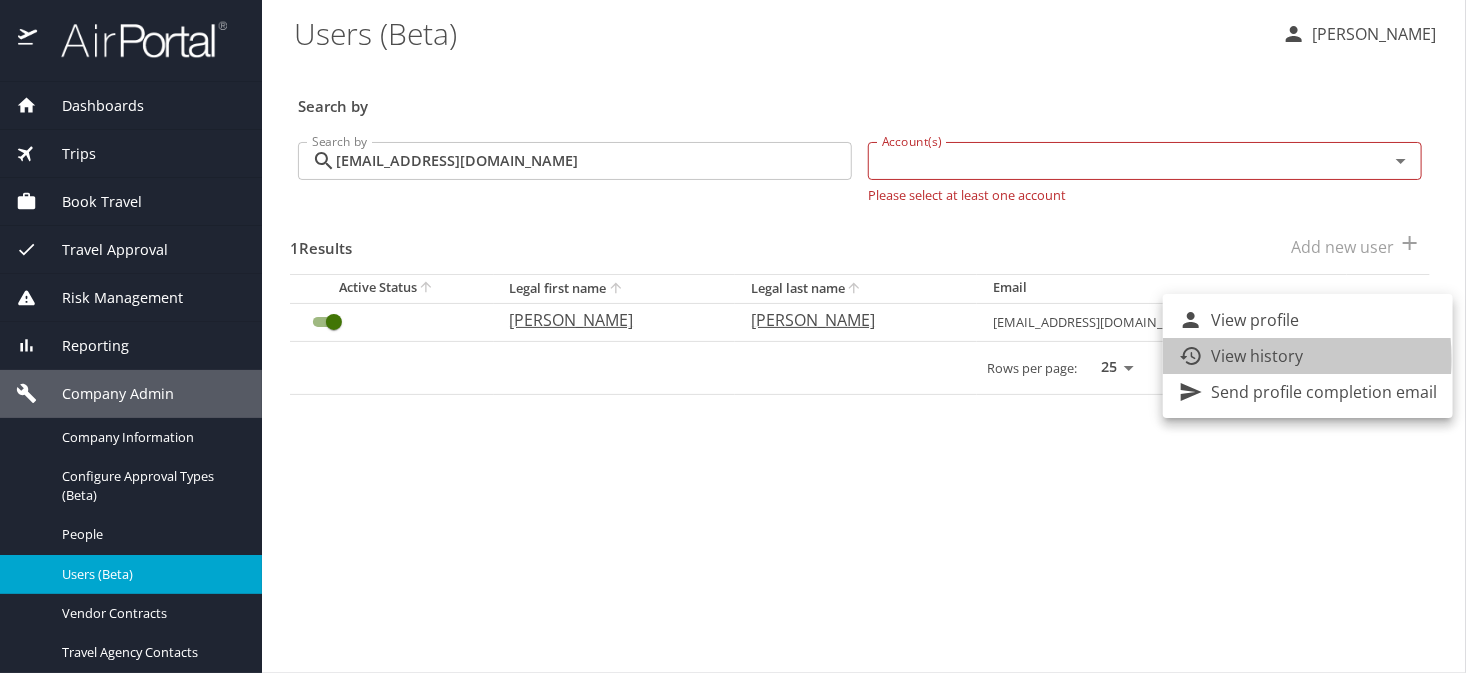 click on "View history" at bounding box center [1257, 356] 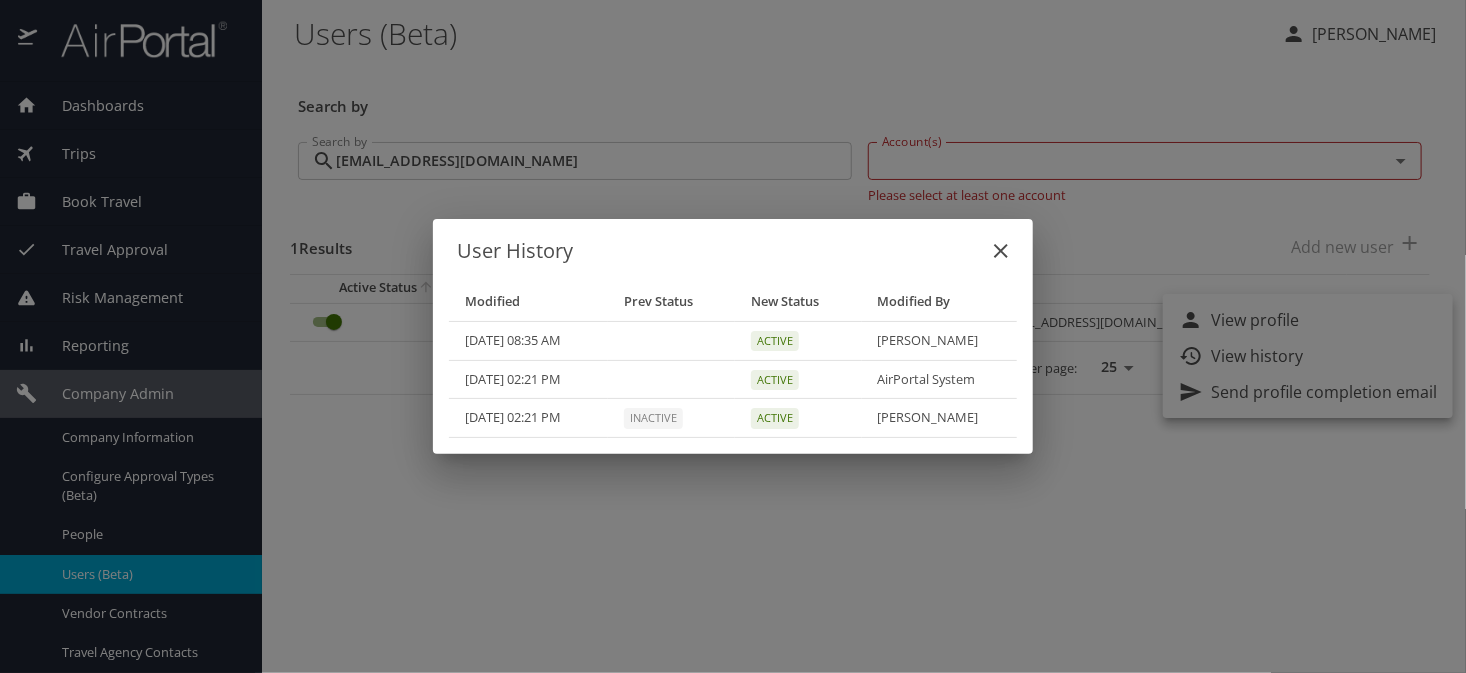 click on "User History Modified Prev Status New Status Modified By 06/30/2025, 08:35 AM   Active Alexander Kozuch 06/30/2025, 02:21 PM   Active AirPortal System 06/30/2025, 02:21 PM Inactive Active Claire Landry" at bounding box center (733, 336) 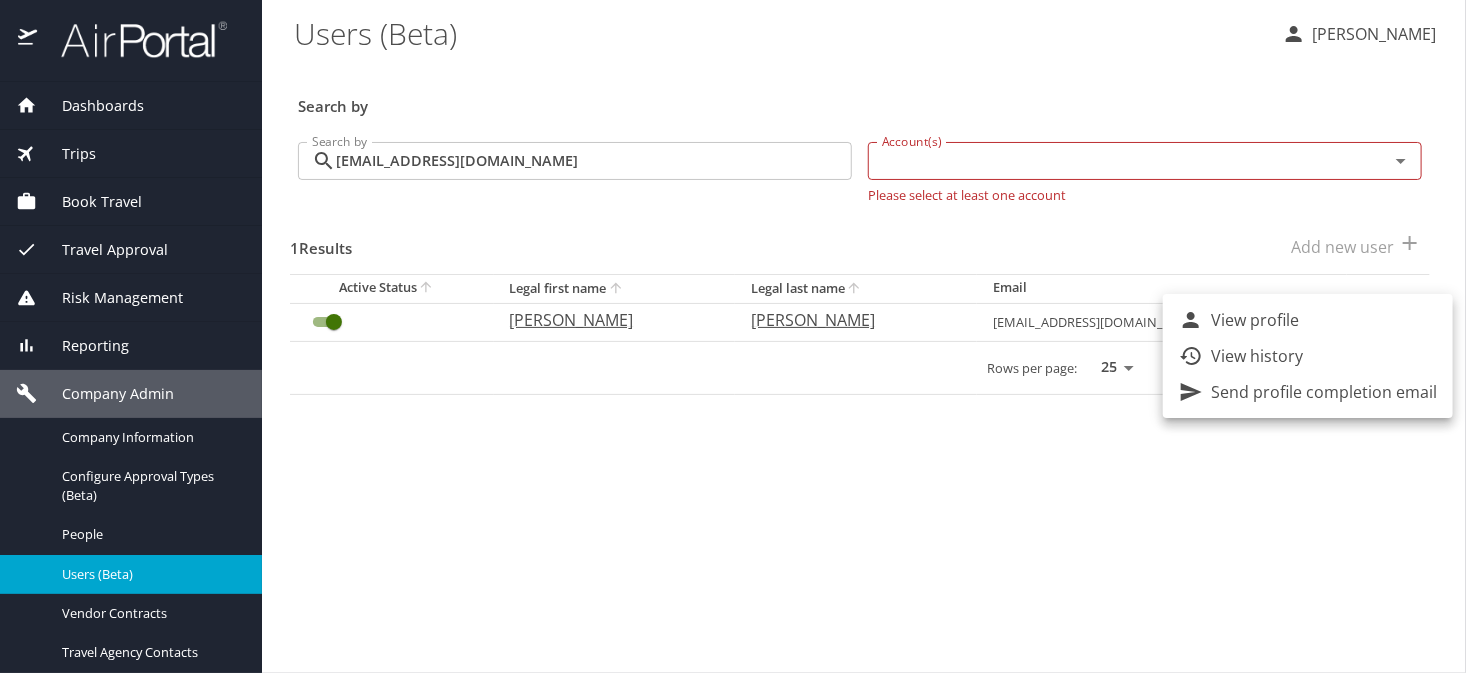 click on "Send profile completion email" at bounding box center [1324, 392] 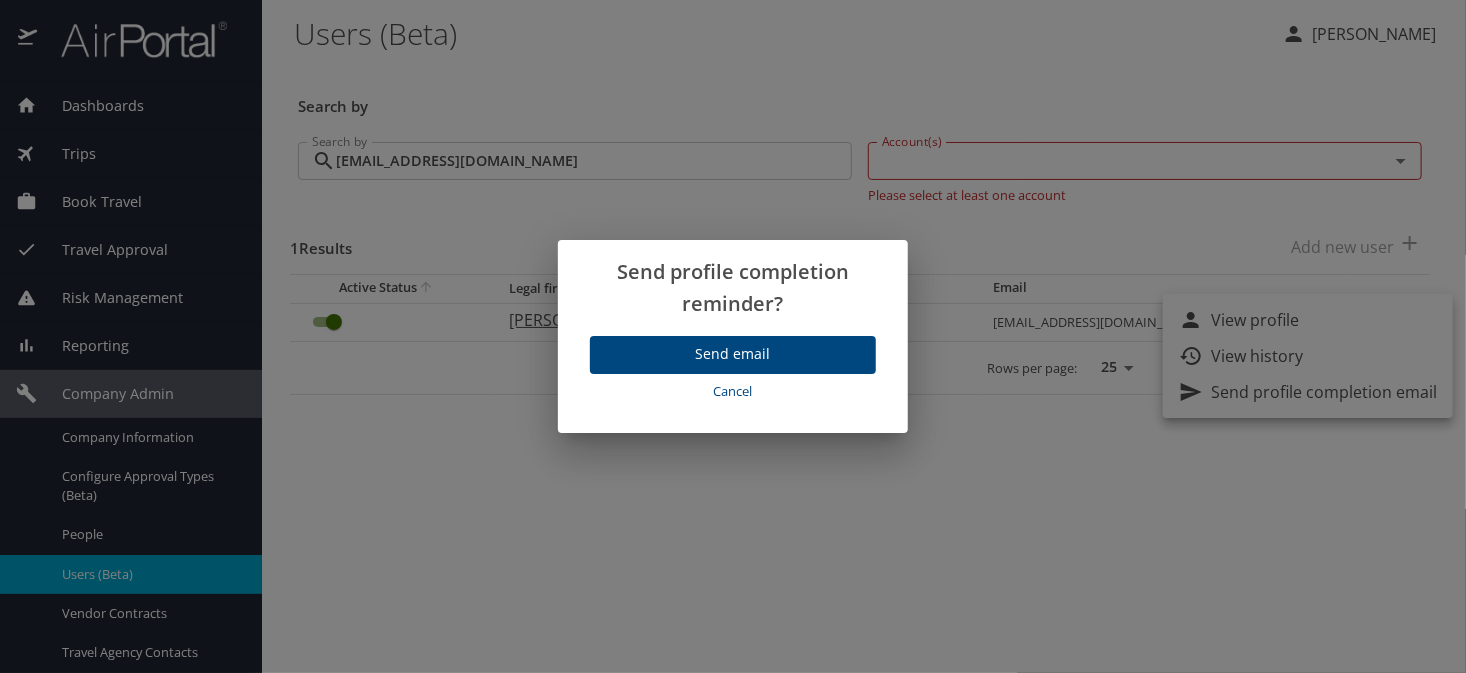 click on "Send email" at bounding box center [733, 354] 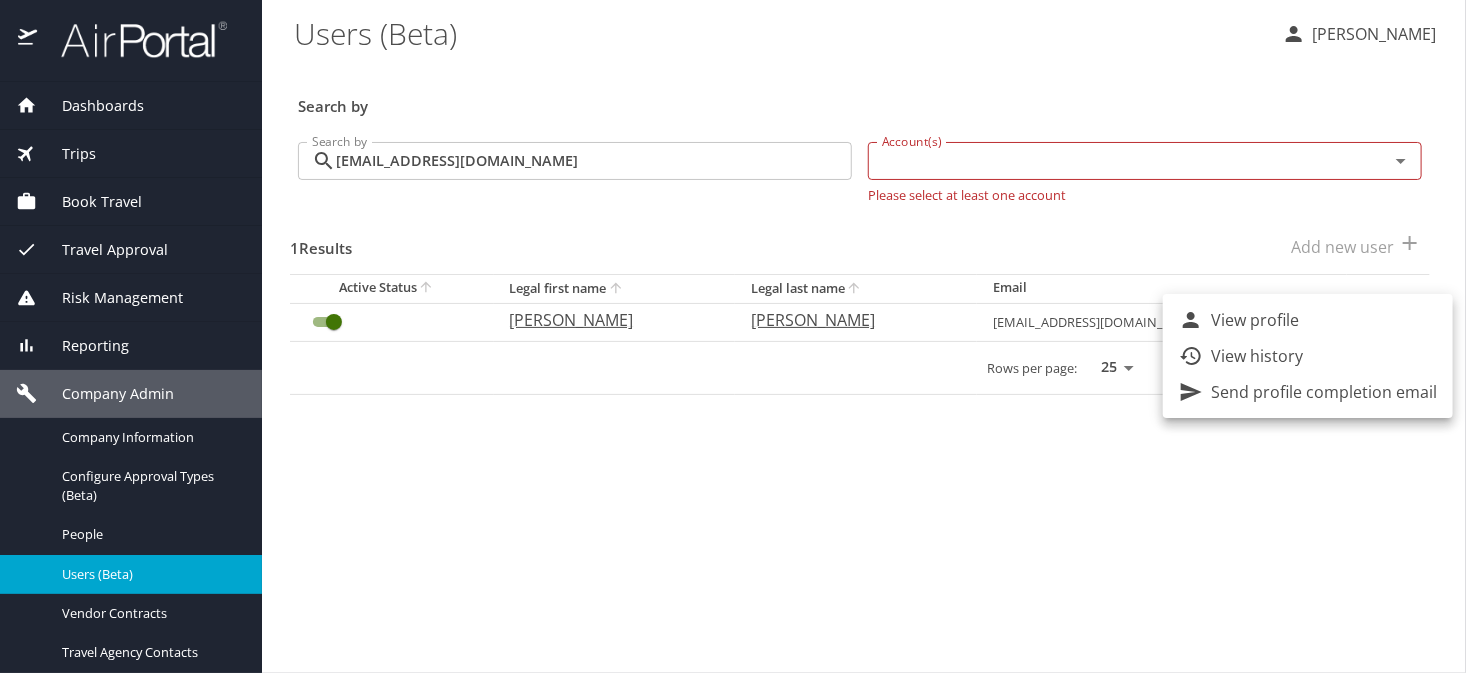 click at bounding box center (733, 336) 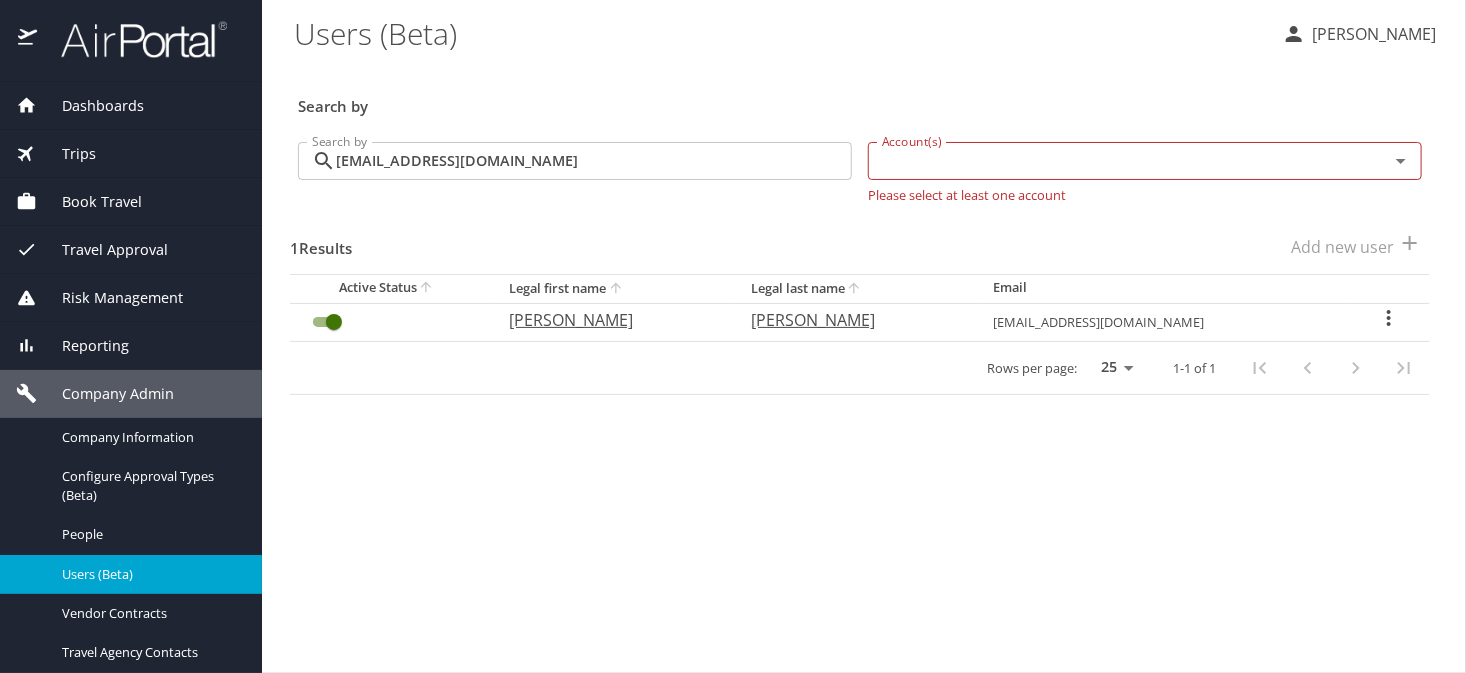 click on "Users (Beta)" at bounding box center [780, 33] 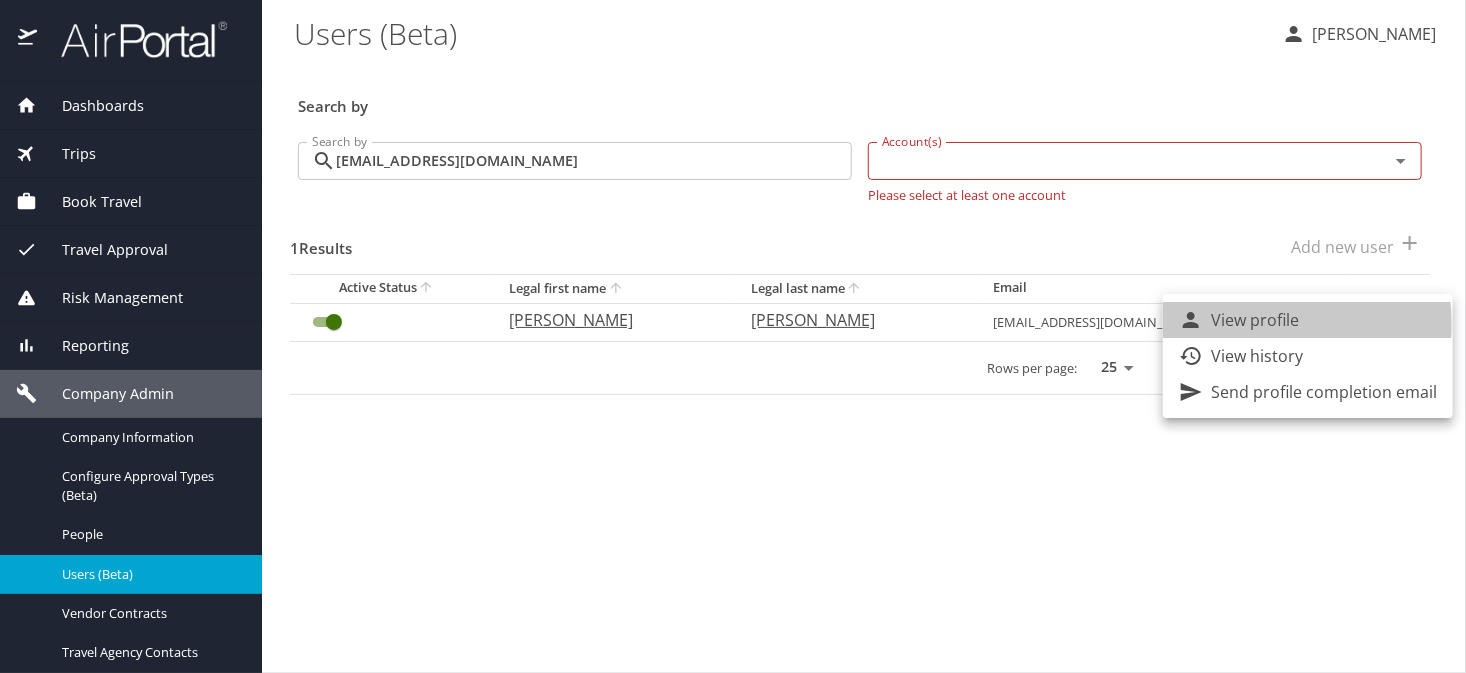 click on "View profile" at bounding box center (1255, 320) 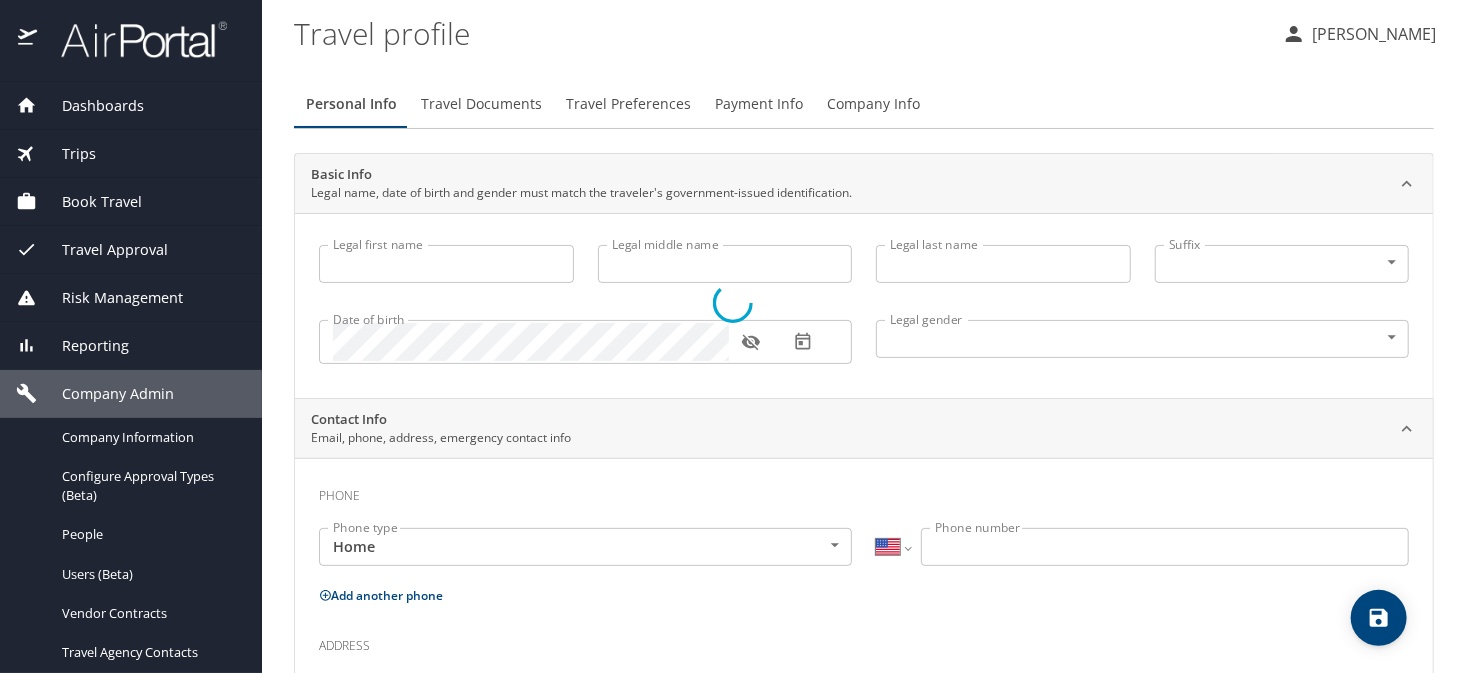 type on "Alexander" 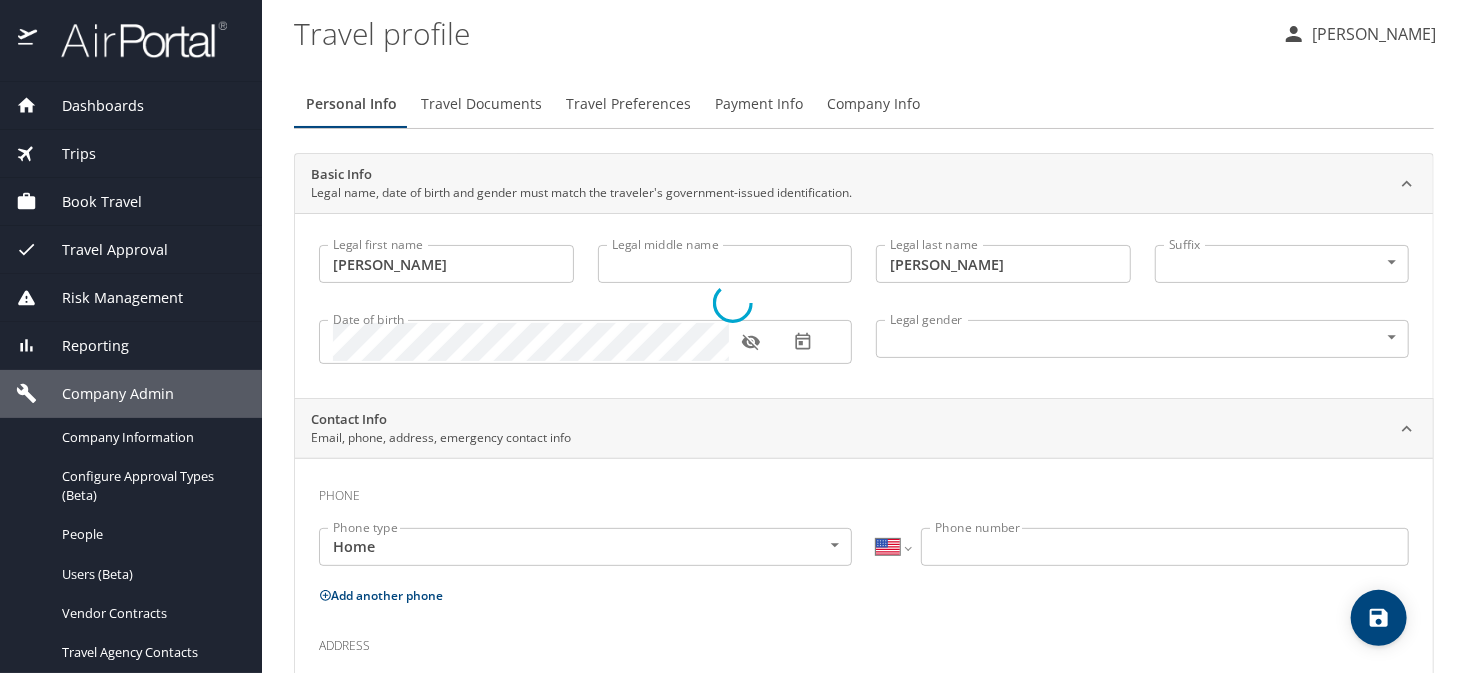 select on "US" 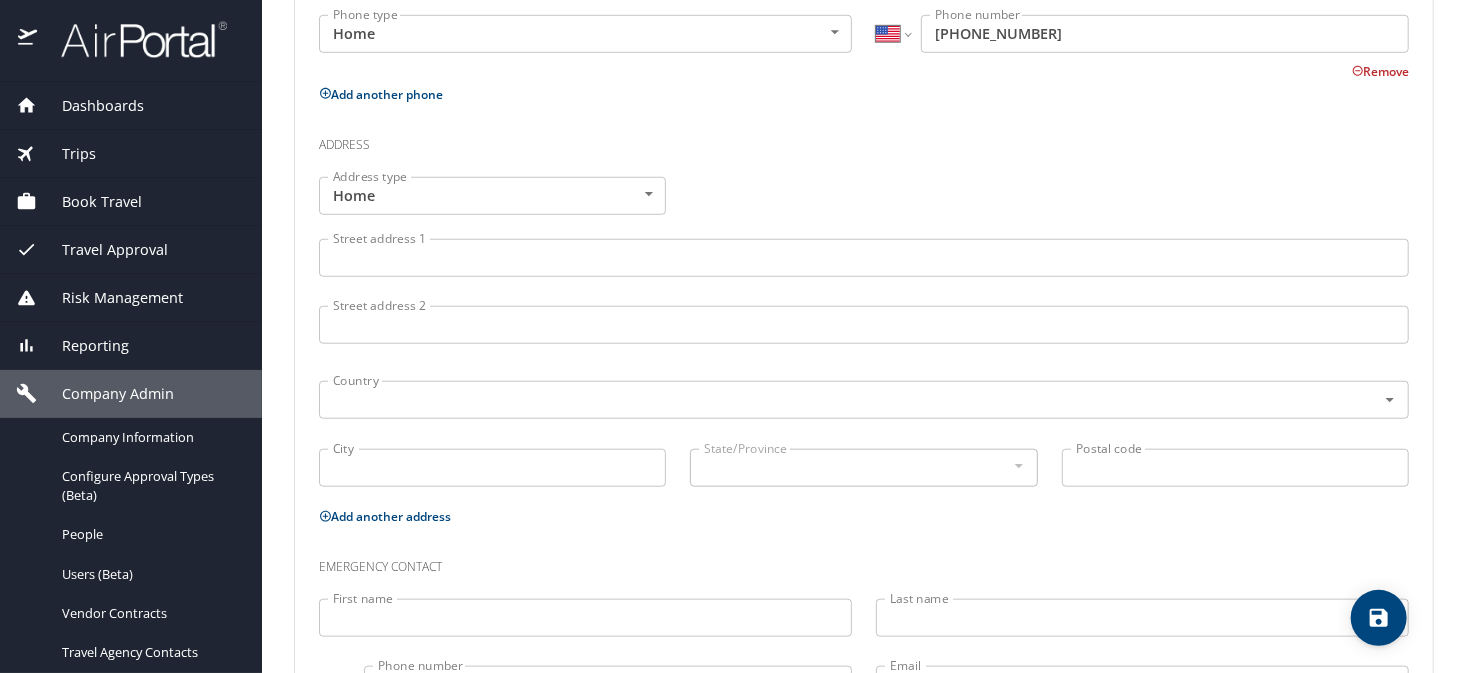 scroll, scrollTop: 763, scrollLeft: 0, axis: vertical 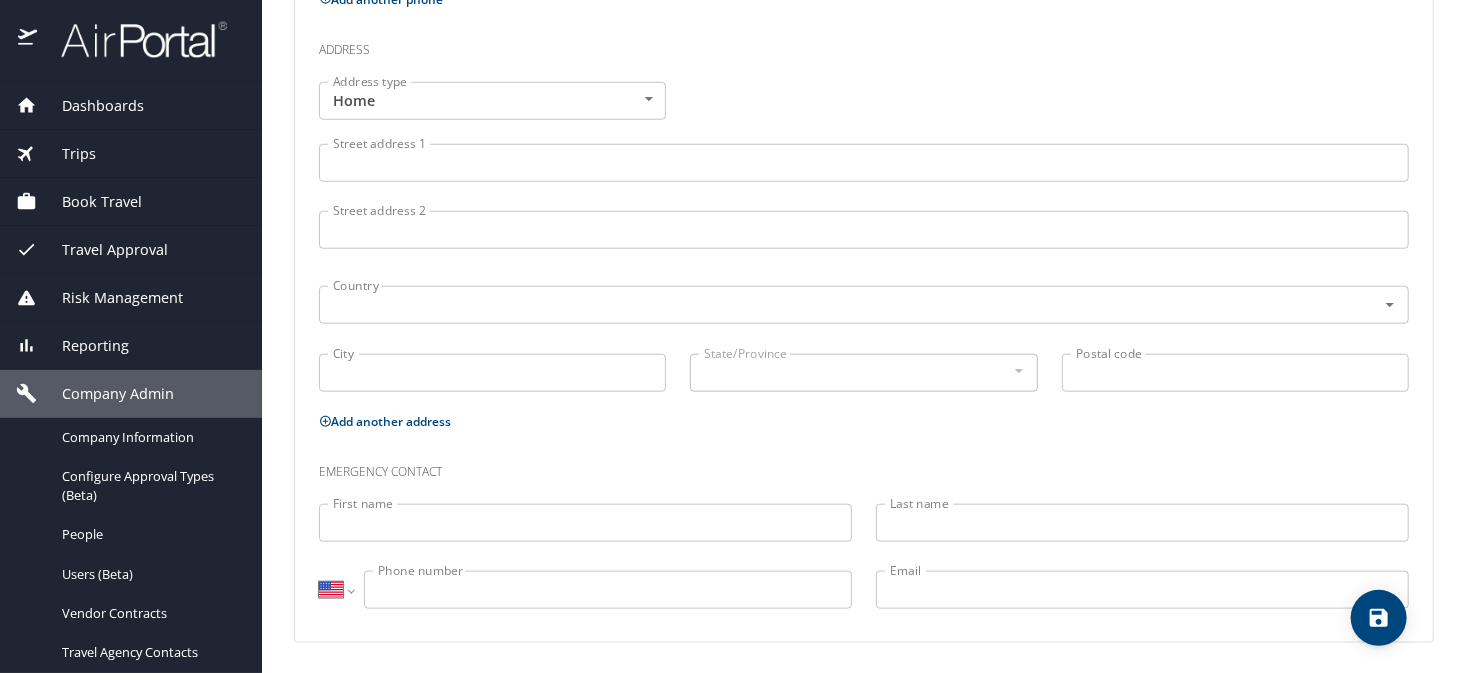 click 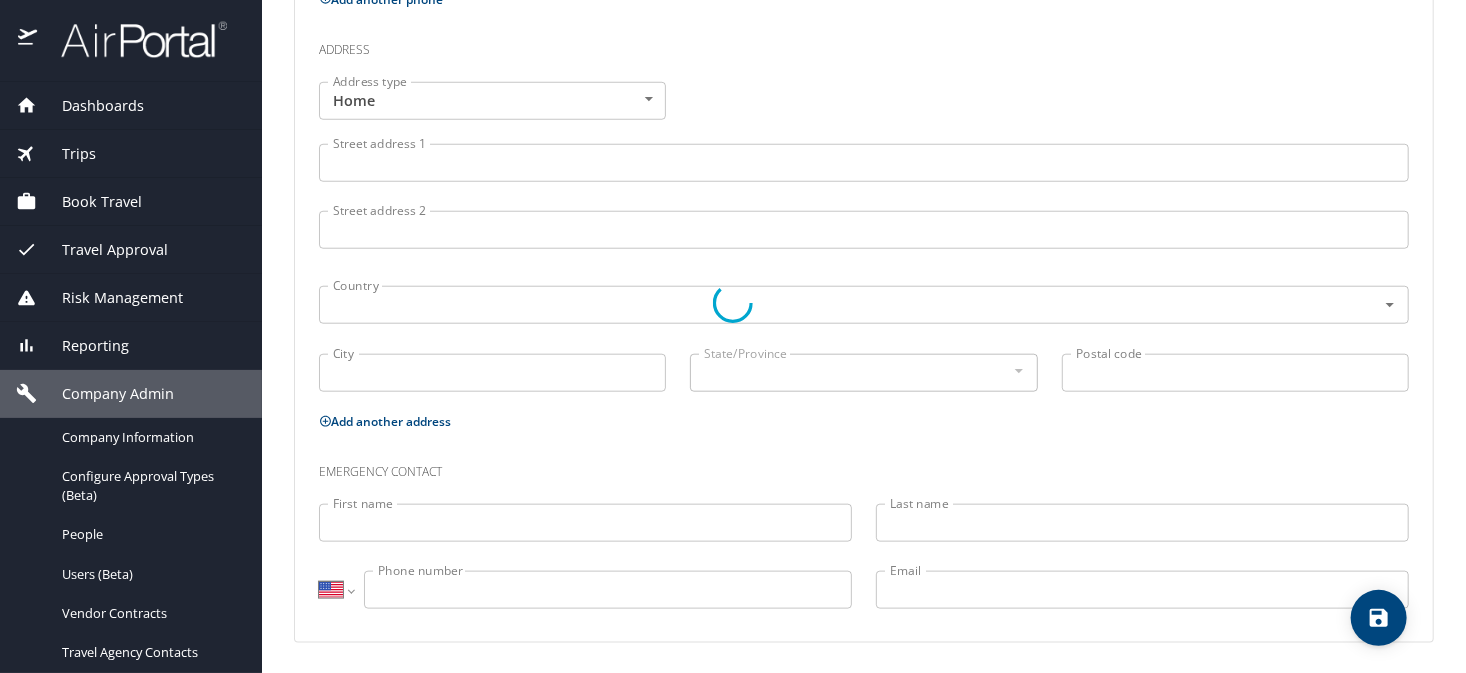 select on "US" 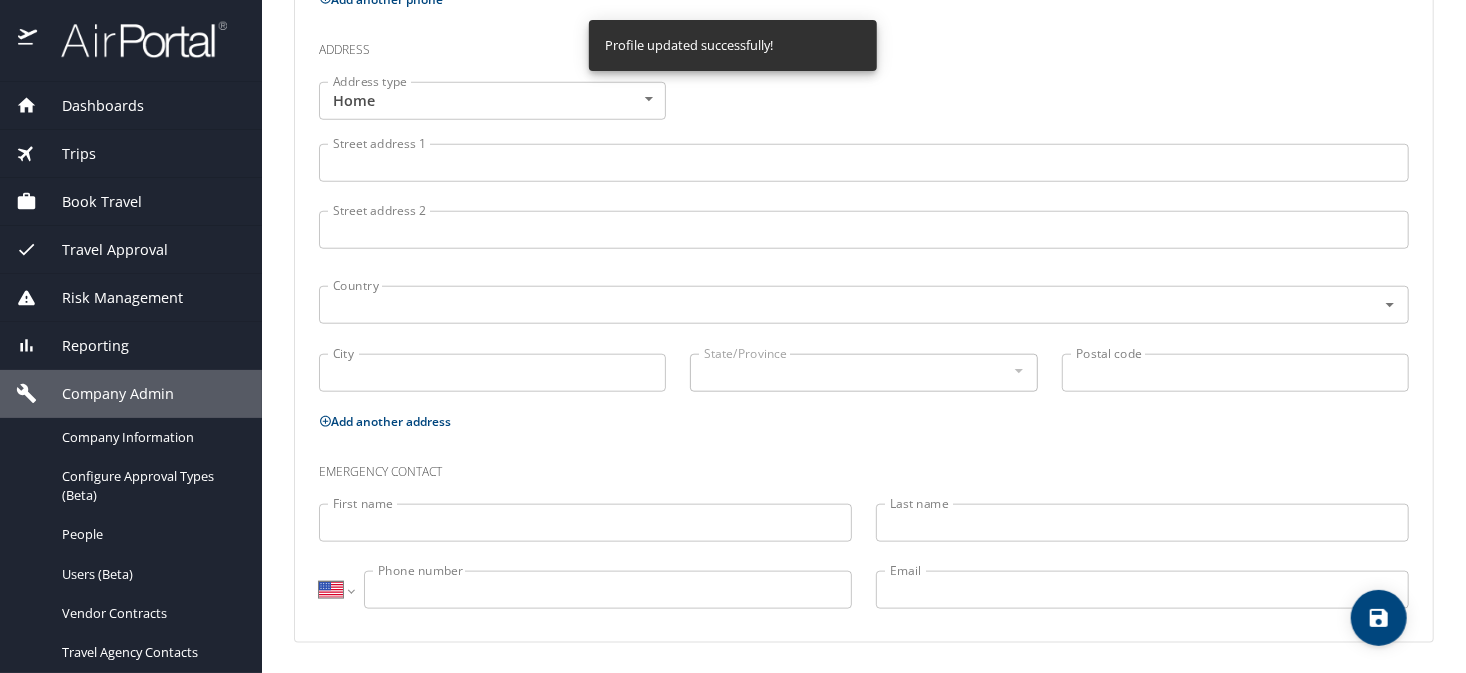 select on "US" 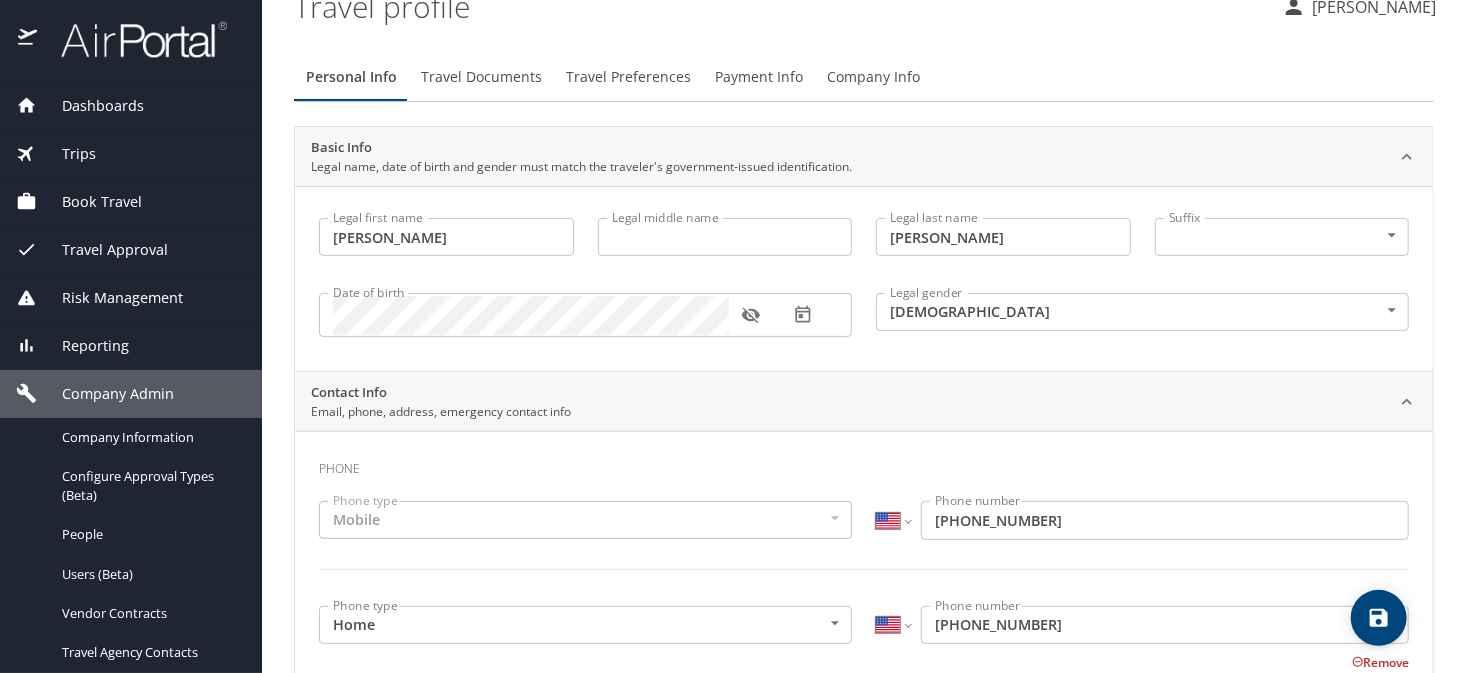 scroll, scrollTop: 0, scrollLeft: 0, axis: both 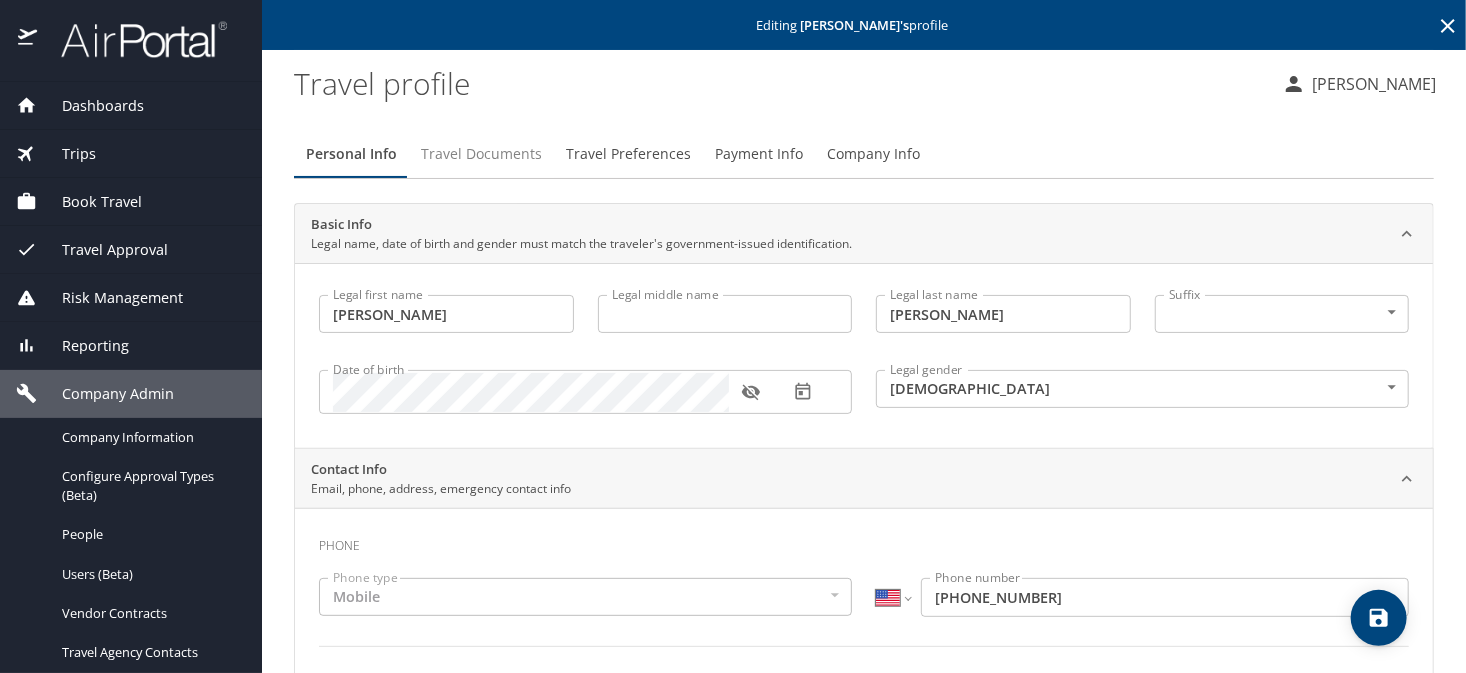 click on "Travel Documents" at bounding box center [481, 154] 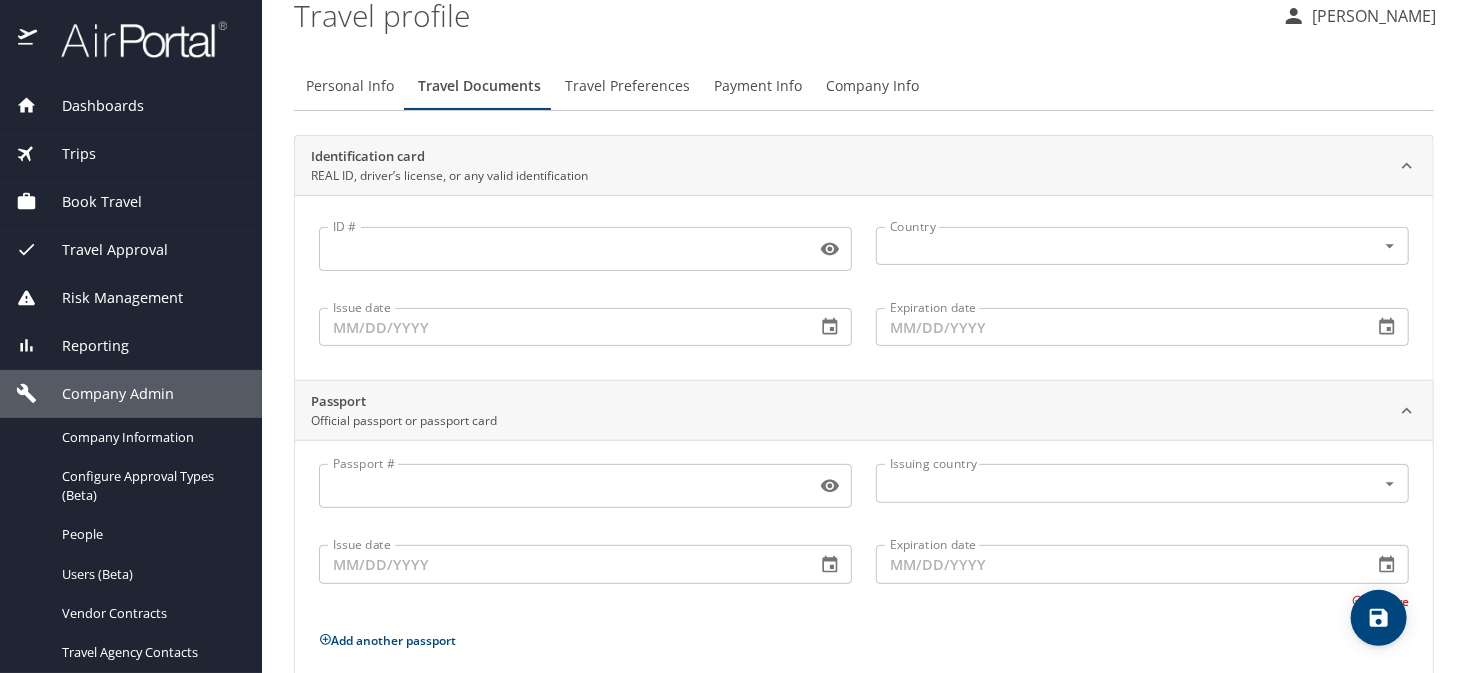scroll, scrollTop: 0, scrollLeft: 0, axis: both 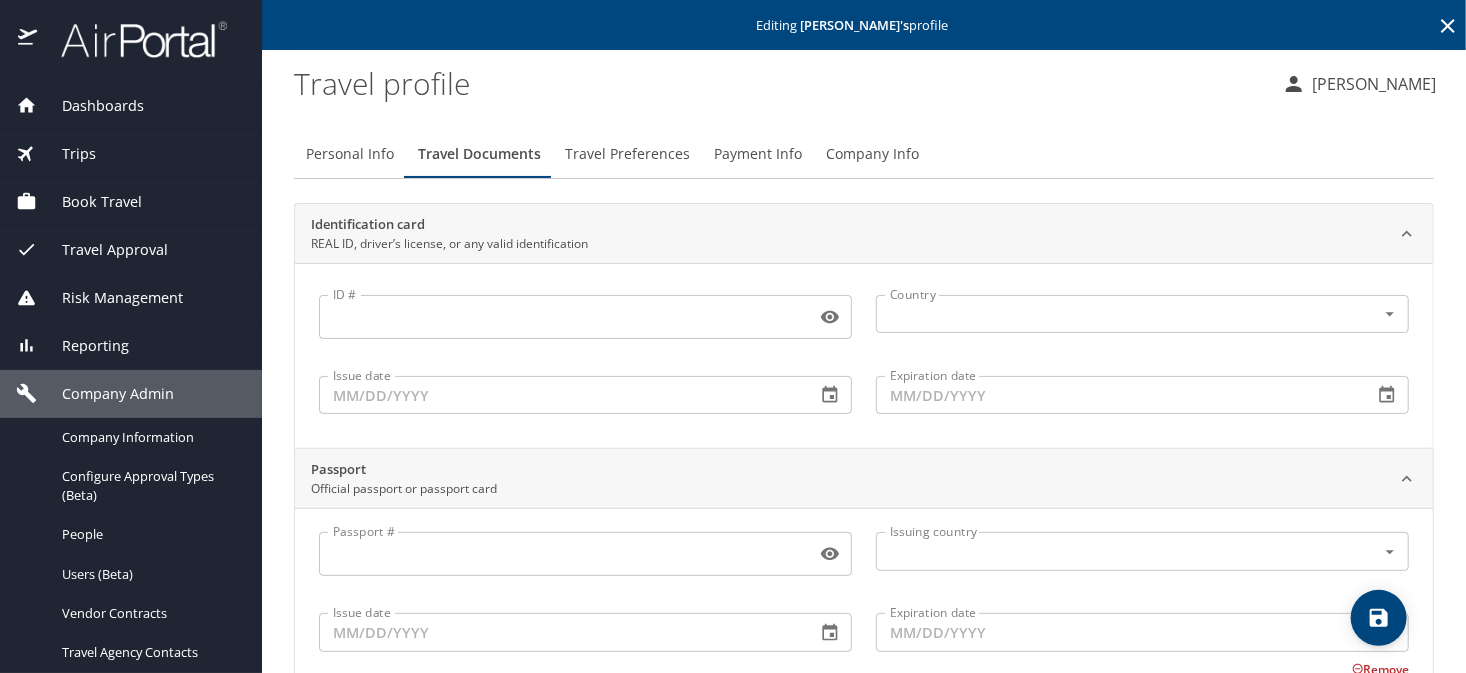 click on "Travel Preferences" at bounding box center (627, 154) 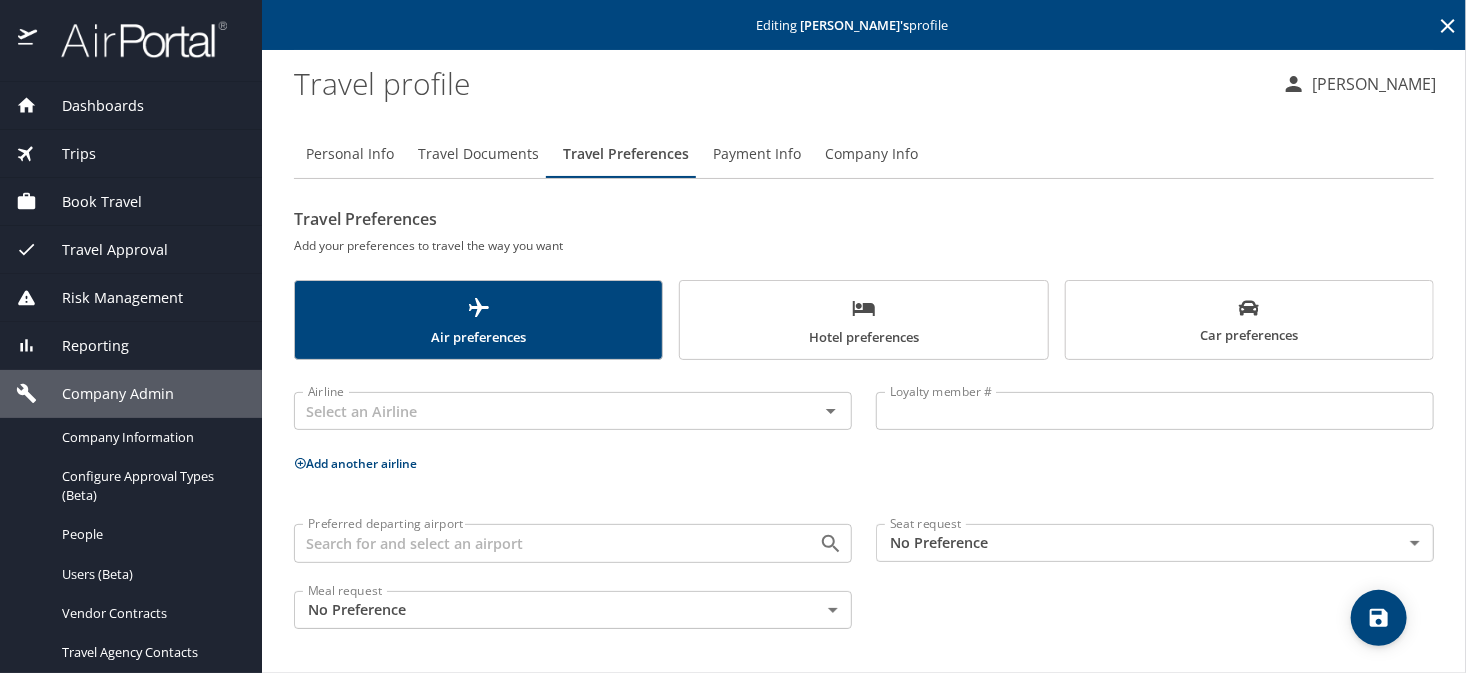 drag, startPoint x: 740, startPoint y: 149, endPoint x: 774, endPoint y: 150, distance: 34.0147 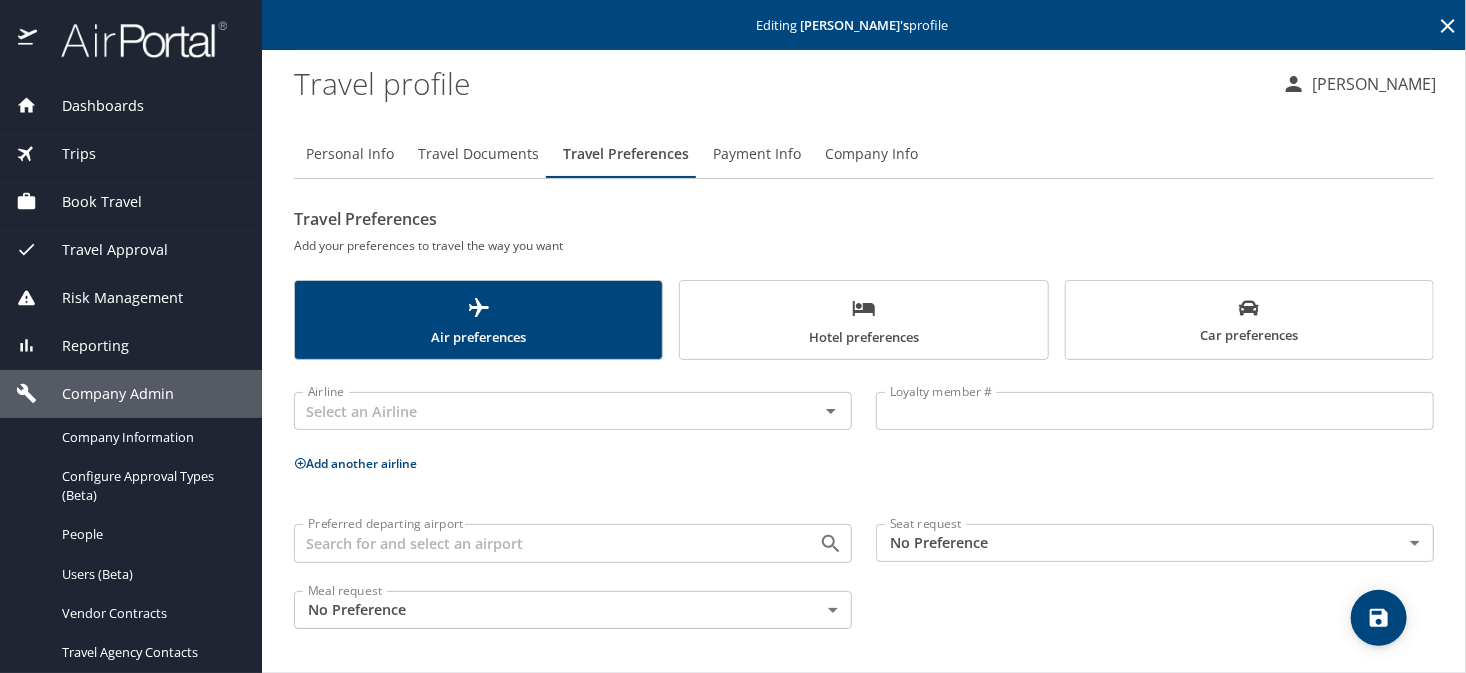 click on "Payment Info" at bounding box center [757, 154] 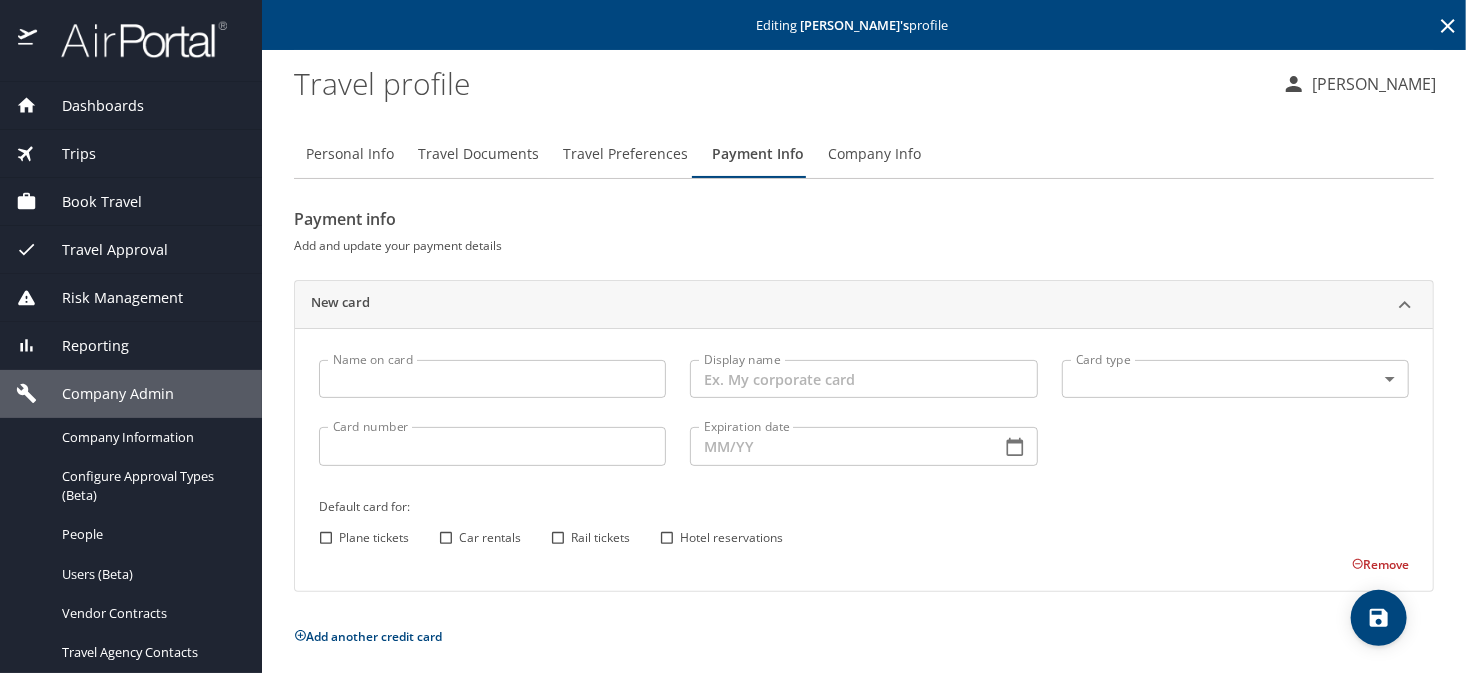 click on "Company Info" at bounding box center (874, 154) 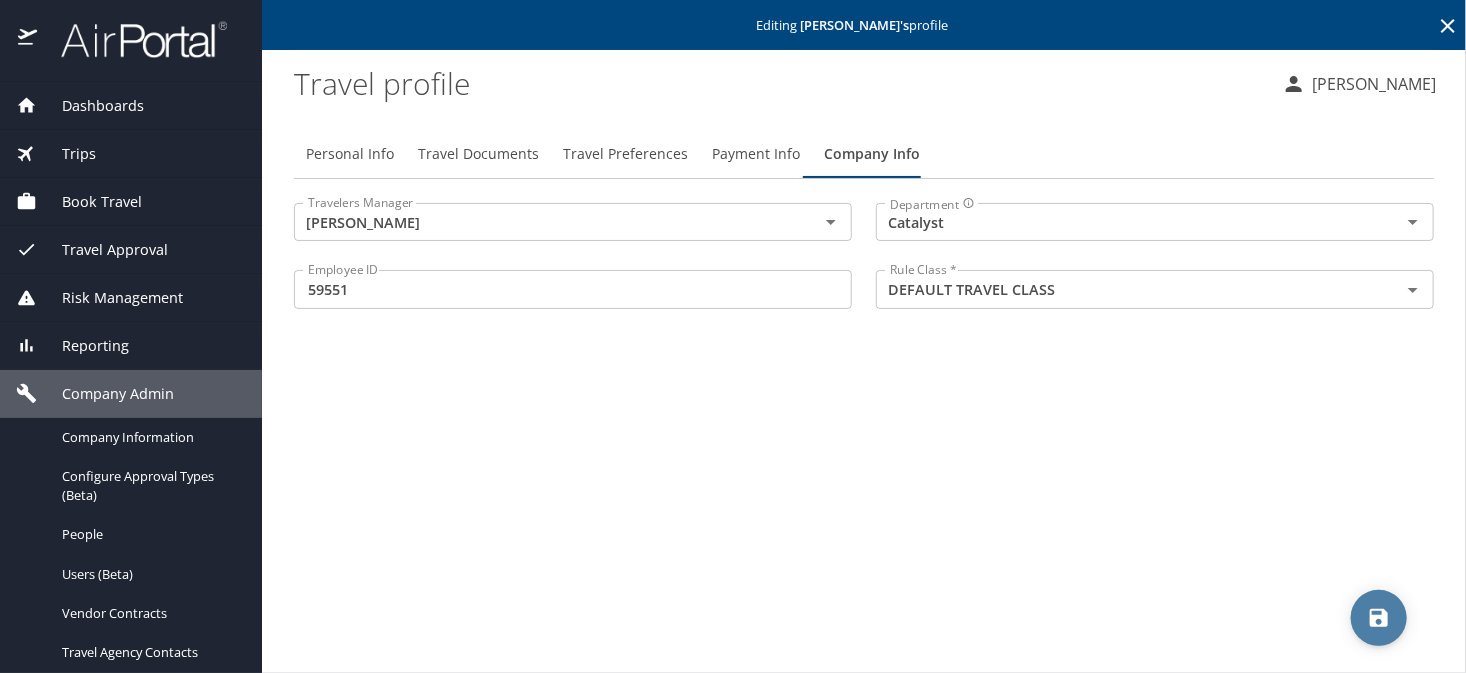 click 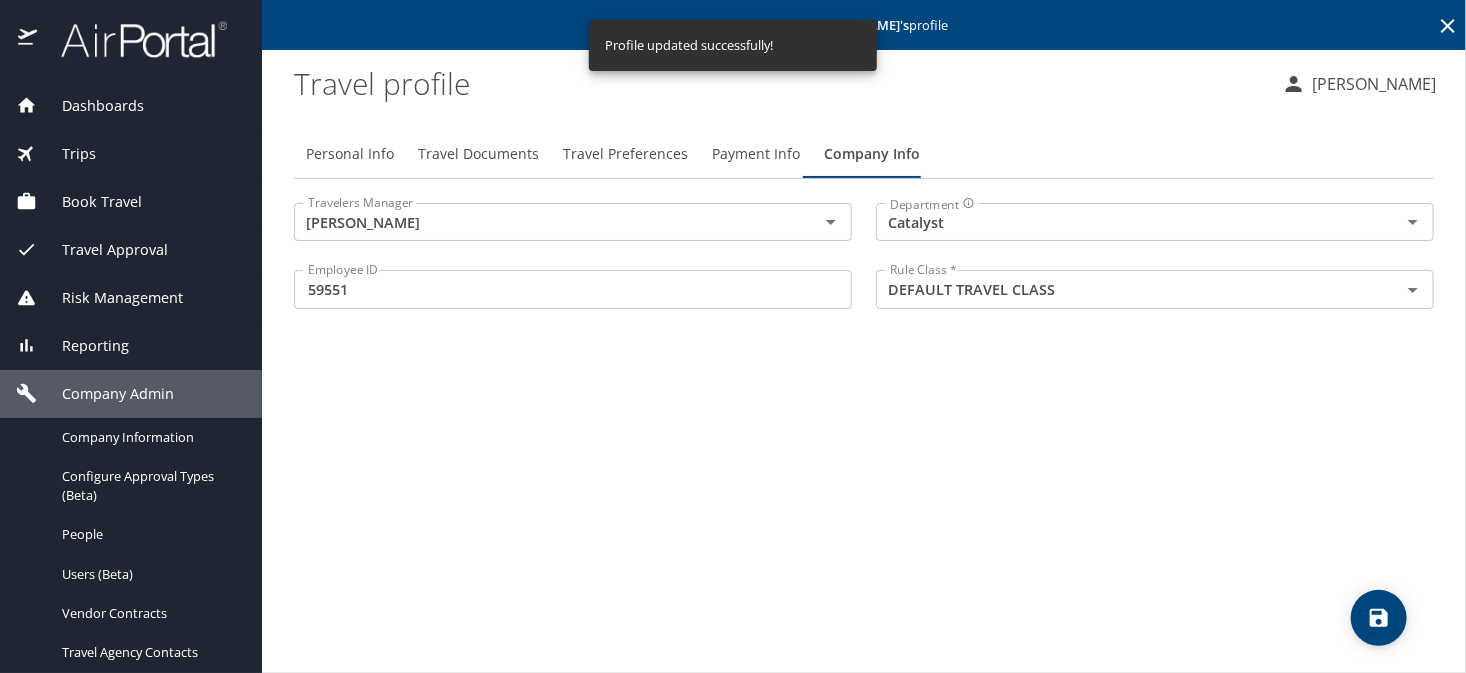 drag, startPoint x: 356, startPoint y: 143, endPoint x: 451, endPoint y: 169, distance: 98.49365 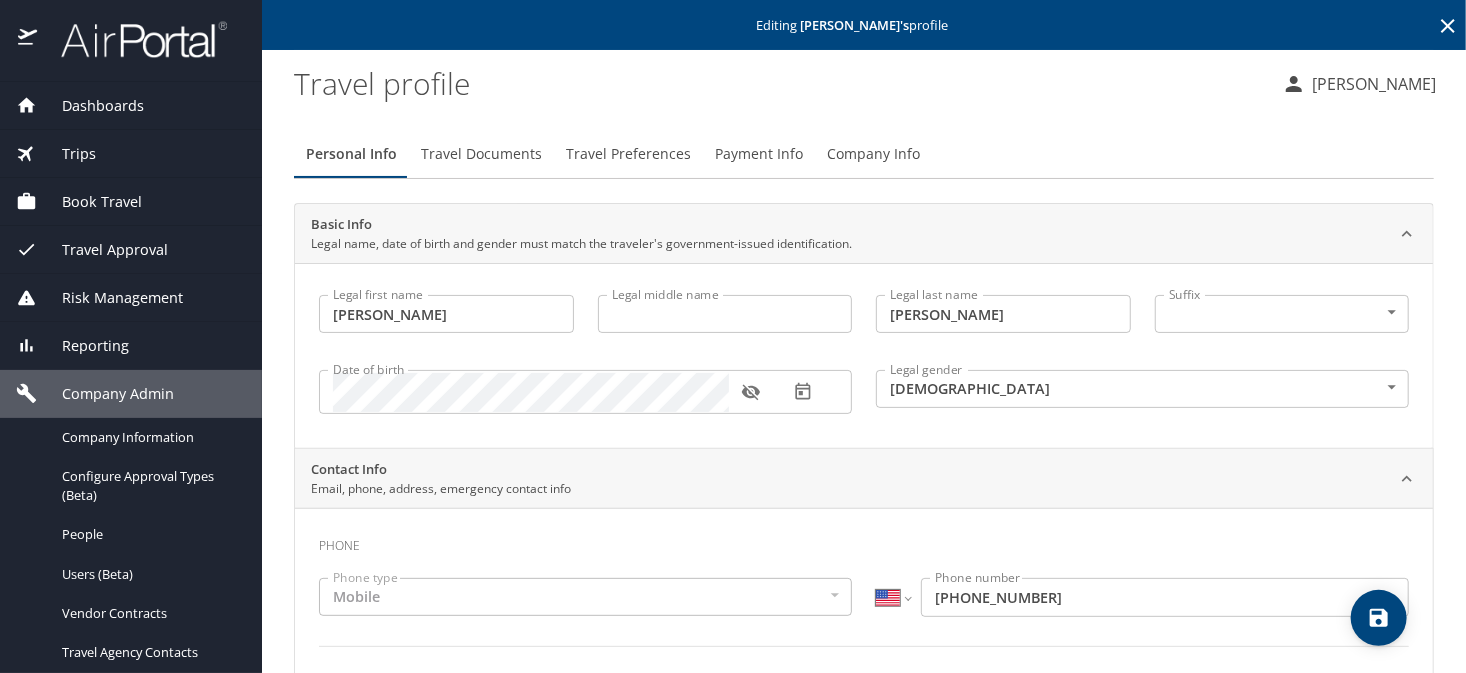 click 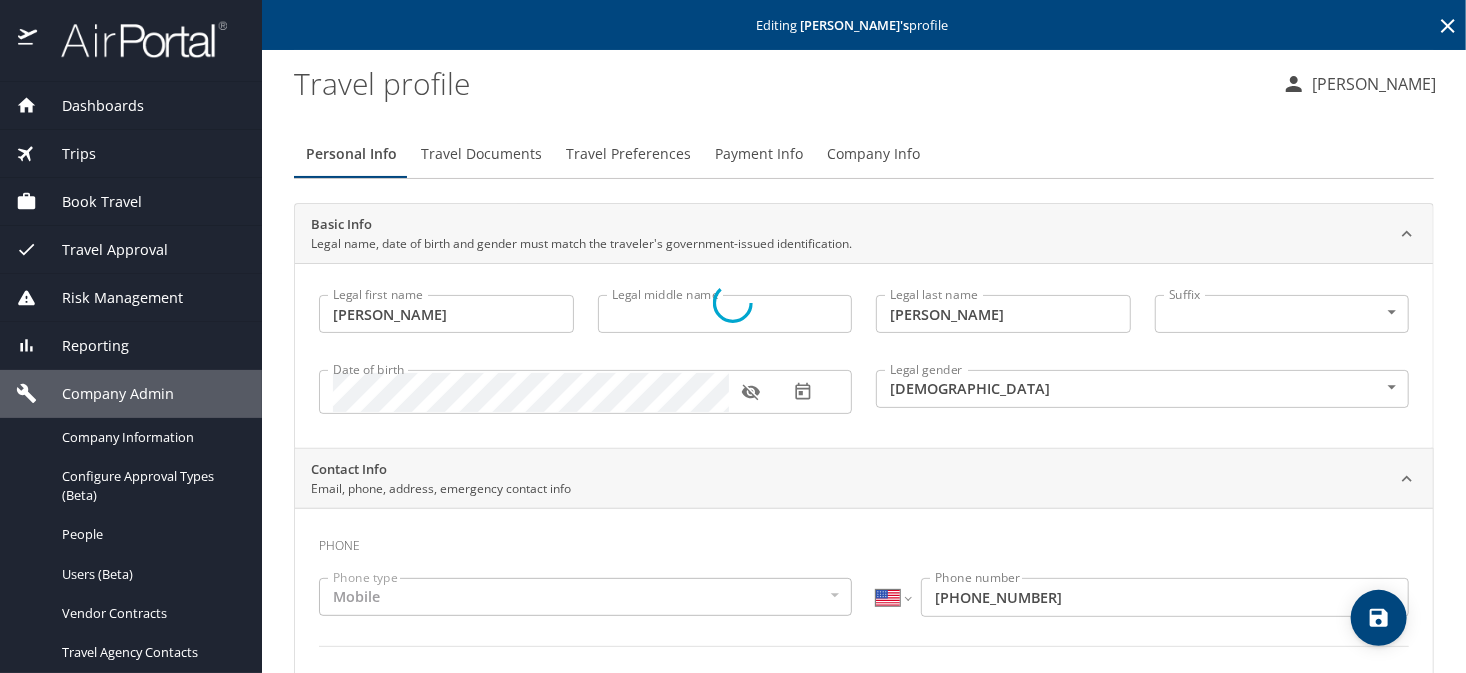 select on "US" 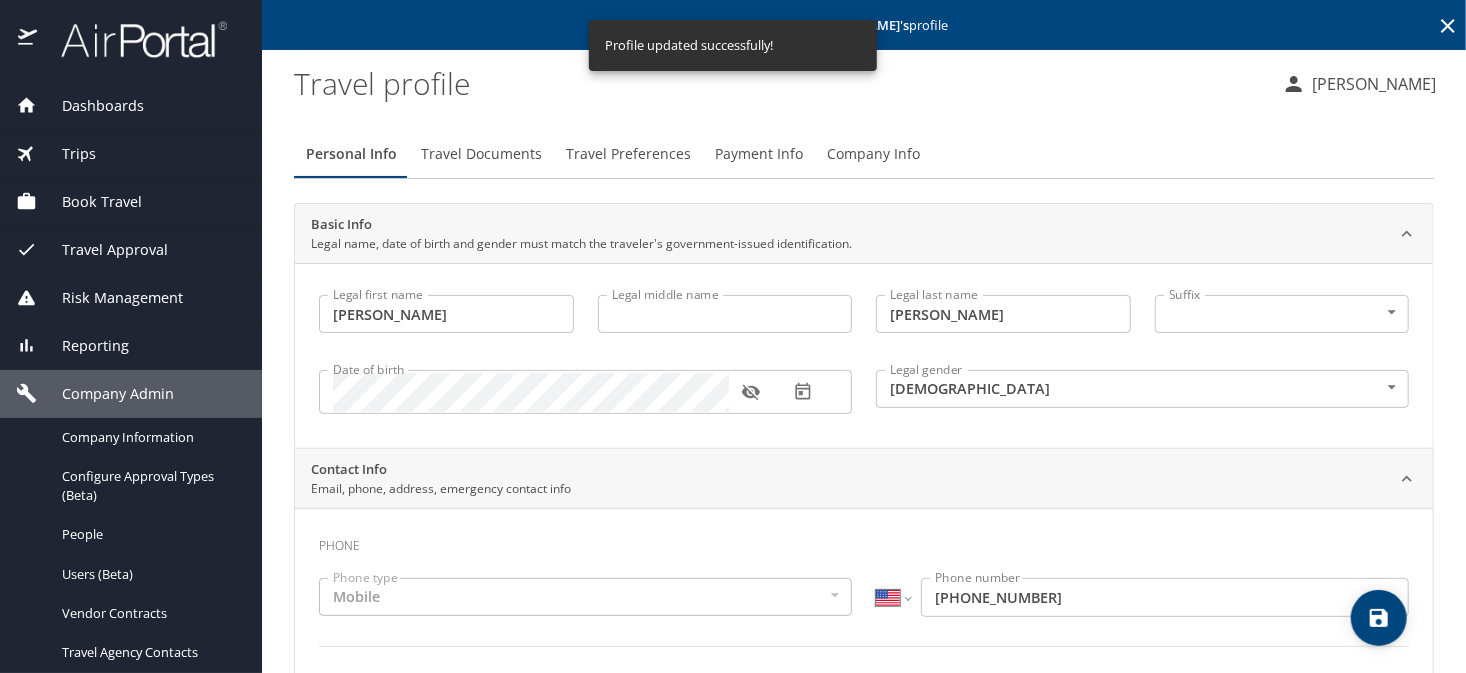 select on "US" 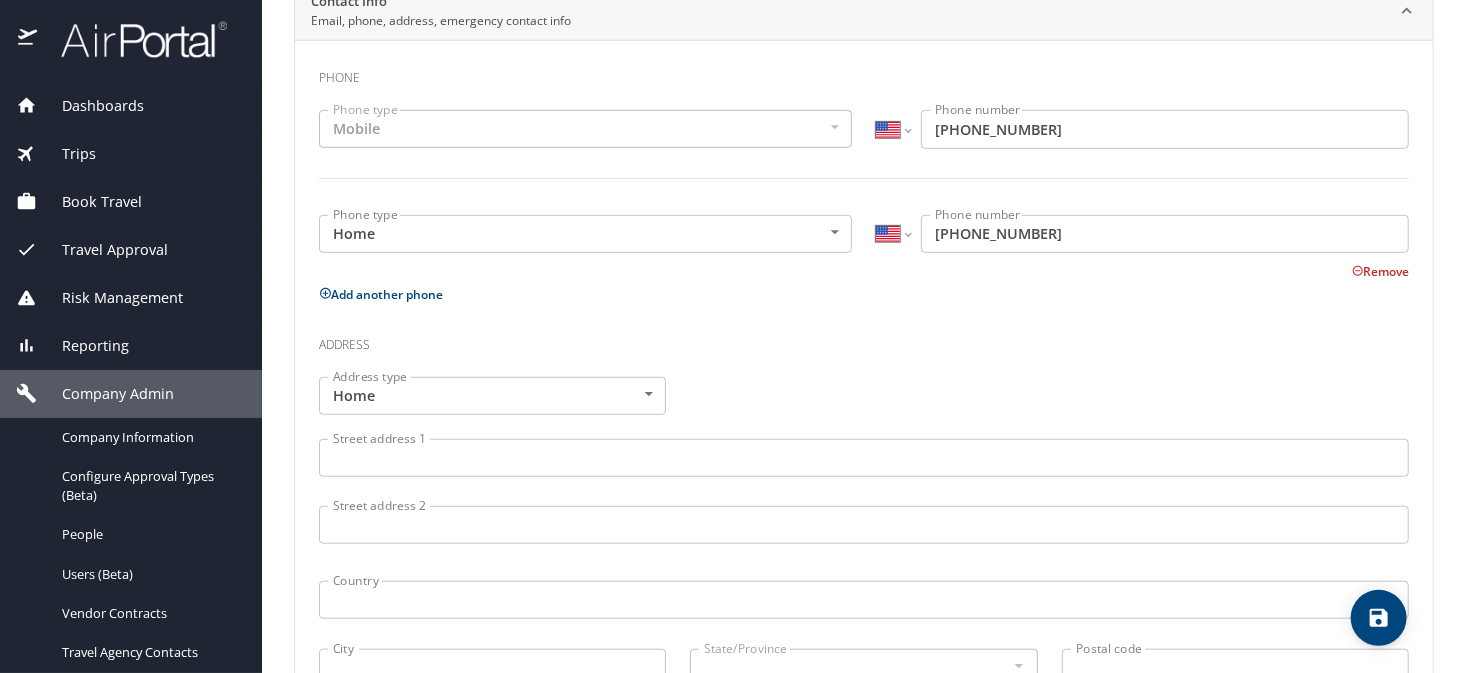 scroll, scrollTop: 500, scrollLeft: 0, axis: vertical 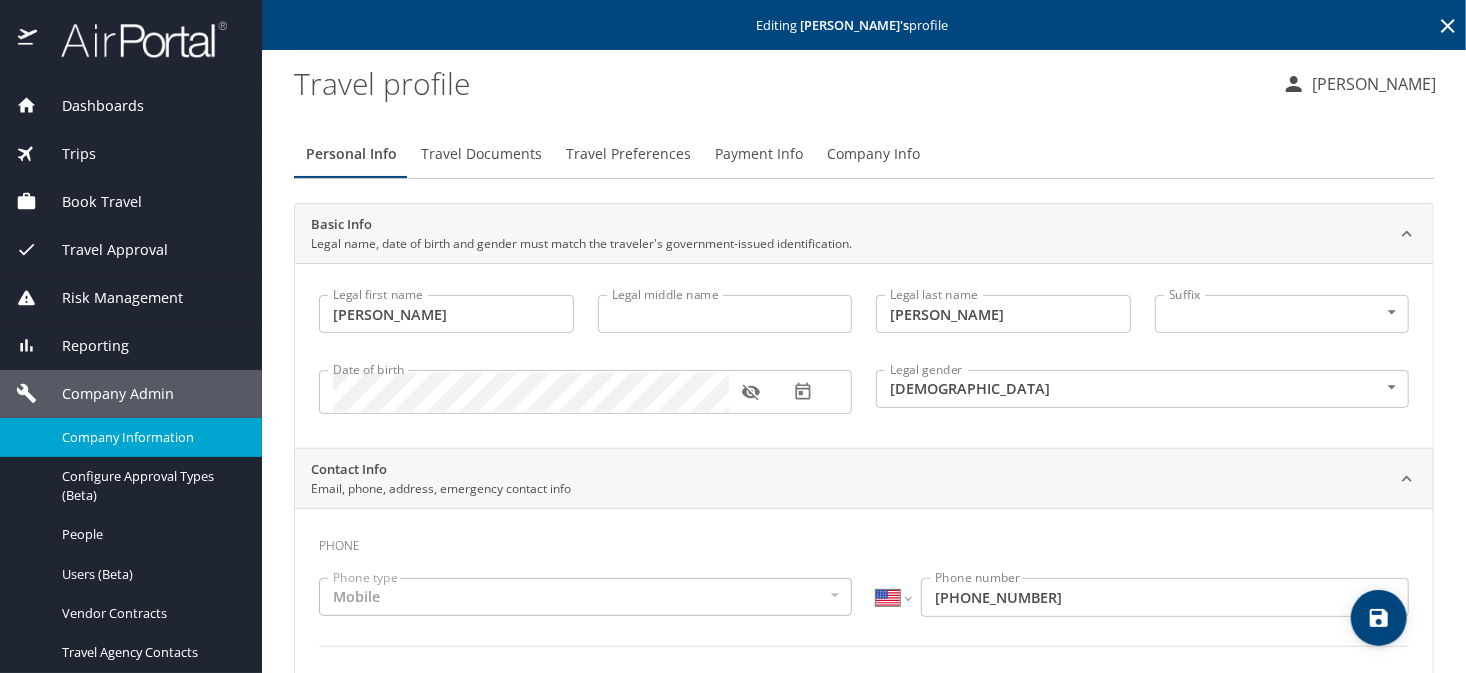 click on "Company Information" at bounding box center (150, 437) 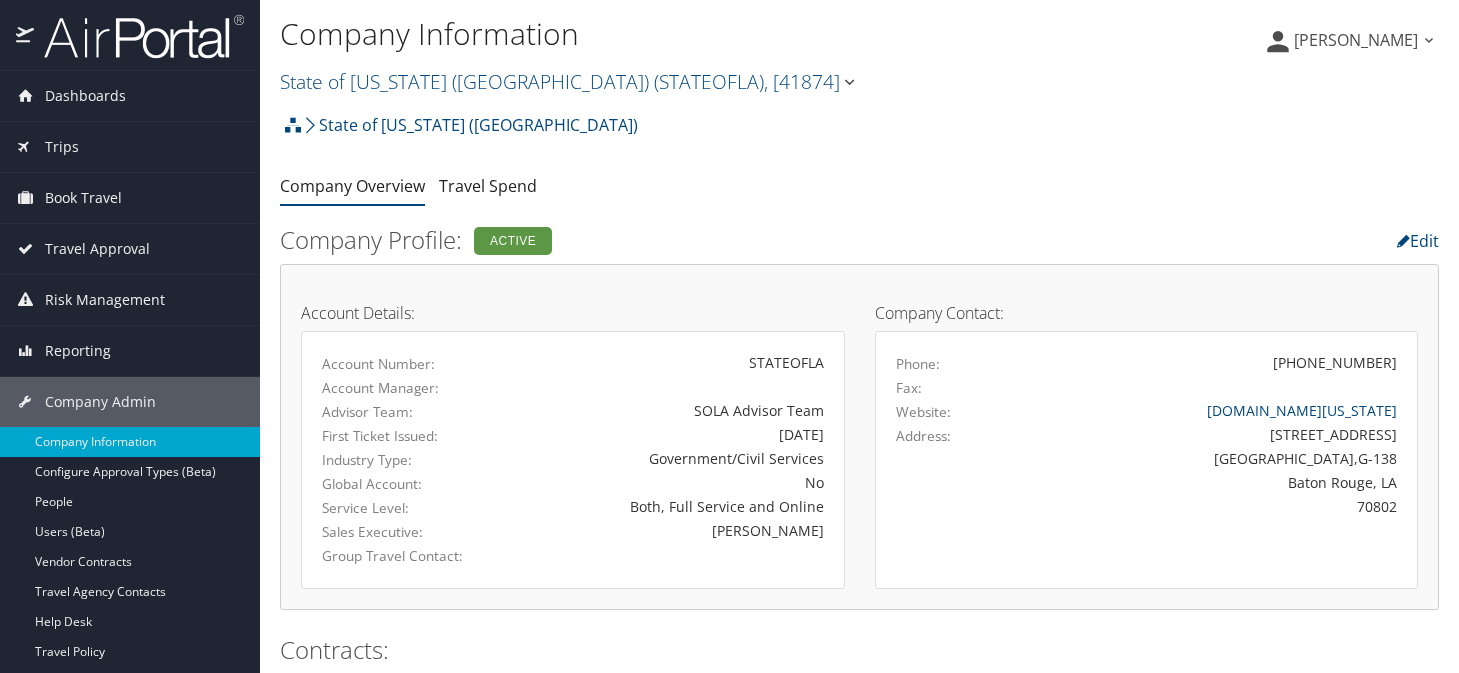 scroll, scrollTop: 0, scrollLeft: 0, axis: both 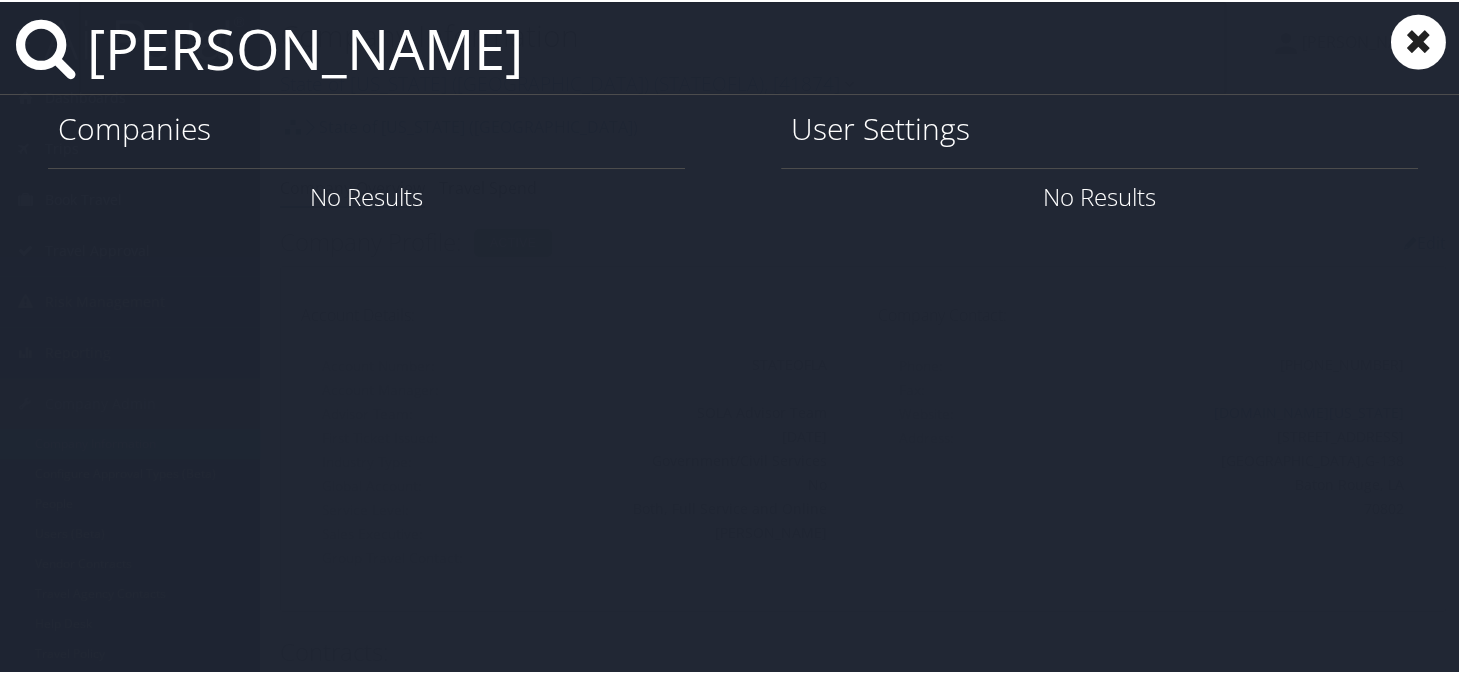 type on "kyle chen" 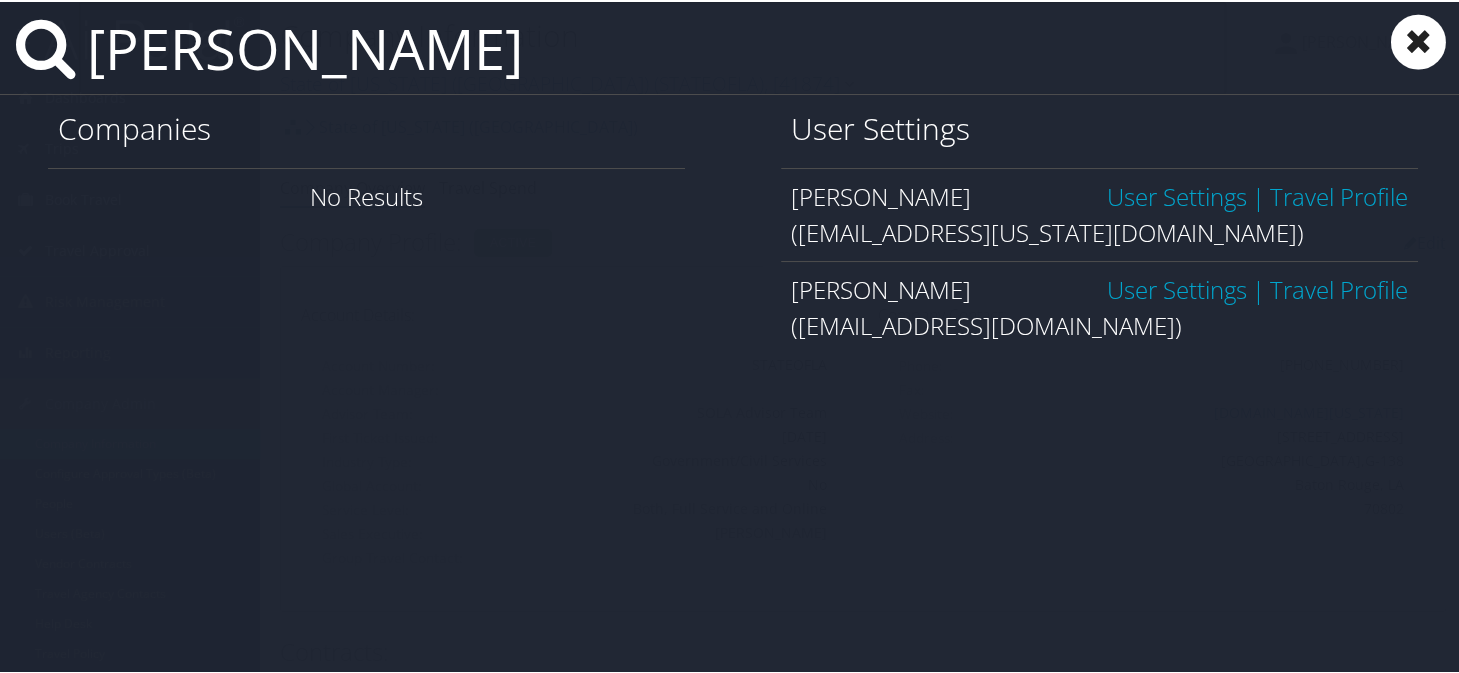 click on "User Settings" at bounding box center (1177, 287) 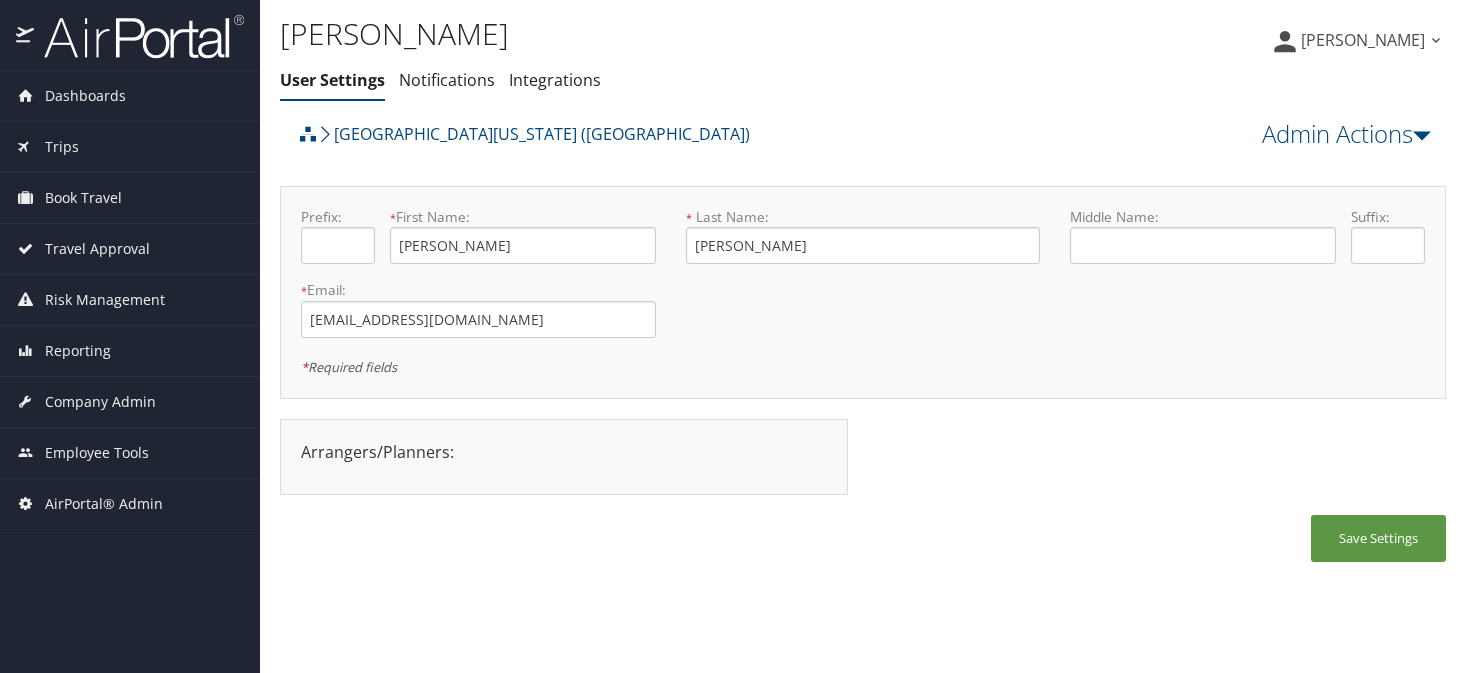 scroll, scrollTop: 0, scrollLeft: 0, axis: both 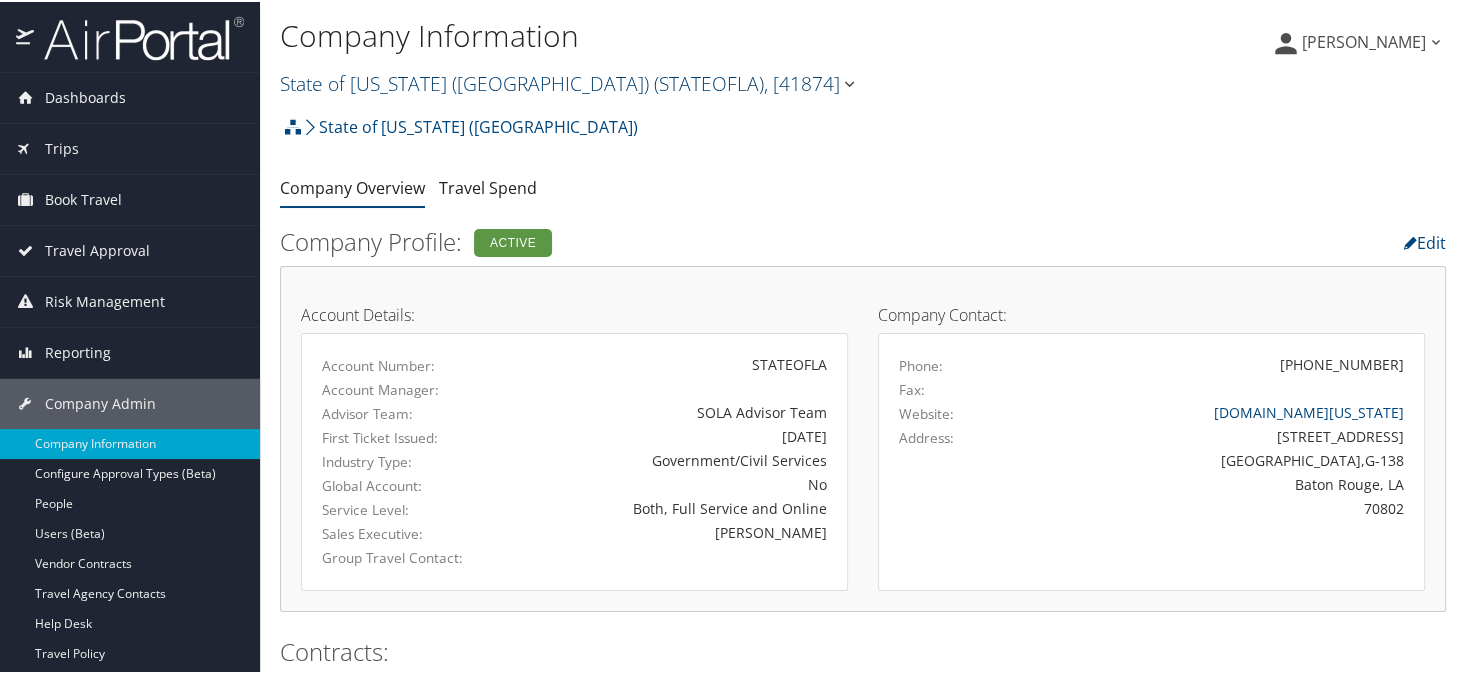 click on "State of Louisiana (SOLA)   ( STATEOFLA )  , [ 41874 ]" at bounding box center [569, 81] 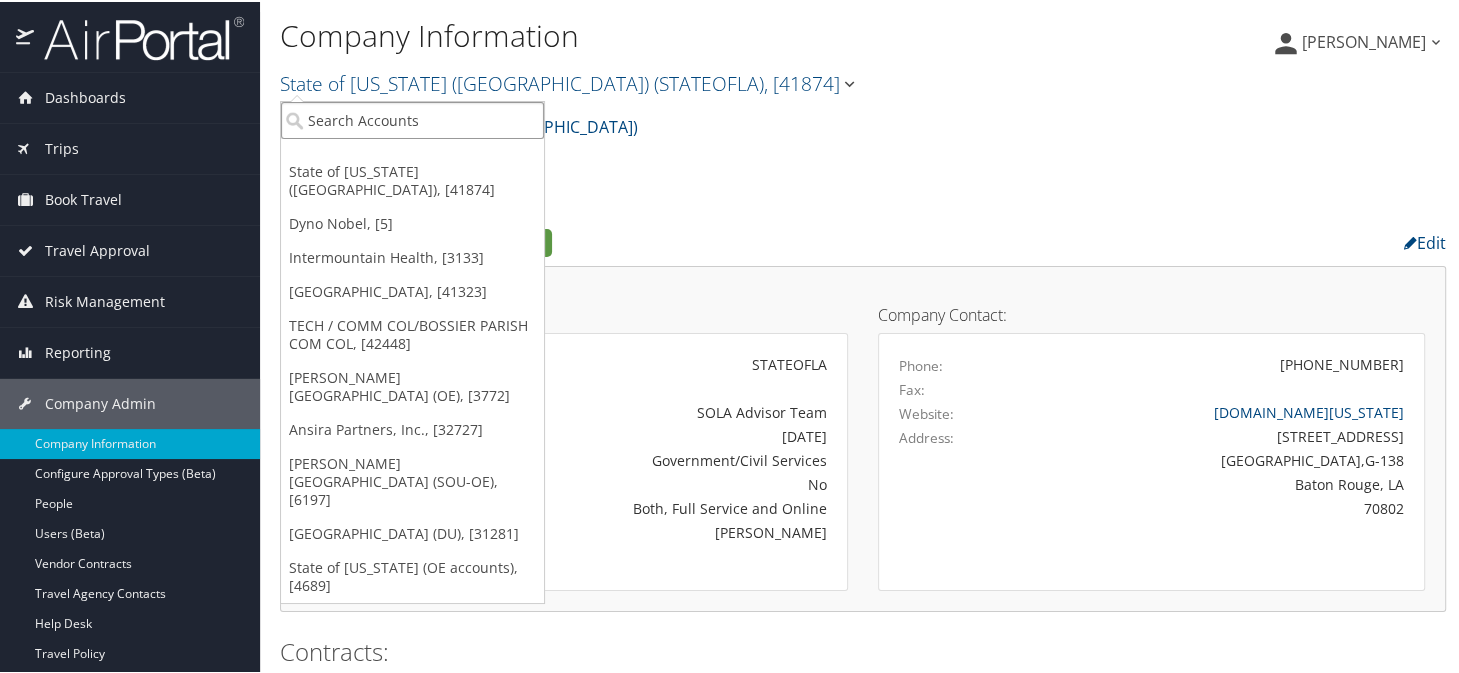 click at bounding box center (412, 118) 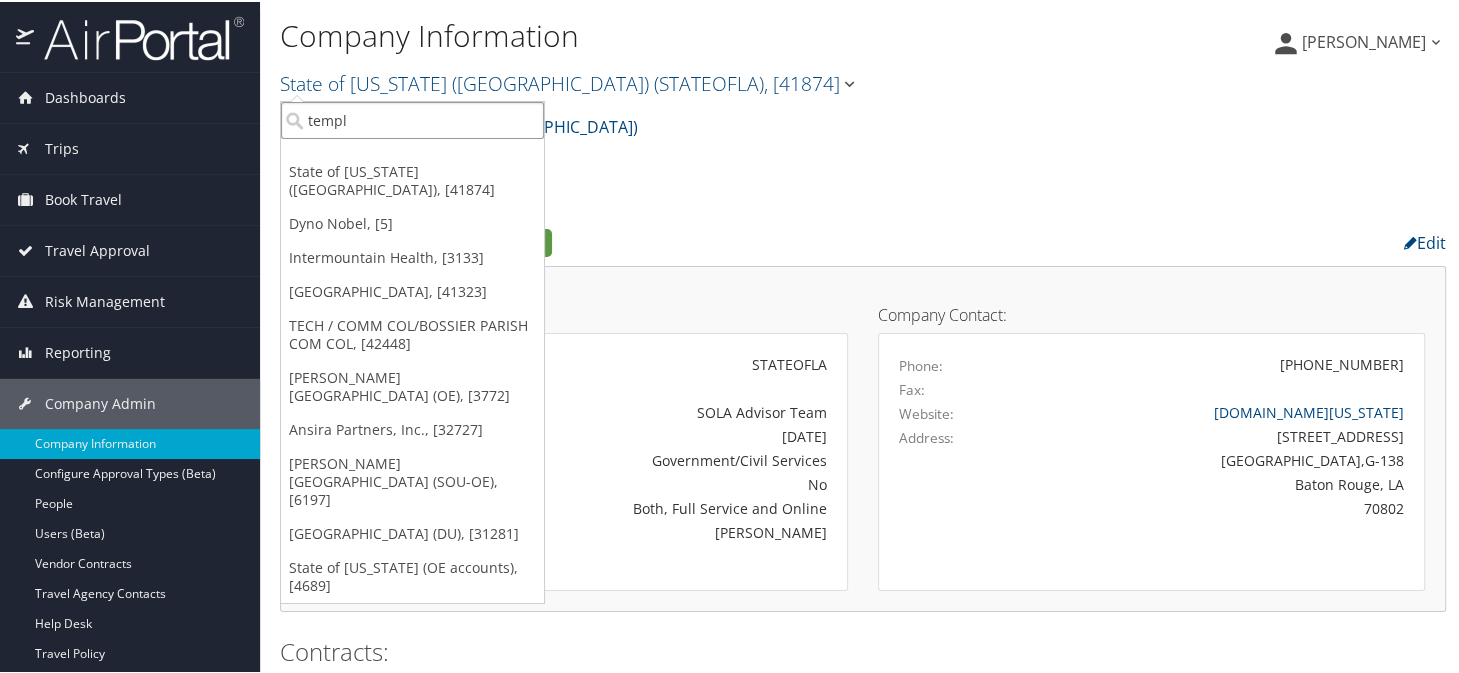 type on "temple" 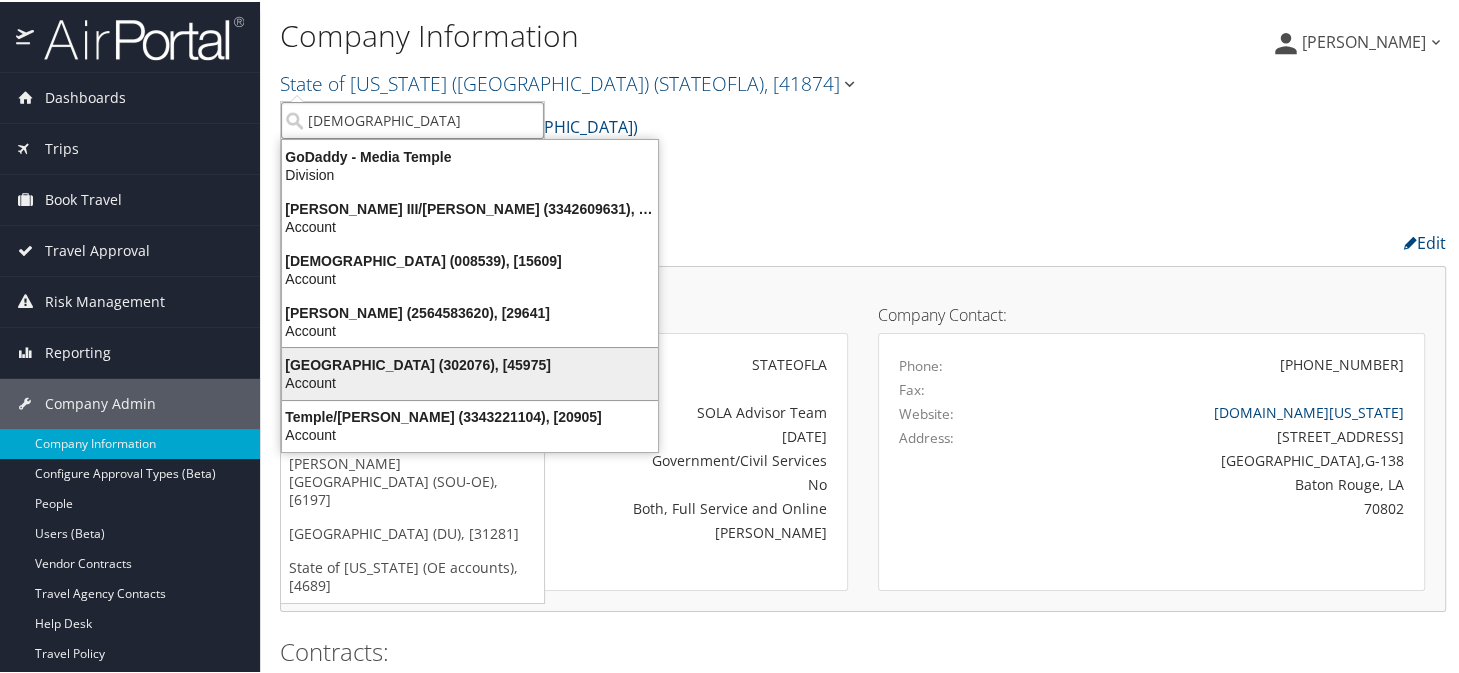 click on "Account" at bounding box center [470, 381] 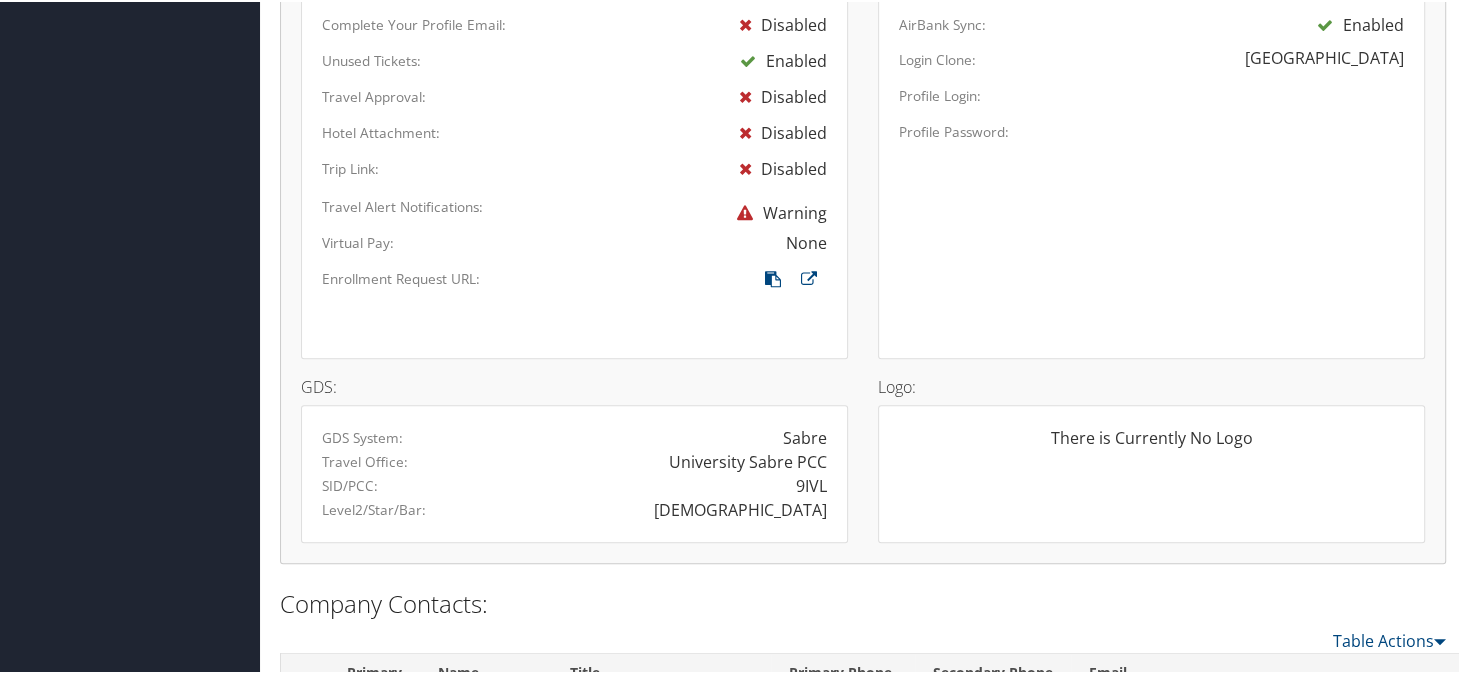 scroll, scrollTop: 1200, scrollLeft: 0, axis: vertical 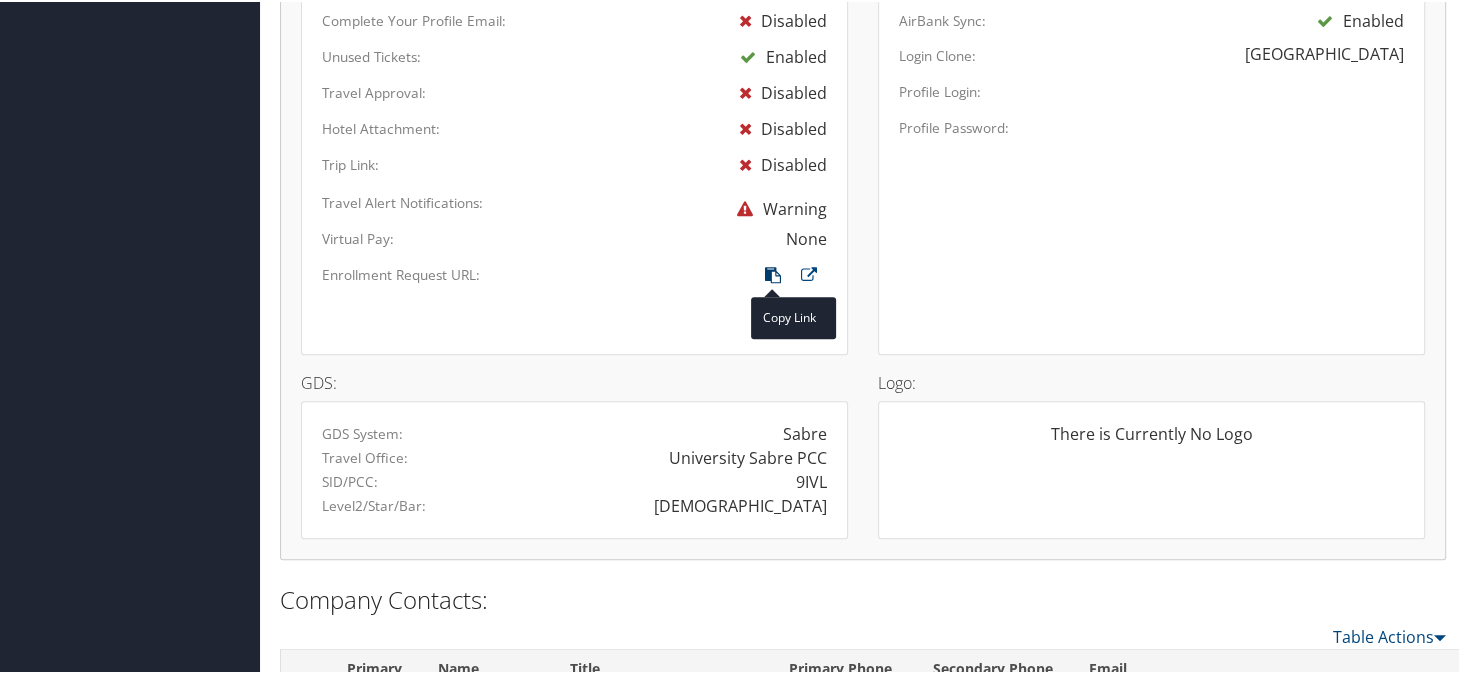 click at bounding box center [773, 278] 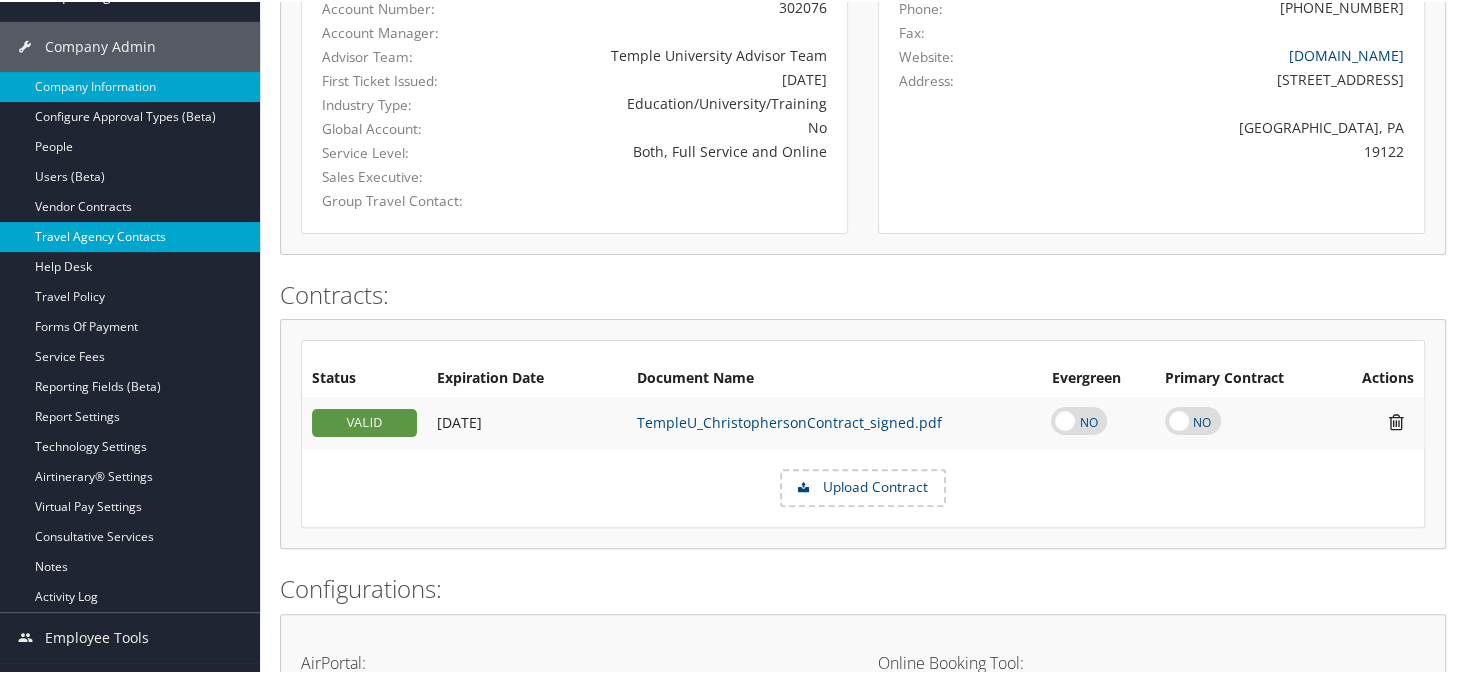 scroll, scrollTop: 293, scrollLeft: 0, axis: vertical 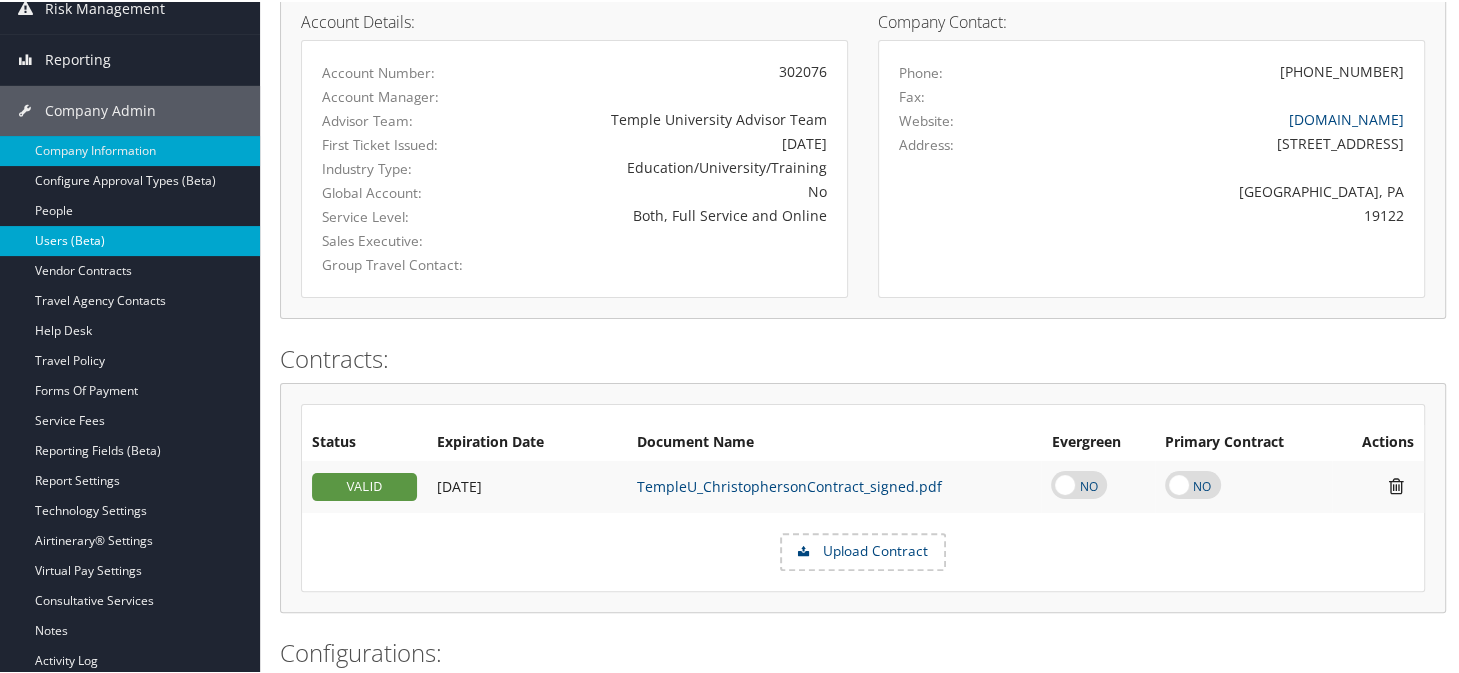 click on "Users (Beta)" at bounding box center (130, 239) 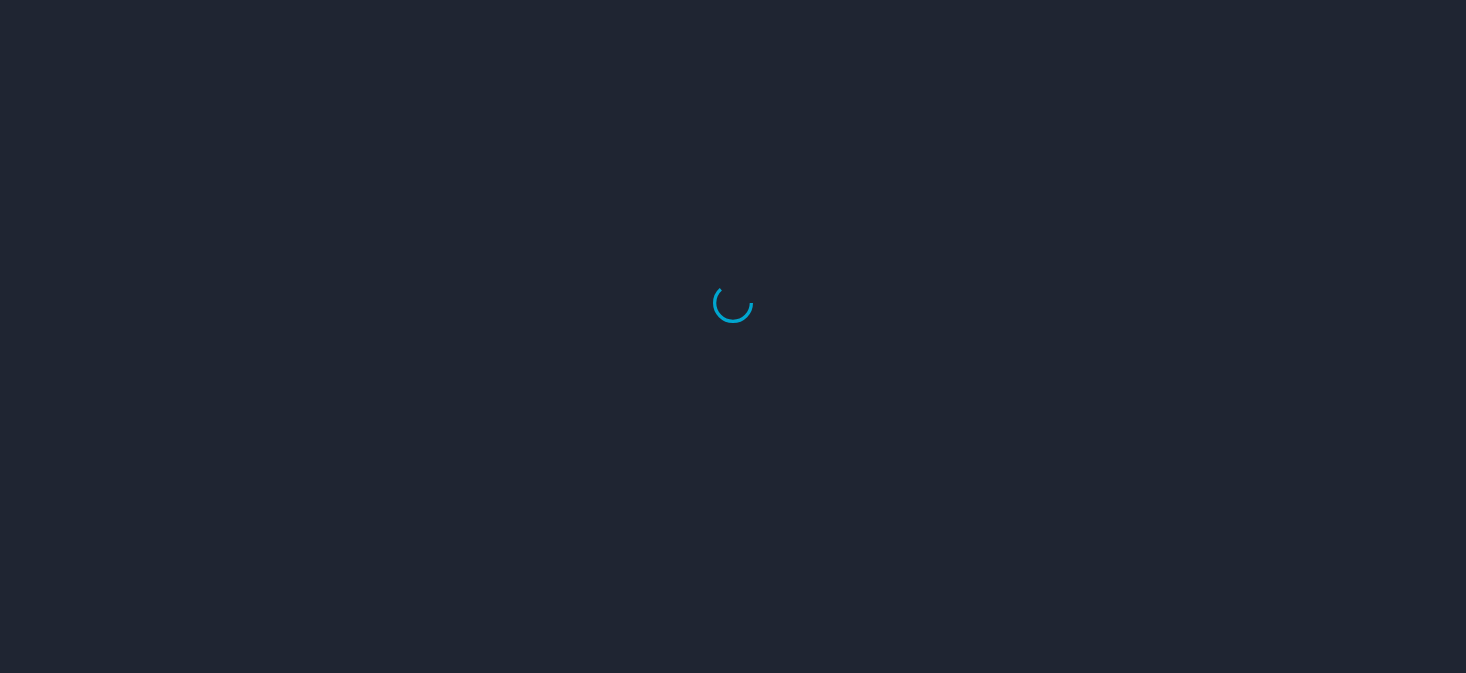 scroll, scrollTop: 0, scrollLeft: 0, axis: both 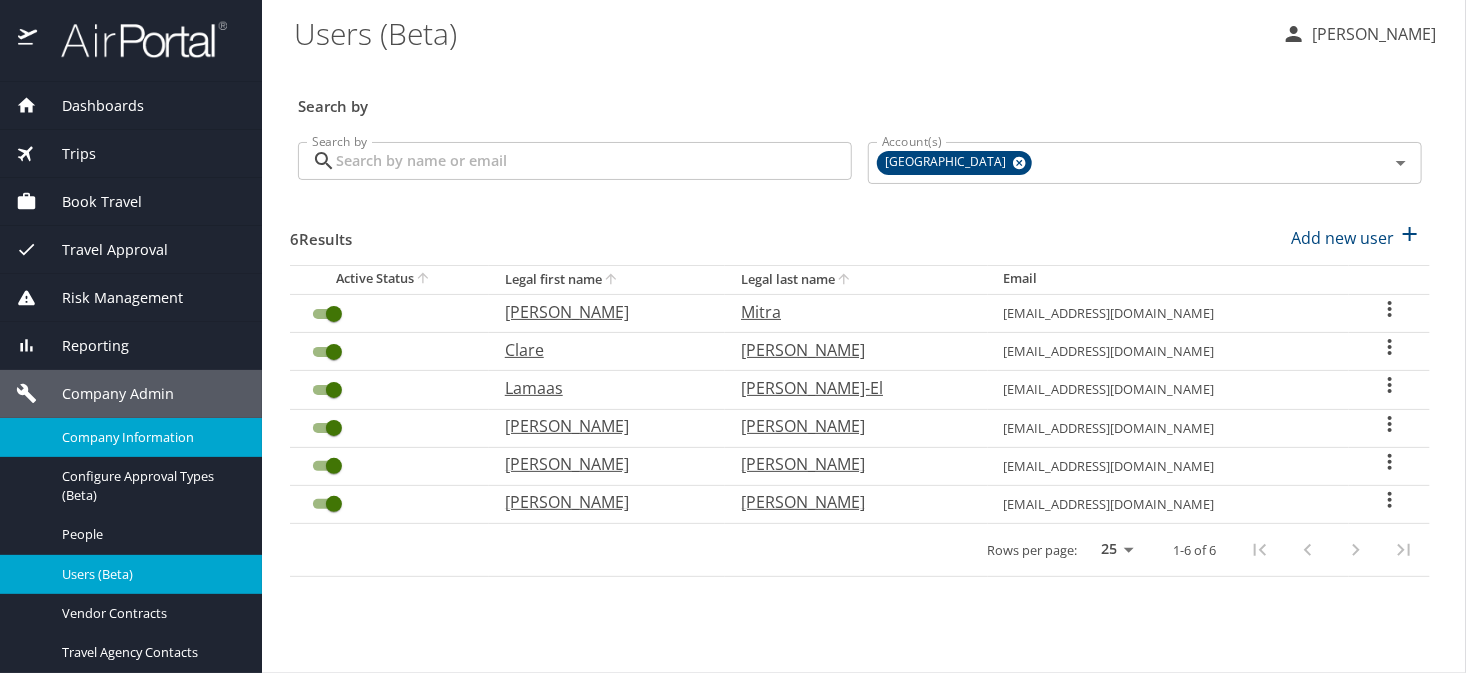 click on "Company Information" at bounding box center (150, 437) 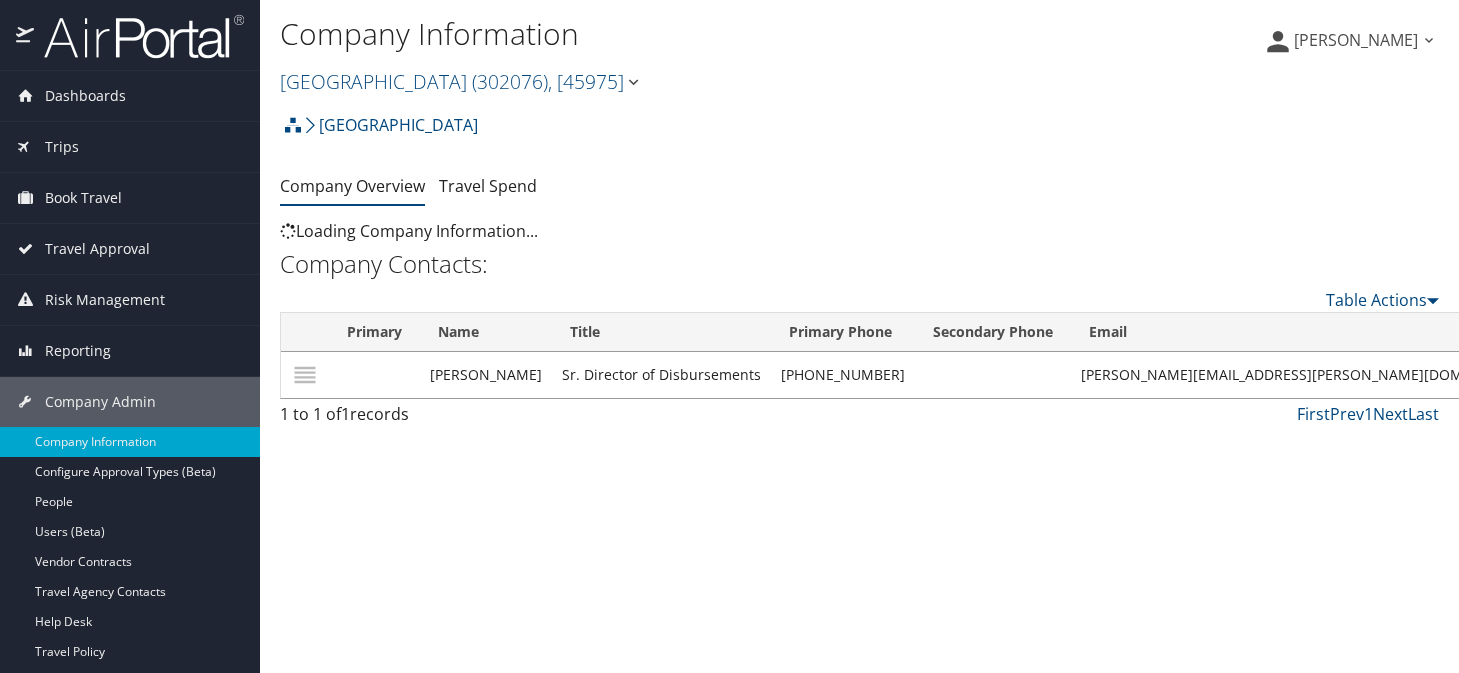 scroll, scrollTop: 0, scrollLeft: 0, axis: both 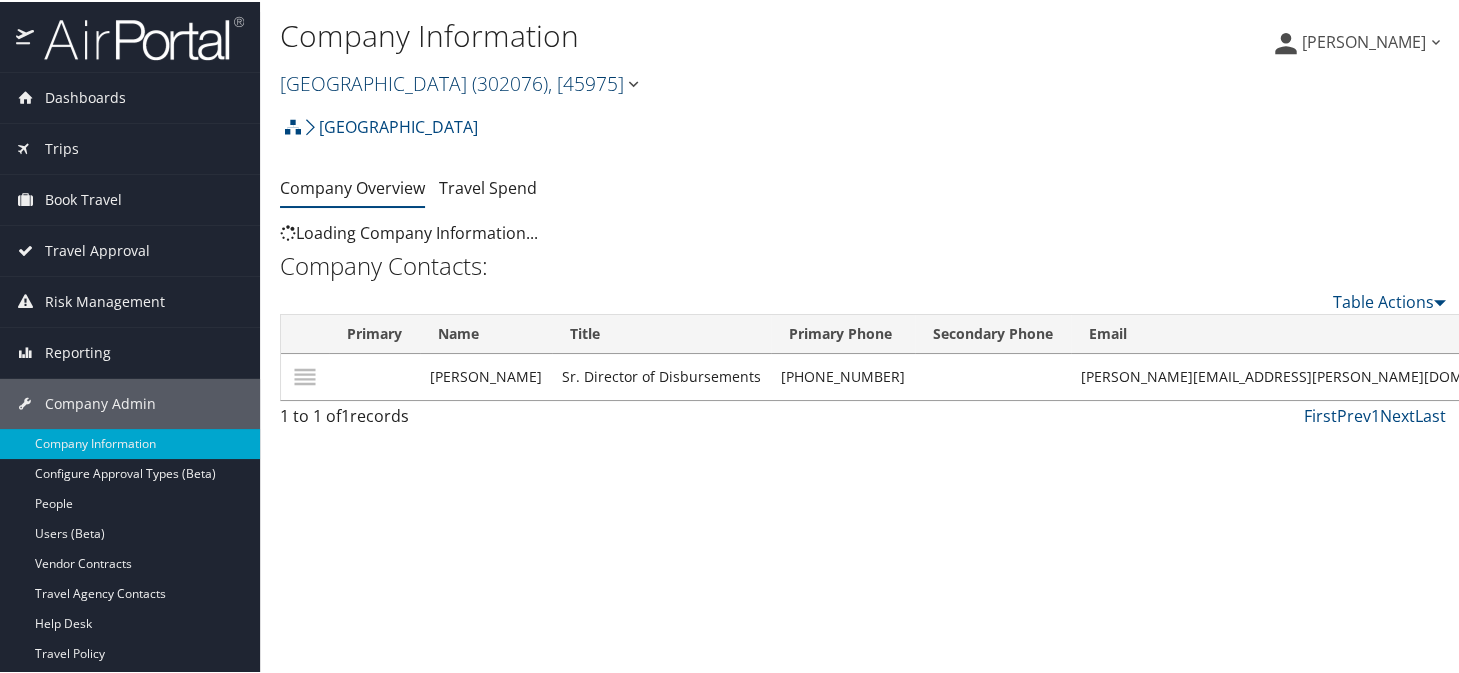click on "[GEOGRAPHIC_DATA]   ( 302076 )  , [ 45975 ]" at bounding box center (461, 81) 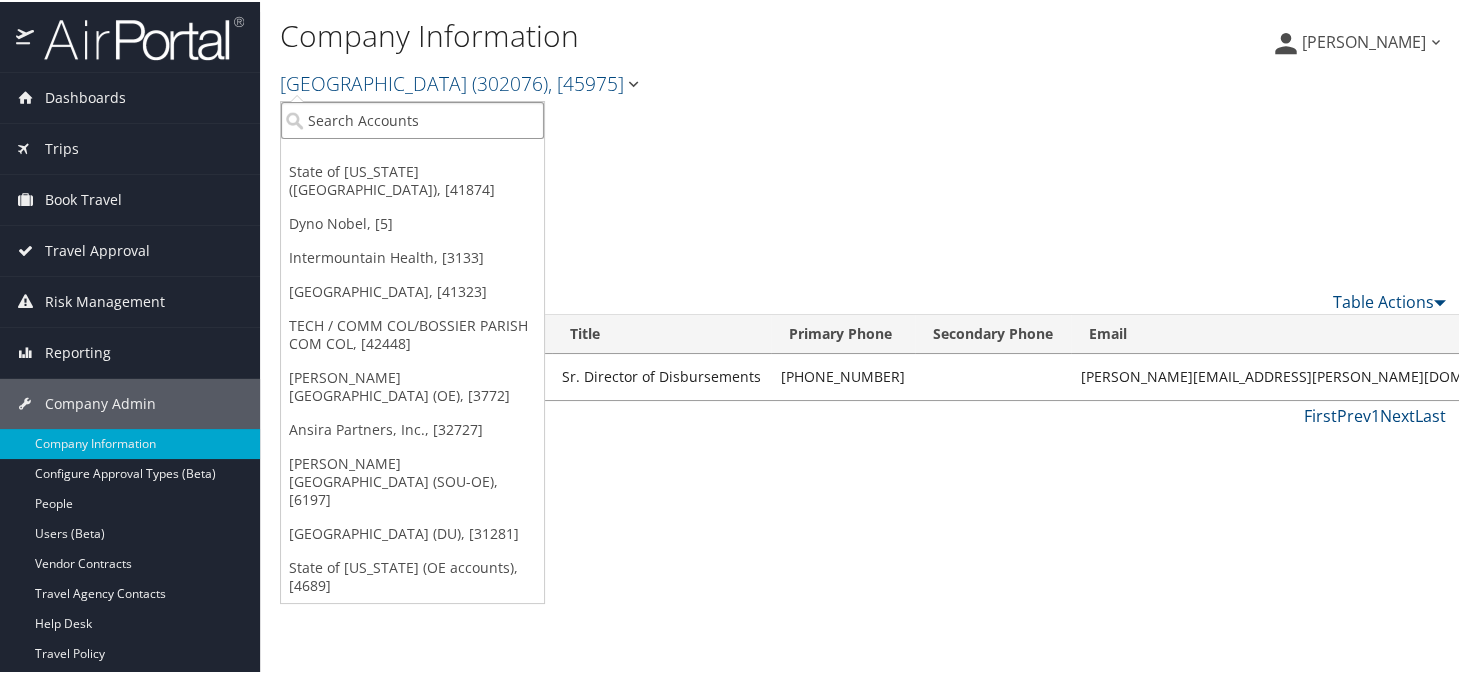 click at bounding box center [412, 118] 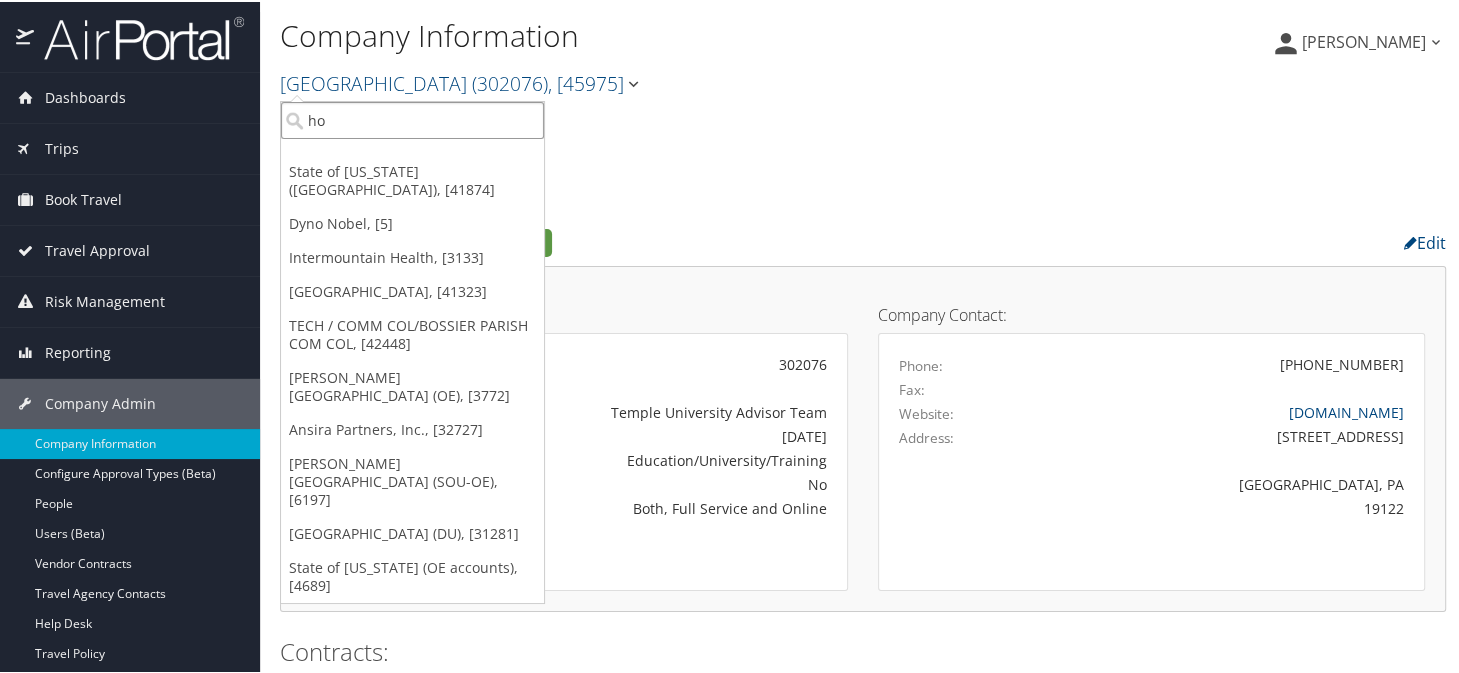 type on "h" 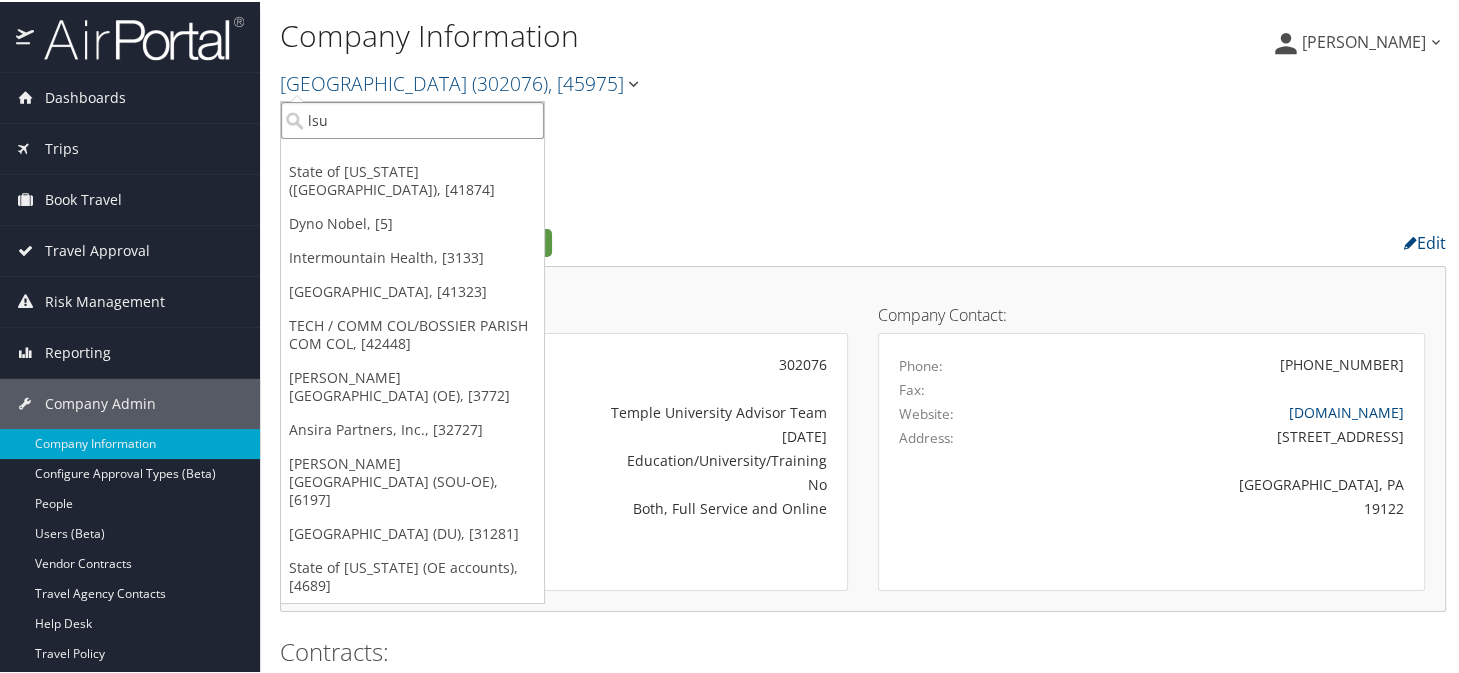 type on "lsu" 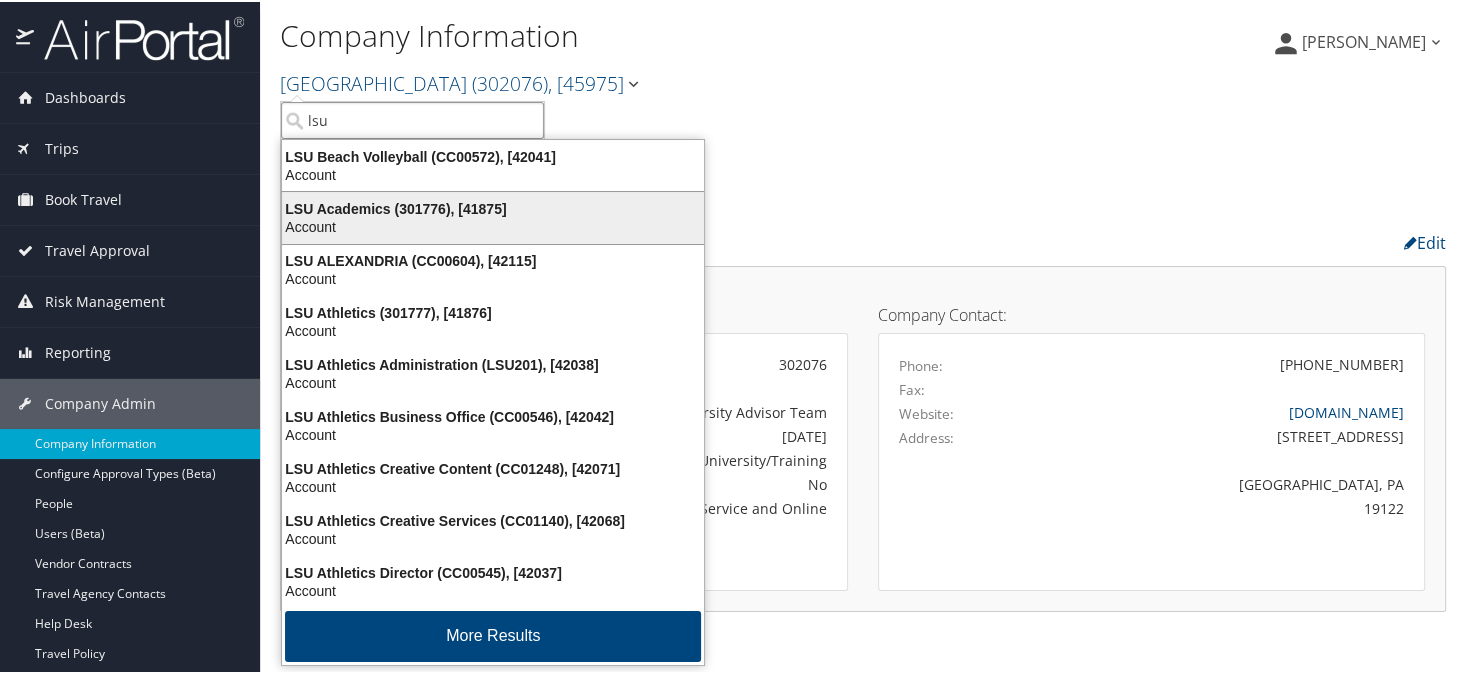 click on "LSU Academics (301776), [41875] Account" at bounding box center [493, 216] 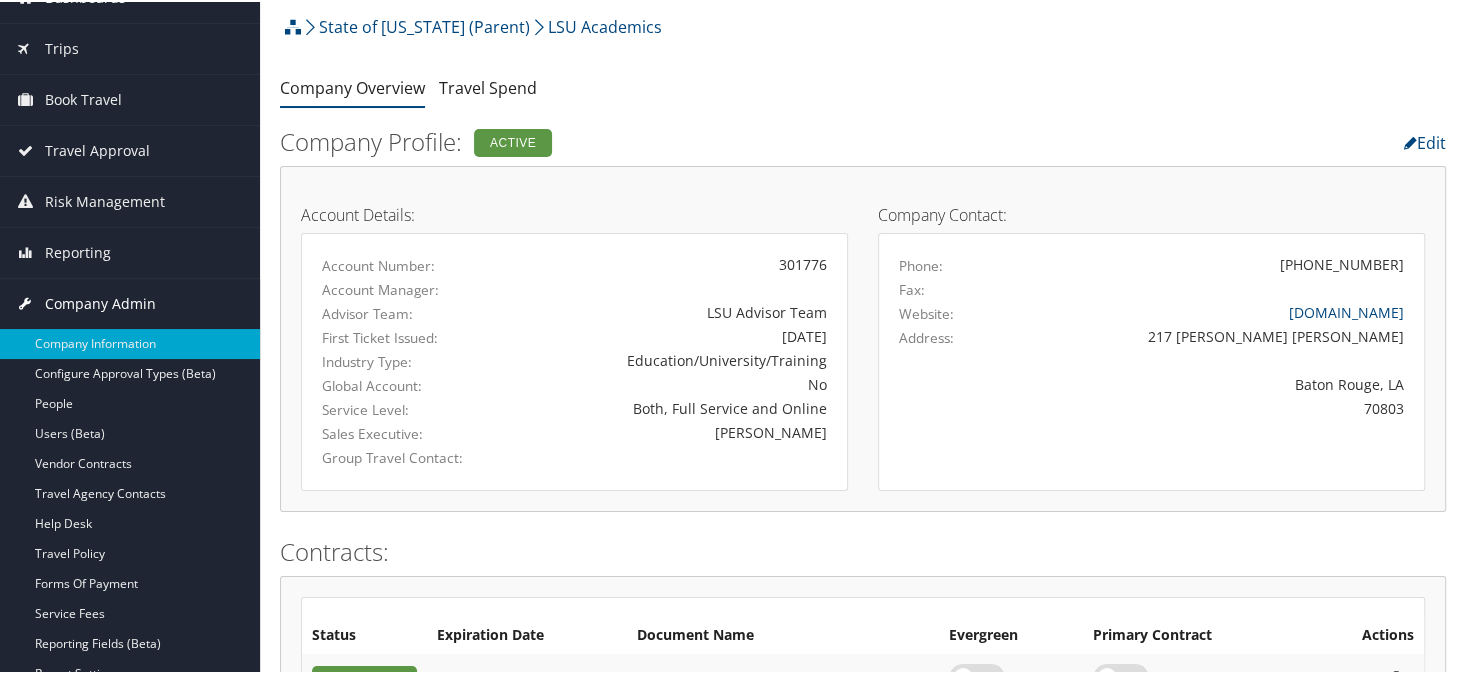 scroll, scrollTop: 0, scrollLeft: 0, axis: both 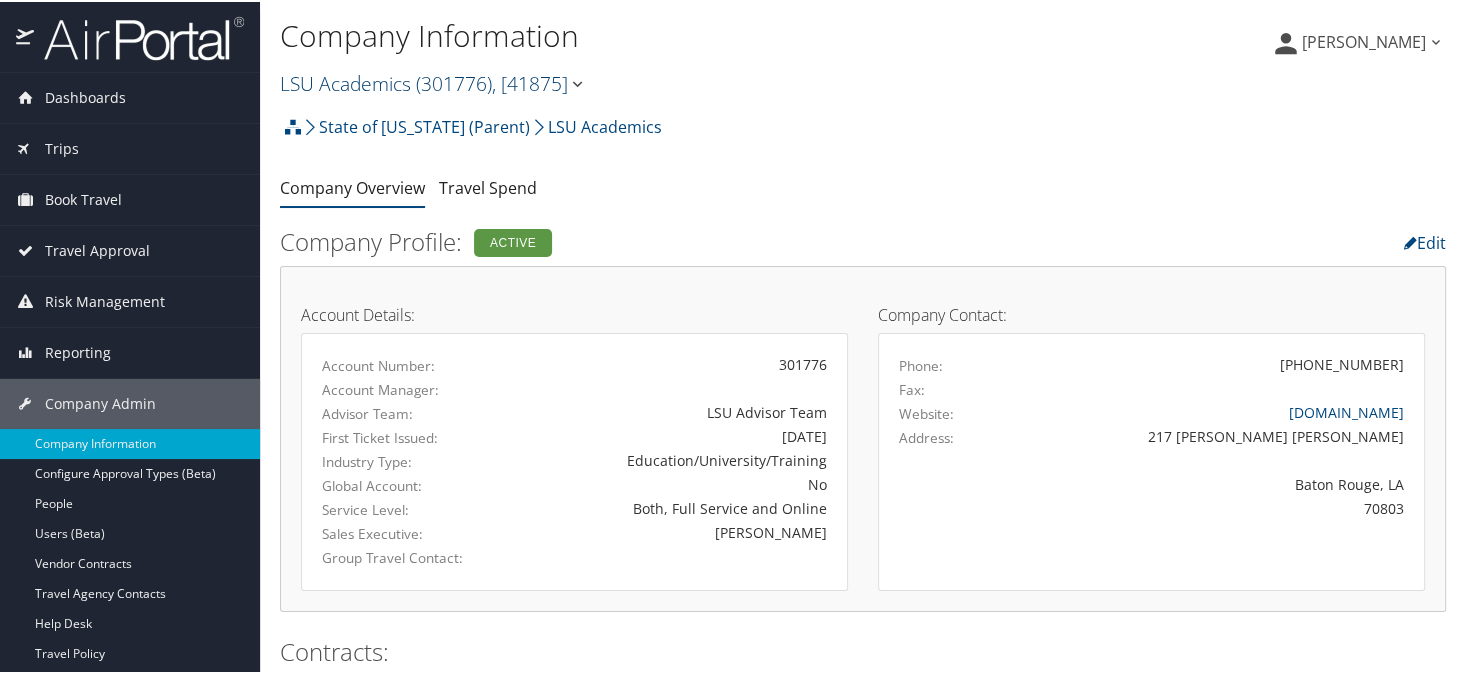 click on "LSU Academics   ( 301776 )  , [ 41875 ]" at bounding box center (433, 81) 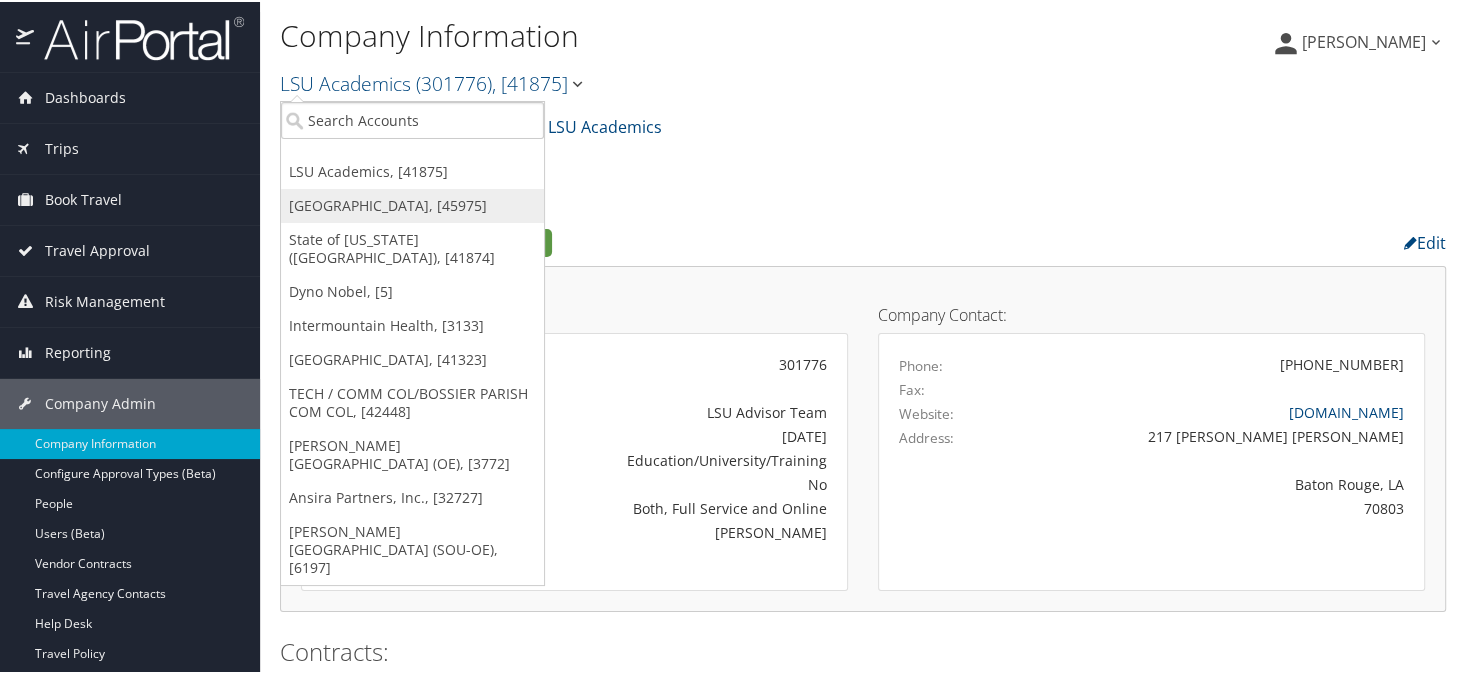 click on "Temple University, [45975]" at bounding box center [412, 204] 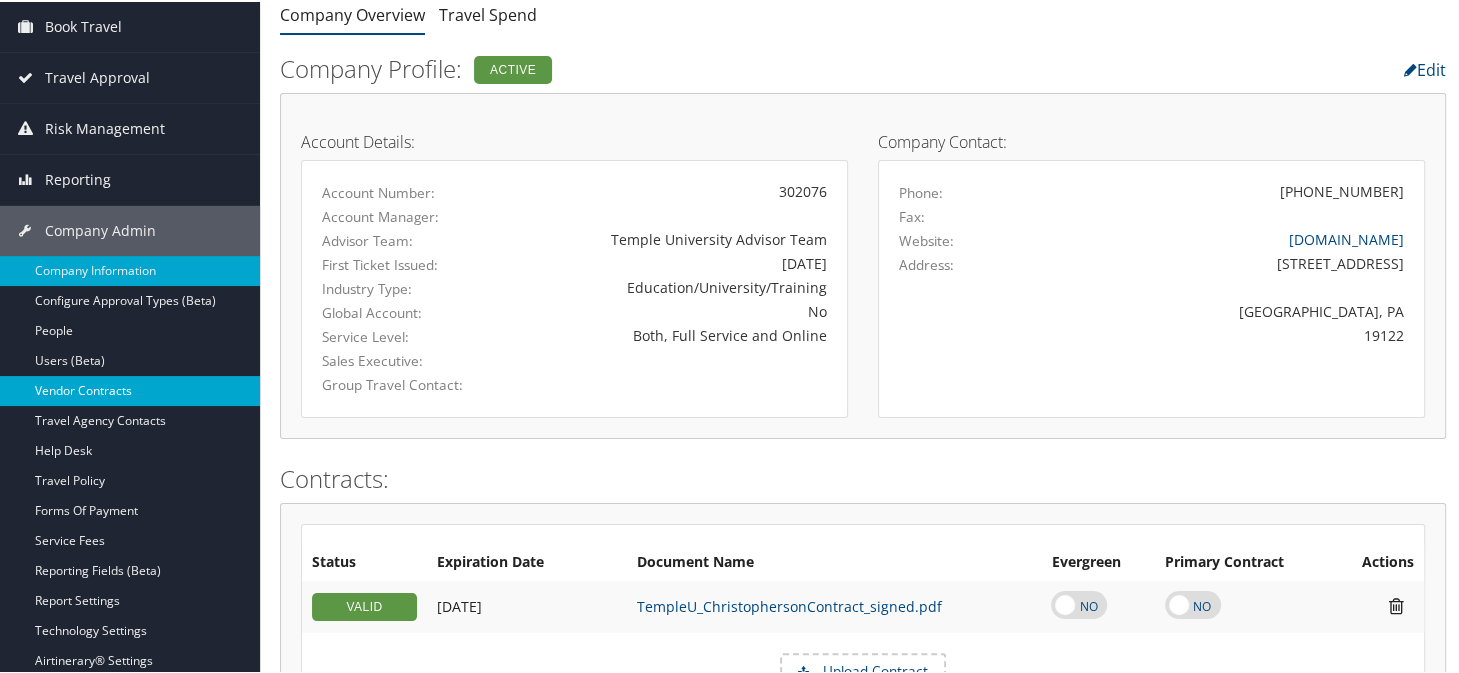 scroll, scrollTop: 200, scrollLeft: 0, axis: vertical 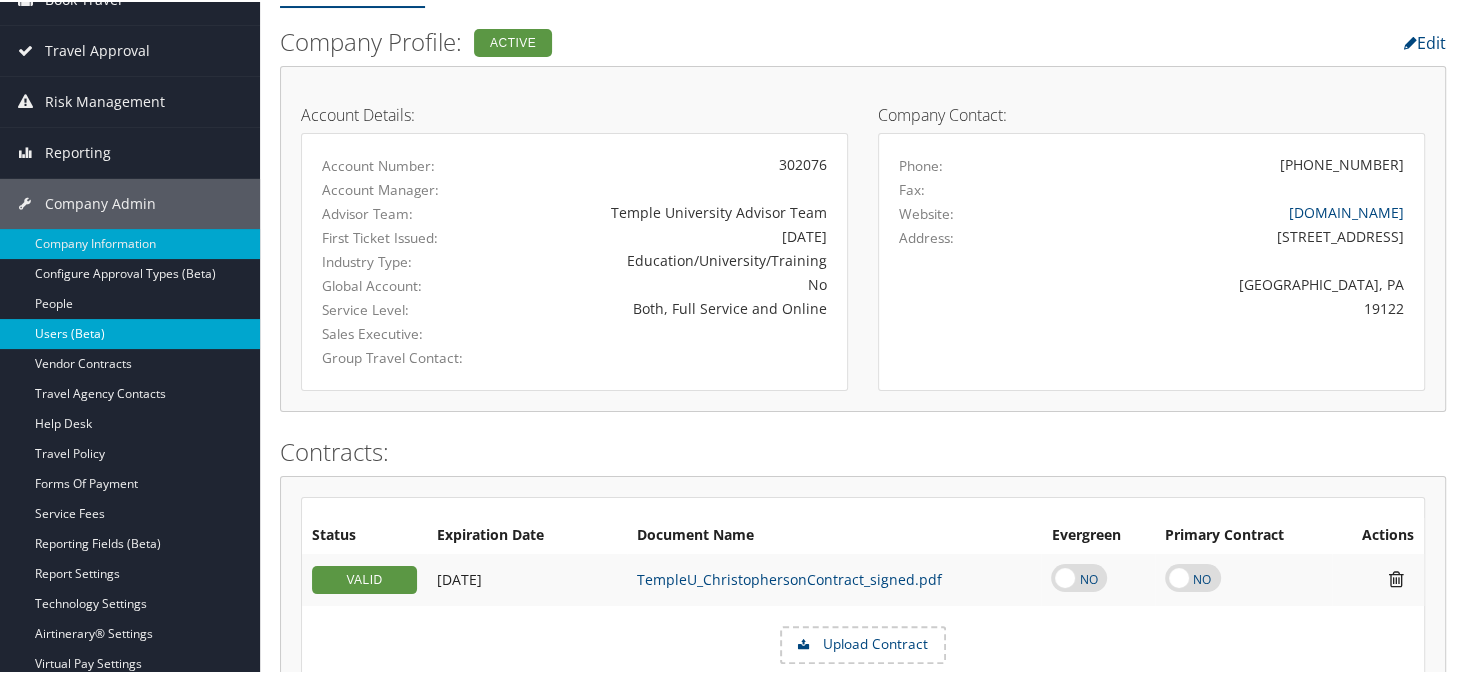 click on "Users (Beta)" at bounding box center (130, 332) 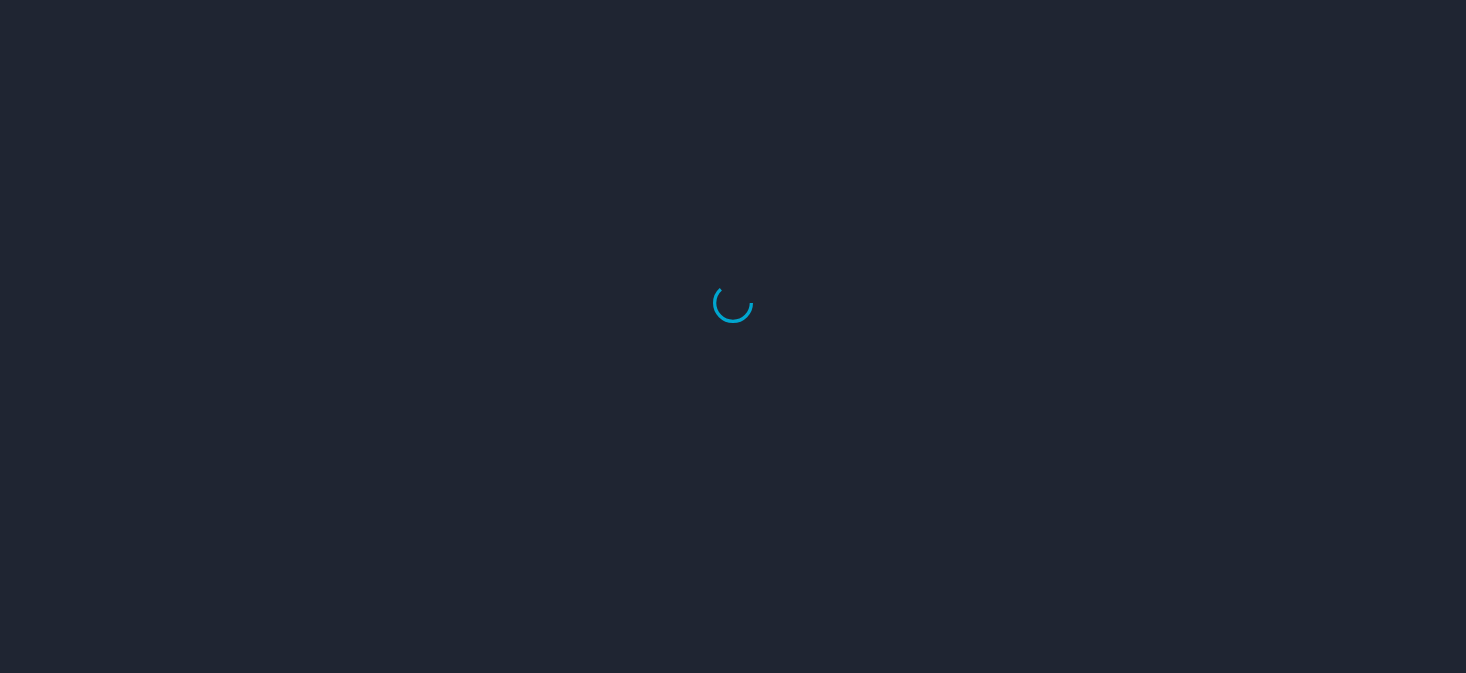 scroll, scrollTop: 0, scrollLeft: 0, axis: both 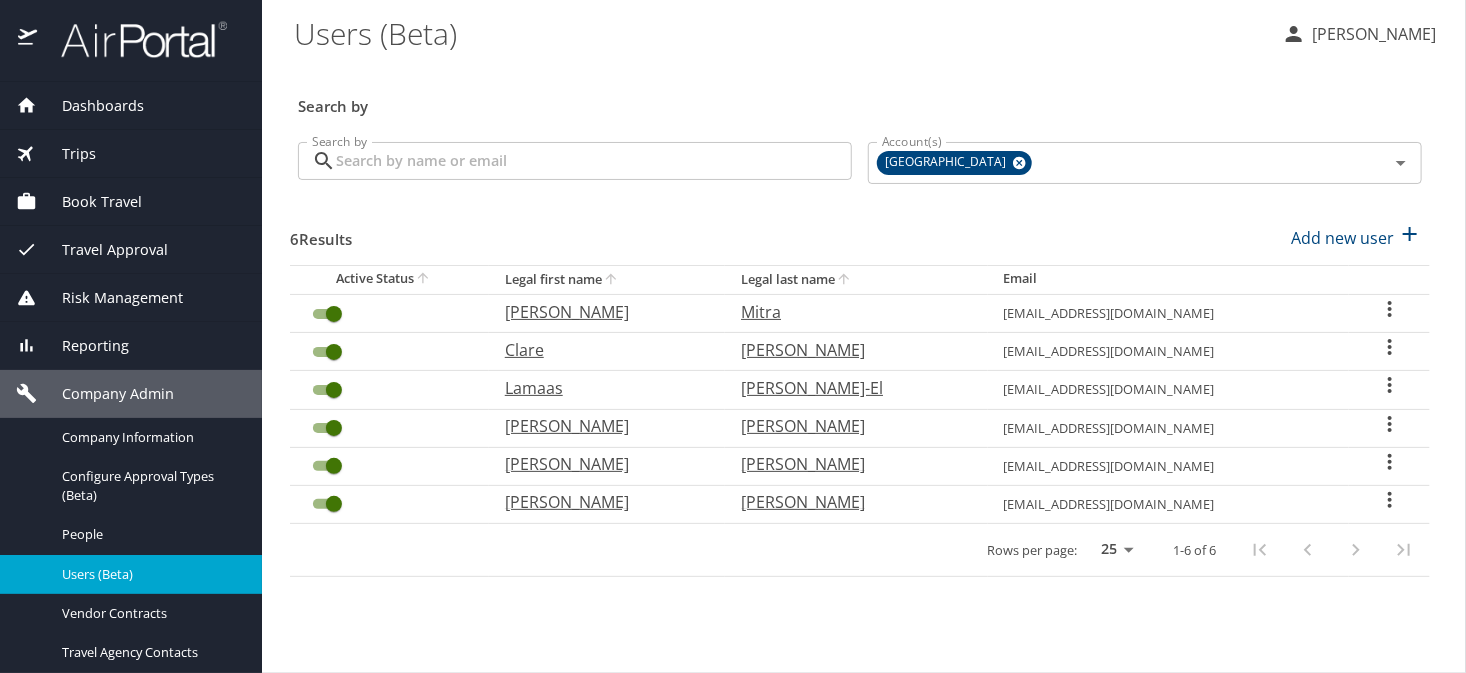 click on "Search by" at bounding box center (594, 161) 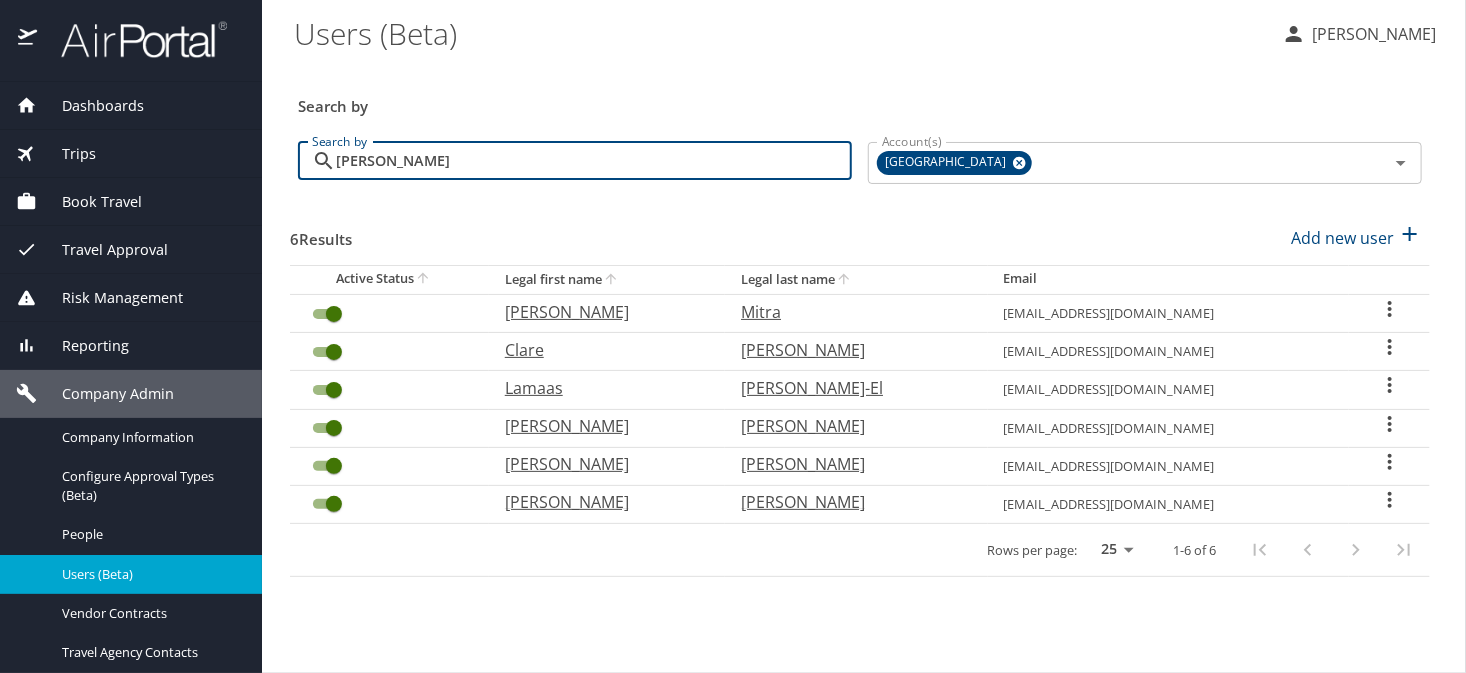 type on "[PERSON_NAME]" 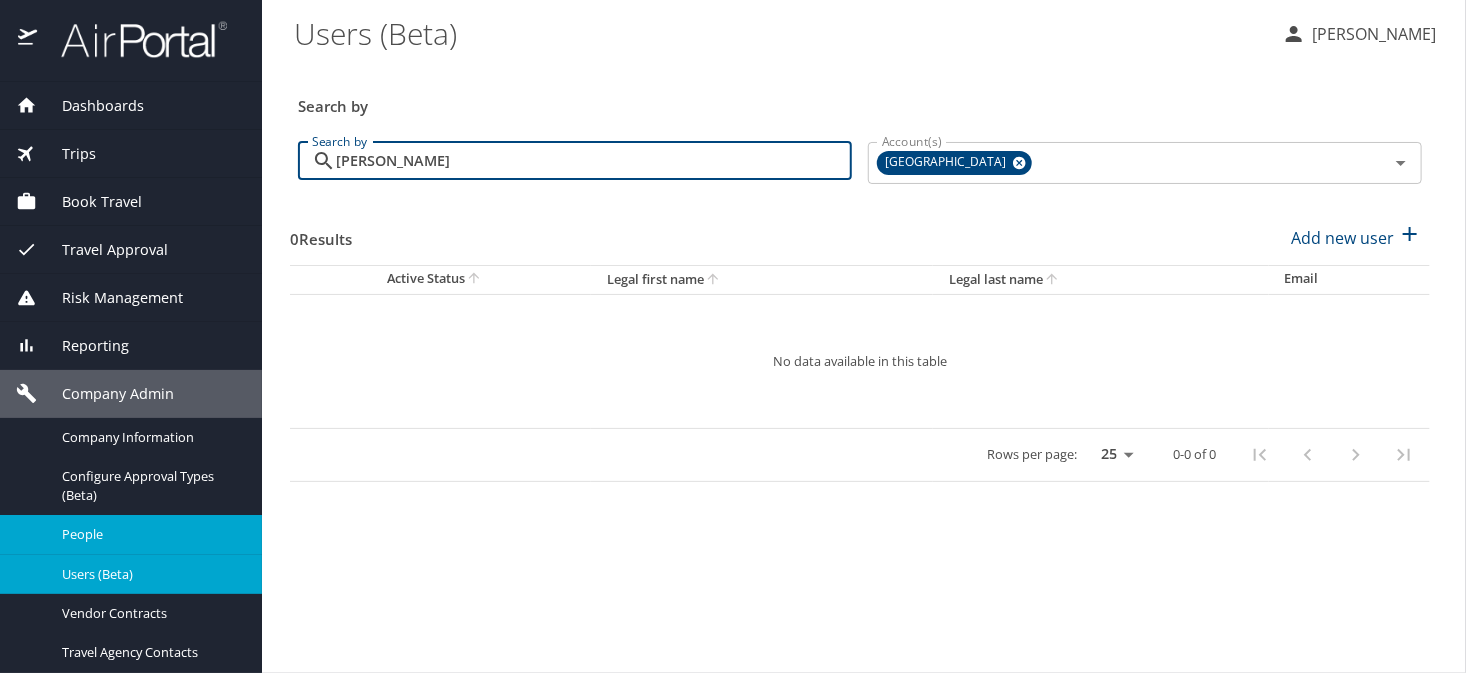 click on "People" at bounding box center (150, 534) 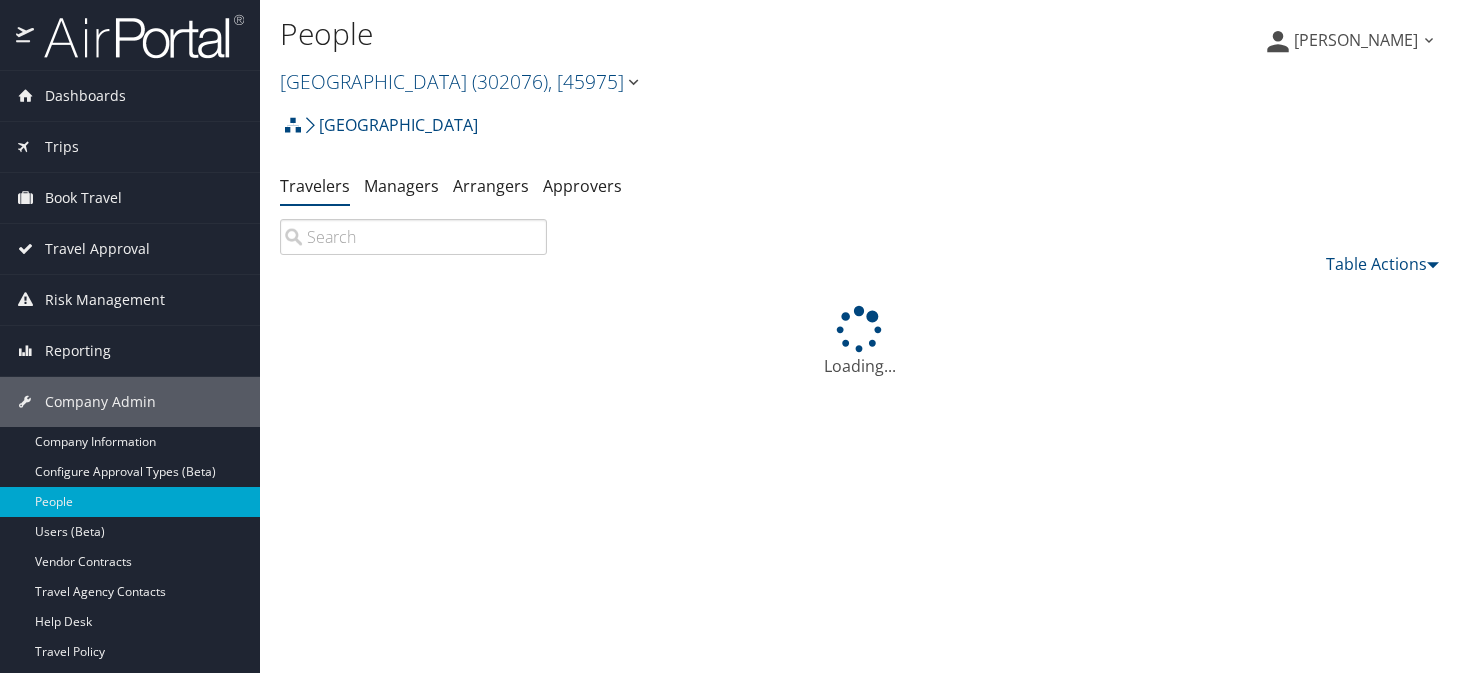 scroll, scrollTop: 0, scrollLeft: 0, axis: both 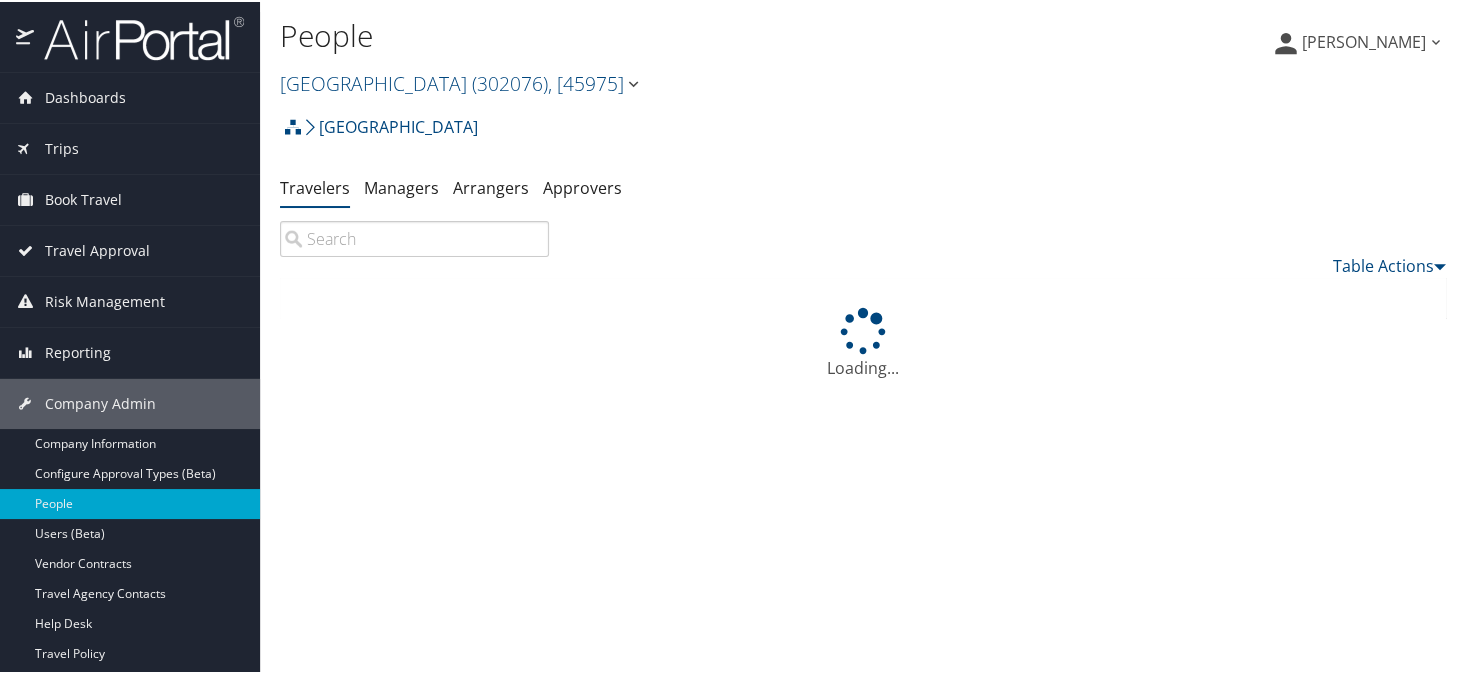 click at bounding box center (414, 237) 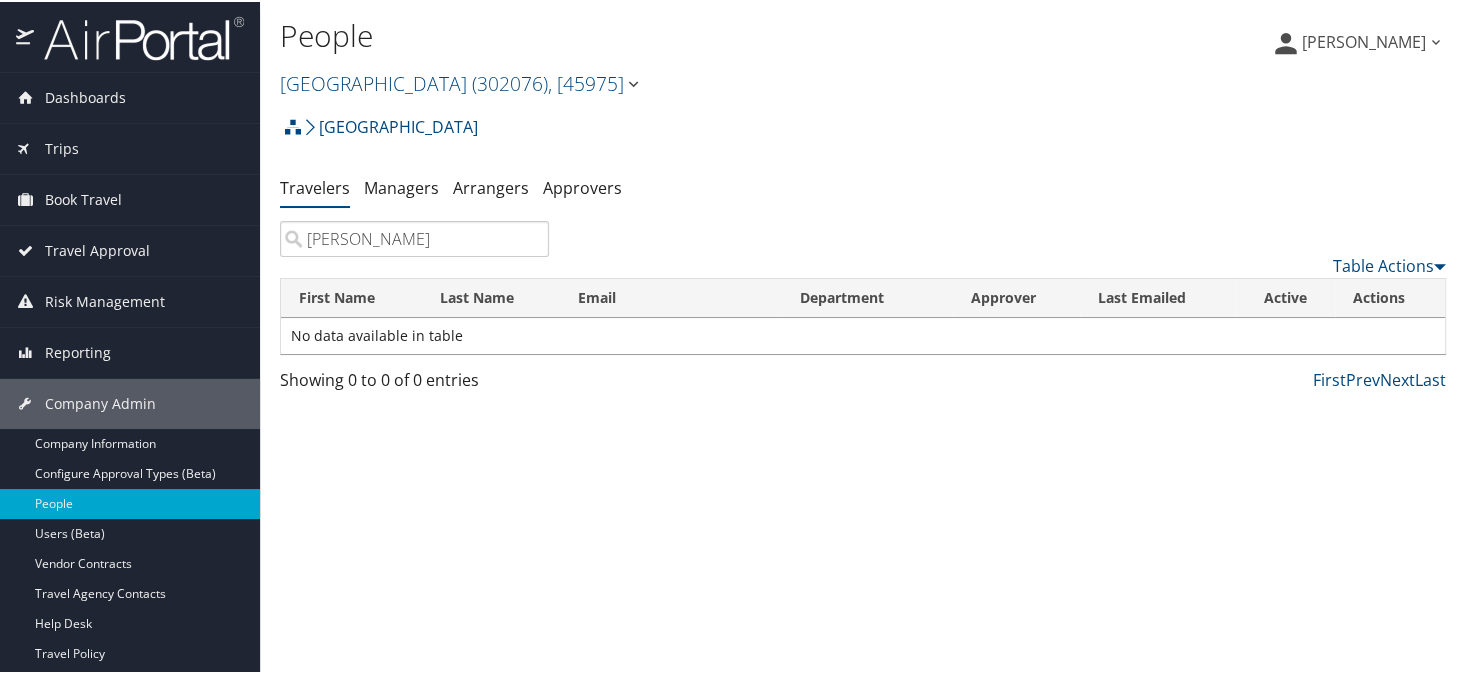 type on "[PERSON_NAME]" 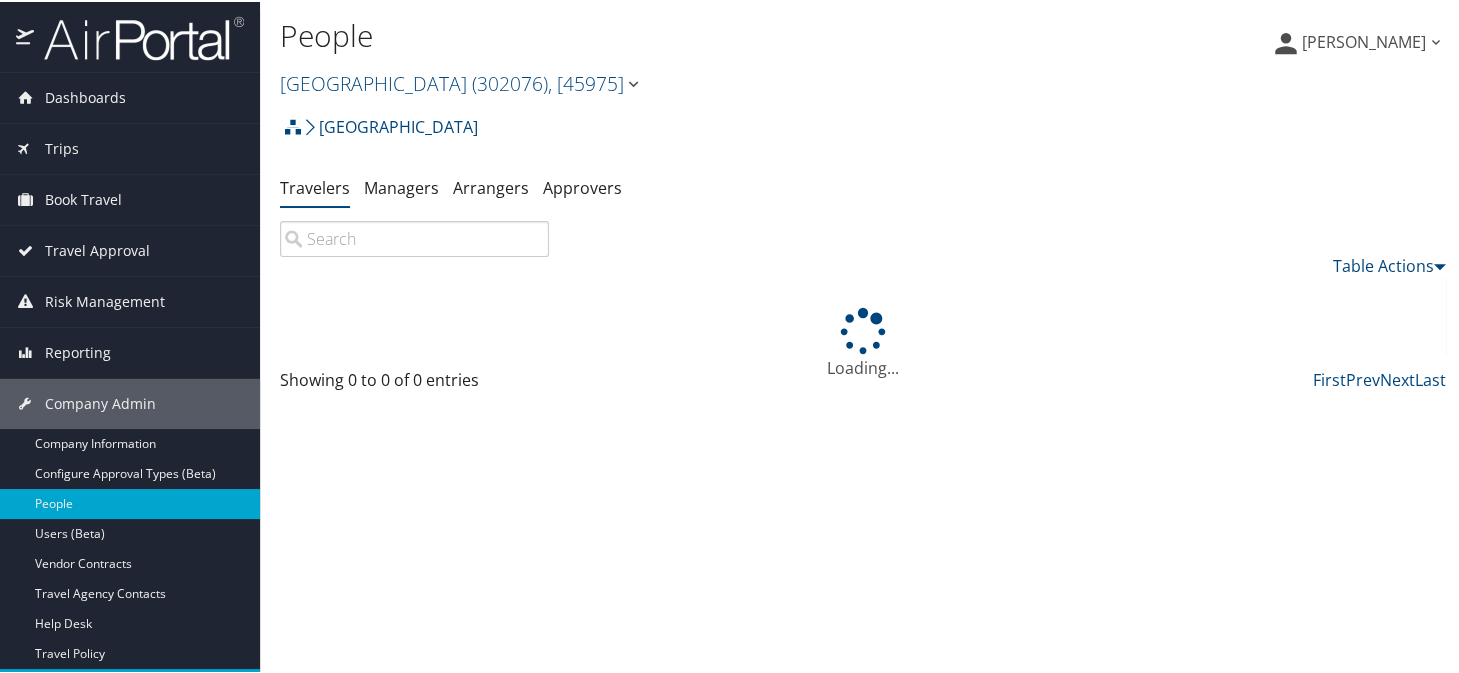 type 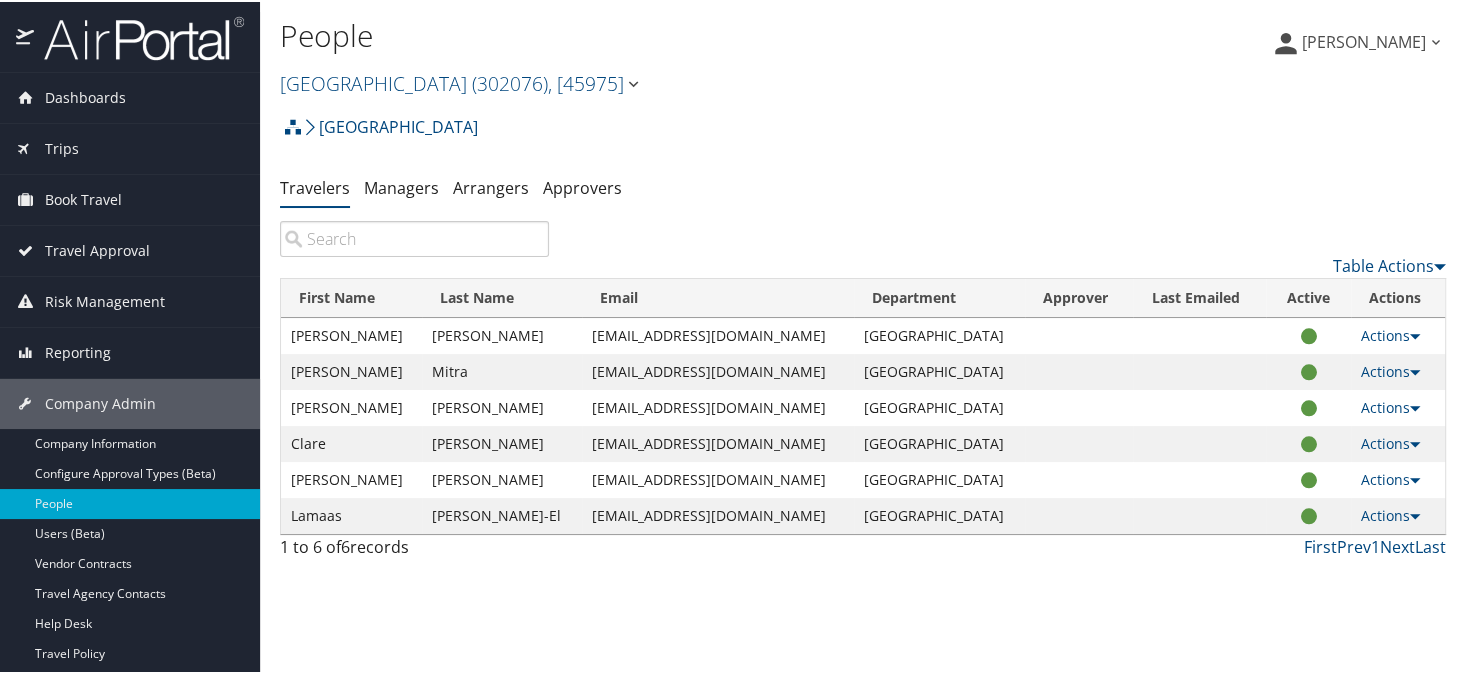 click on "Temple University   Account Structure   Temple University   (302076) ACTIVE     Create Child ×   Create Client   New child of undefined  Name Required Type Choose a Client Type... Department Division Account Required Submit Cancel ×" at bounding box center (863, 132) 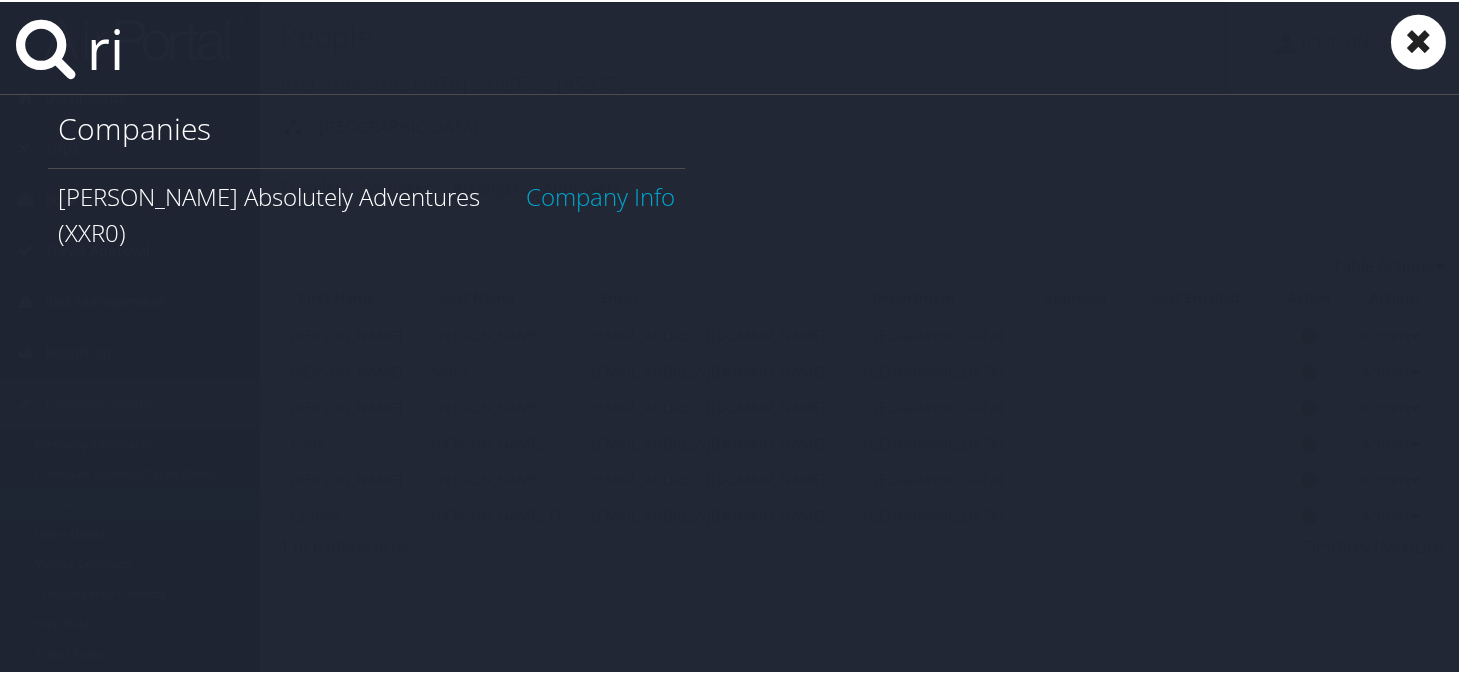 type on "r" 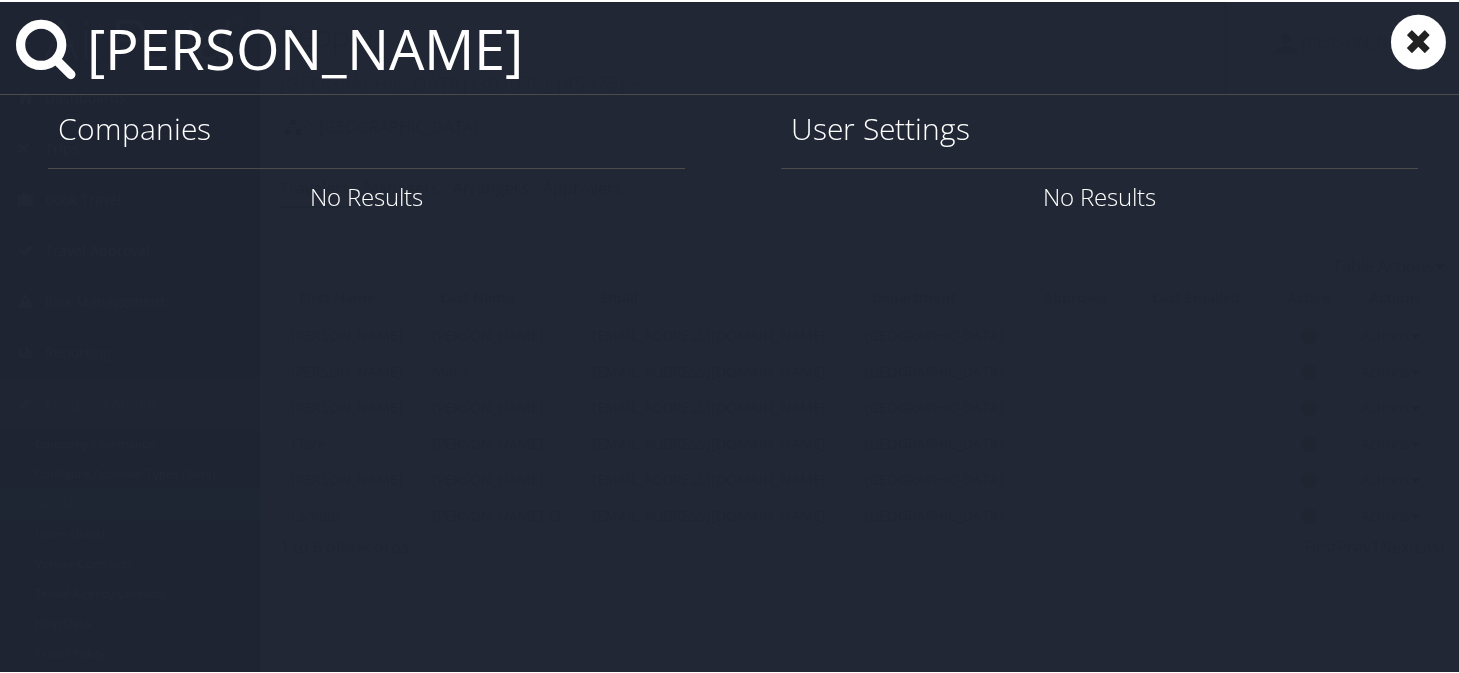type on "benjamin pratko" 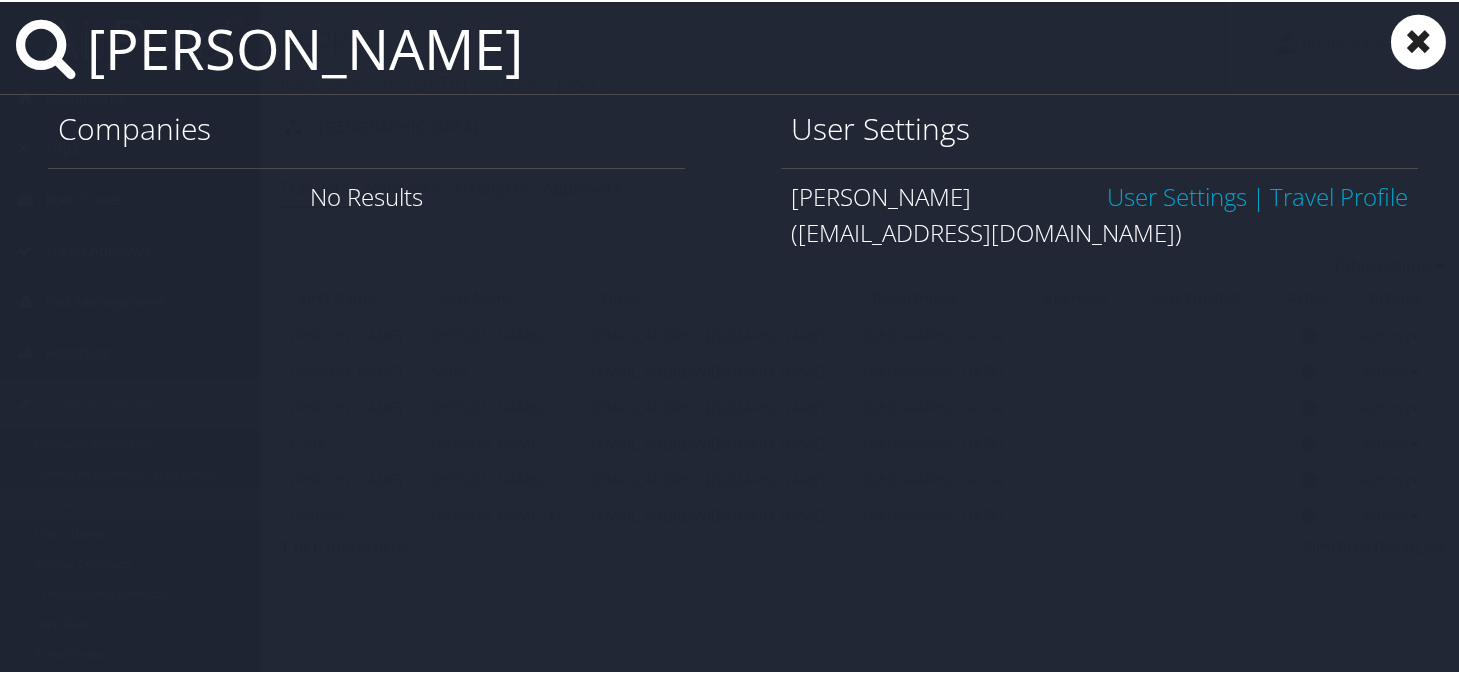 click on "Travel Profile" at bounding box center [1339, 194] 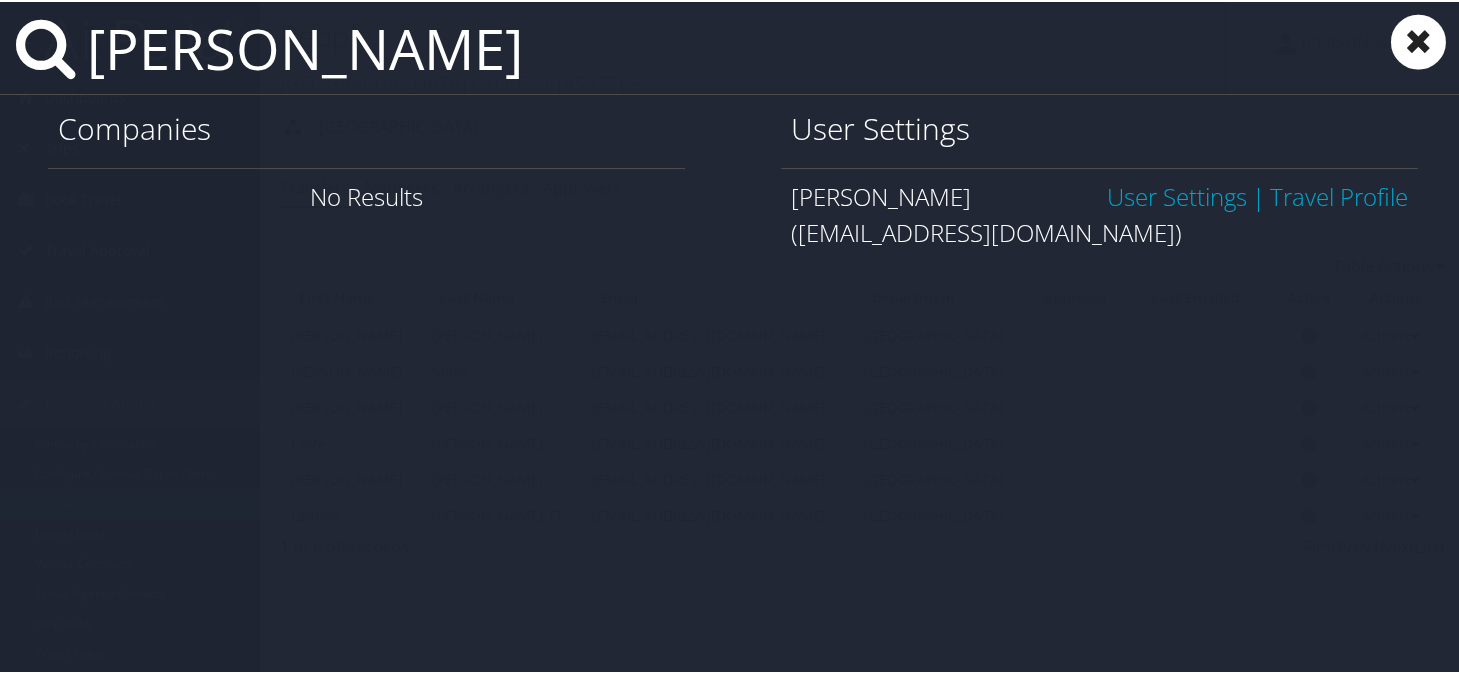 click on "User Settings" at bounding box center (1177, 194) 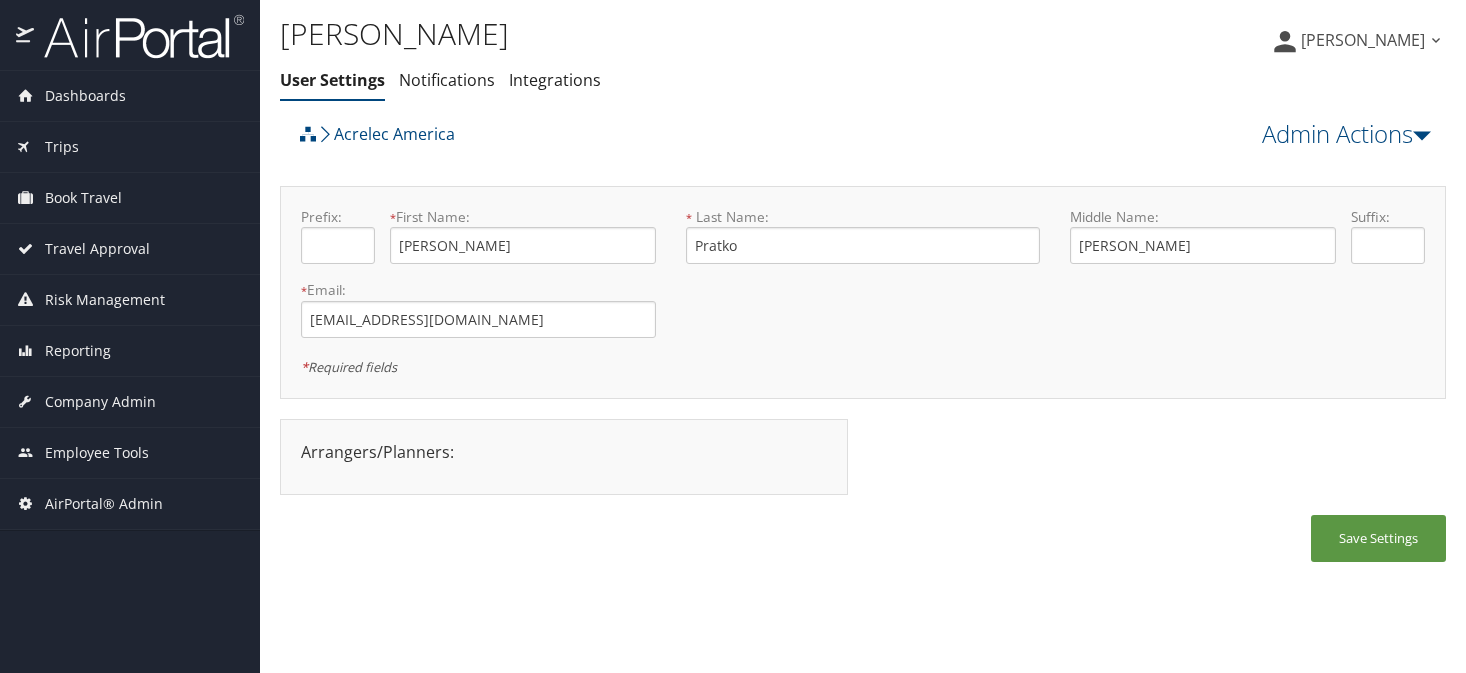 scroll, scrollTop: 0, scrollLeft: 0, axis: both 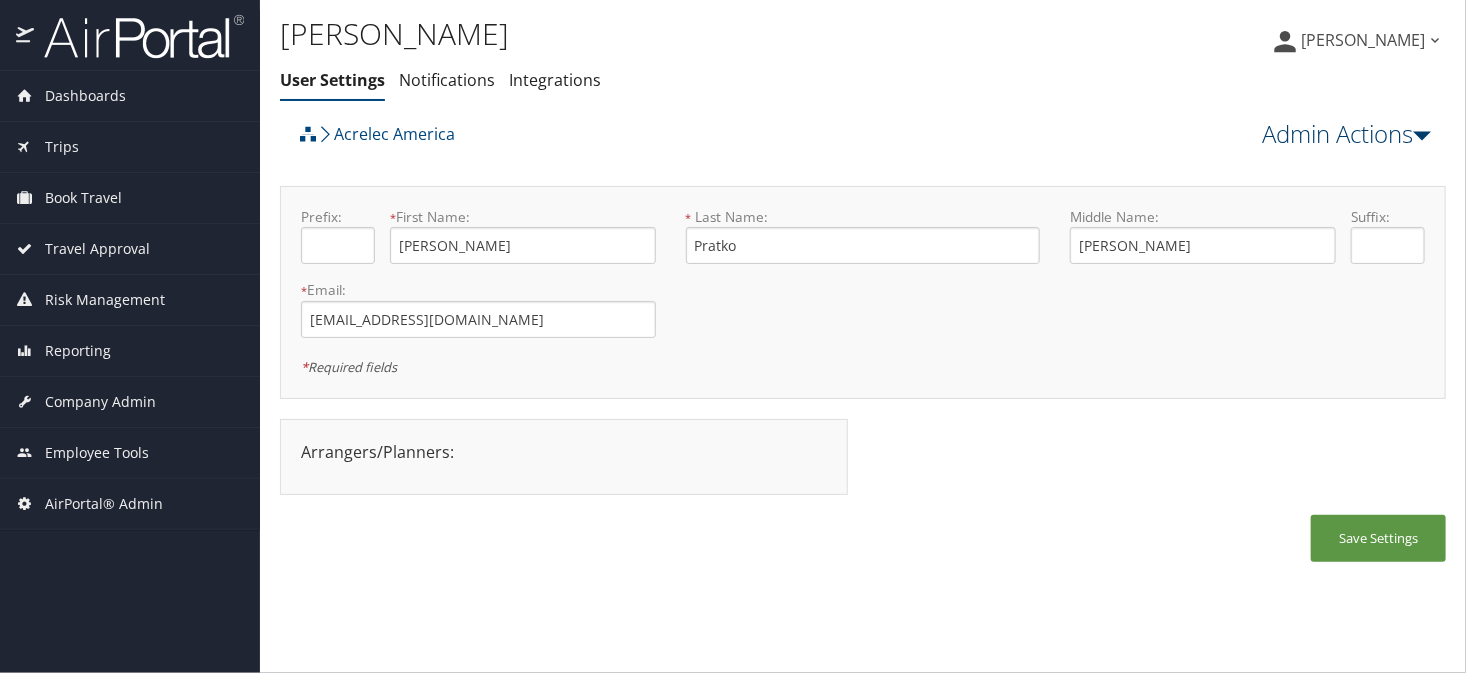 click on "Admin Actions" at bounding box center [1346, 134] 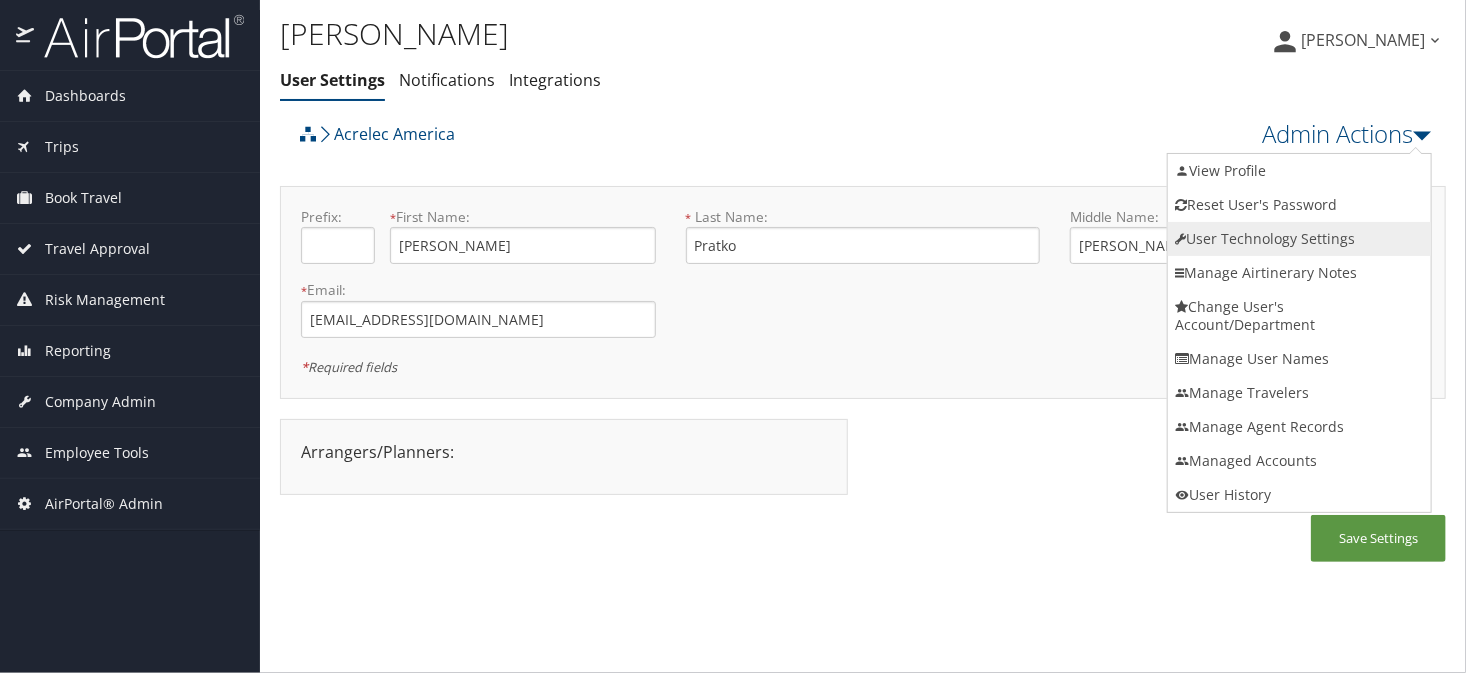 click on "User Technology Settings" at bounding box center [1299, 239] 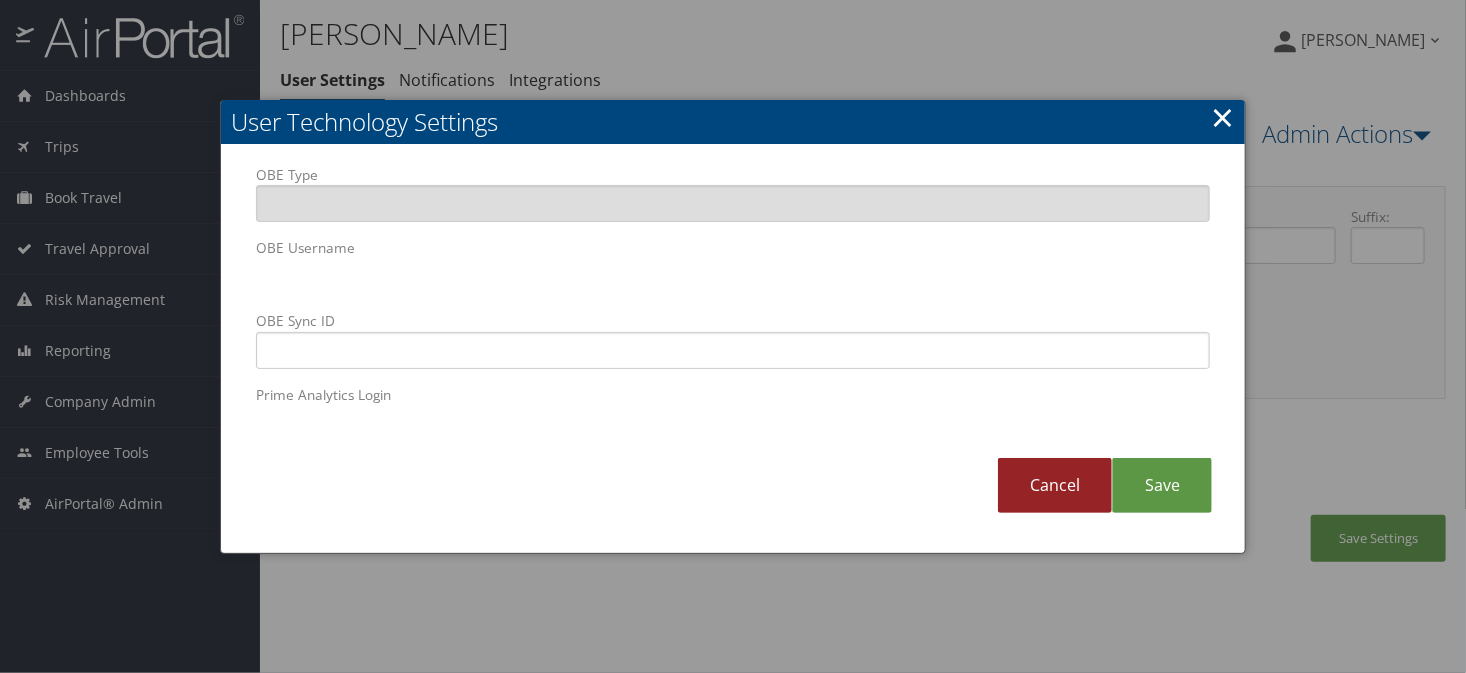 click on "Cancel" at bounding box center (1055, 485) 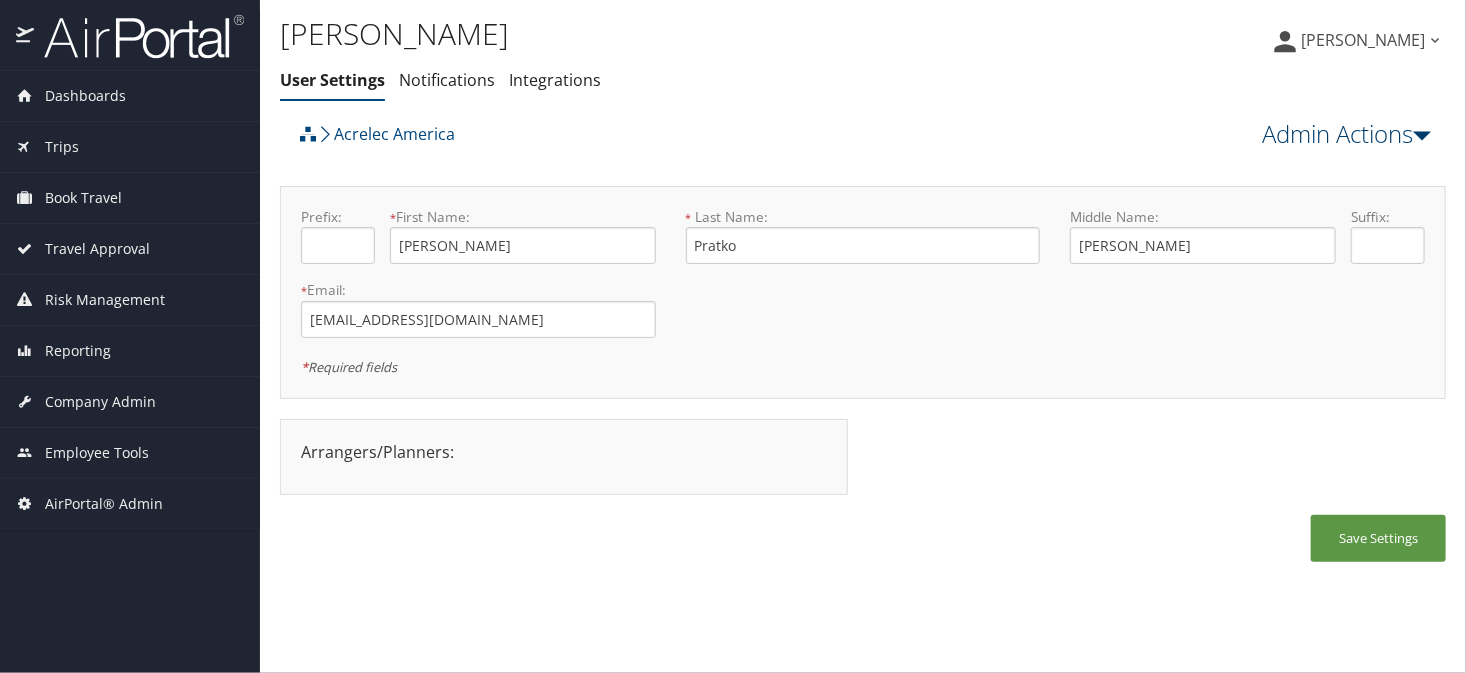 click on "Admin Actions" at bounding box center (1346, 134) 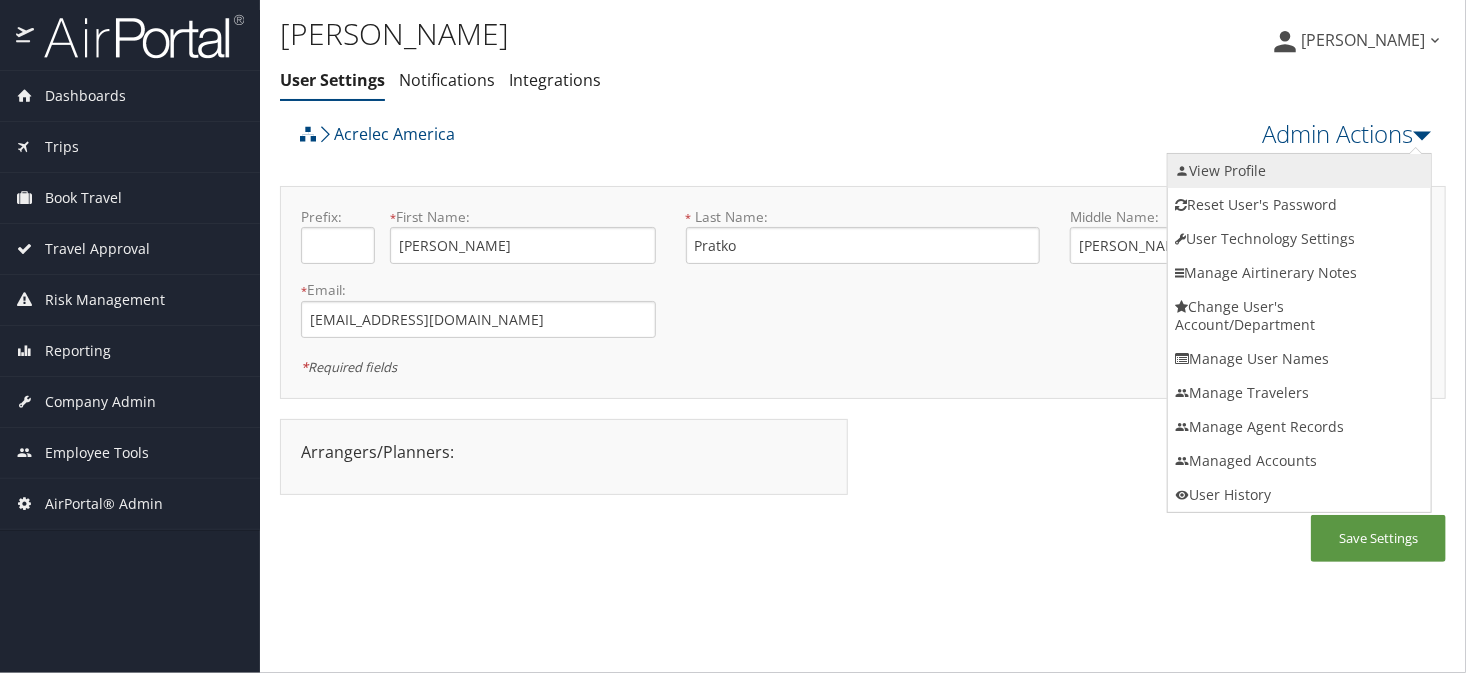 click on "View Profile" at bounding box center [1299, 171] 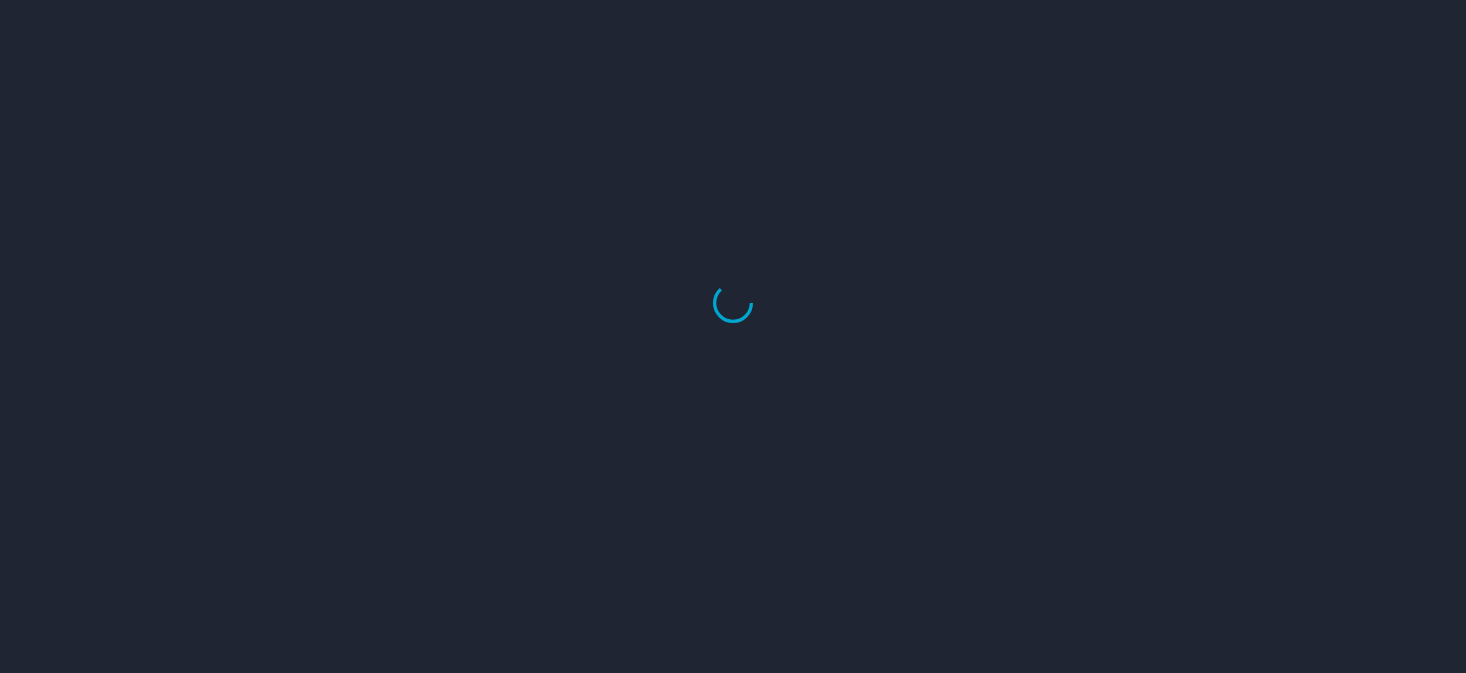 scroll, scrollTop: 0, scrollLeft: 0, axis: both 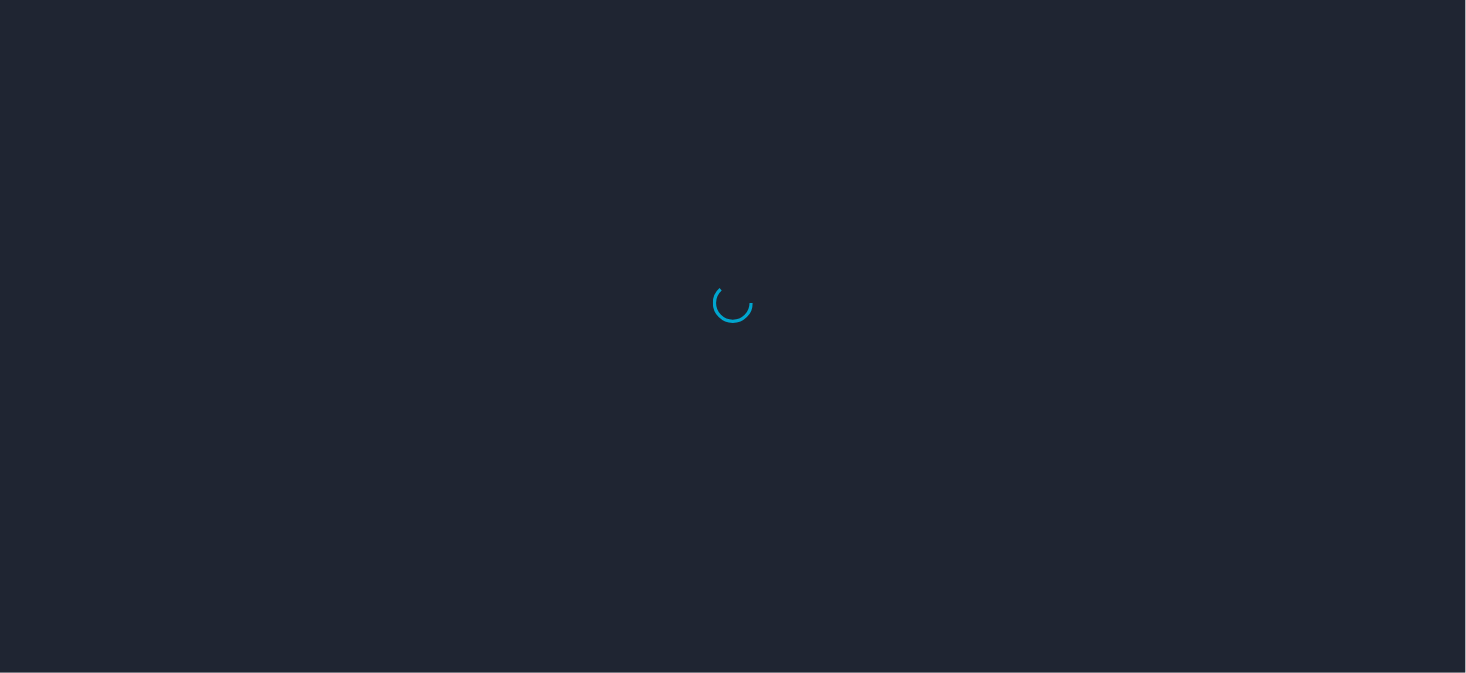select on "US" 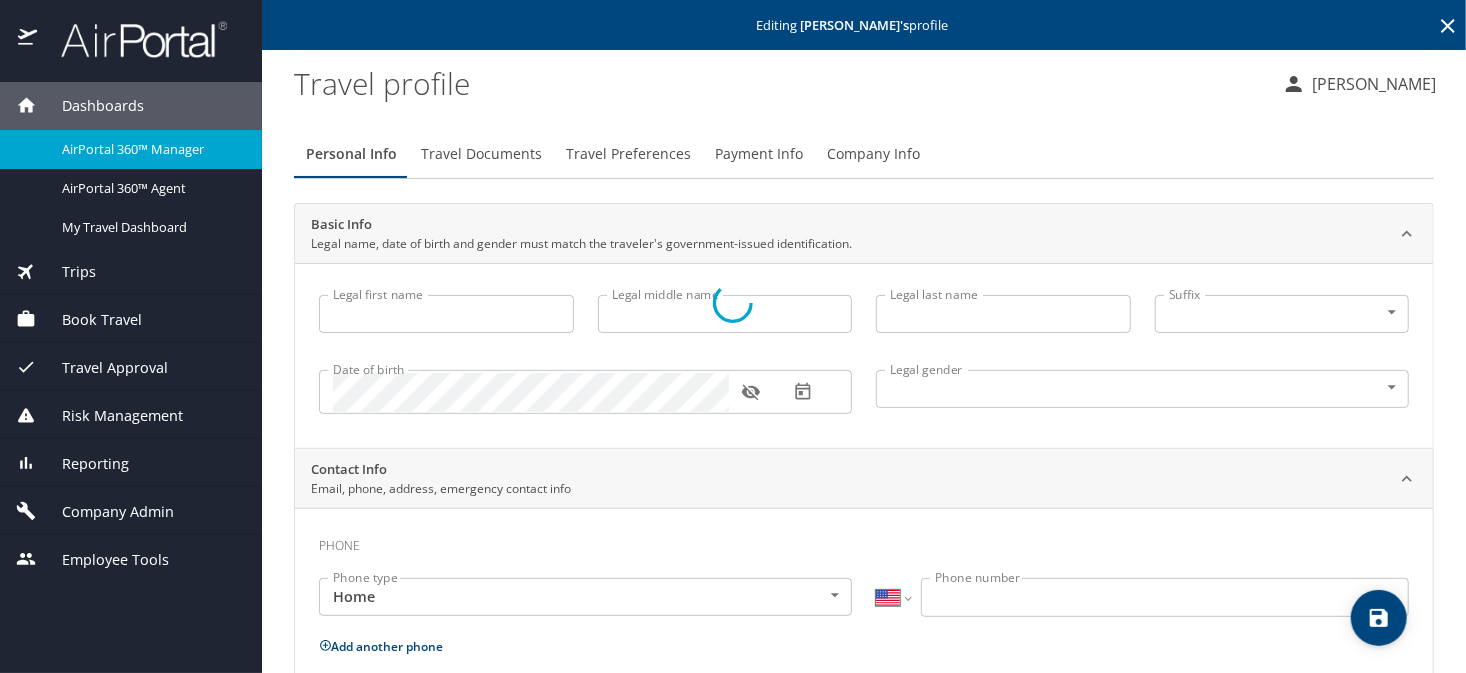 type on "Benjamin" 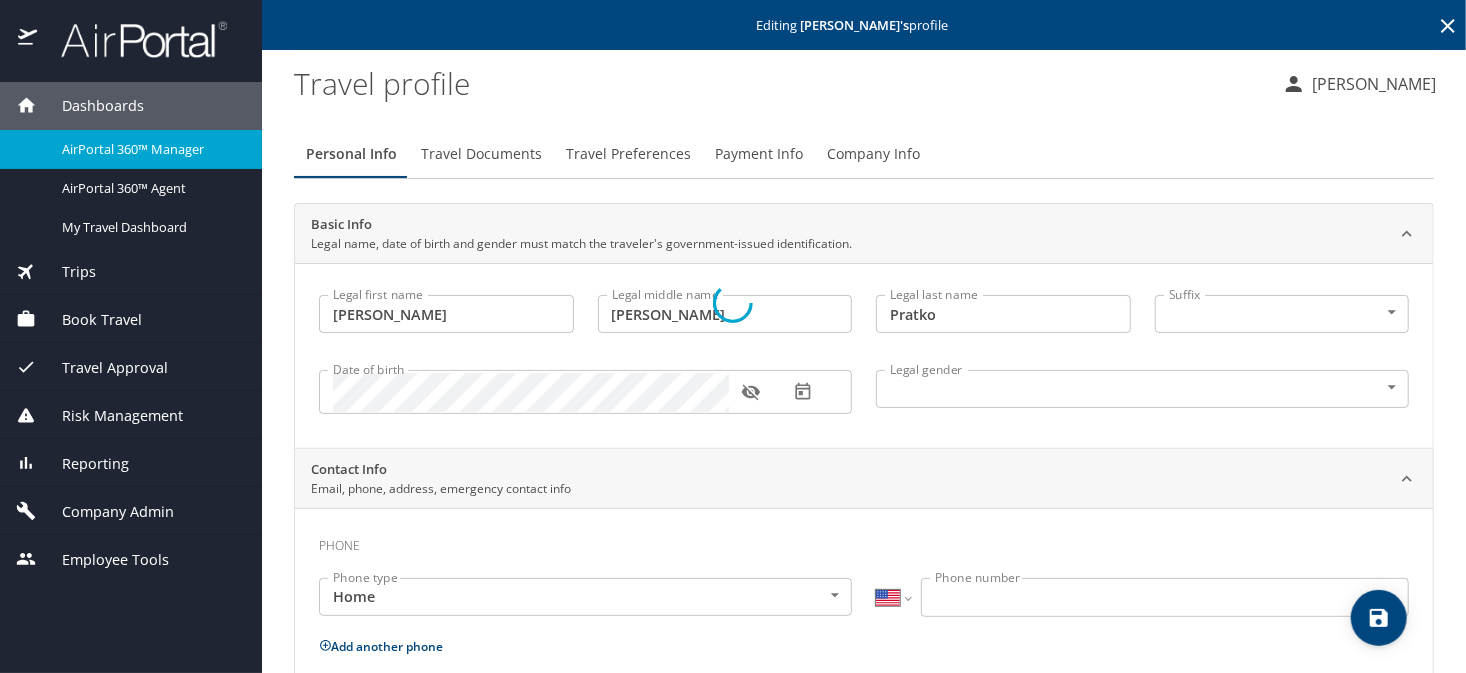 select on "US" 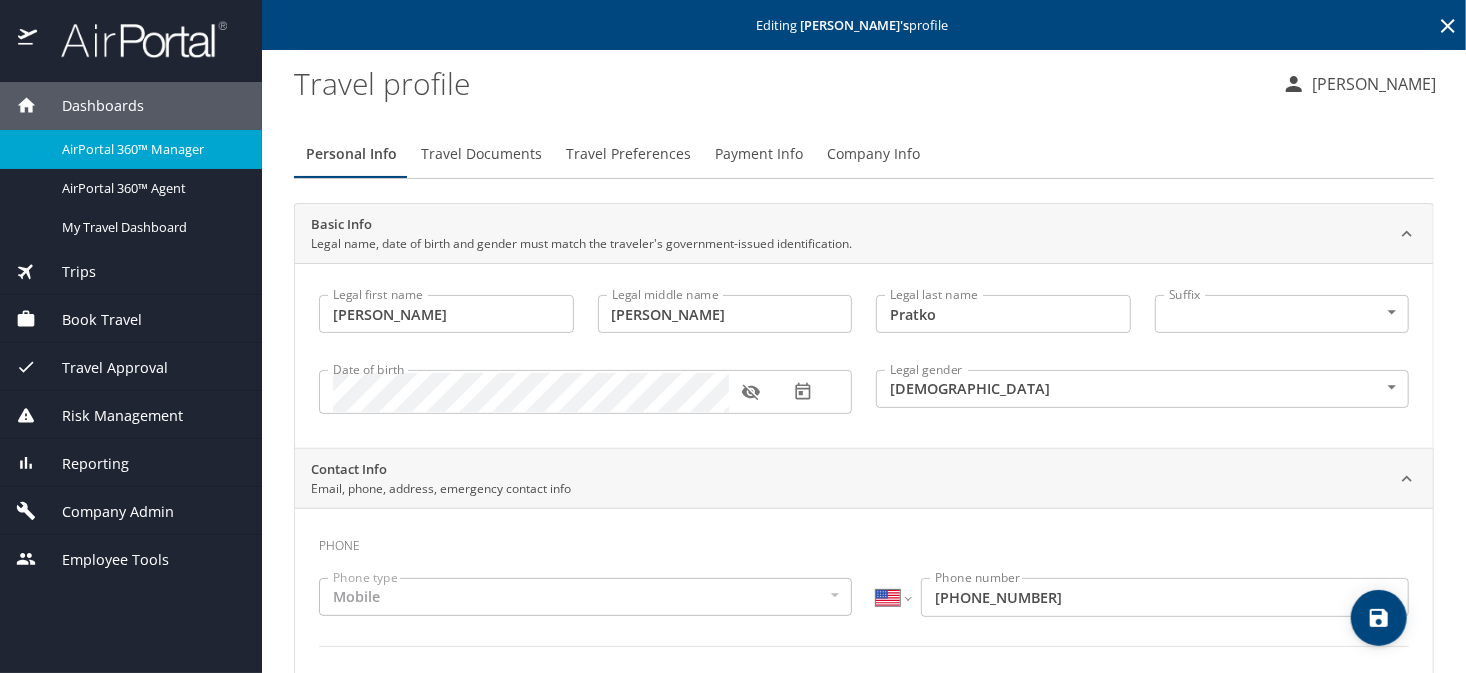 click 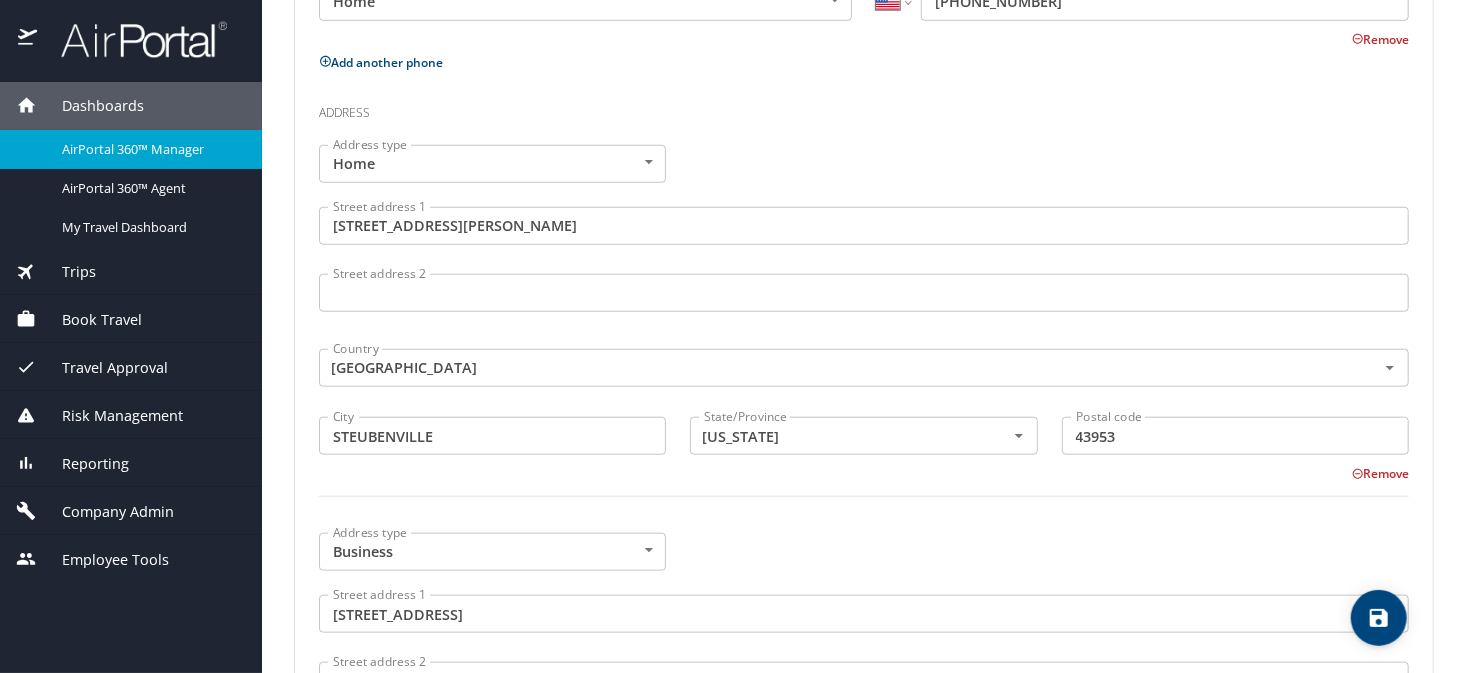 scroll, scrollTop: 1100, scrollLeft: 0, axis: vertical 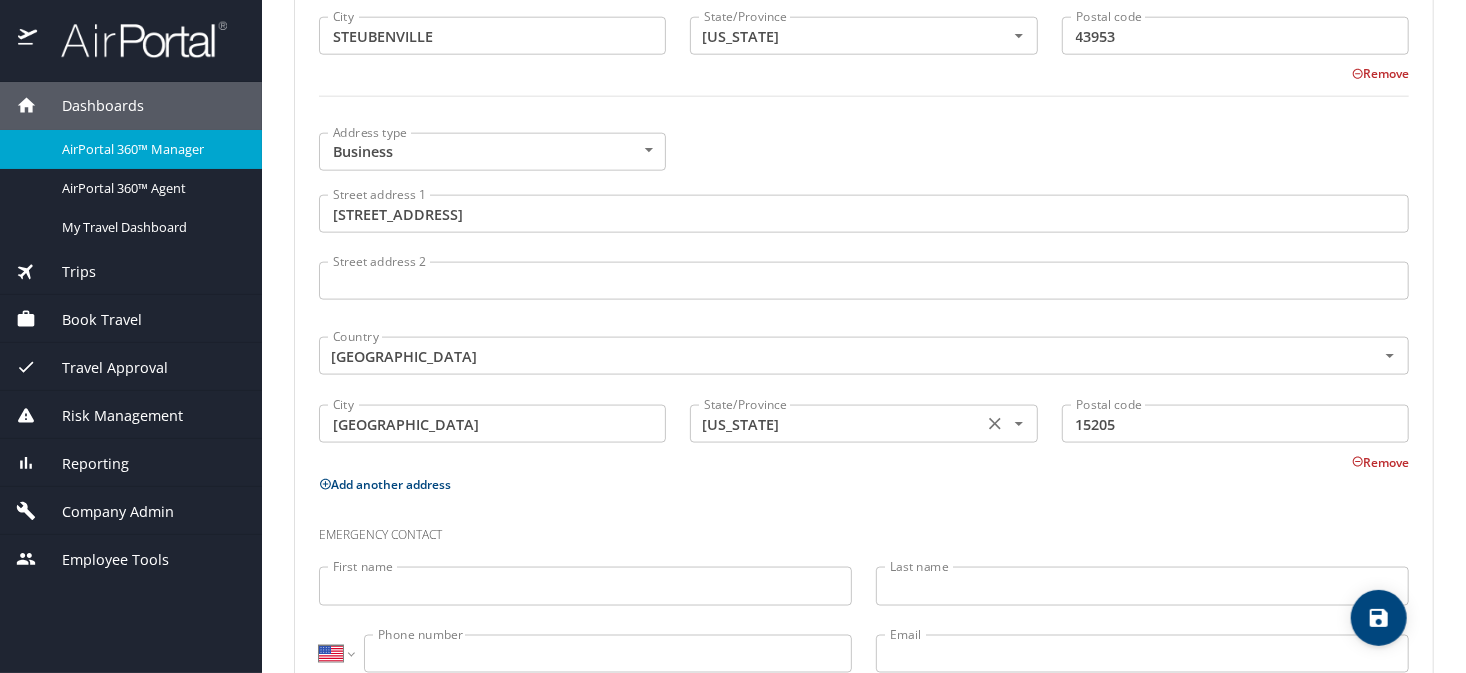 click 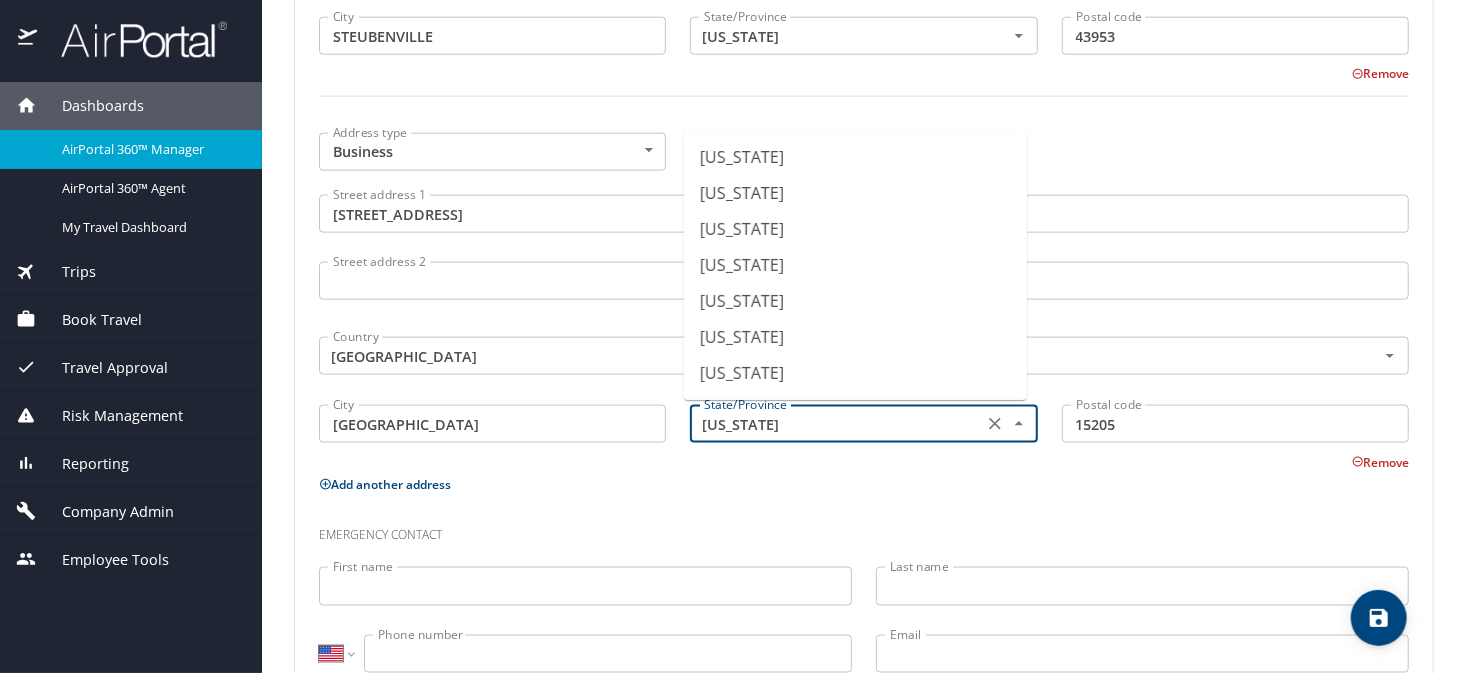 scroll, scrollTop: 1145, scrollLeft: 0, axis: vertical 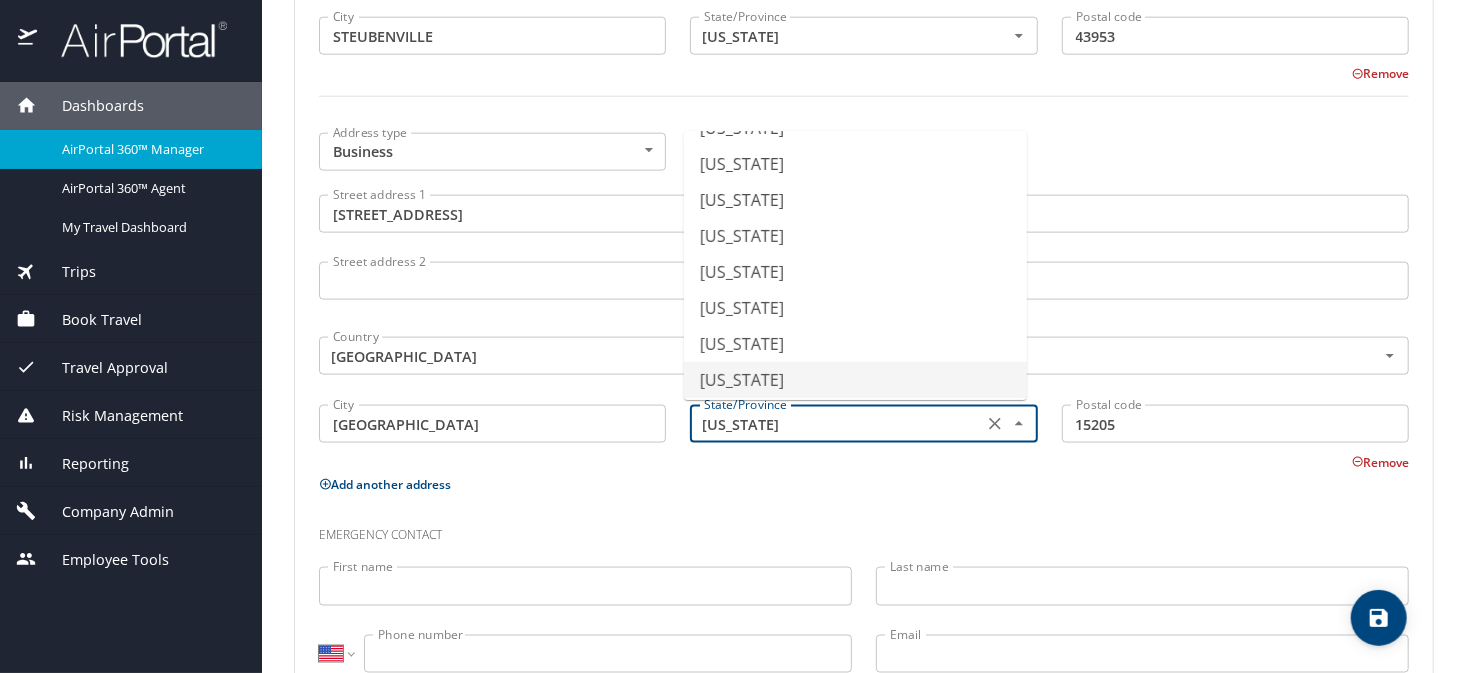 click on "Add another address" at bounding box center (864, 484) 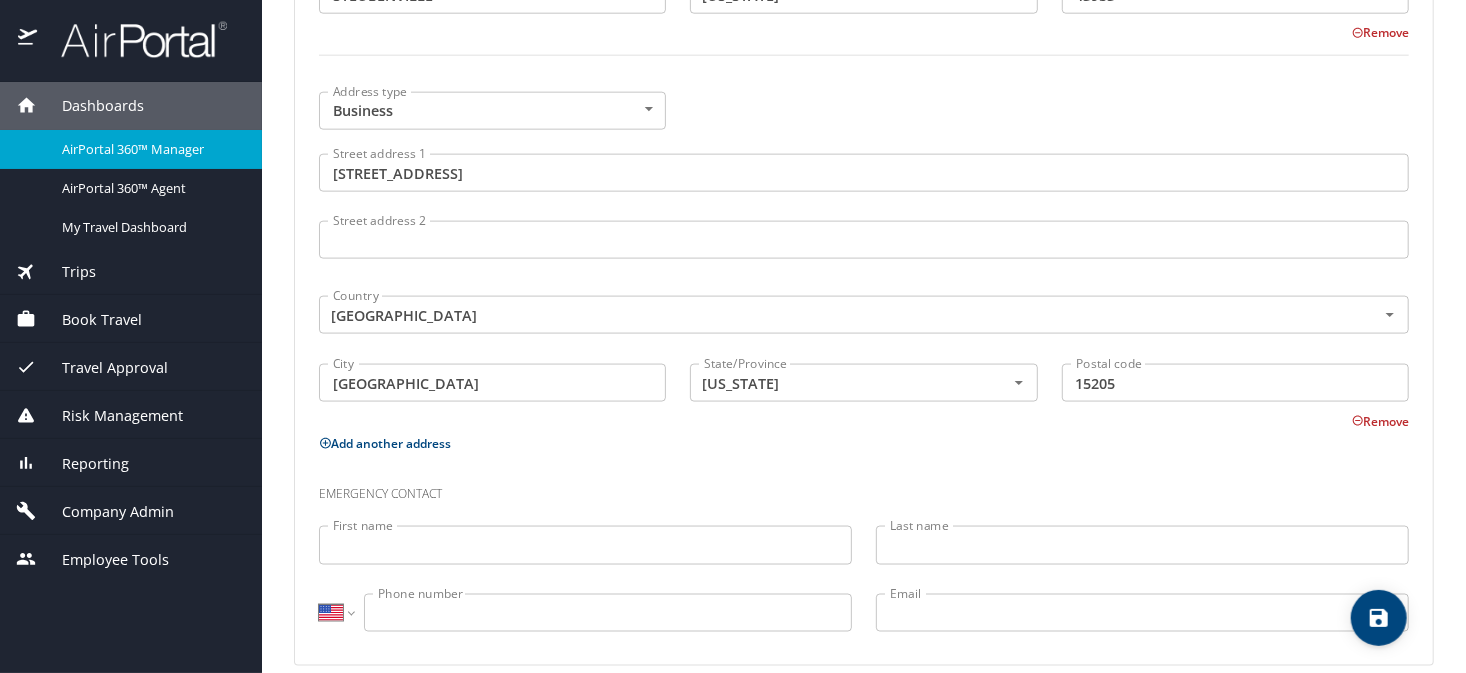 scroll, scrollTop: 1163, scrollLeft: 0, axis: vertical 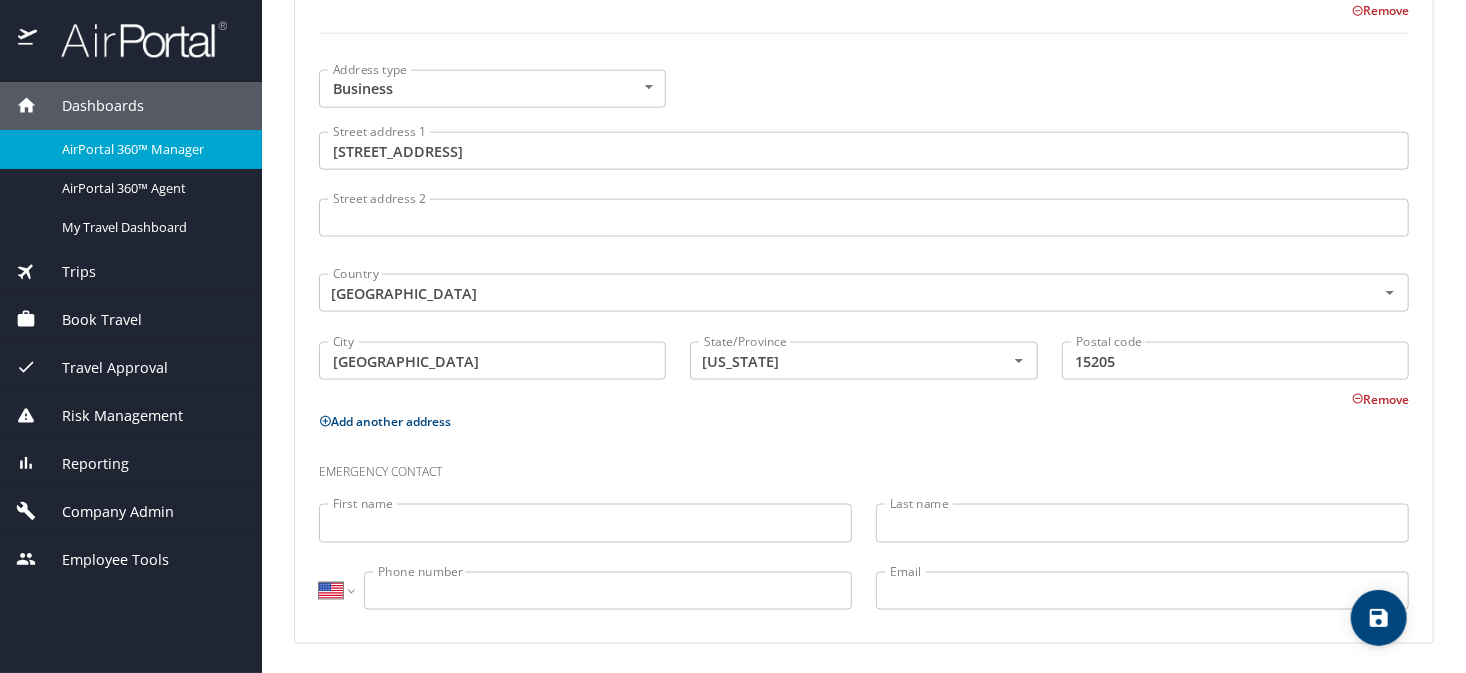 click 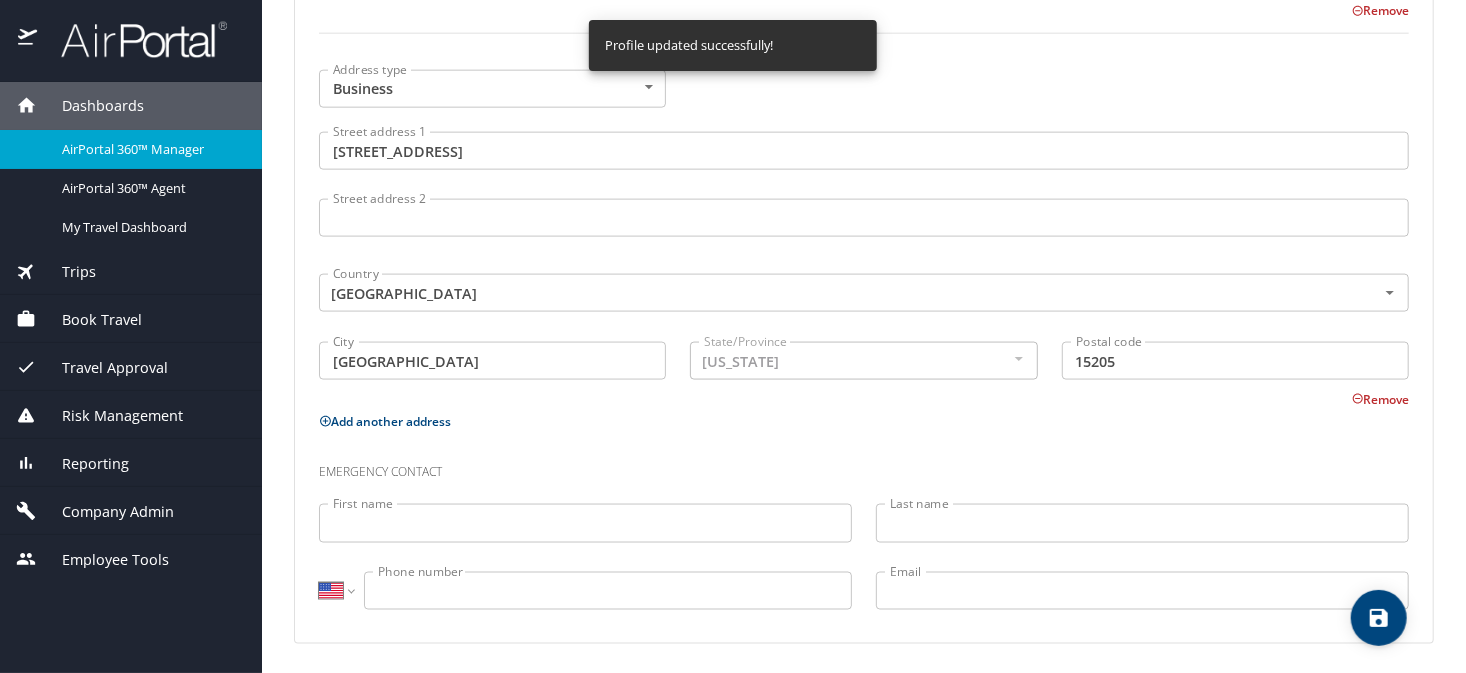 select on "US" 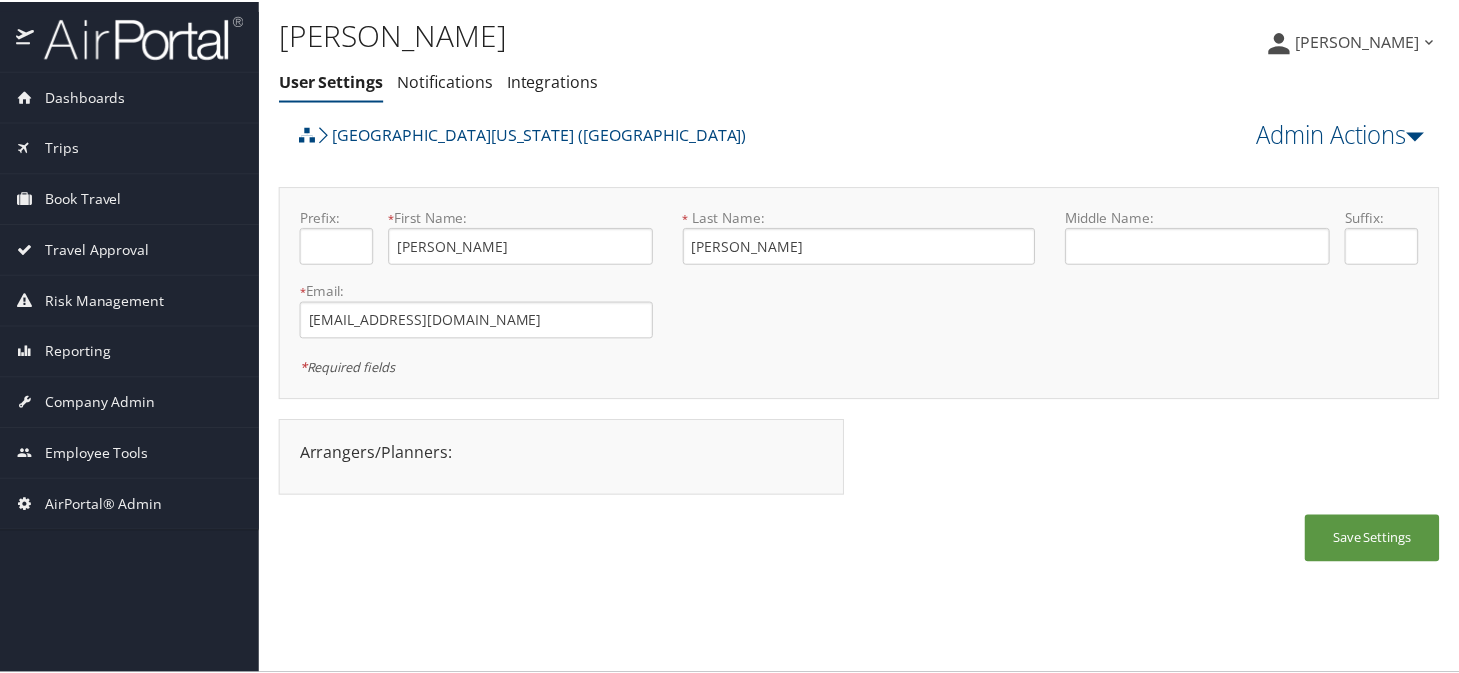 scroll, scrollTop: 0, scrollLeft: 0, axis: both 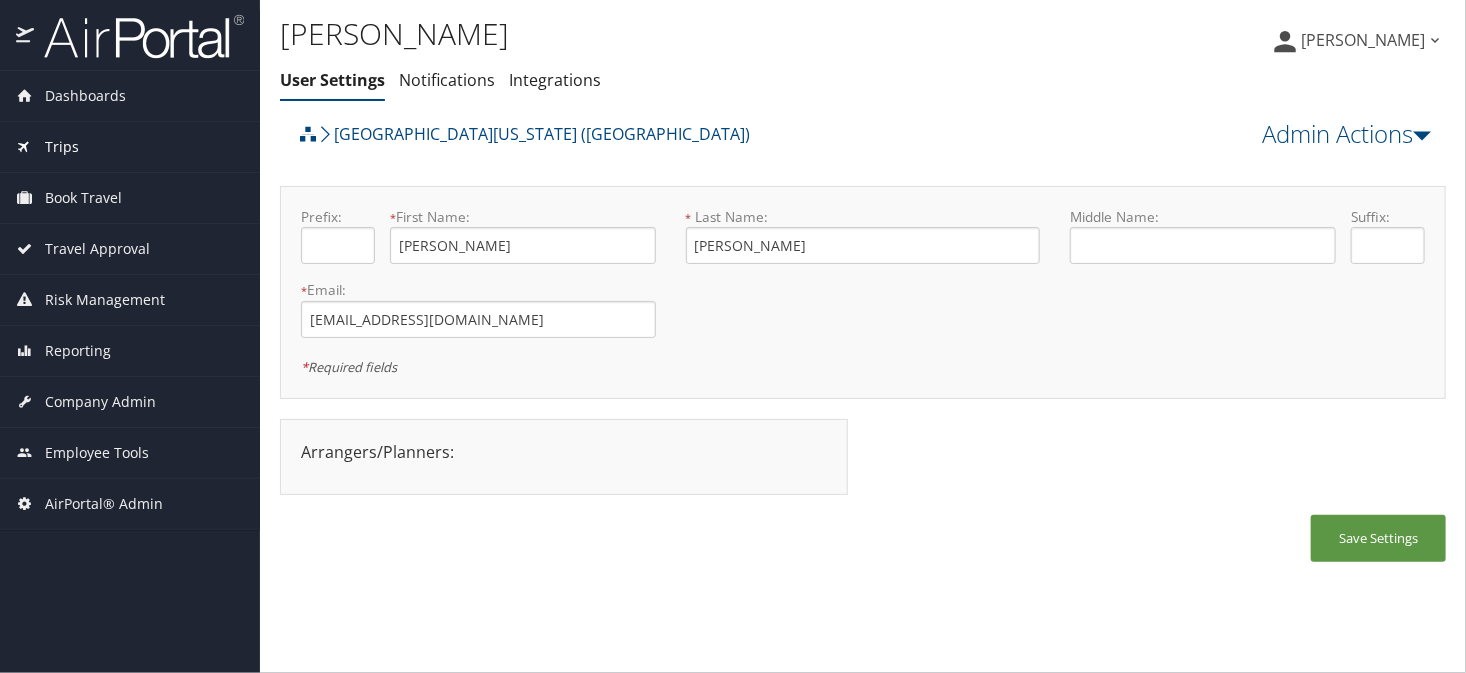 click on "Trips" at bounding box center (130, 147) 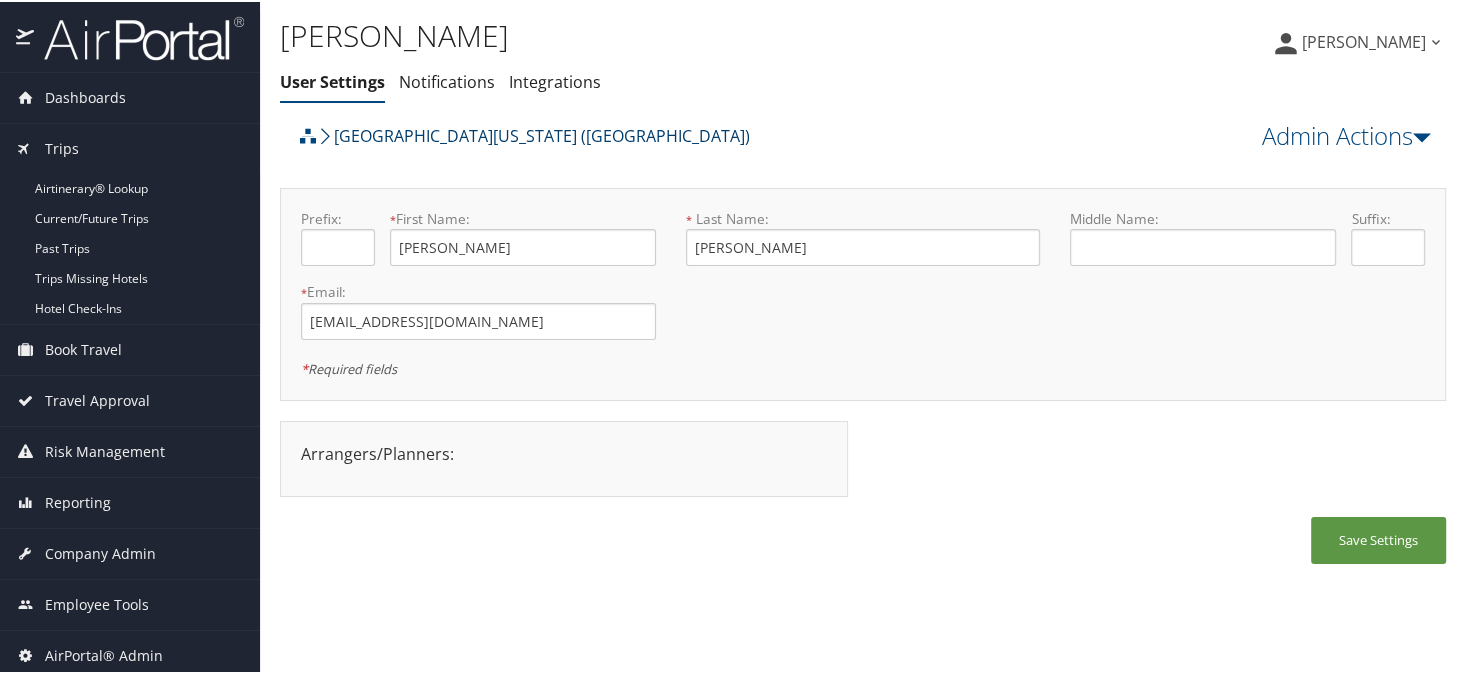 click on "[GEOGRAPHIC_DATA][US_STATE] ([GEOGRAPHIC_DATA])" at bounding box center [535, 134] 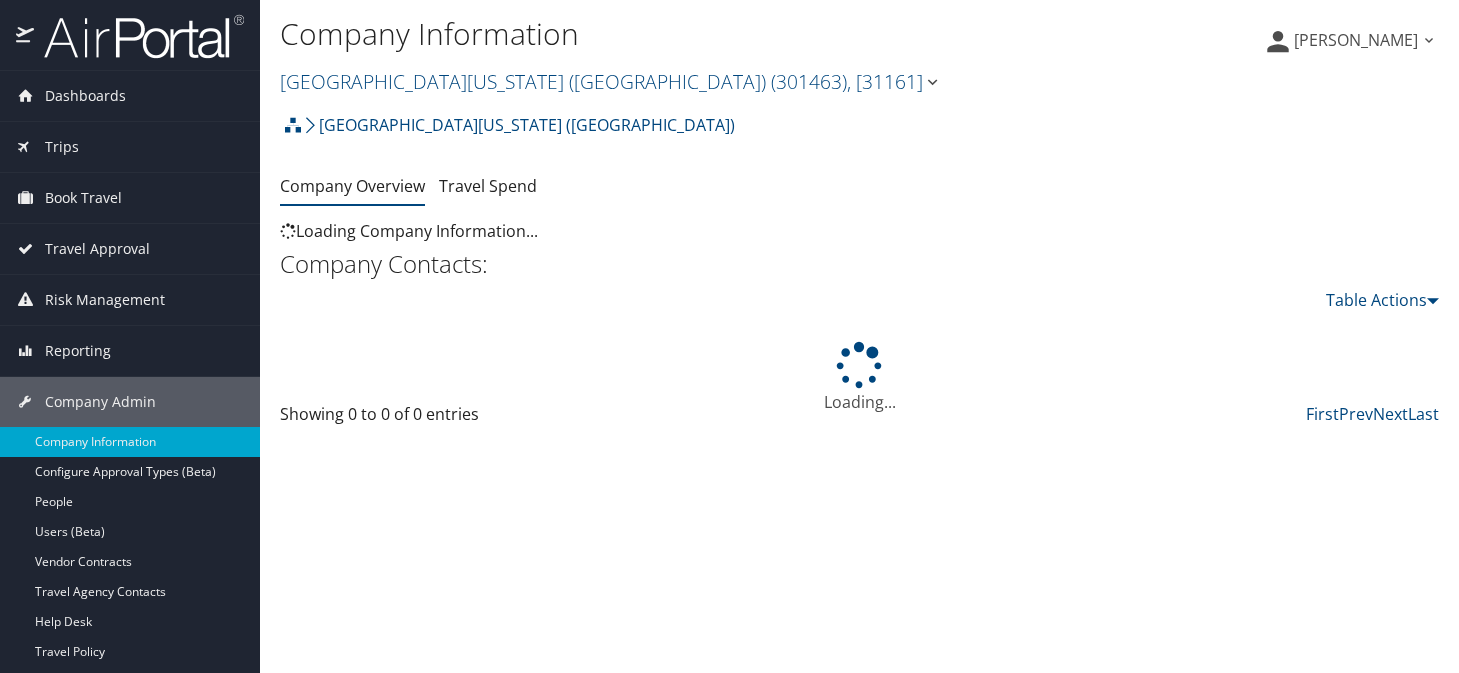 scroll, scrollTop: 0, scrollLeft: 0, axis: both 